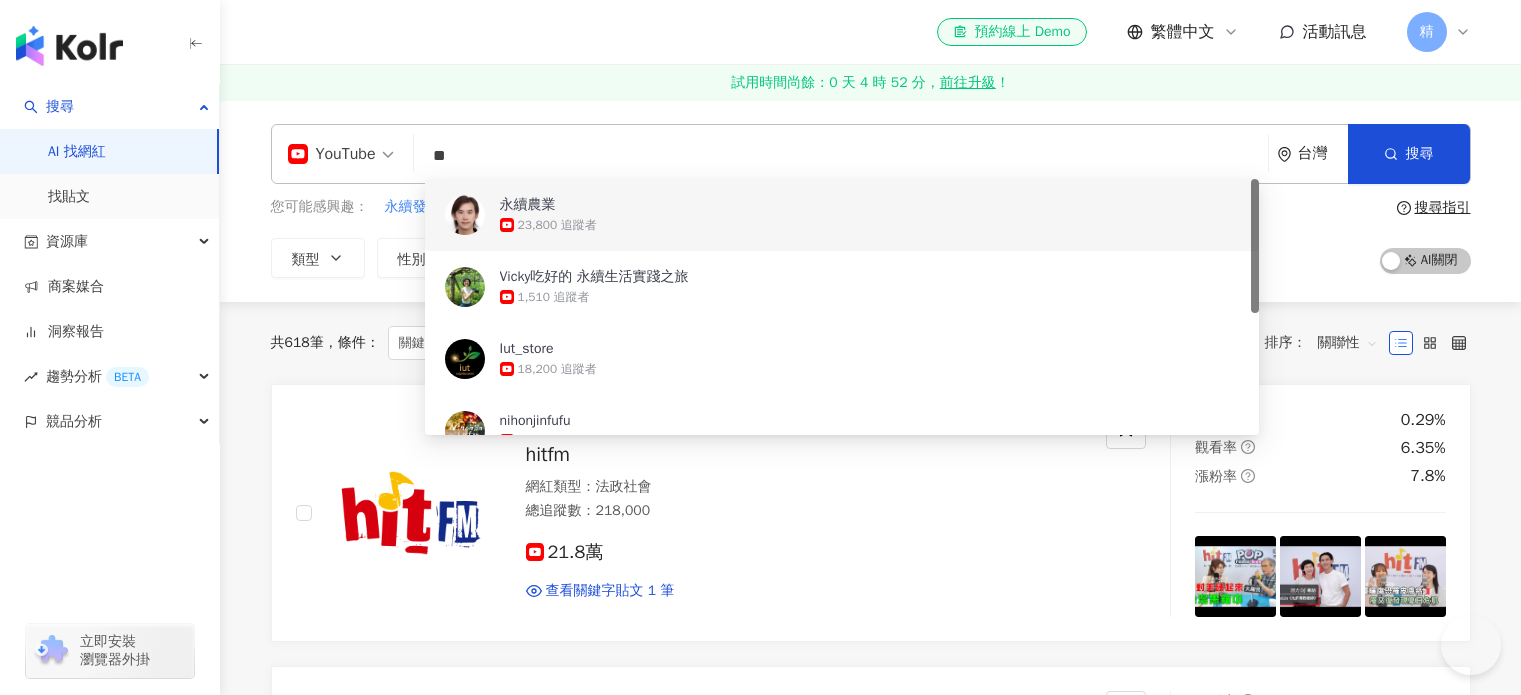 scroll, scrollTop: 0, scrollLeft: 0, axis: both 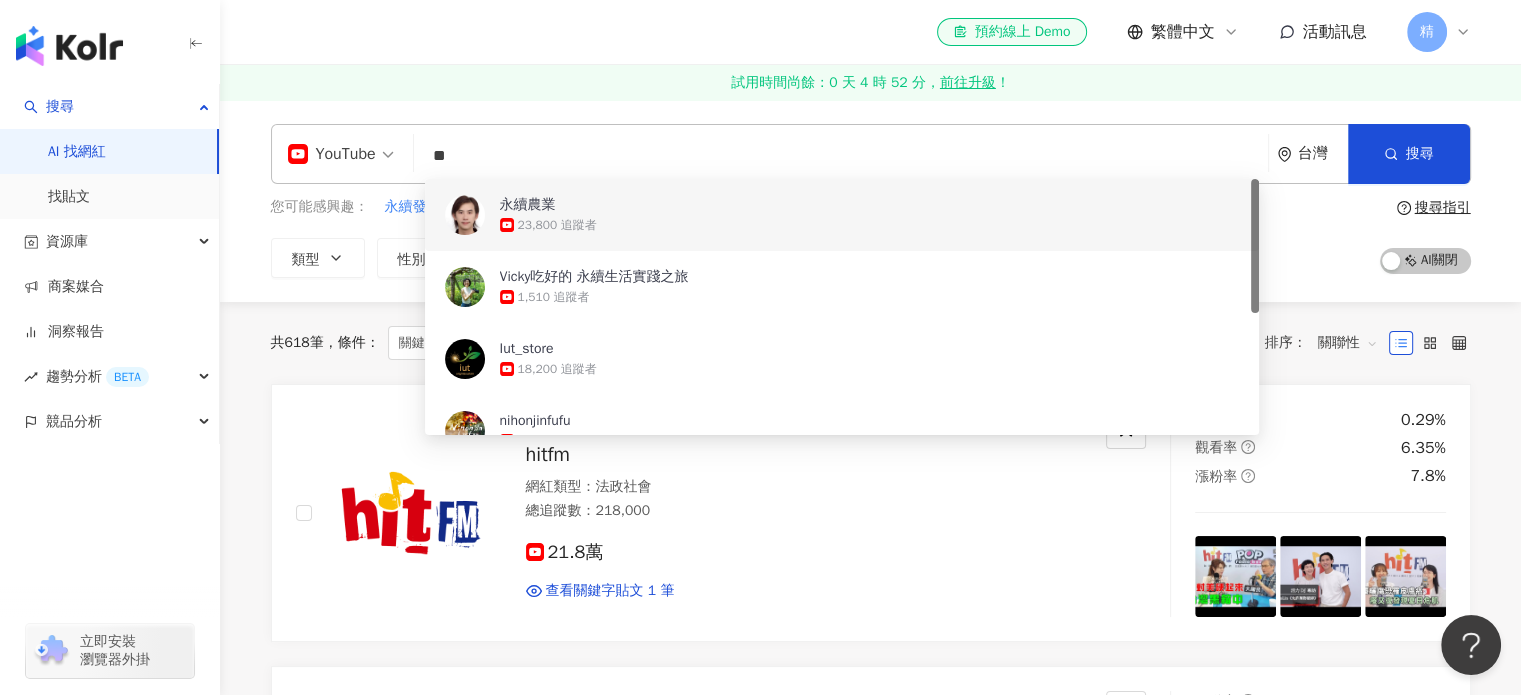 click on "試用時間尚餘：0 天 4 時 52 分， 前往升級 ！" at bounding box center (870, 83) 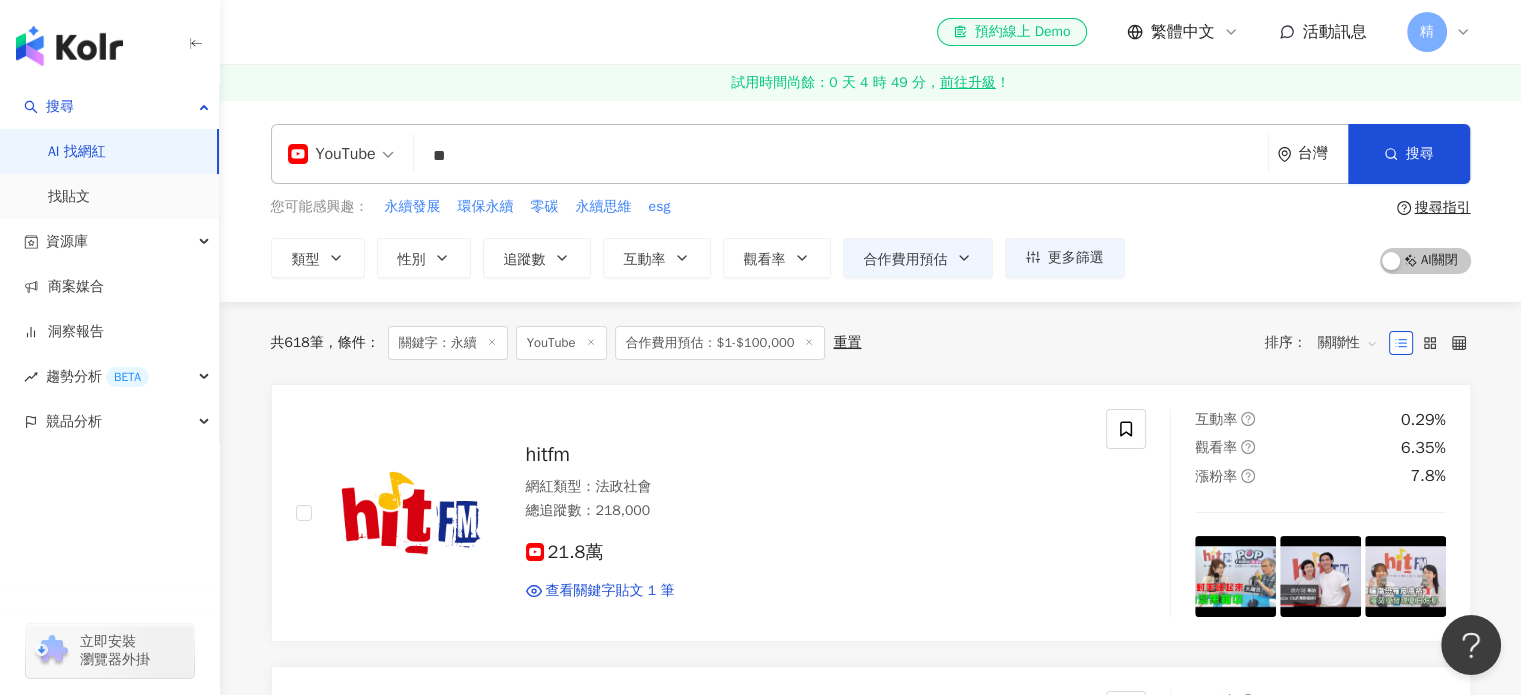 click on "el-icon-cs 預約線上 Demo 繁體中文 活動訊息 精" at bounding box center (871, 32) 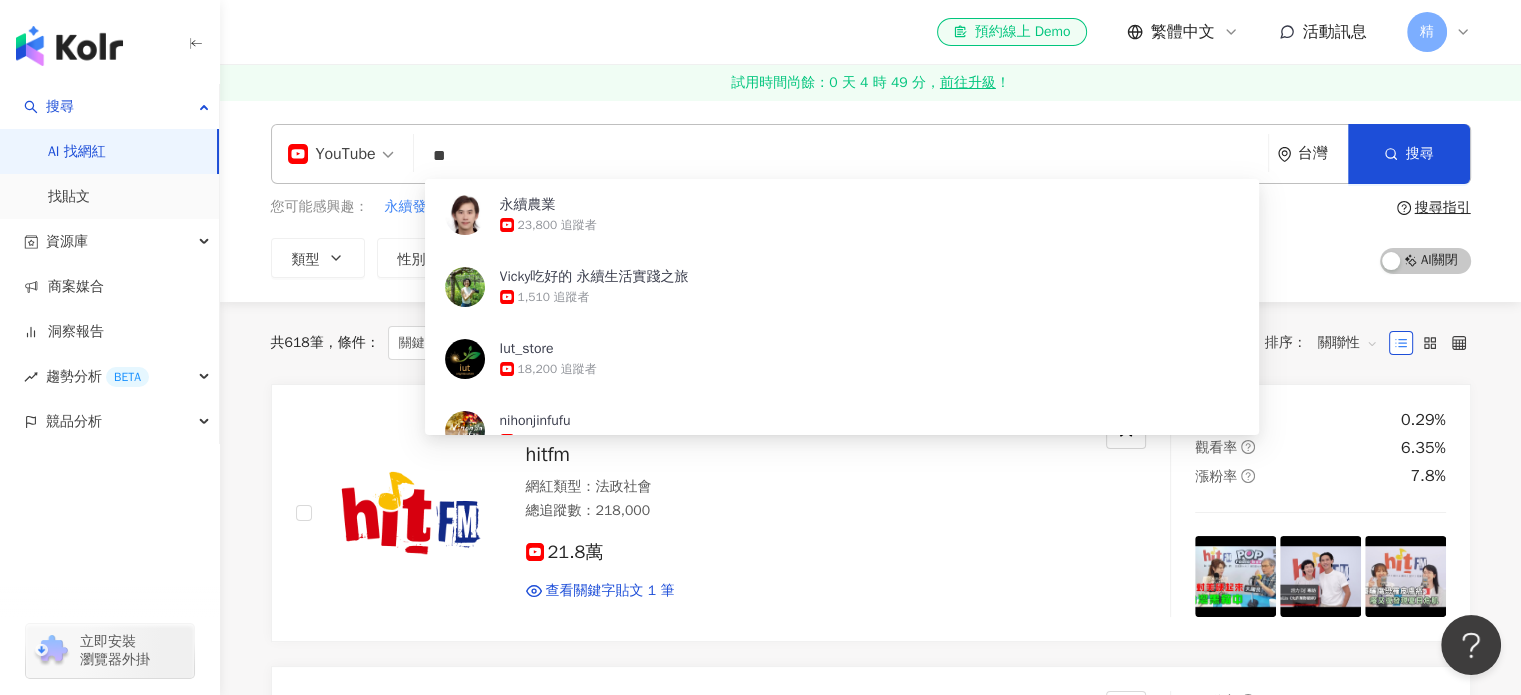 type on "*" 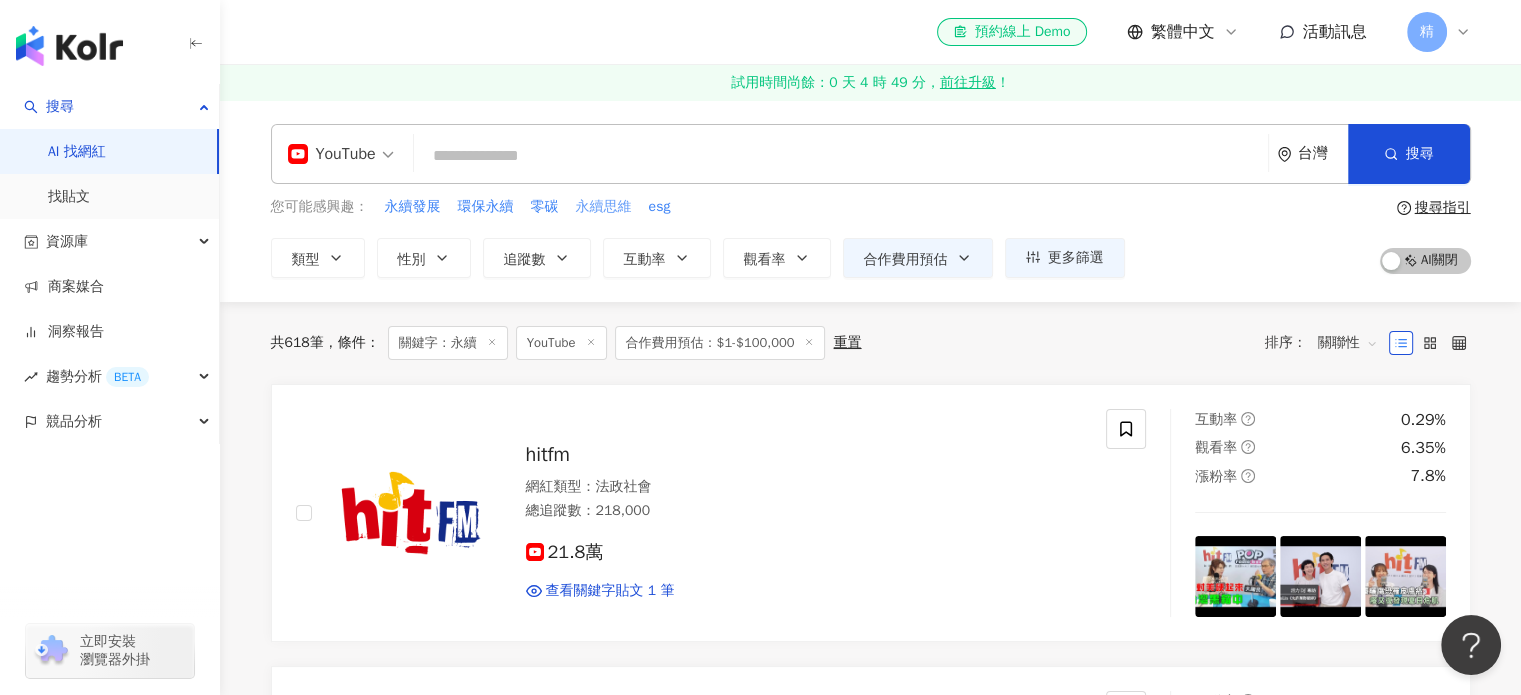 click on "永續思維" at bounding box center [604, 207] 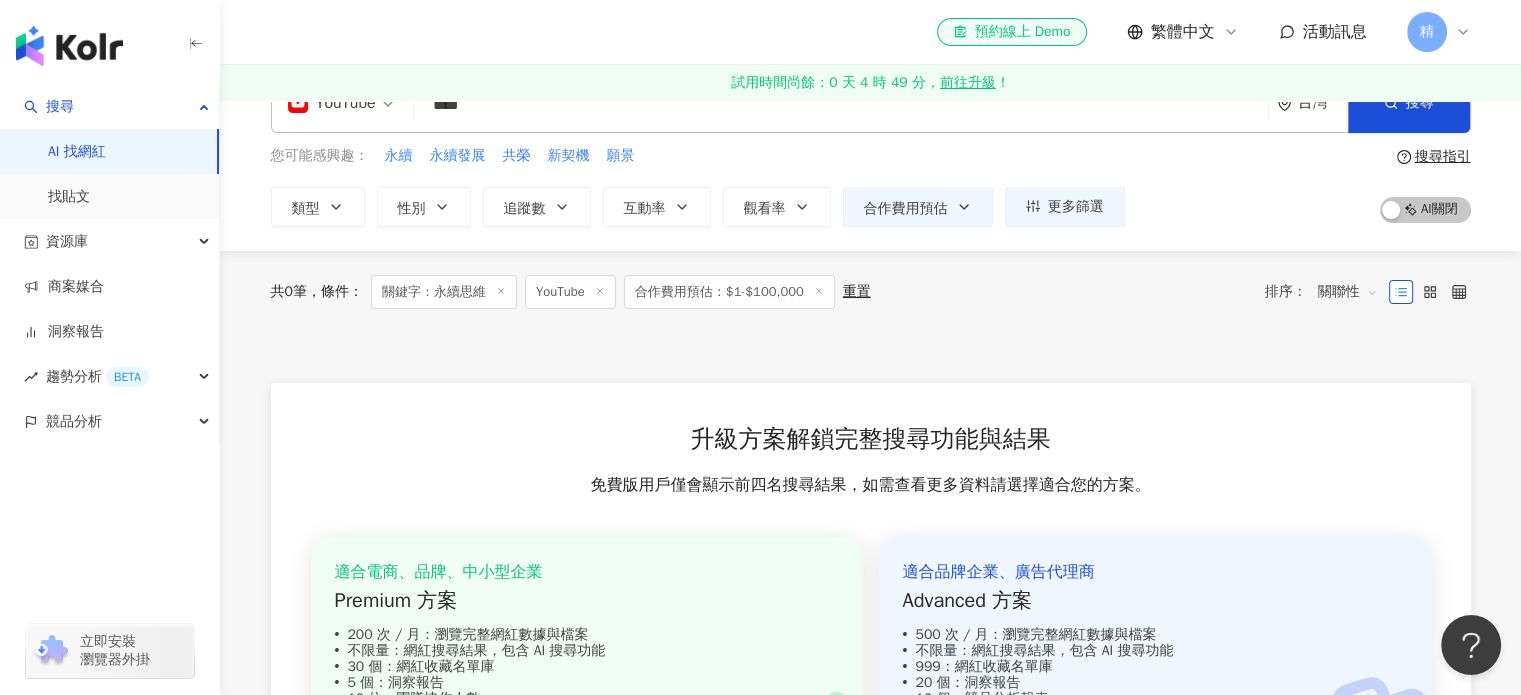 scroll, scrollTop: 0, scrollLeft: 0, axis: both 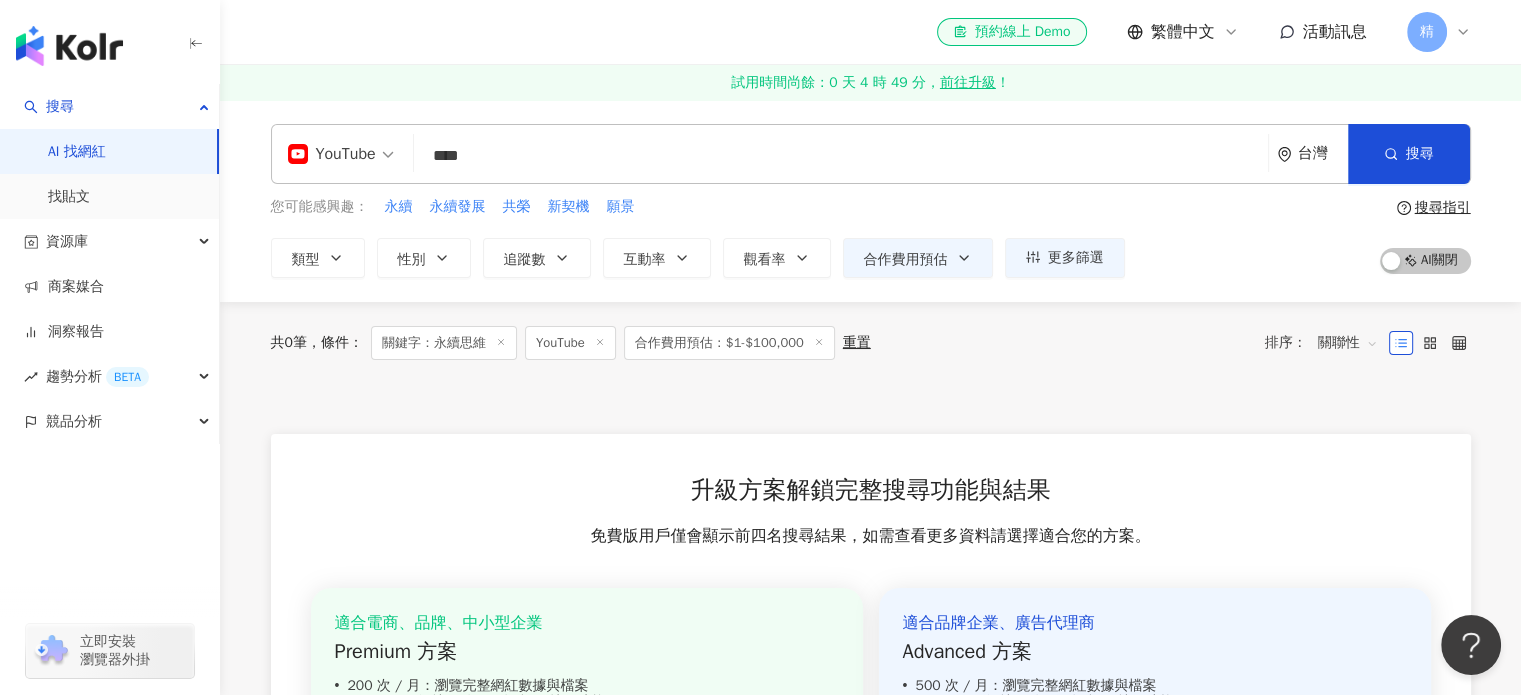 click on "AI 找網紅" at bounding box center [77, 152] 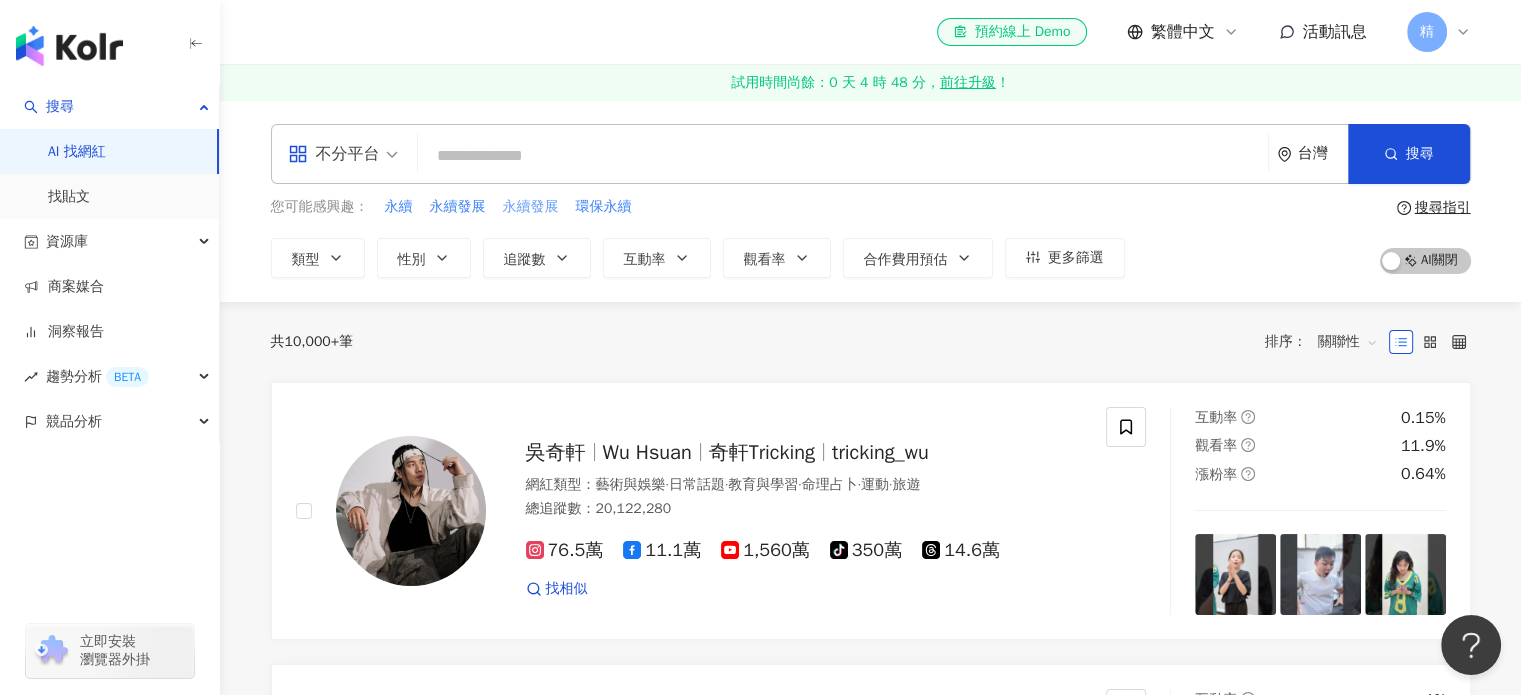 click on "永續發展" at bounding box center [531, 207] 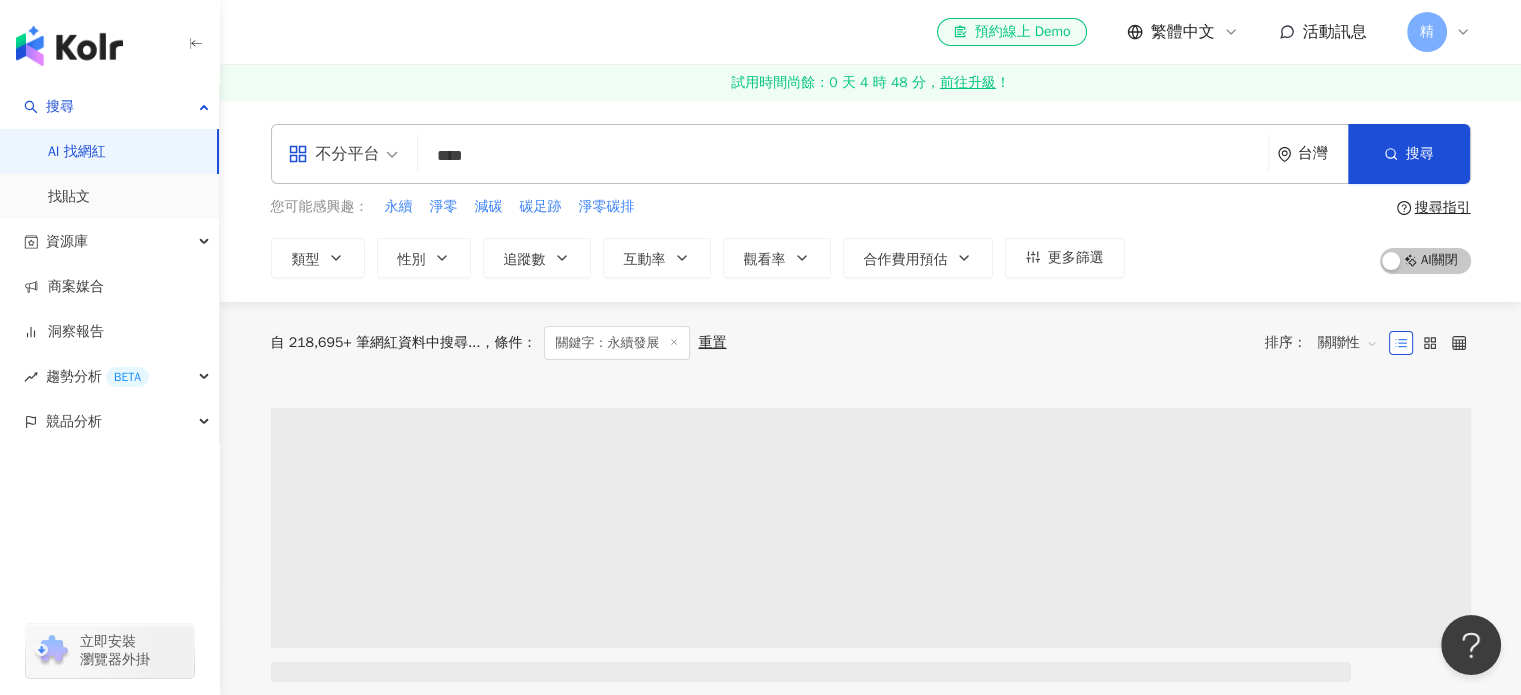 click on "不分平台" at bounding box center (334, 154) 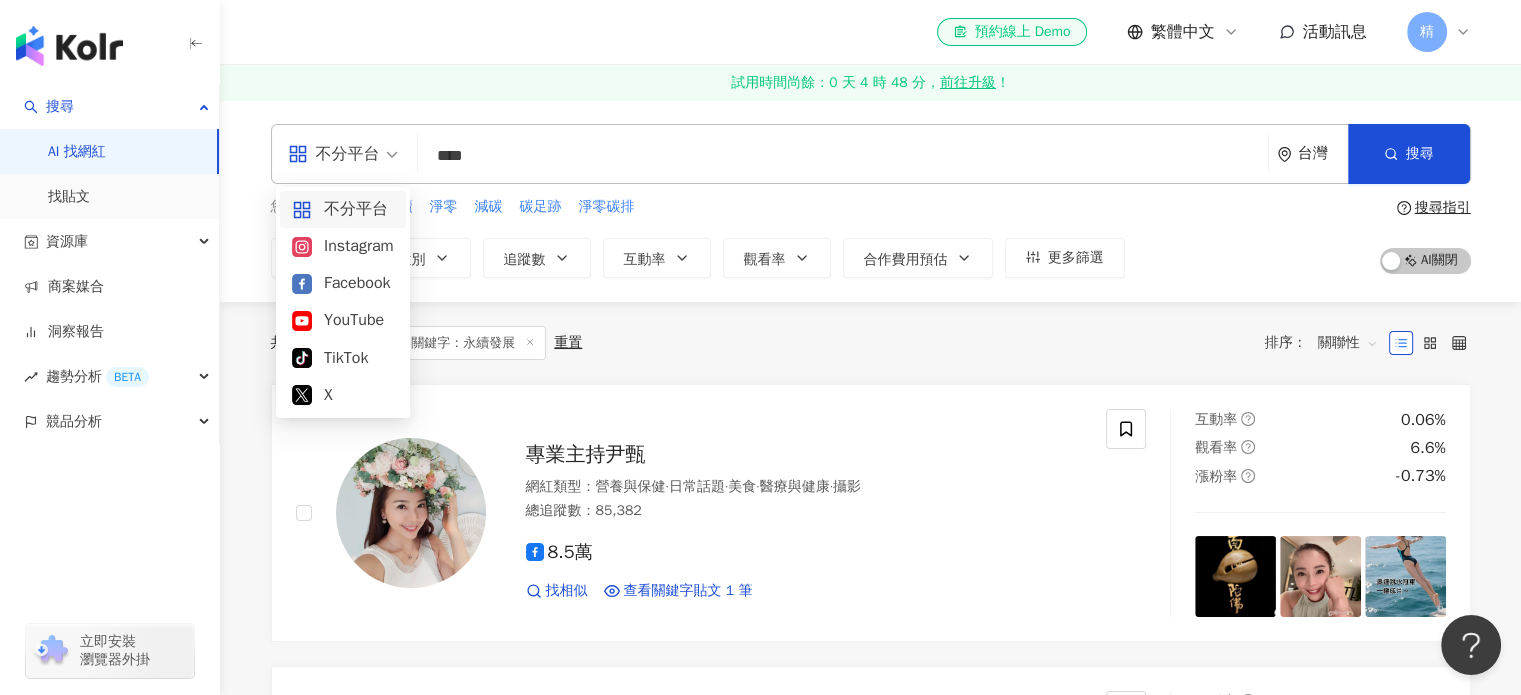 click at bounding box center (343, 141) 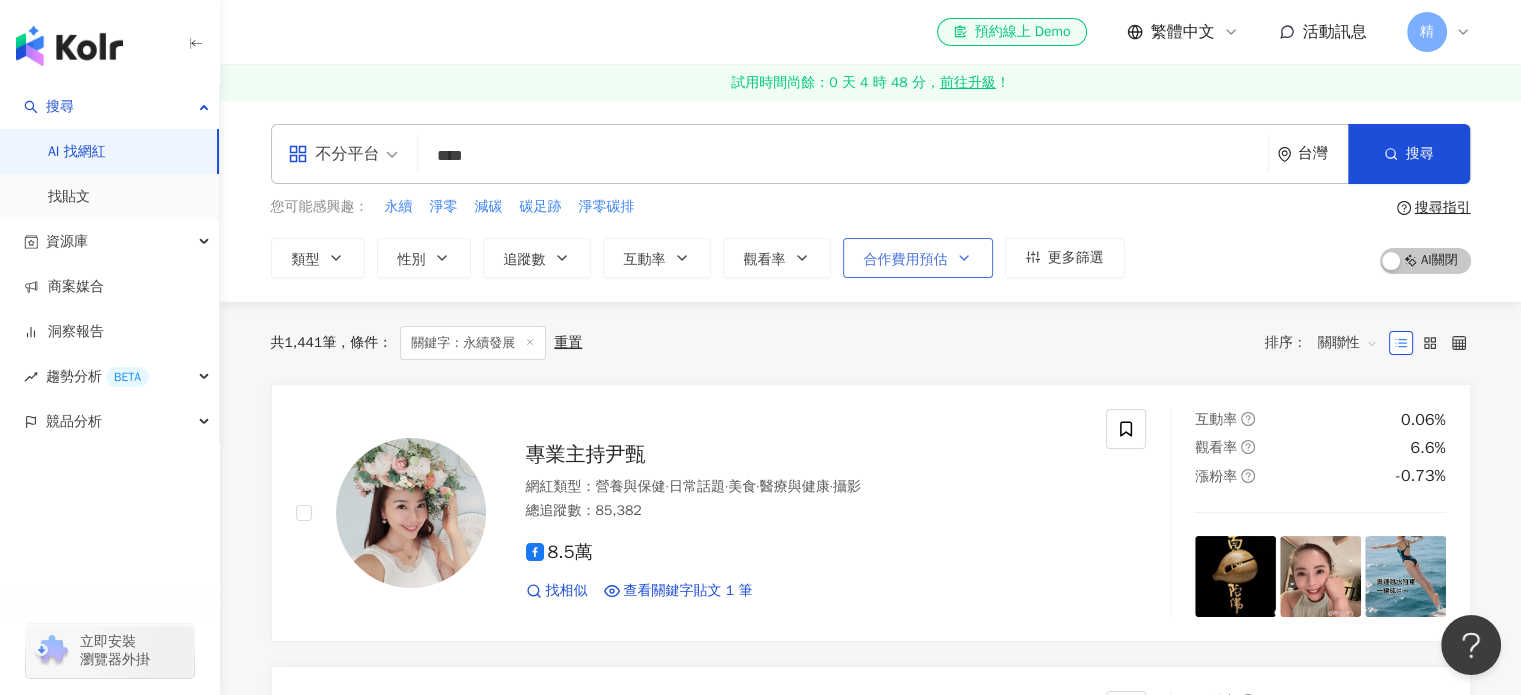 click on "合作費用預估" at bounding box center [918, 258] 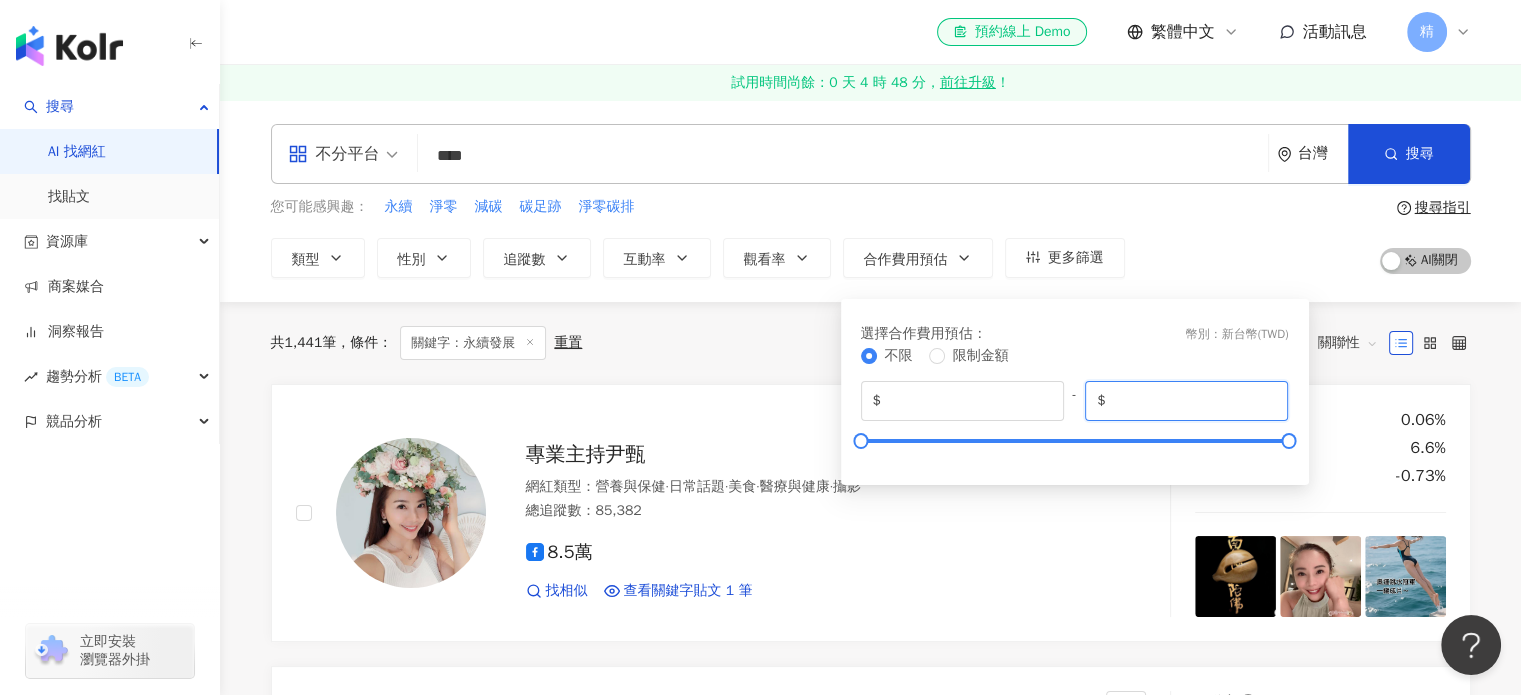 click on "*******" at bounding box center [1193, 401] 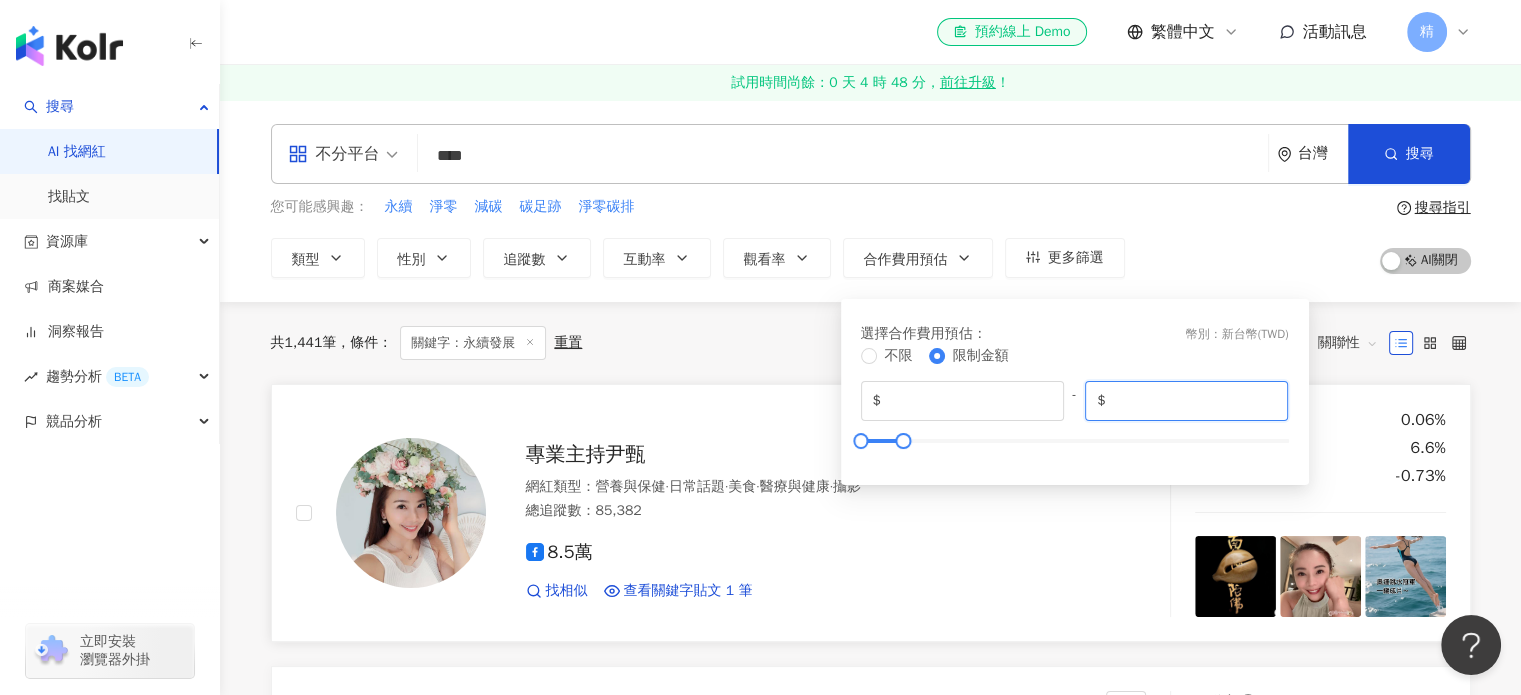 type on "******" 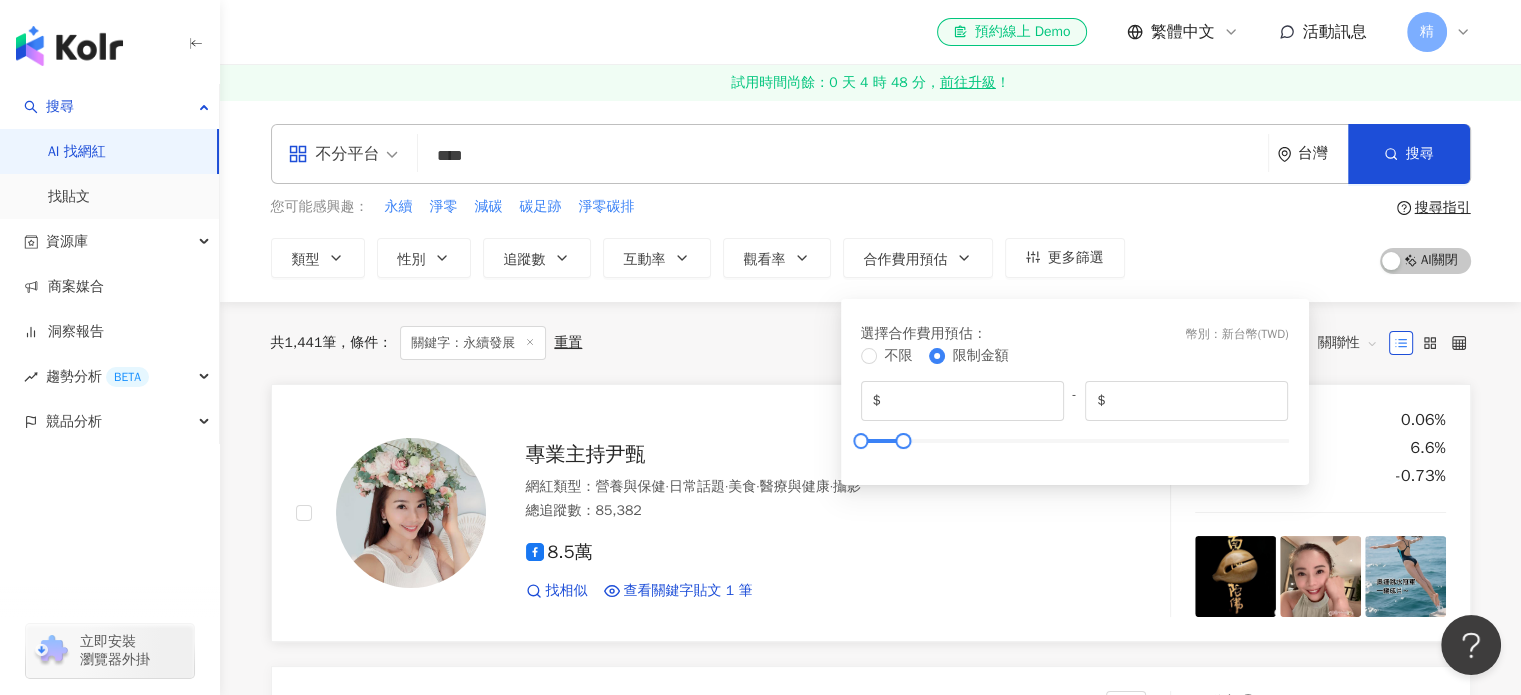 click at bounding box center [1126, 513] 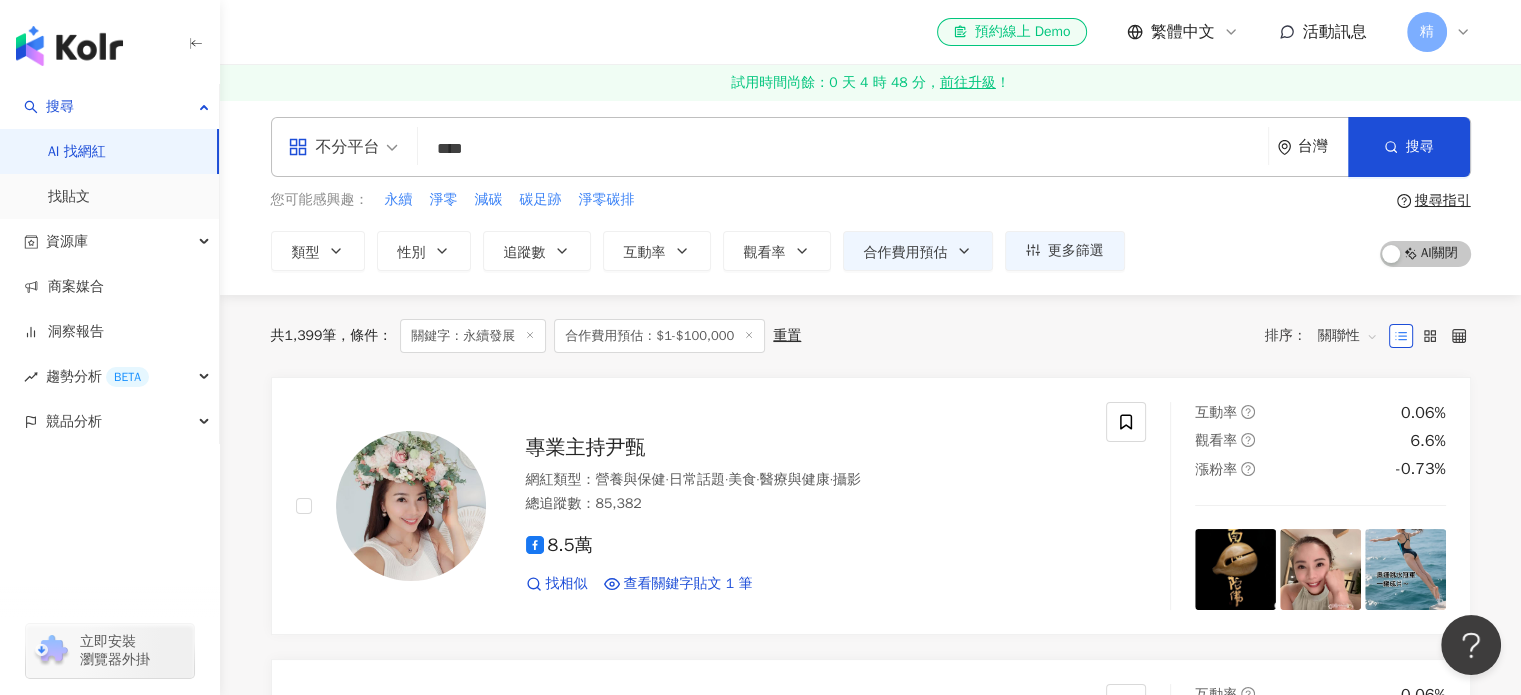 scroll, scrollTop: 0, scrollLeft: 0, axis: both 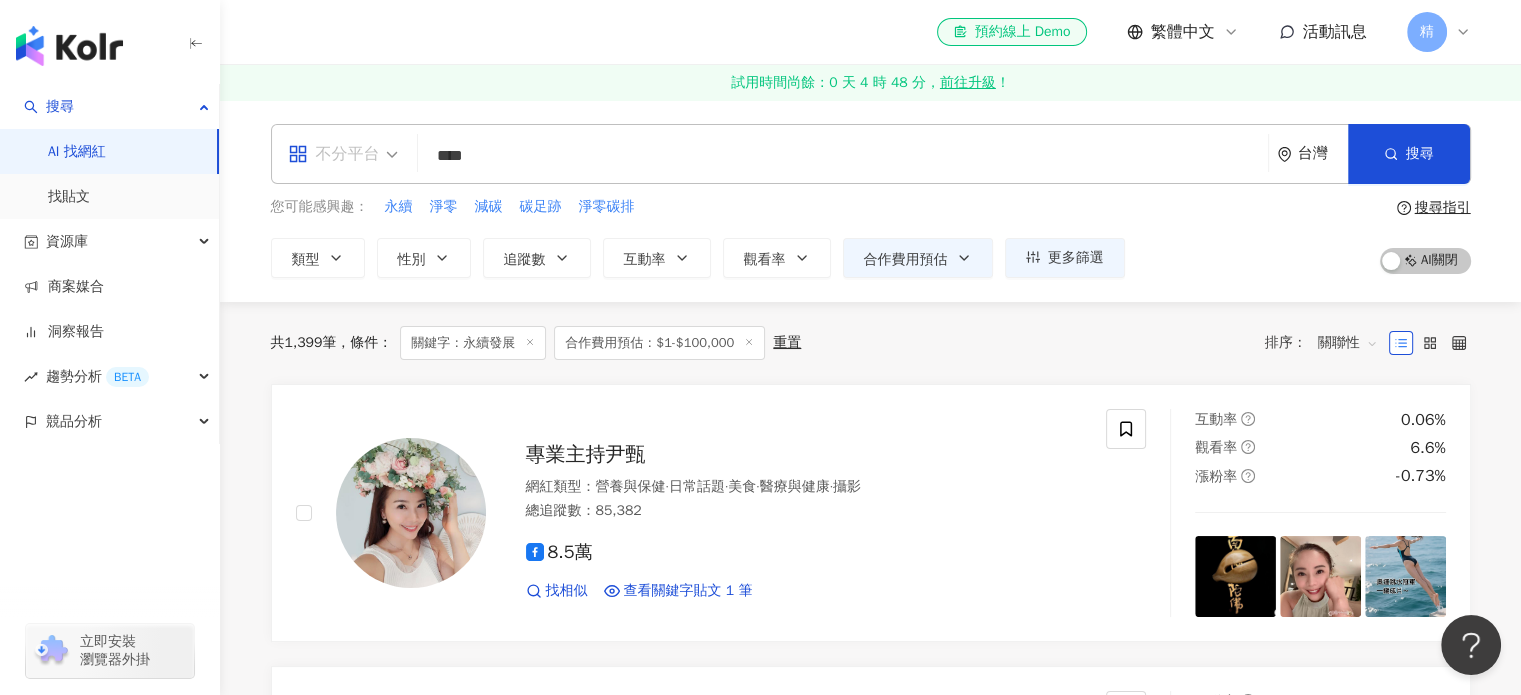 click on "不分平台" at bounding box center [334, 154] 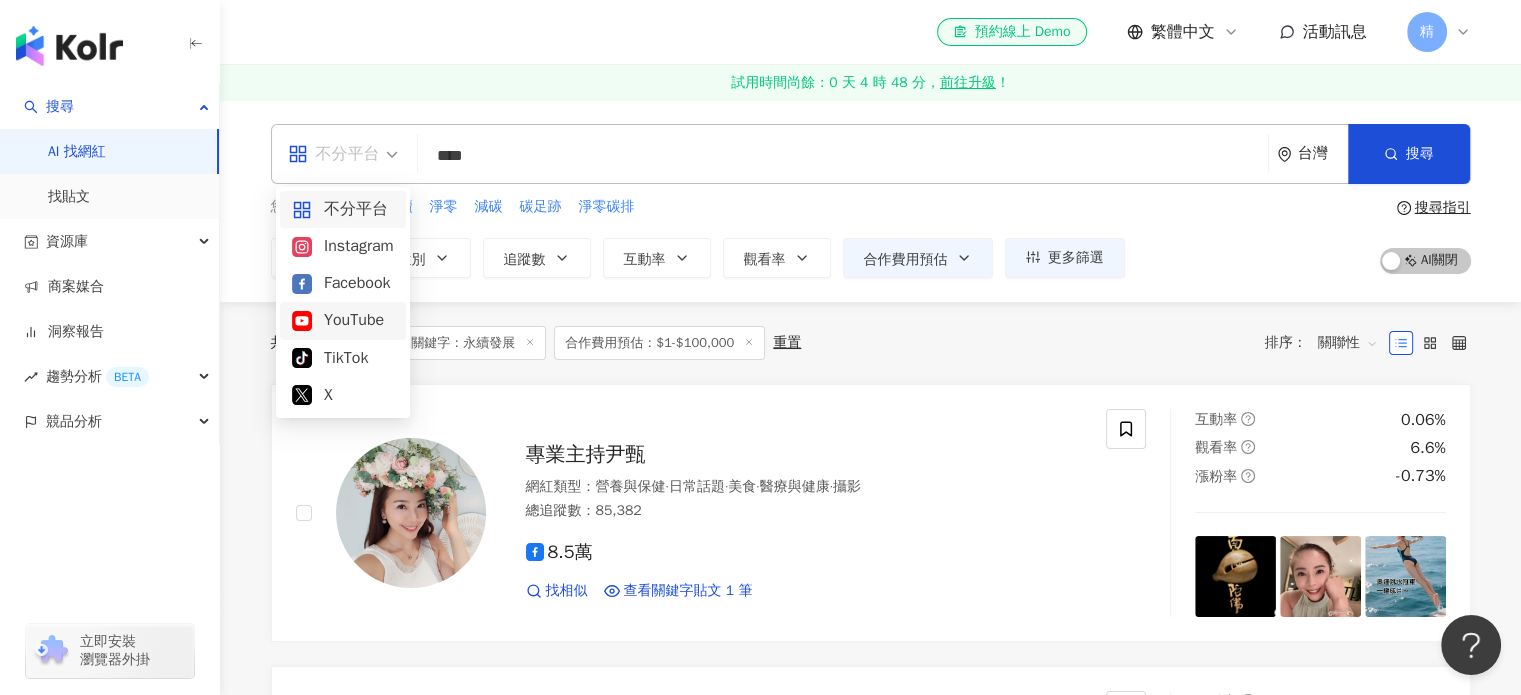 click on "YouTube" at bounding box center (343, 320) 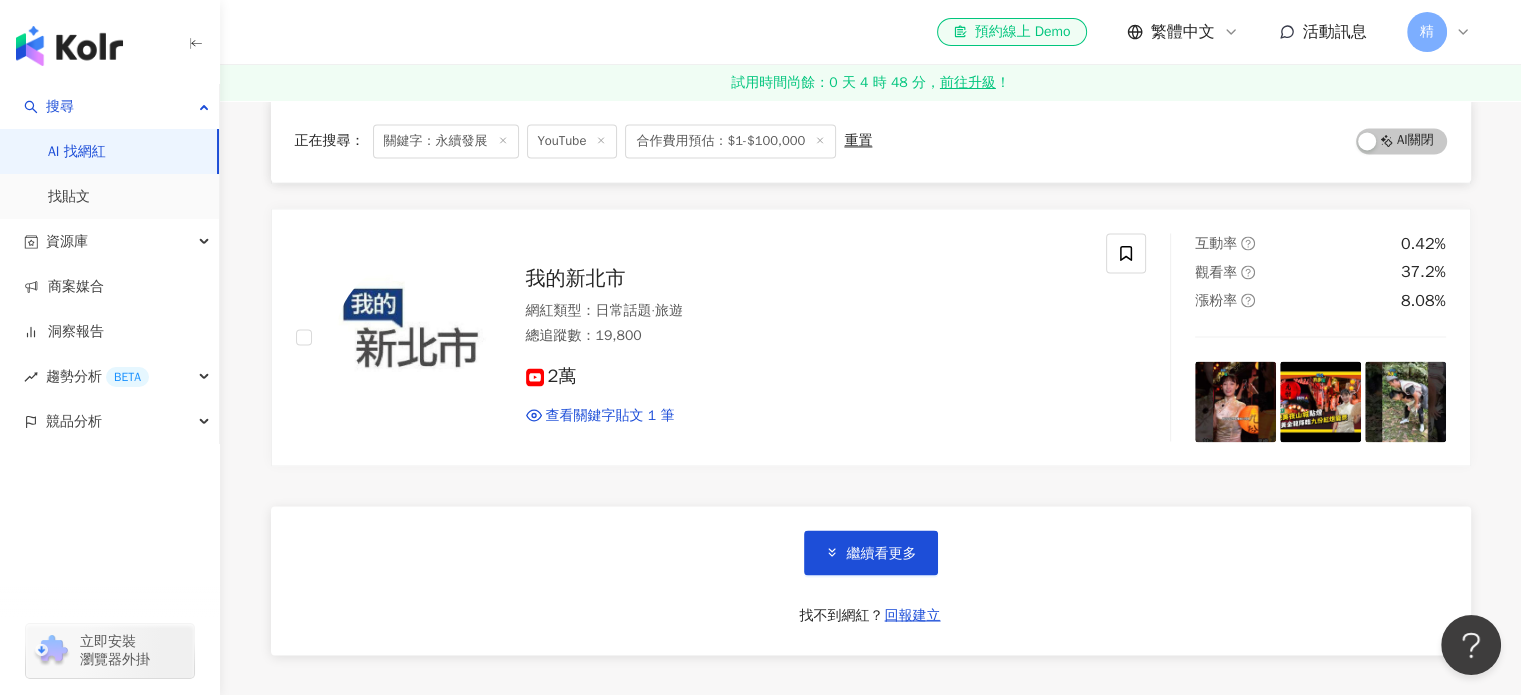 scroll, scrollTop: 3400, scrollLeft: 0, axis: vertical 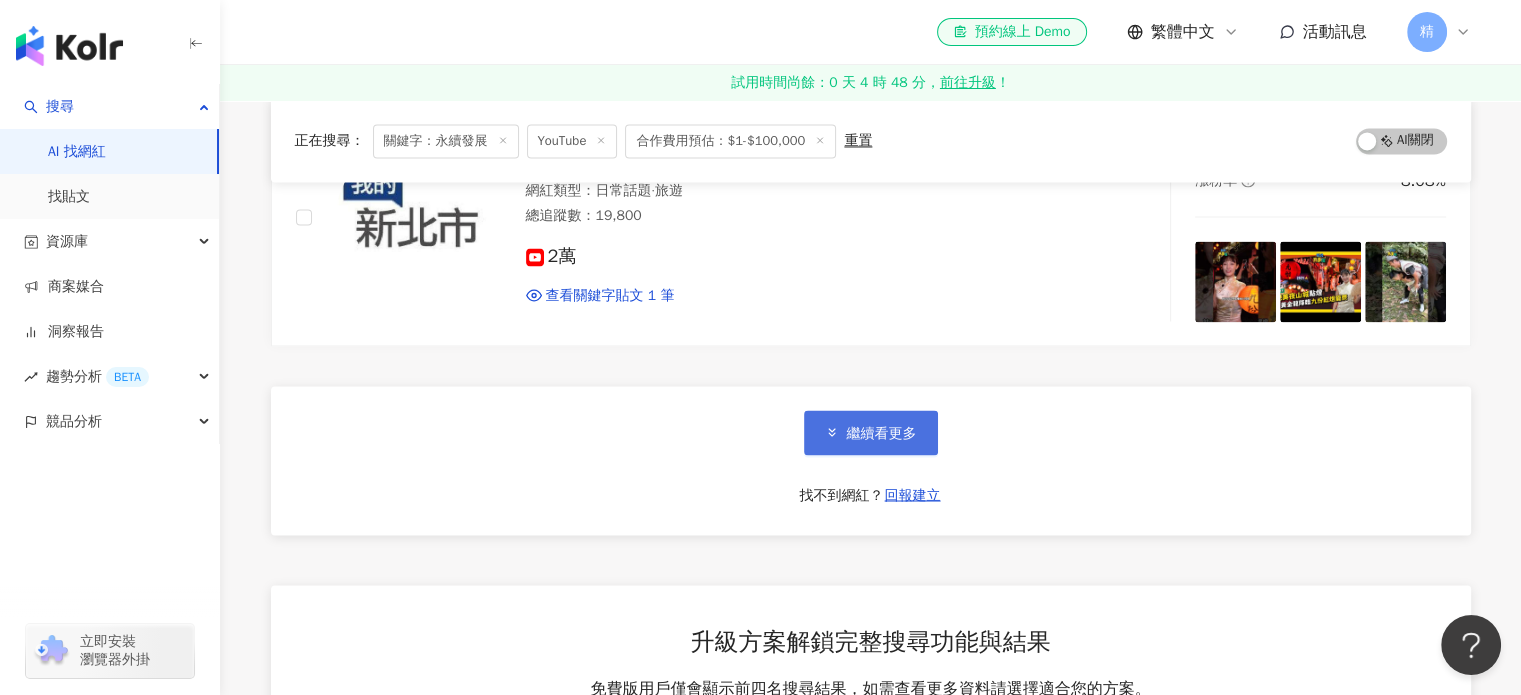 click on "繼續看更多" at bounding box center [871, 432] 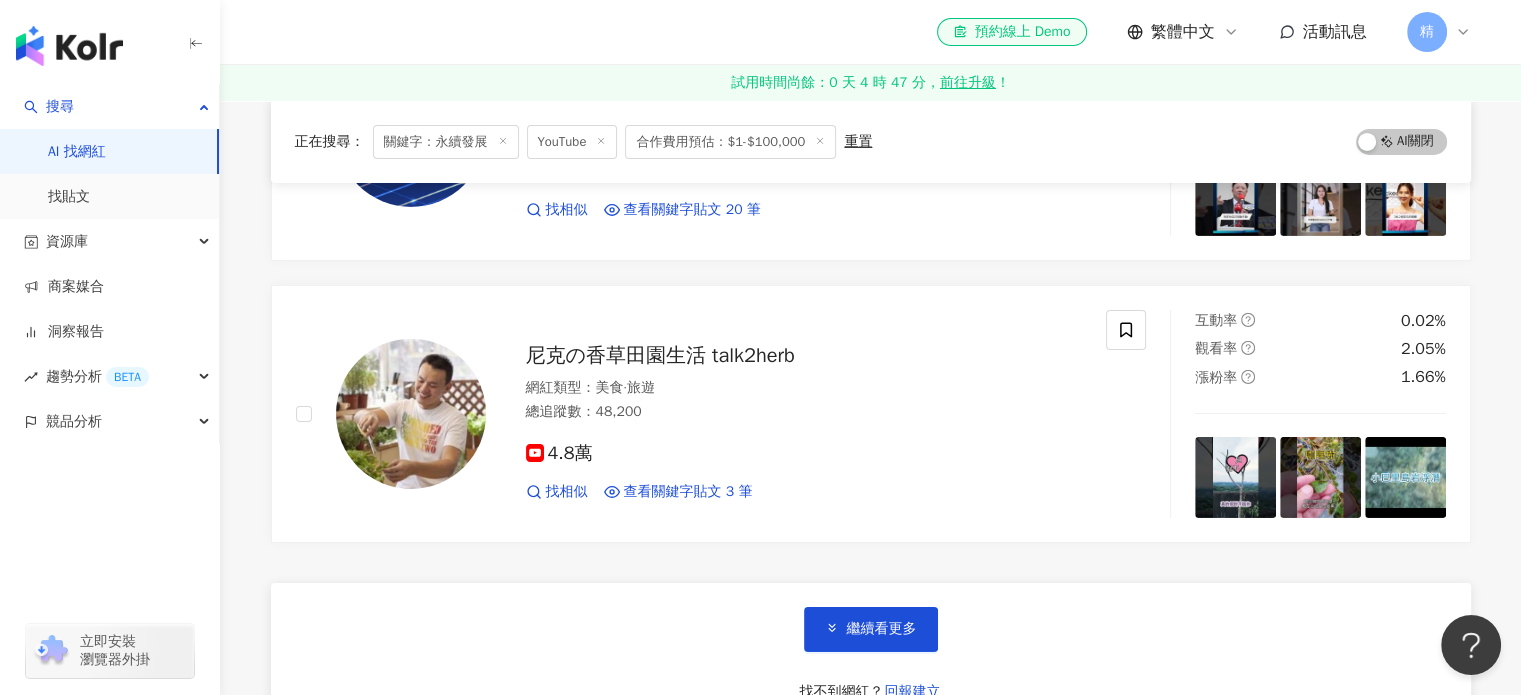 scroll, scrollTop: 6600, scrollLeft: 0, axis: vertical 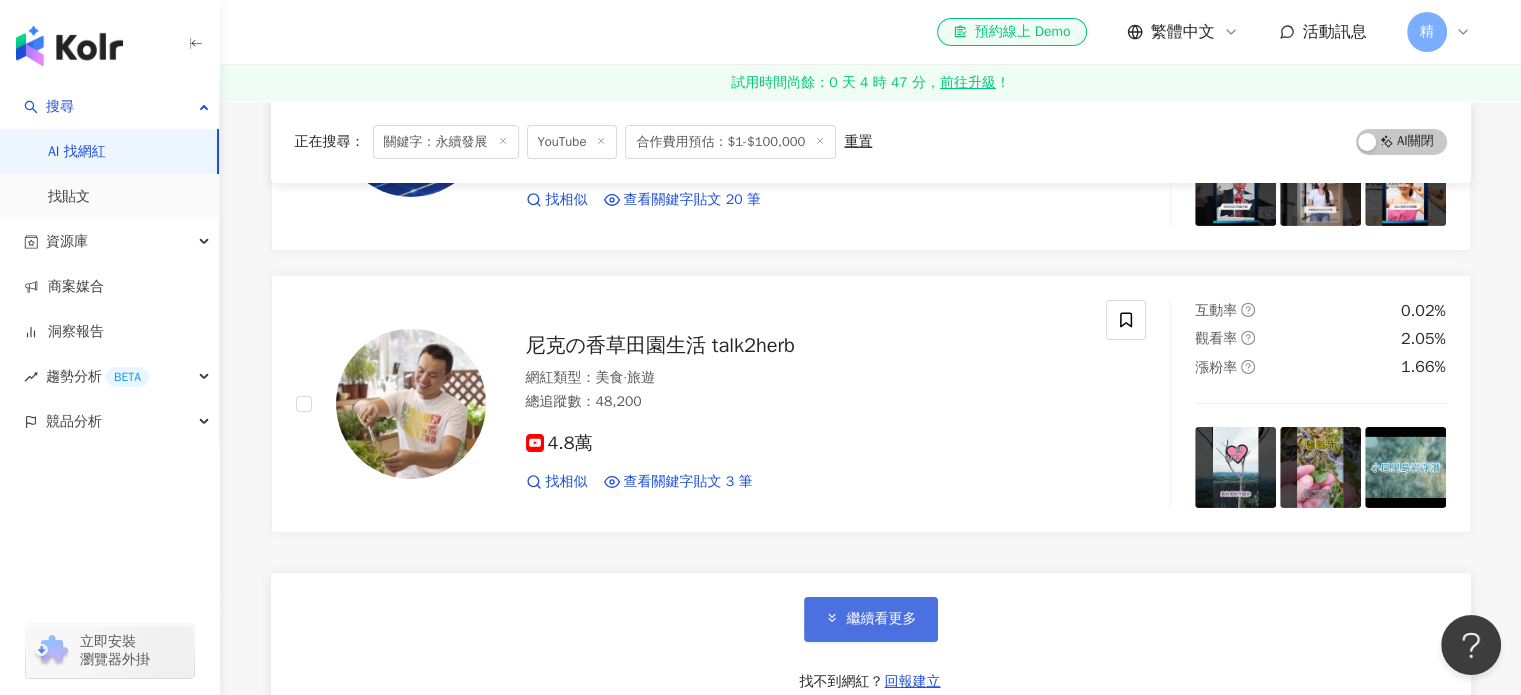 click on "繼續看更多" at bounding box center [871, 619] 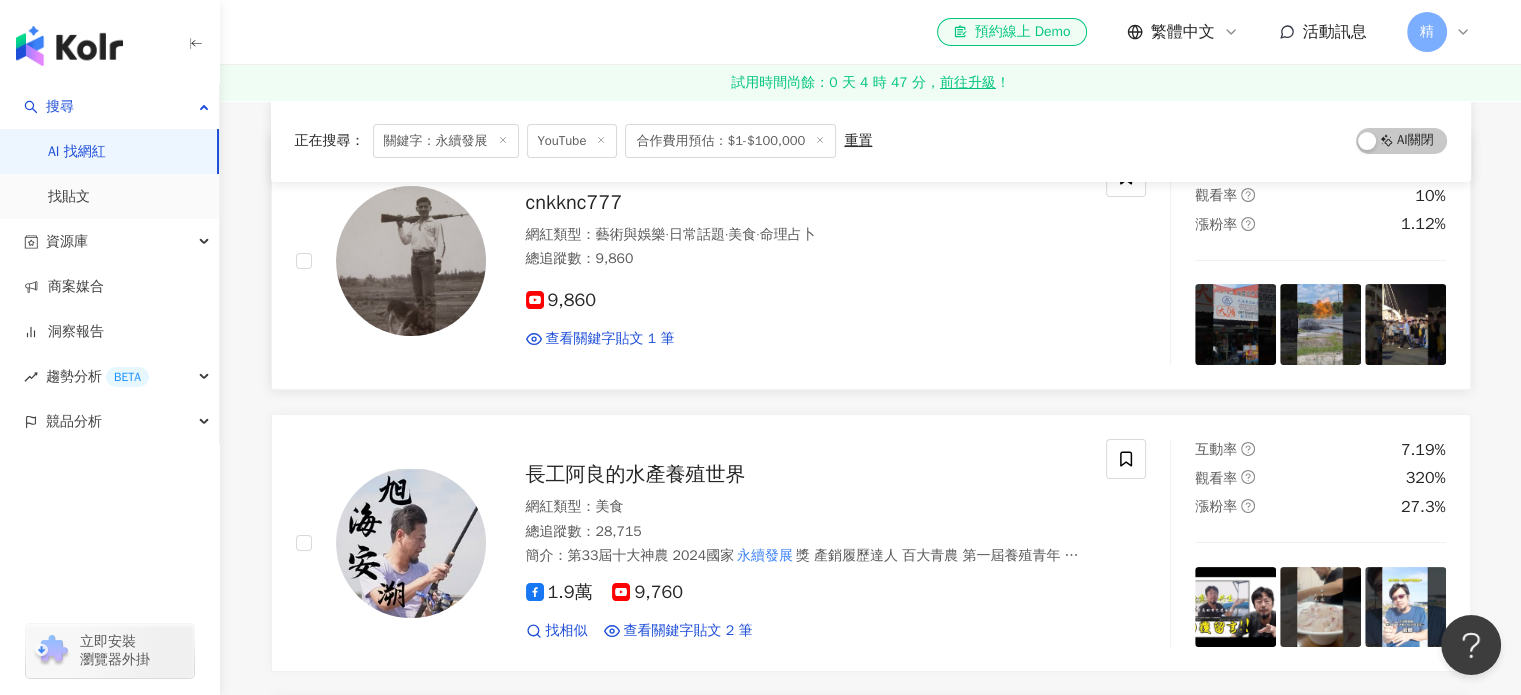 scroll, scrollTop: 0, scrollLeft: 0, axis: both 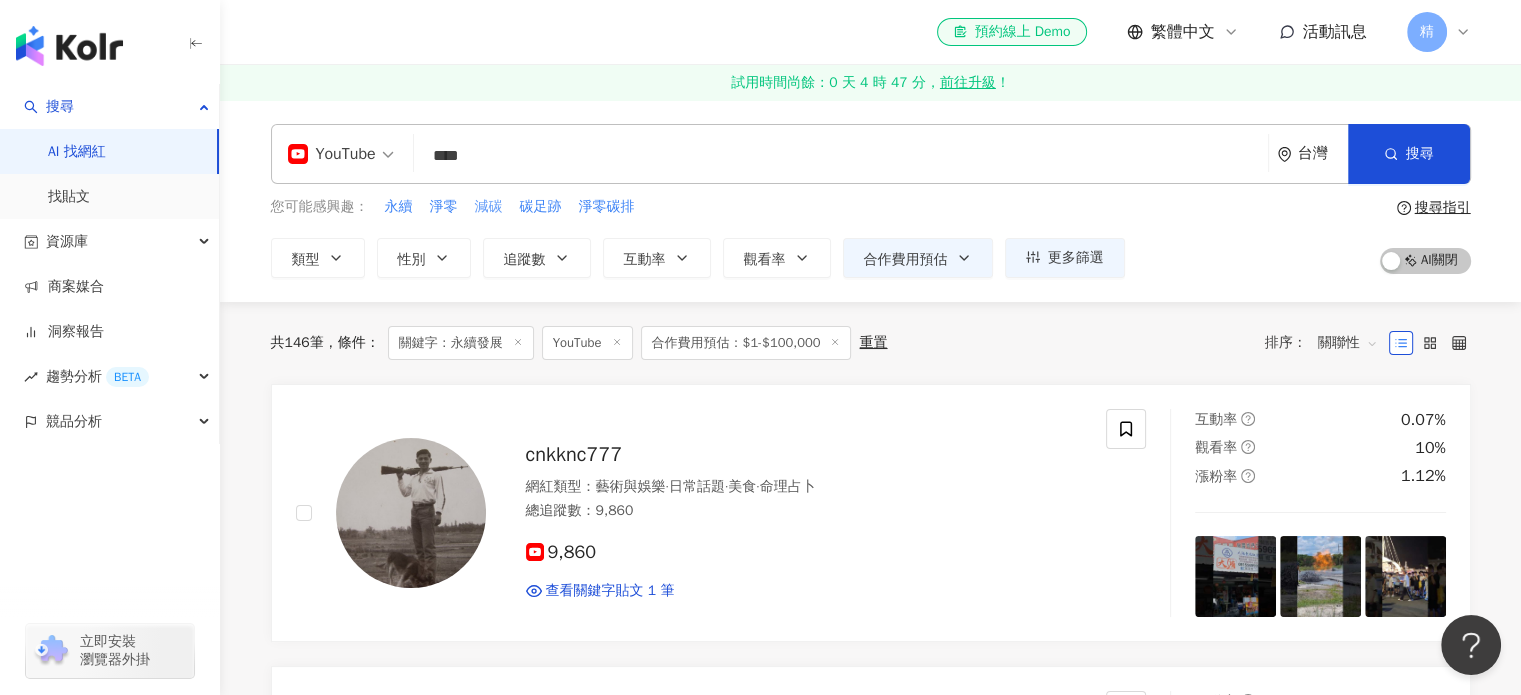 click on "減碳" at bounding box center [489, 207] 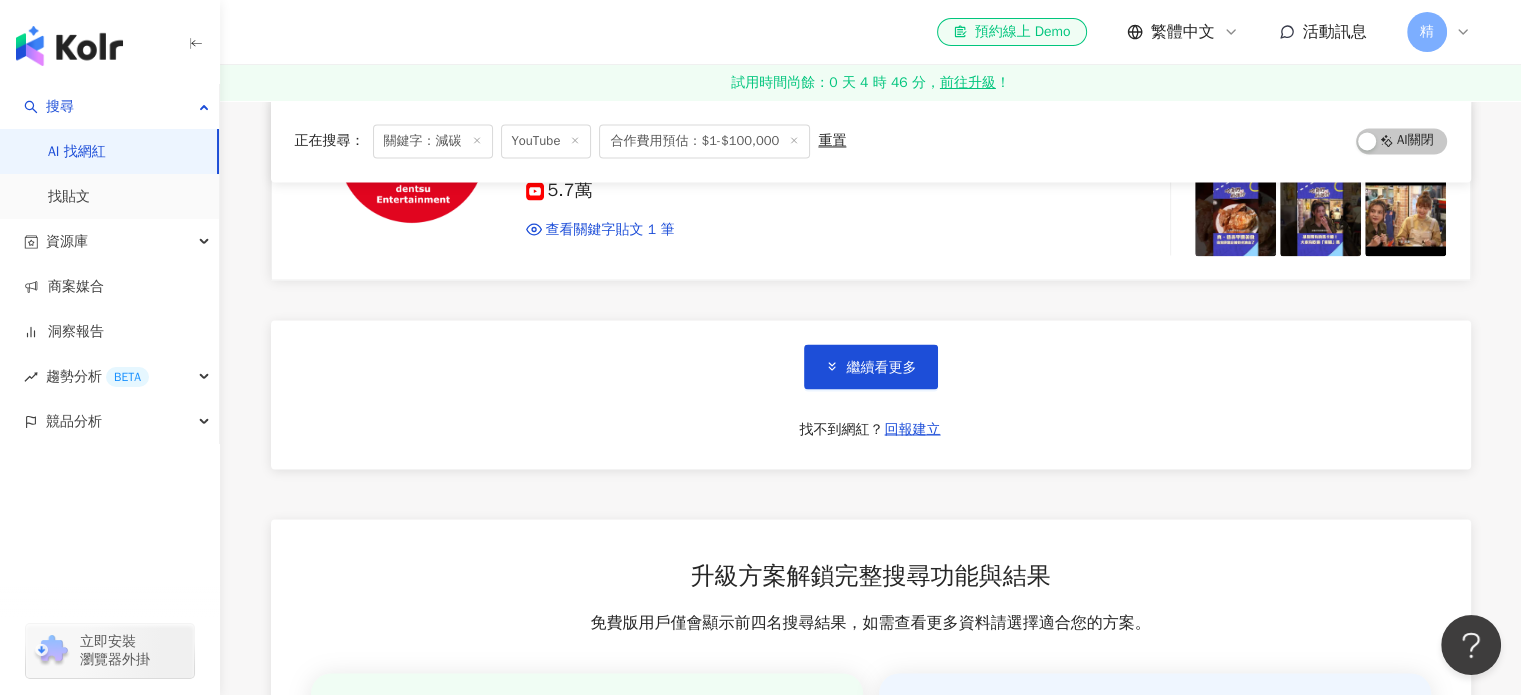 scroll, scrollTop: 3500, scrollLeft: 0, axis: vertical 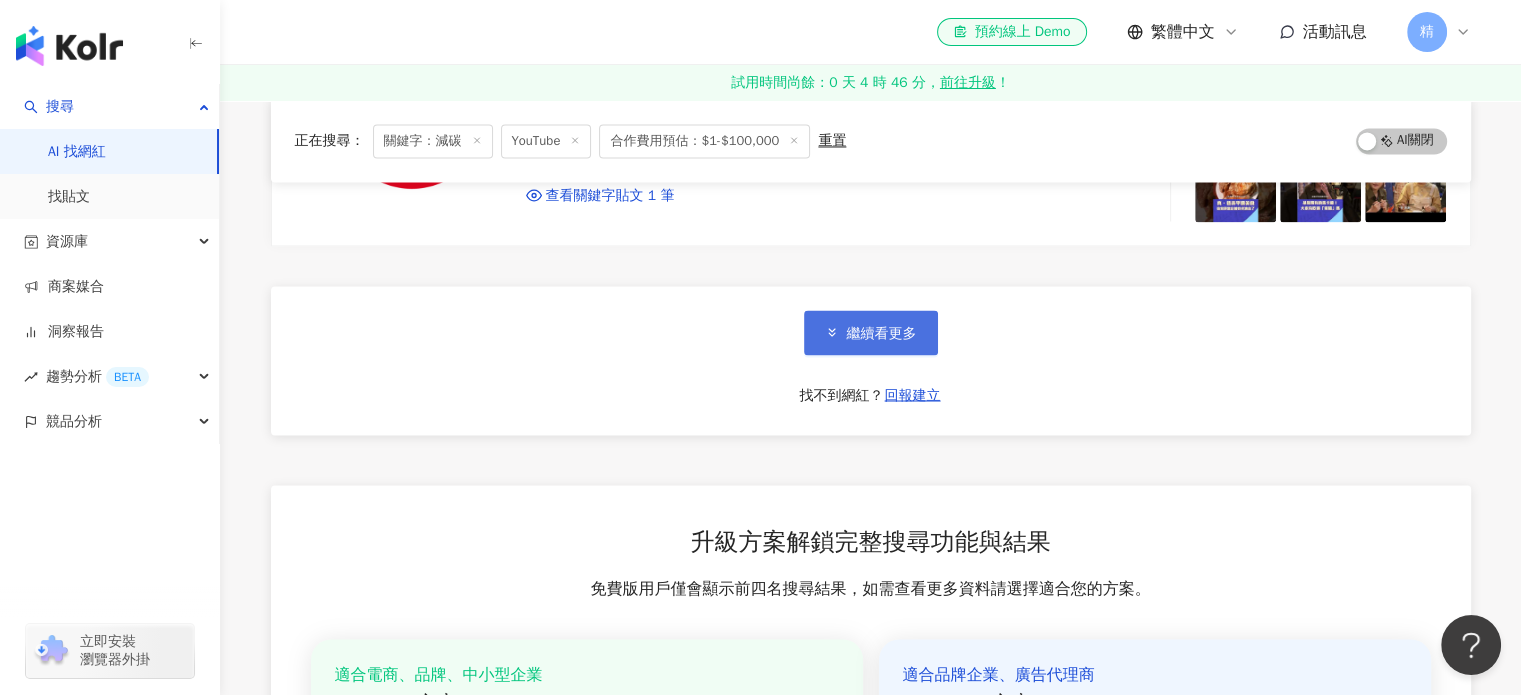 click on "繼續看更多" at bounding box center (871, 332) 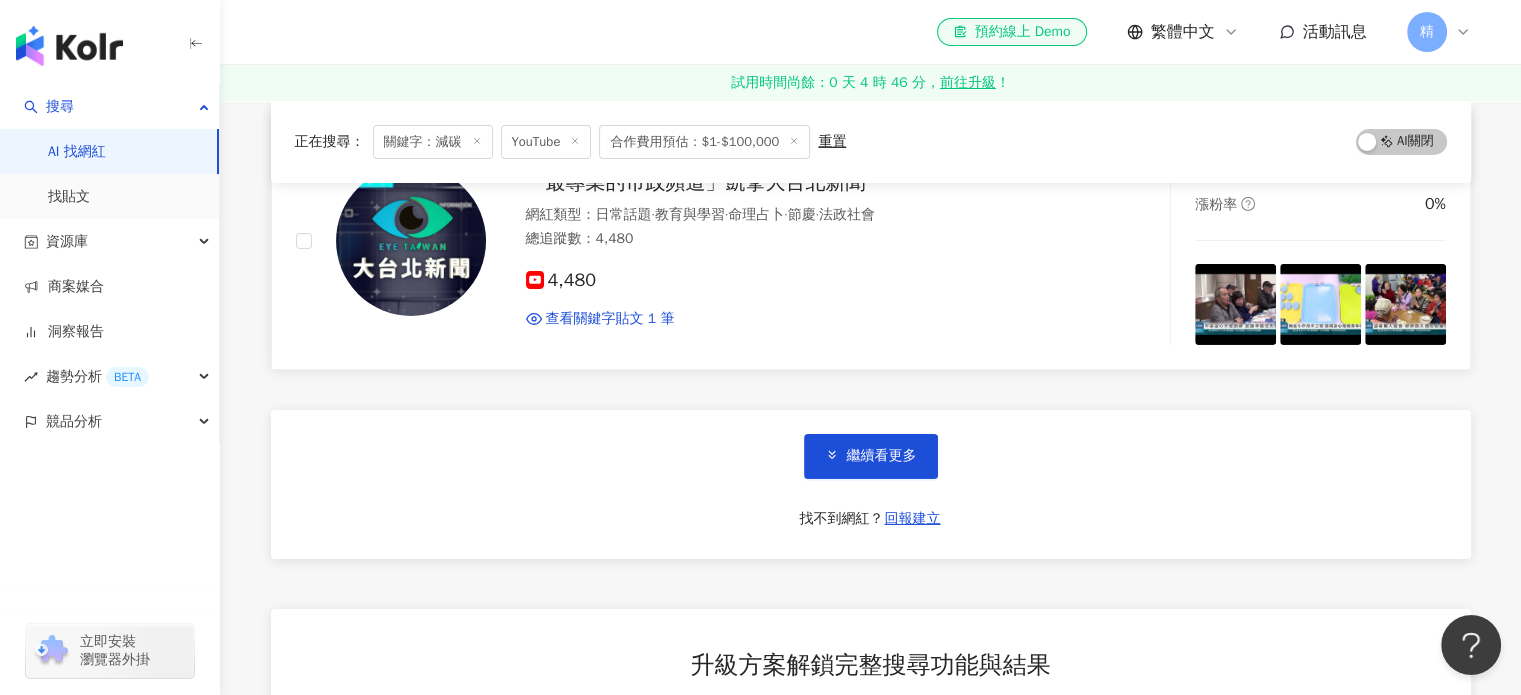 scroll, scrollTop: 6800, scrollLeft: 0, axis: vertical 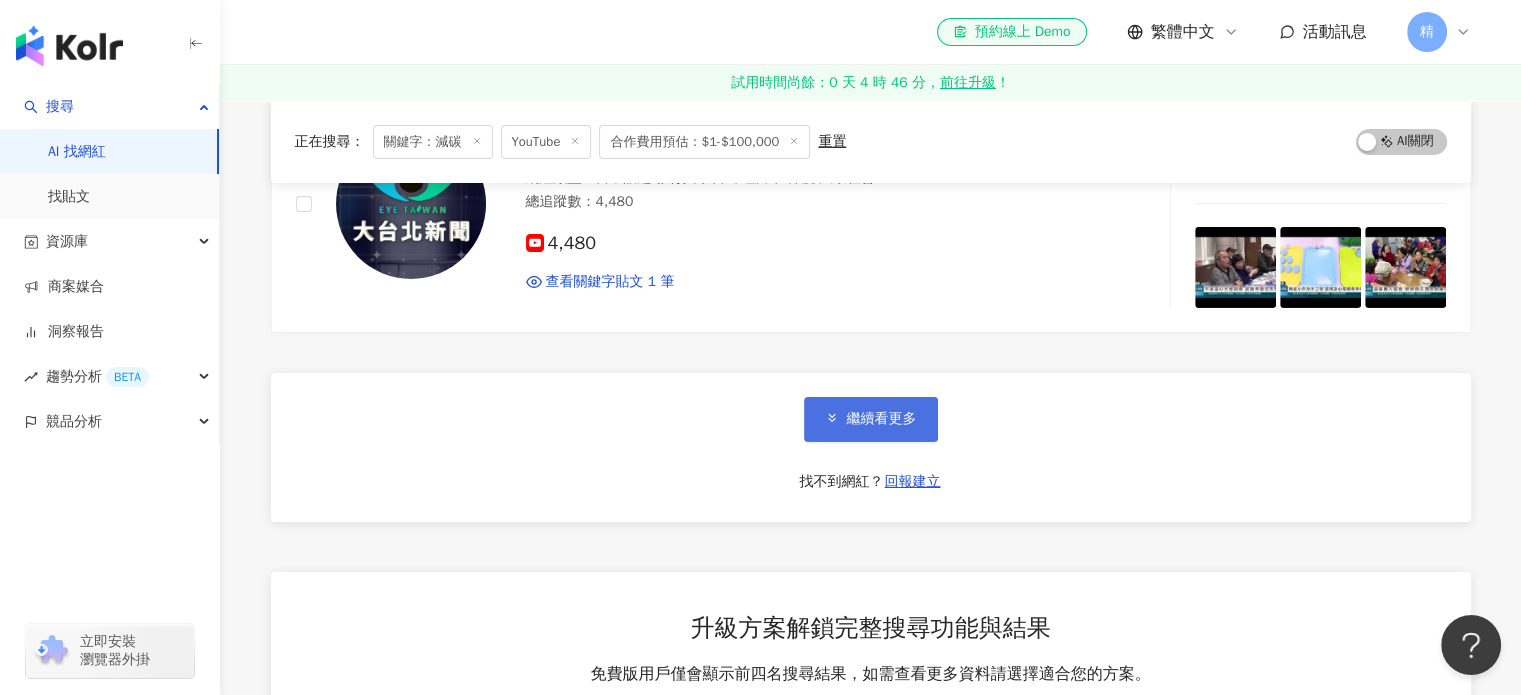 click on "繼續看更多" at bounding box center [871, 419] 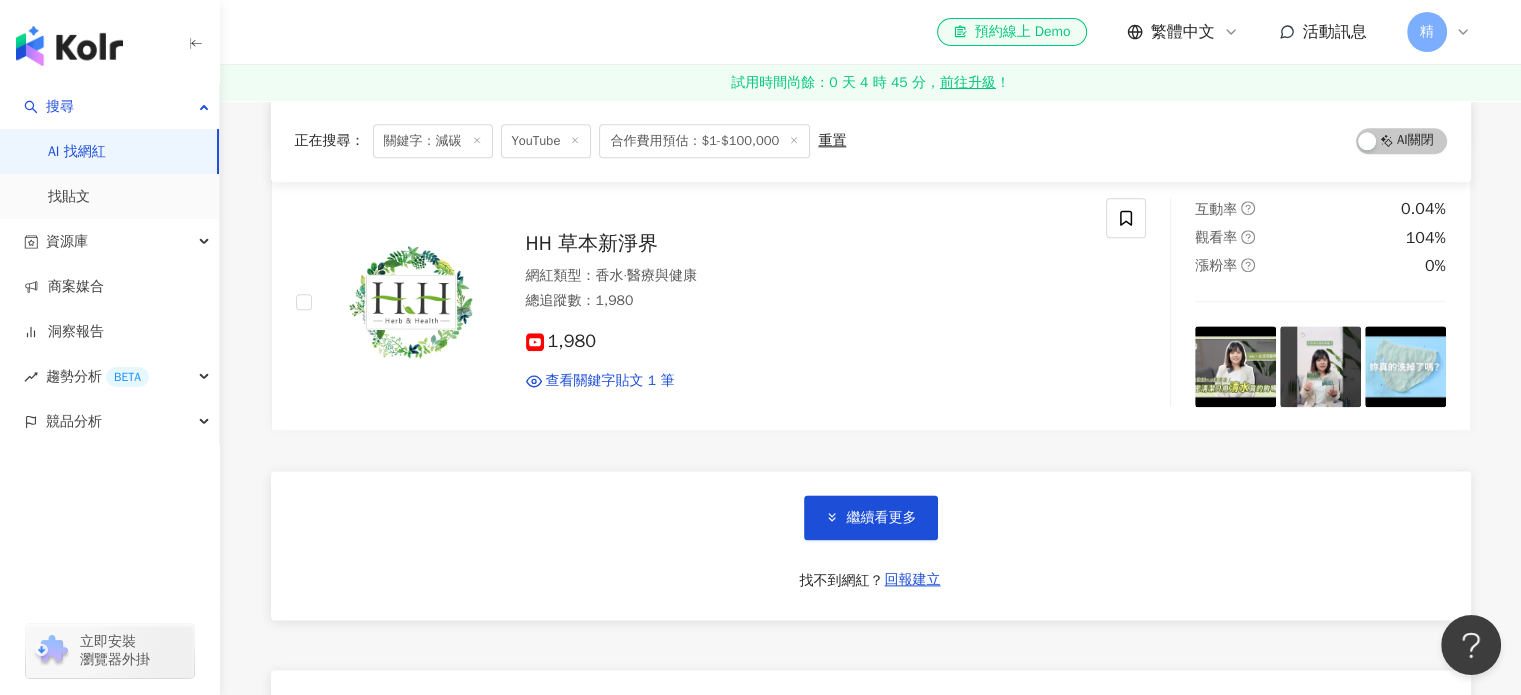 scroll, scrollTop: 10100, scrollLeft: 0, axis: vertical 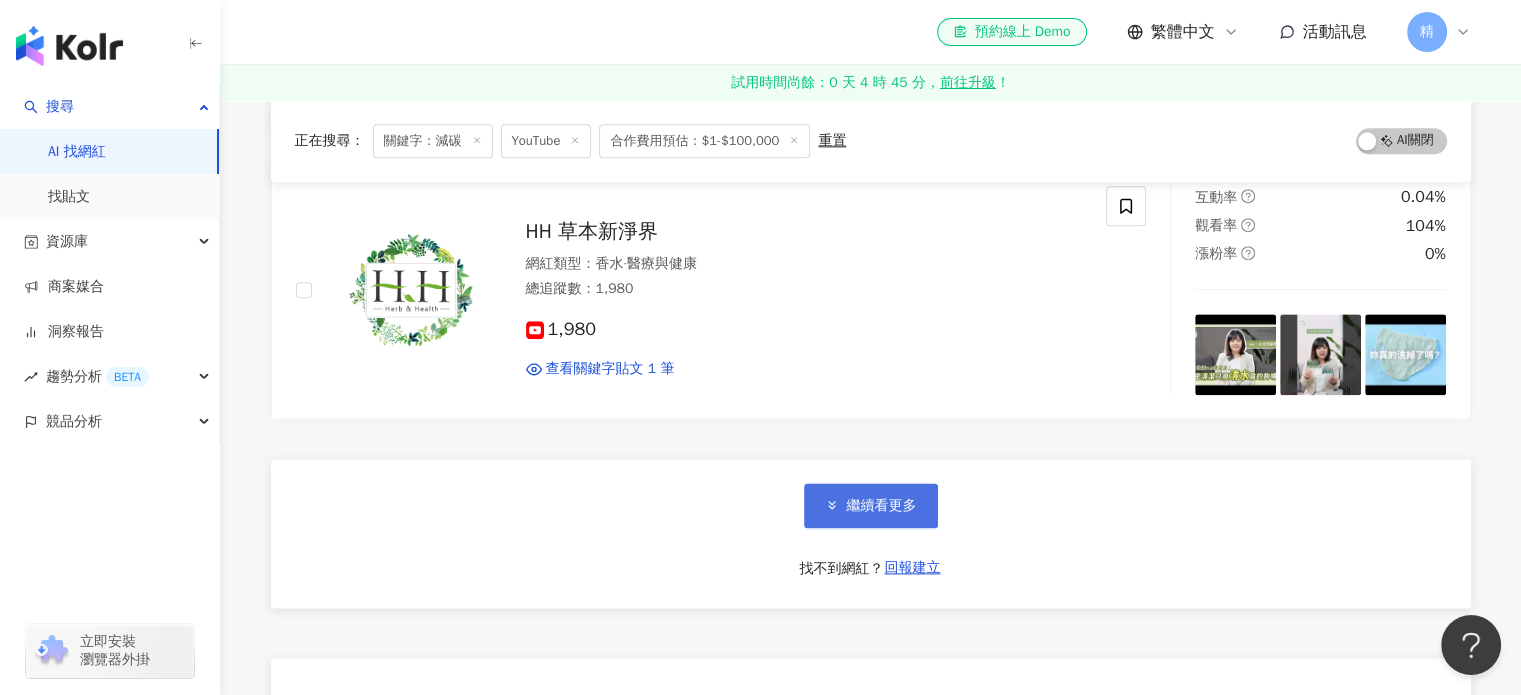 click on "繼續看更多" at bounding box center (871, 505) 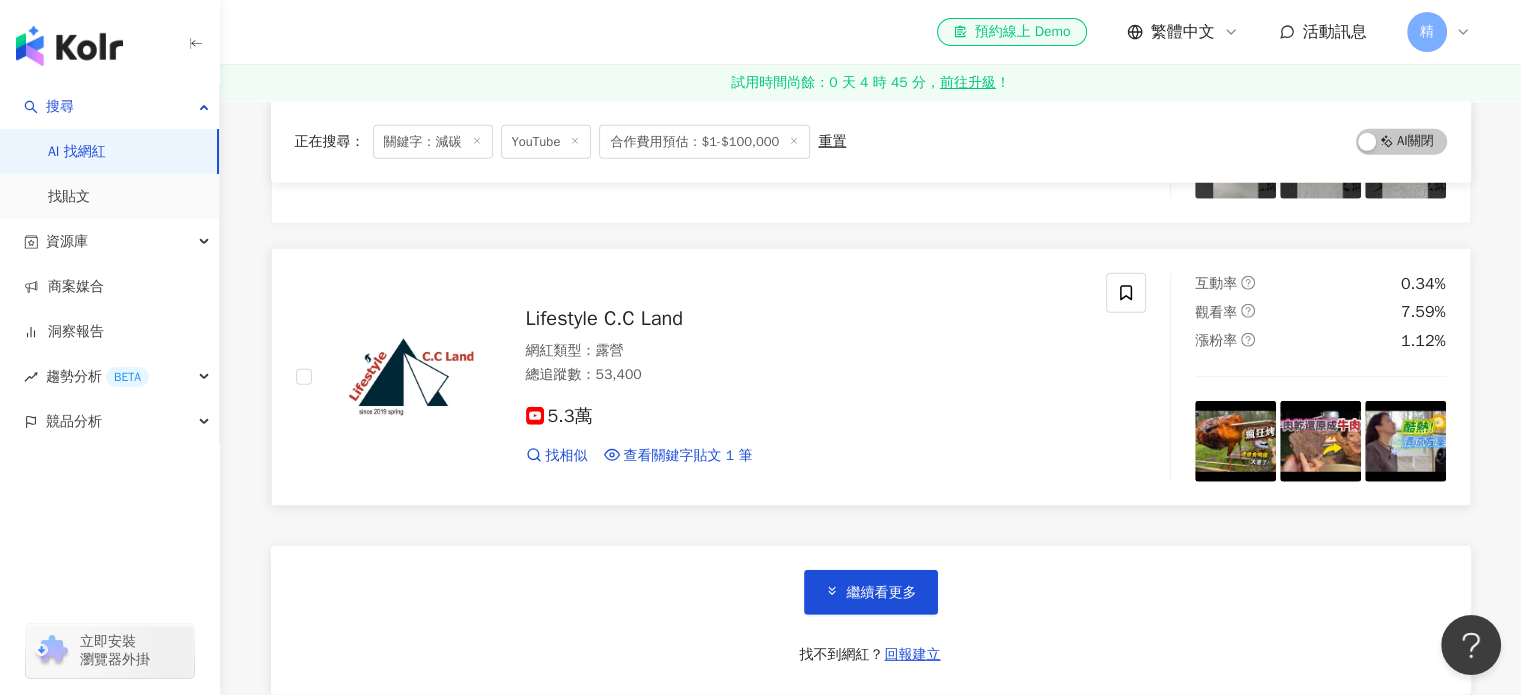 scroll, scrollTop: 13500, scrollLeft: 0, axis: vertical 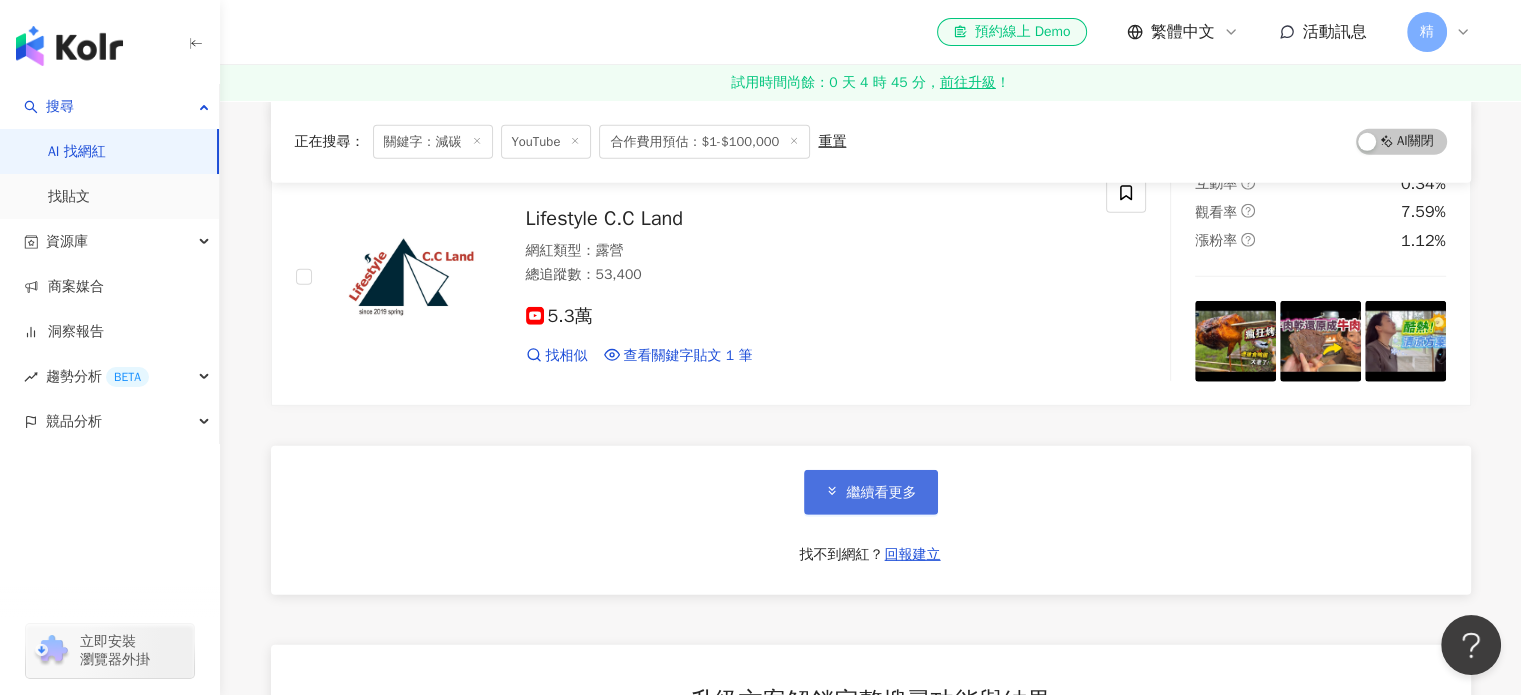 click 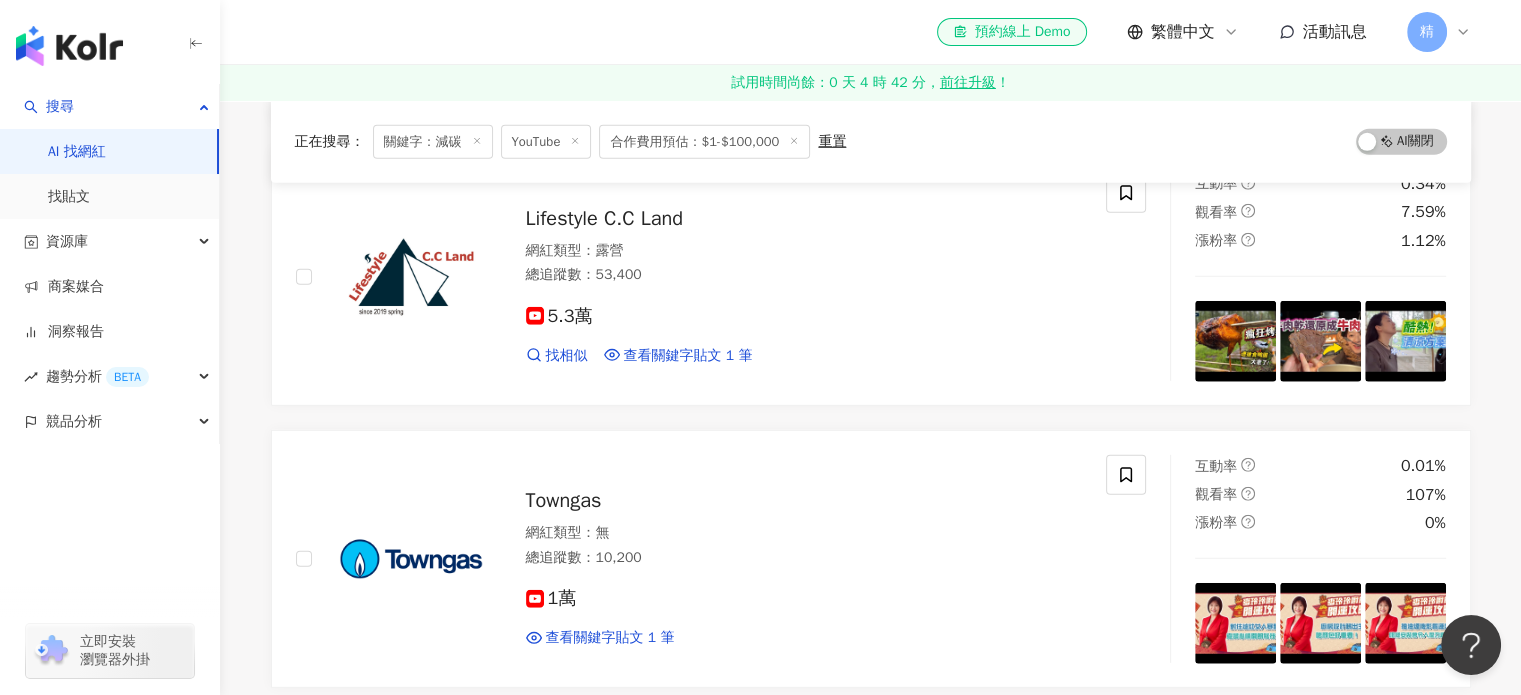 click 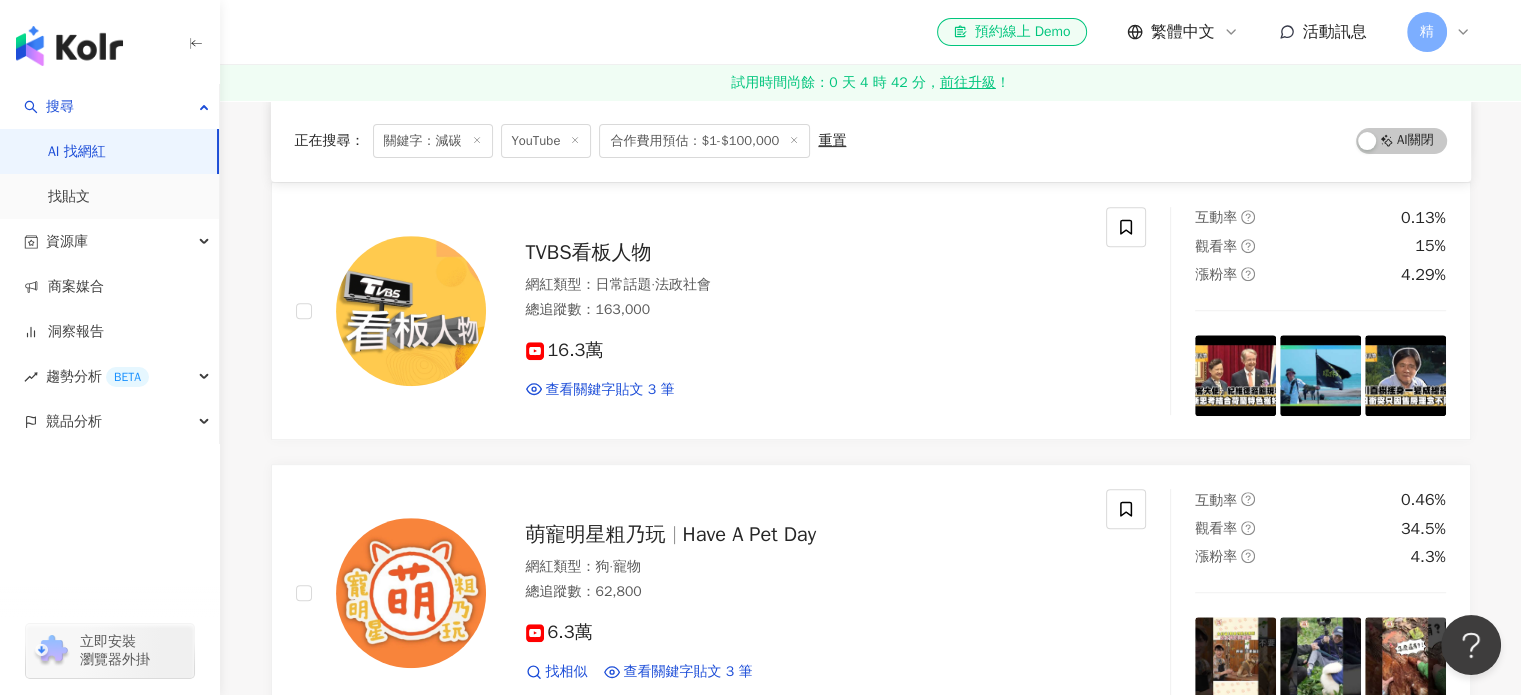 scroll, scrollTop: 0, scrollLeft: 0, axis: both 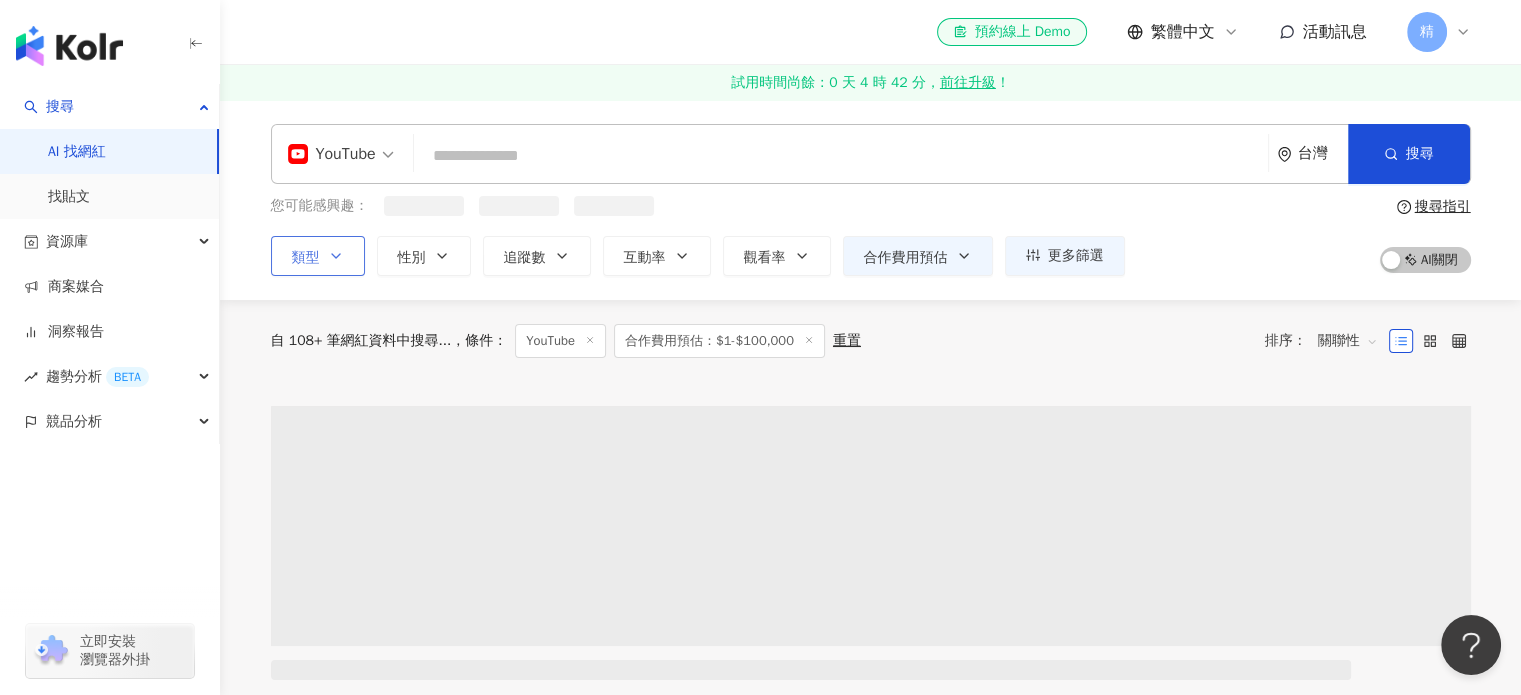 click on "類型" at bounding box center [318, 256] 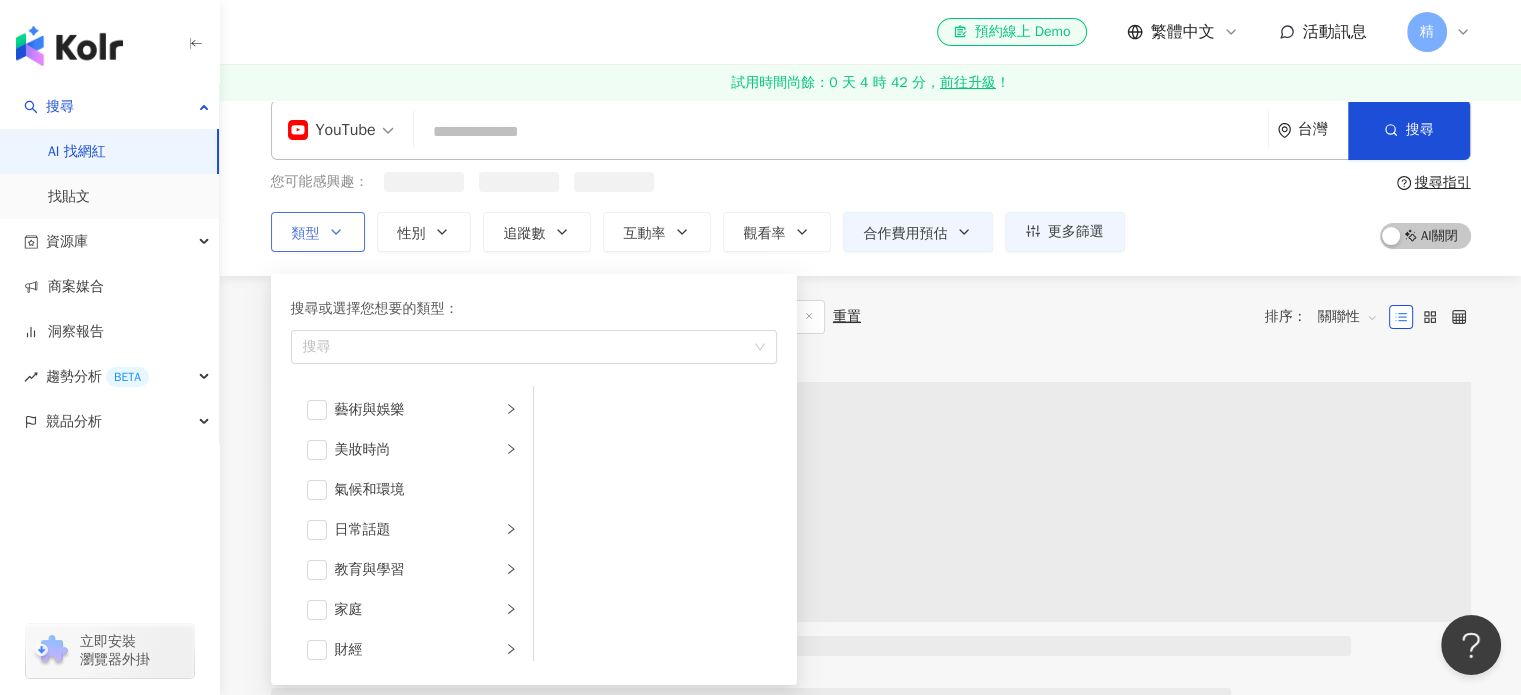 scroll, scrollTop: 100, scrollLeft: 0, axis: vertical 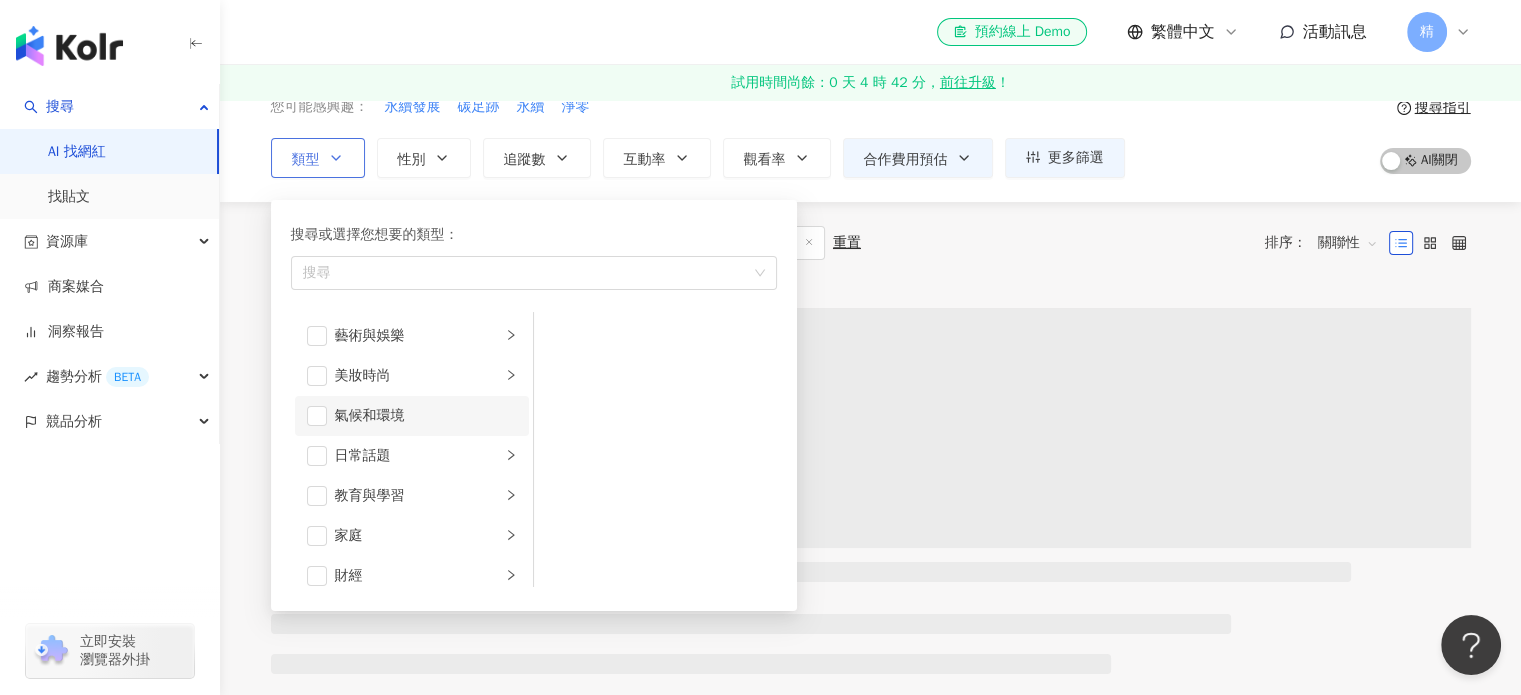 click on "氣候和環境" at bounding box center (412, 416) 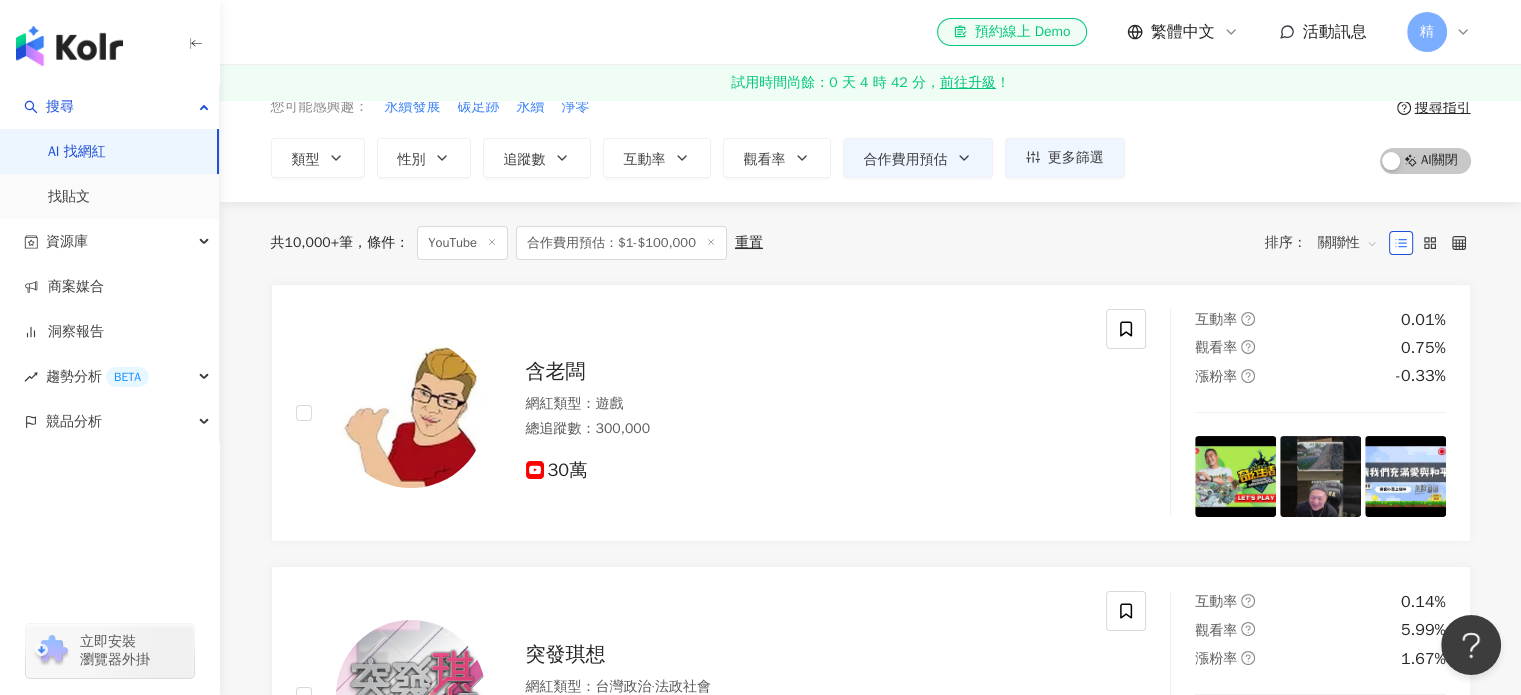 click on "共  10,000+  筆 條件 ： YouTube 合作費用預估：$1-$100,000 重置 排序： 關聯性" at bounding box center (871, 243) 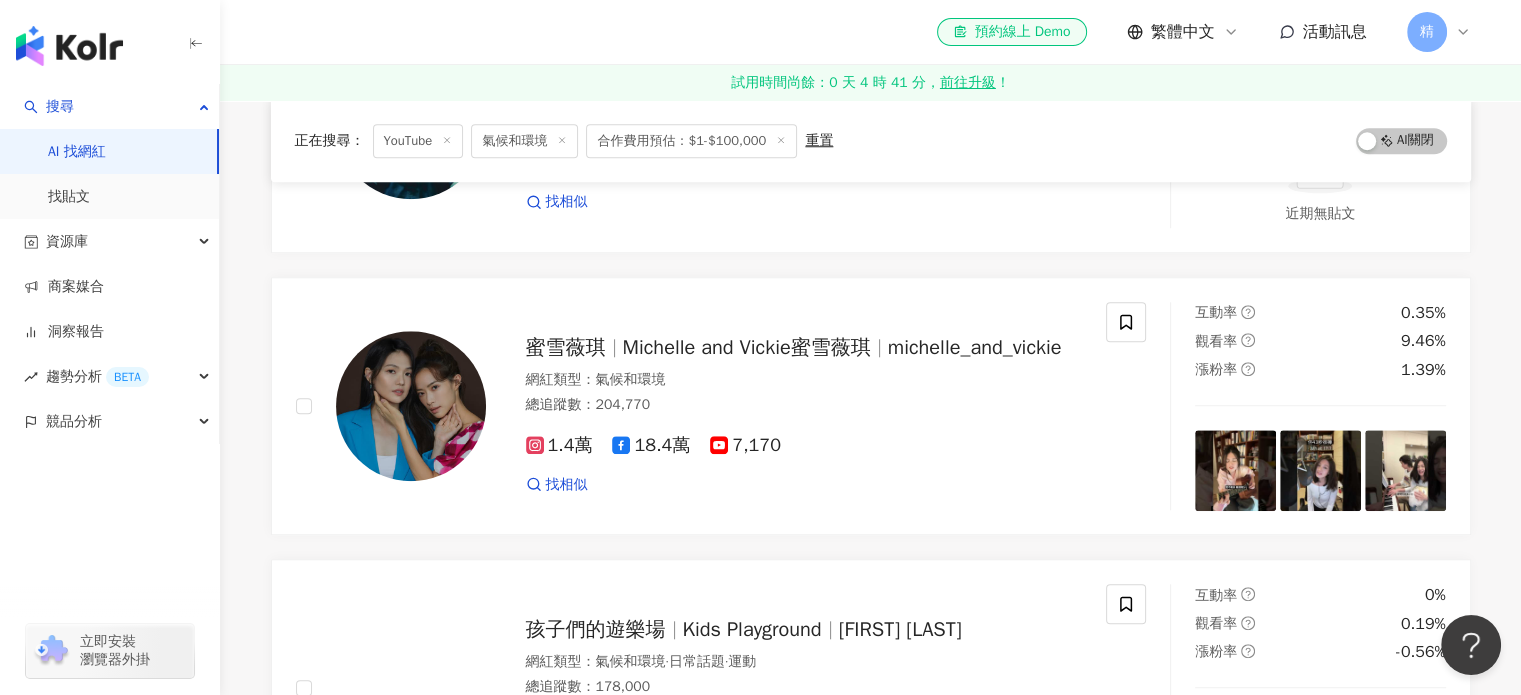 scroll, scrollTop: 1900, scrollLeft: 0, axis: vertical 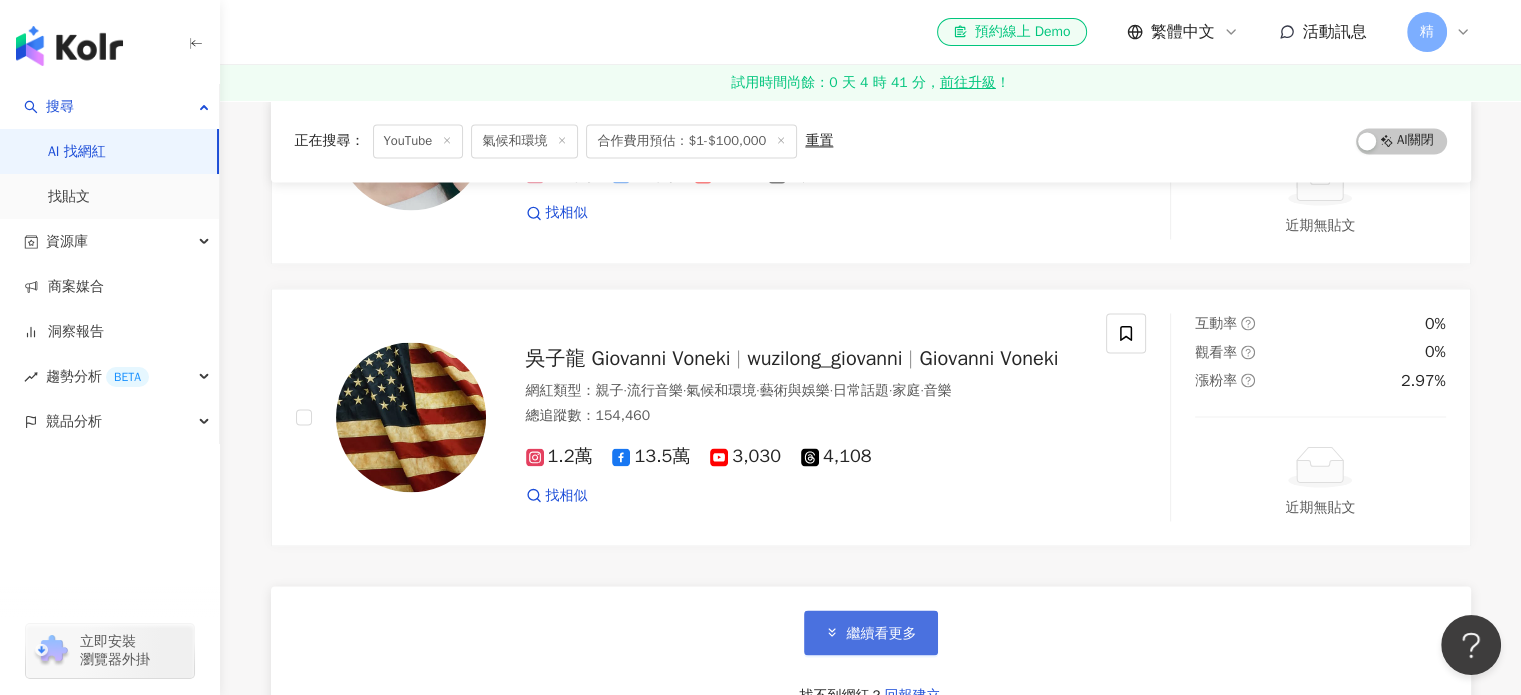 click on "繼續看更多" at bounding box center [871, 632] 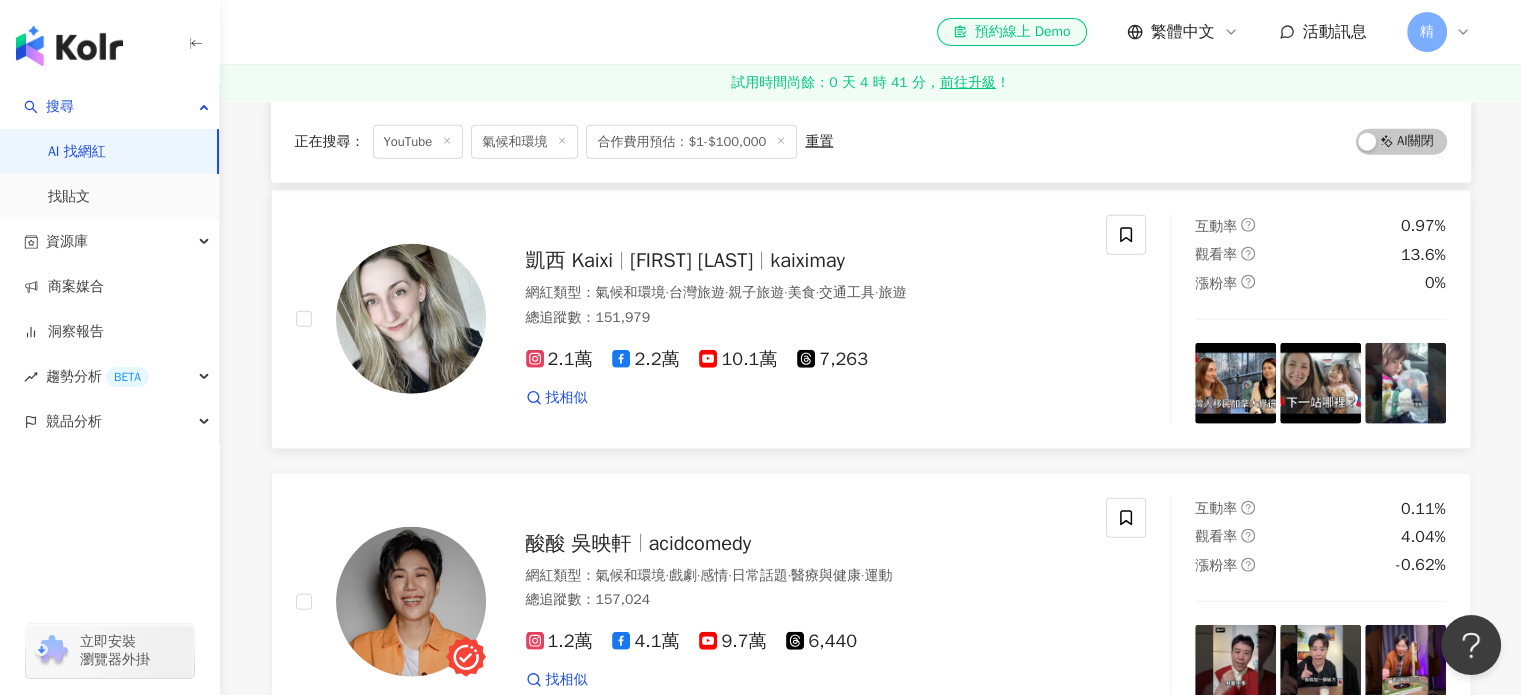 scroll, scrollTop: 5000, scrollLeft: 0, axis: vertical 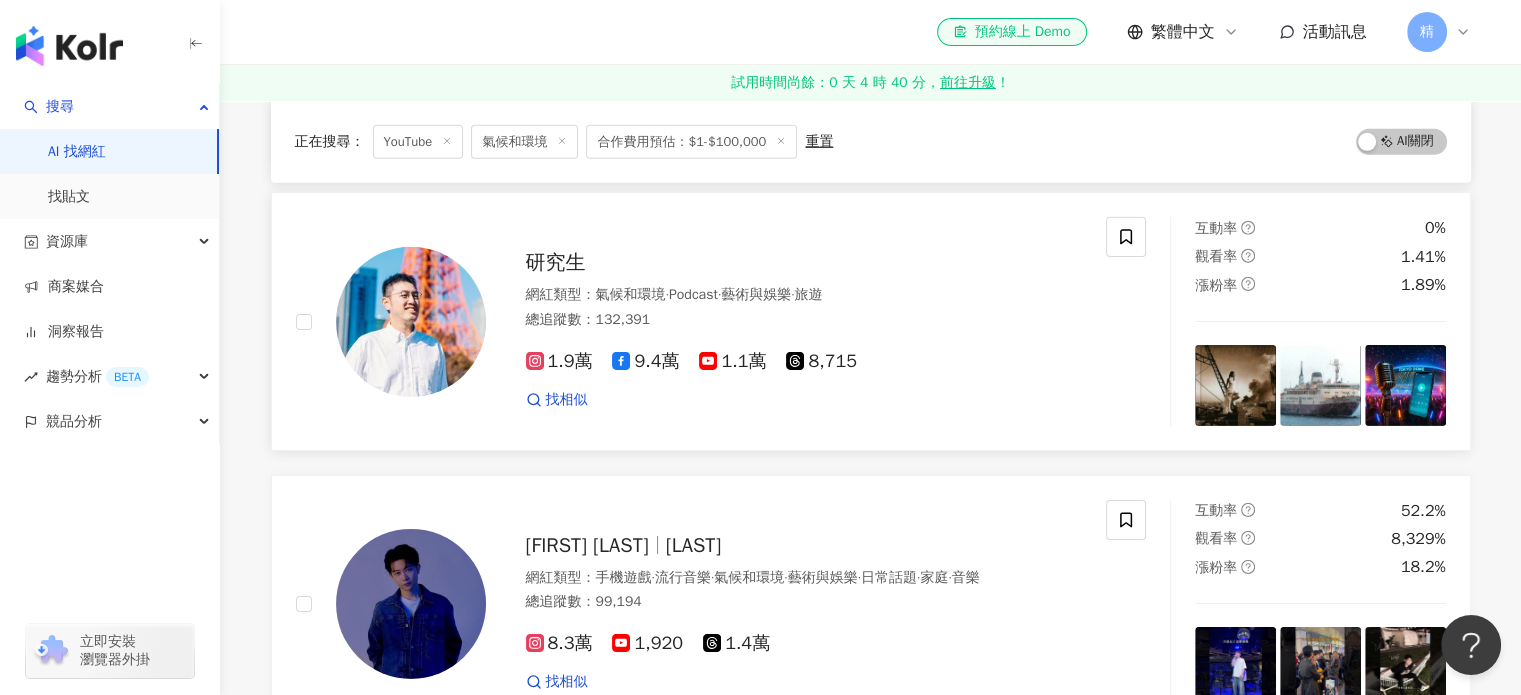 drag, startPoint x: 570, startPoint y: 251, endPoint x: 863, endPoint y: 275, distance: 293.9813 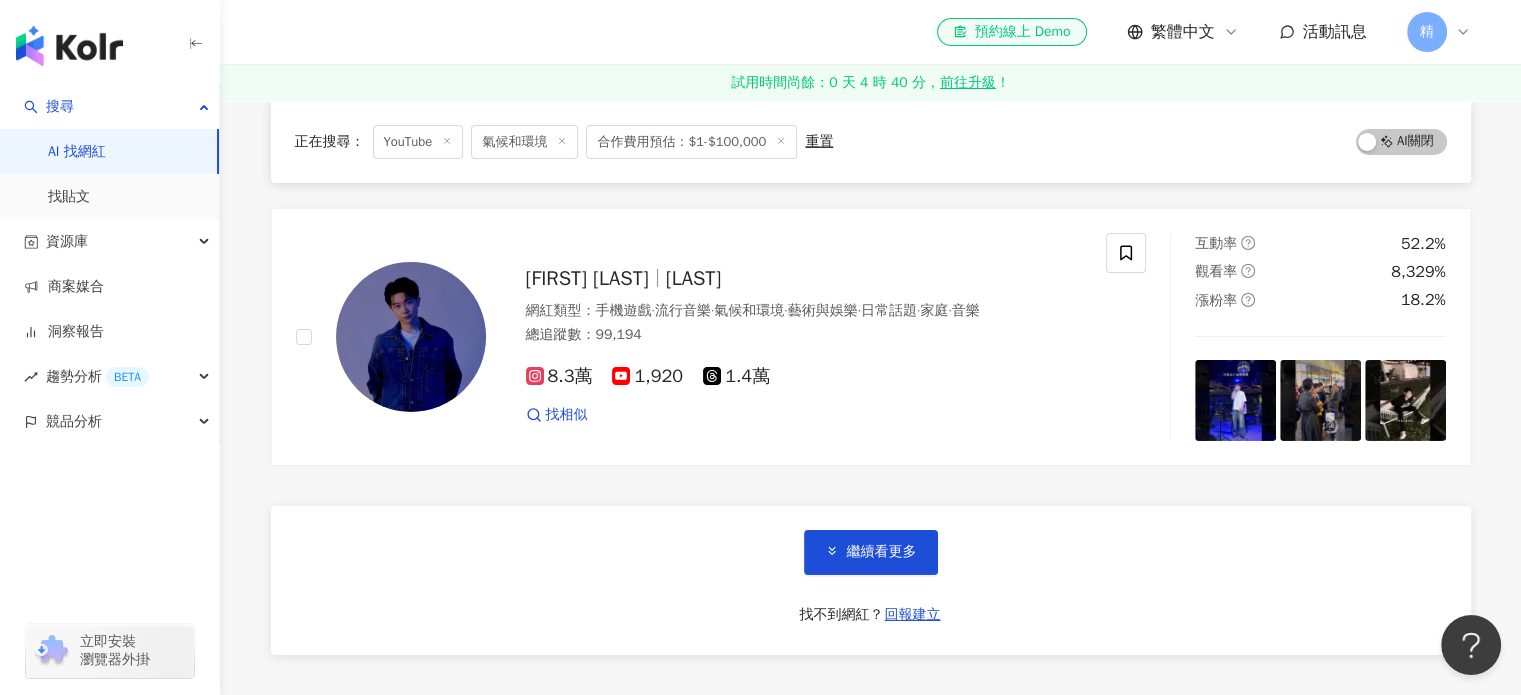 scroll, scrollTop: 6700, scrollLeft: 0, axis: vertical 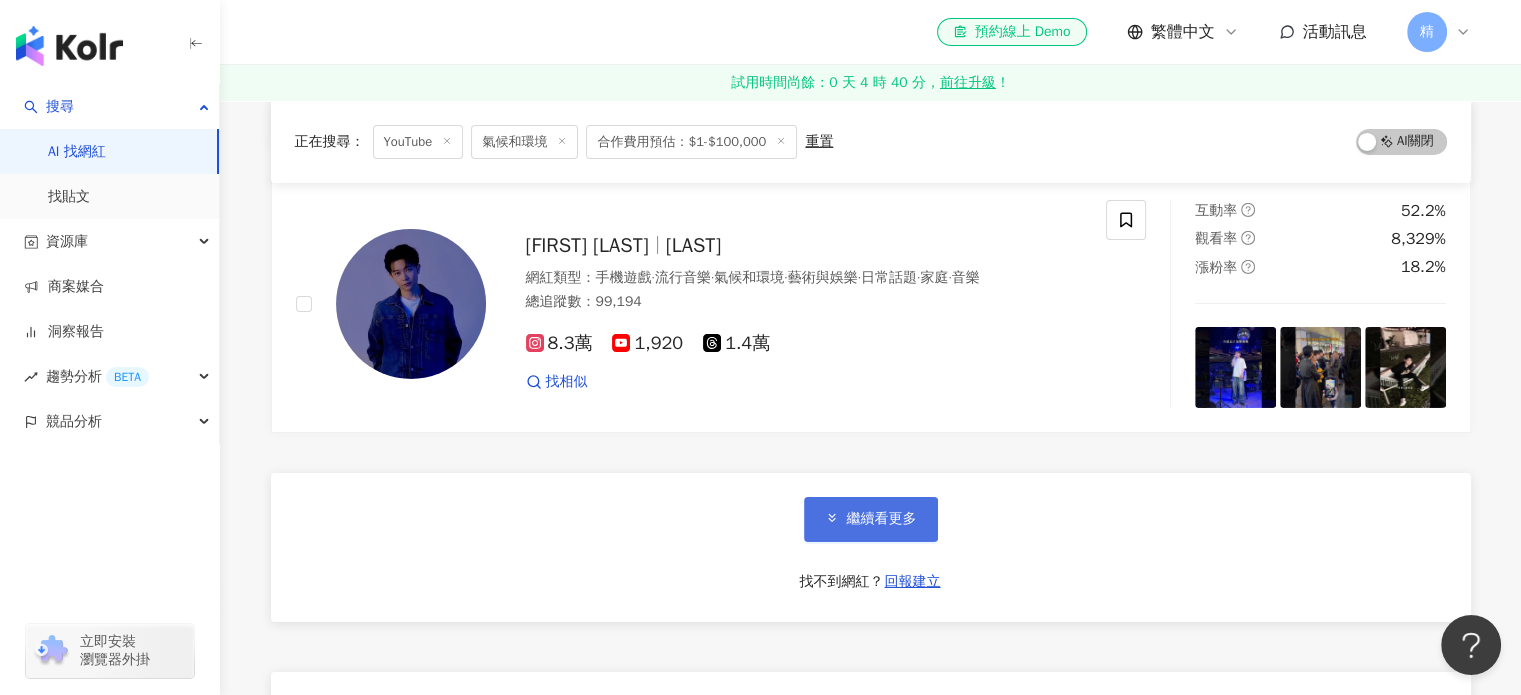 click on "繼續看更多" at bounding box center (882, 519) 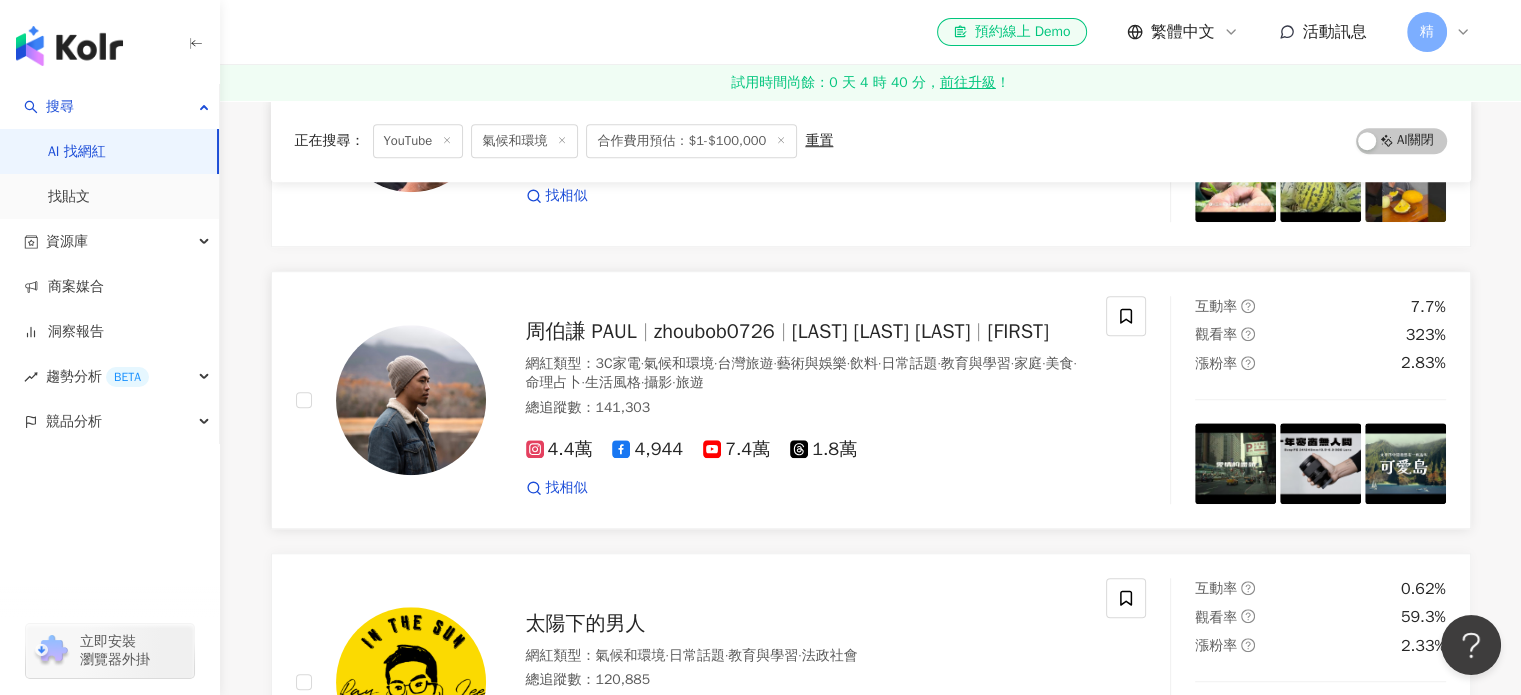 scroll, scrollTop: 9200, scrollLeft: 0, axis: vertical 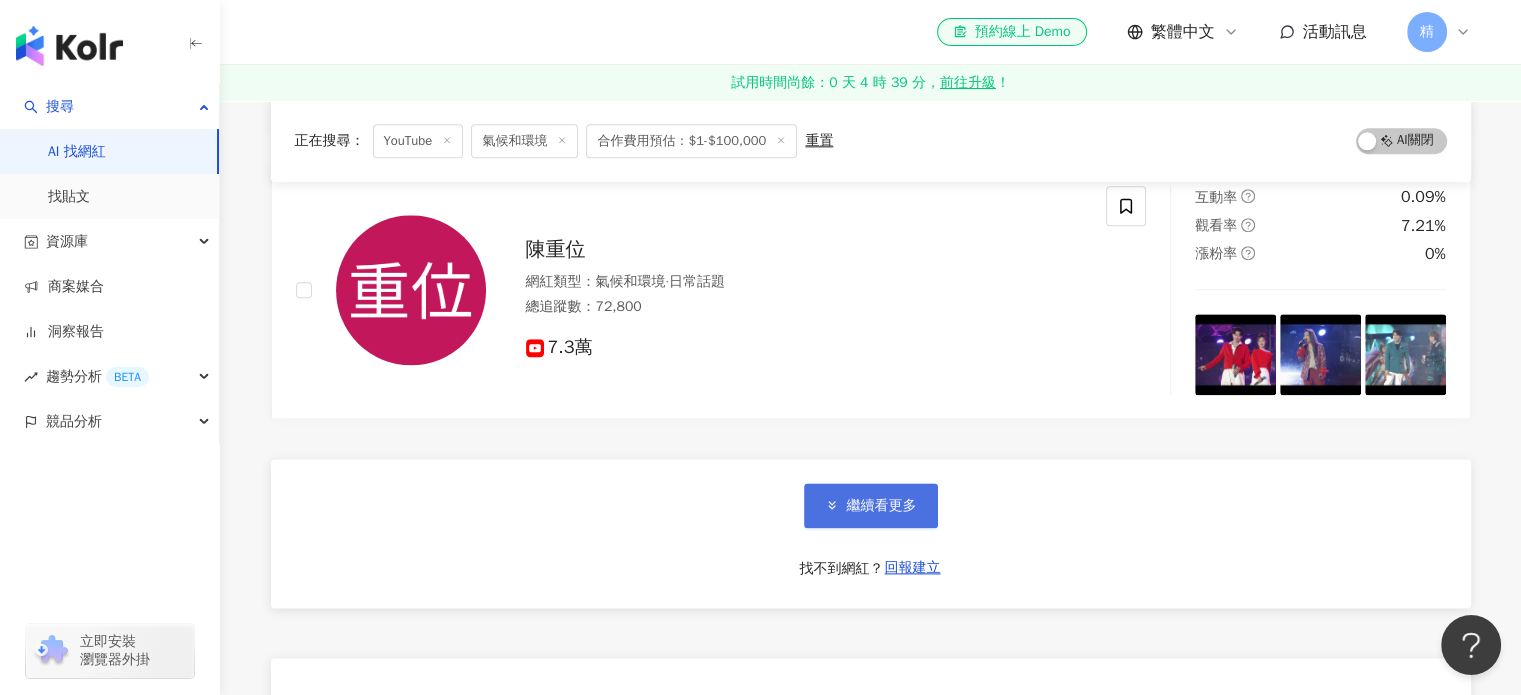 click on "繼續看更多" at bounding box center (871, 505) 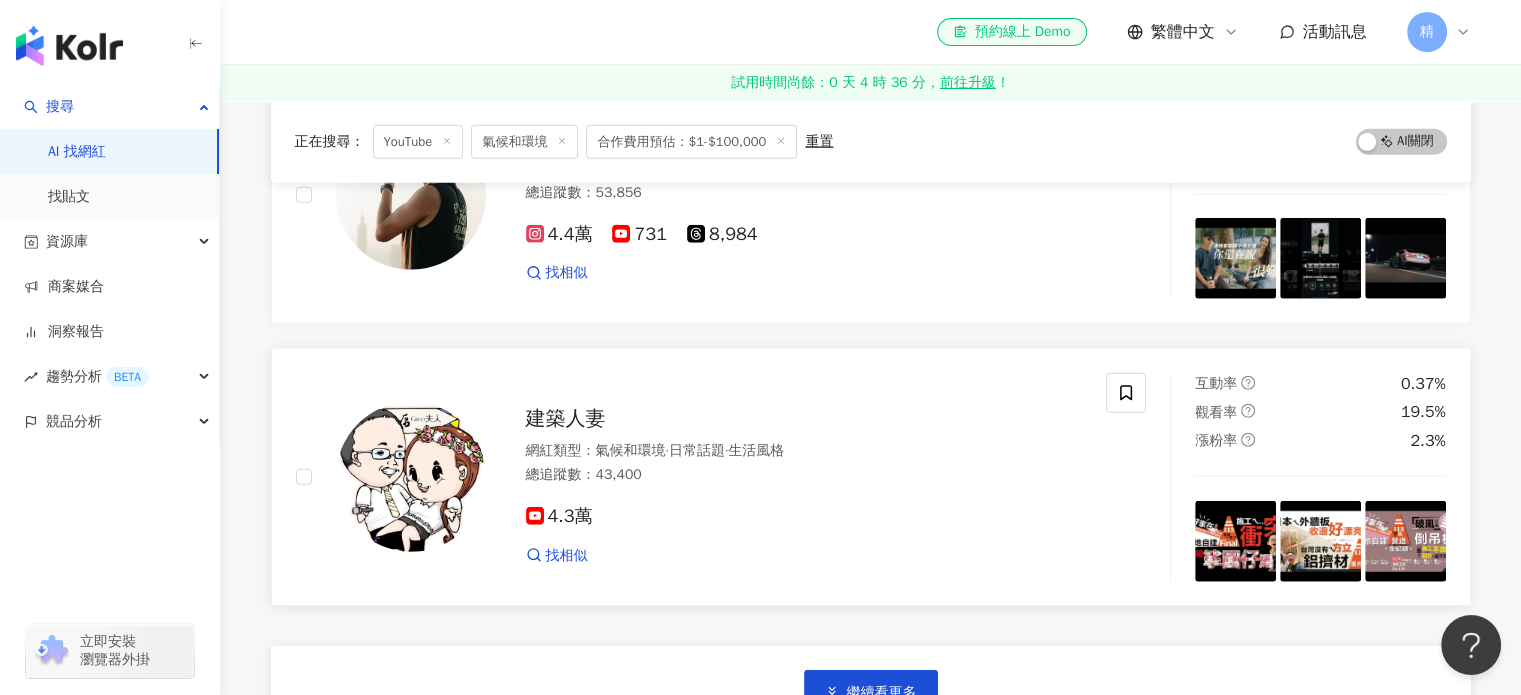 scroll, scrollTop: 13400, scrollLeft: 0, axis: vertical 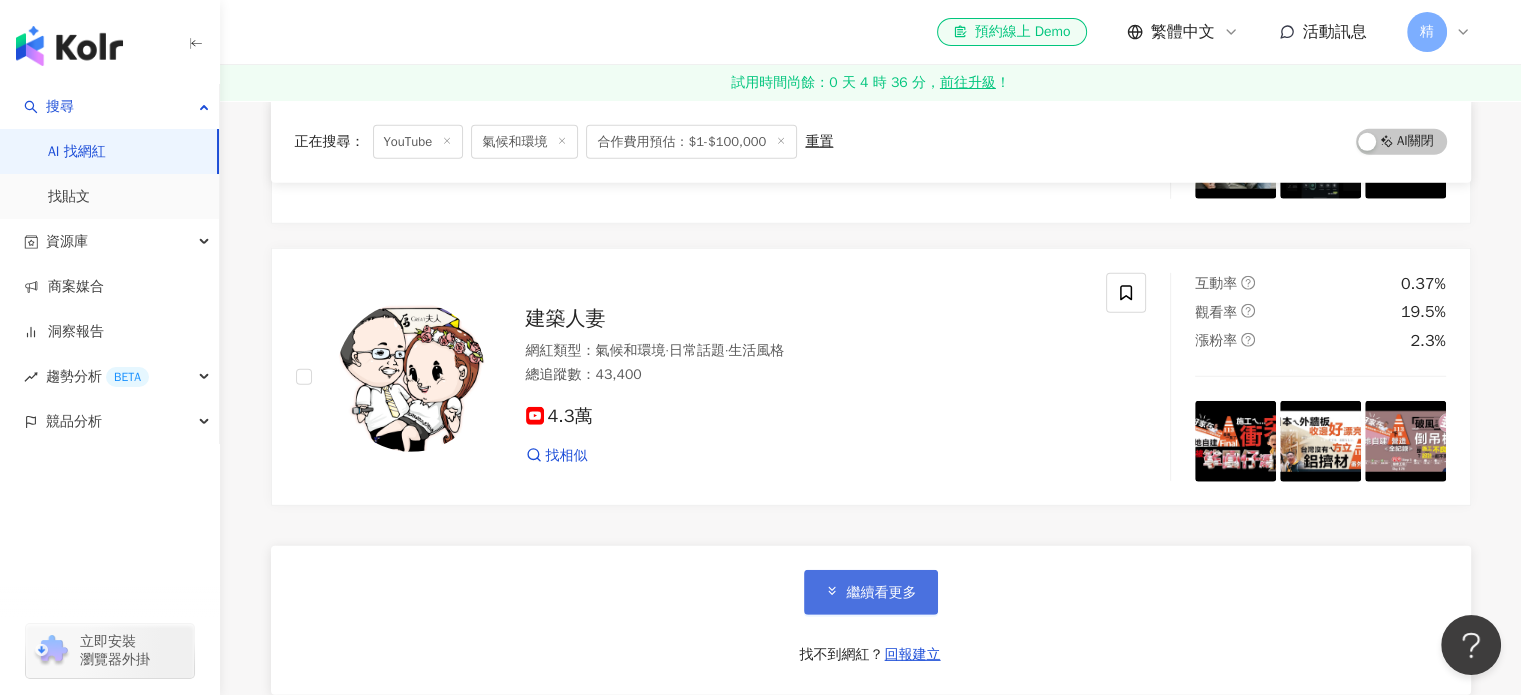click on "繼續看更多" at bounding box center [882, 593] 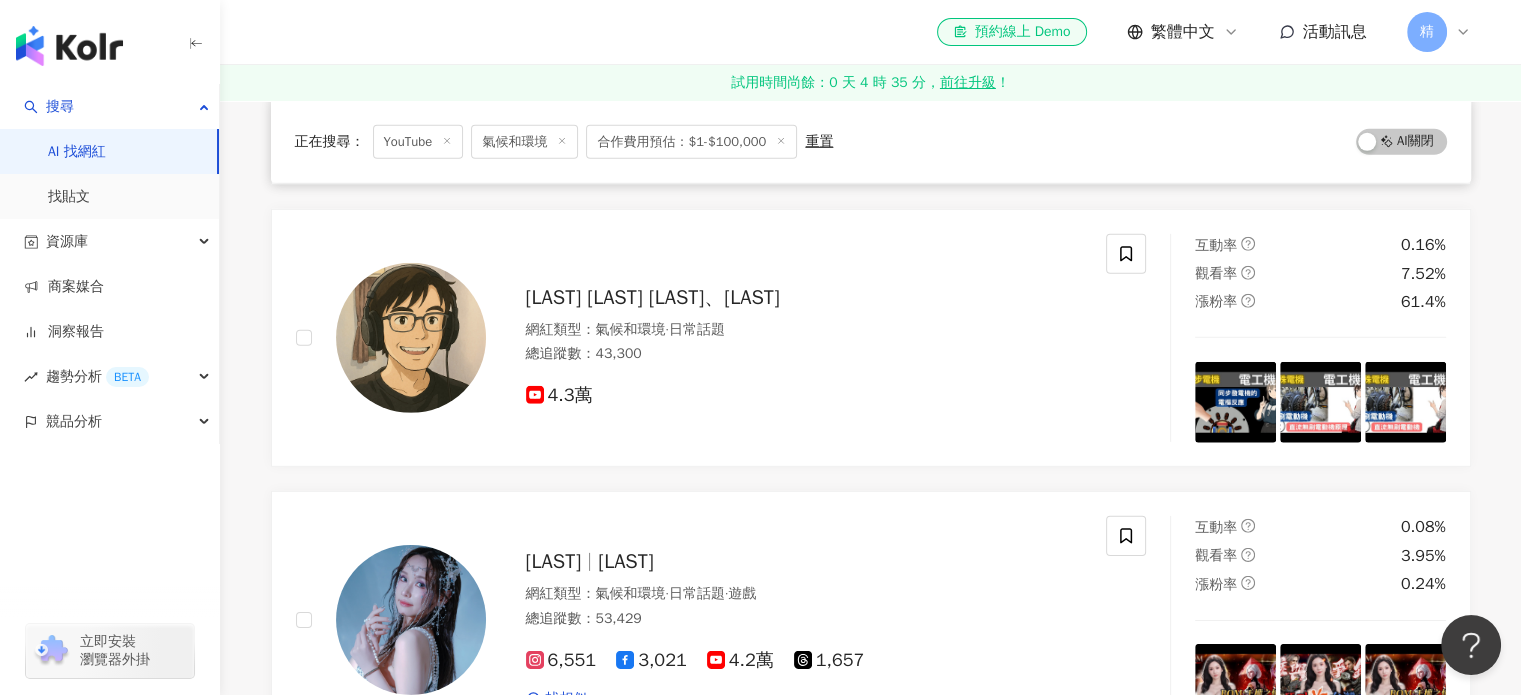 scroll, scrollTop: 13700, scrollLeft: 0, axis: vertical 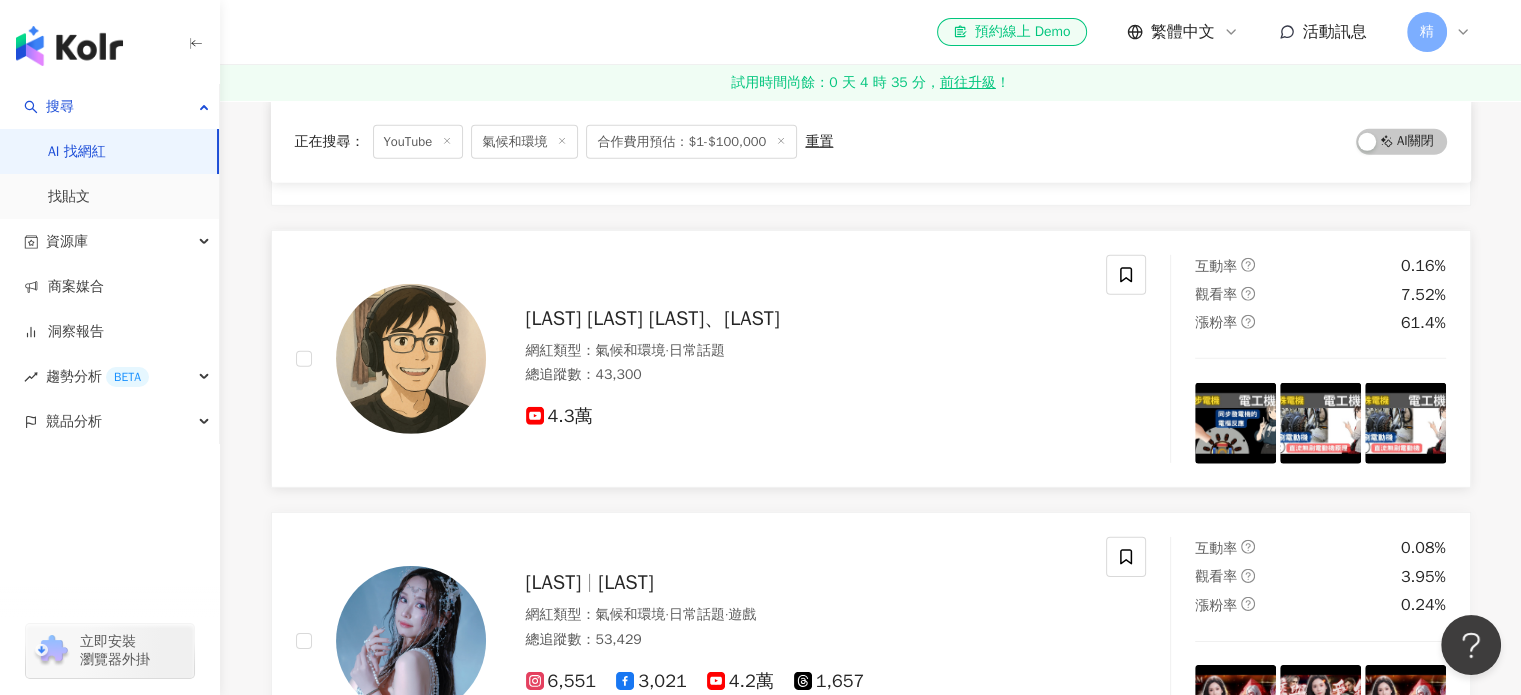 click on "莊凱喬 [基本電學]、[ESP32]" at bounding box center [653, 318] 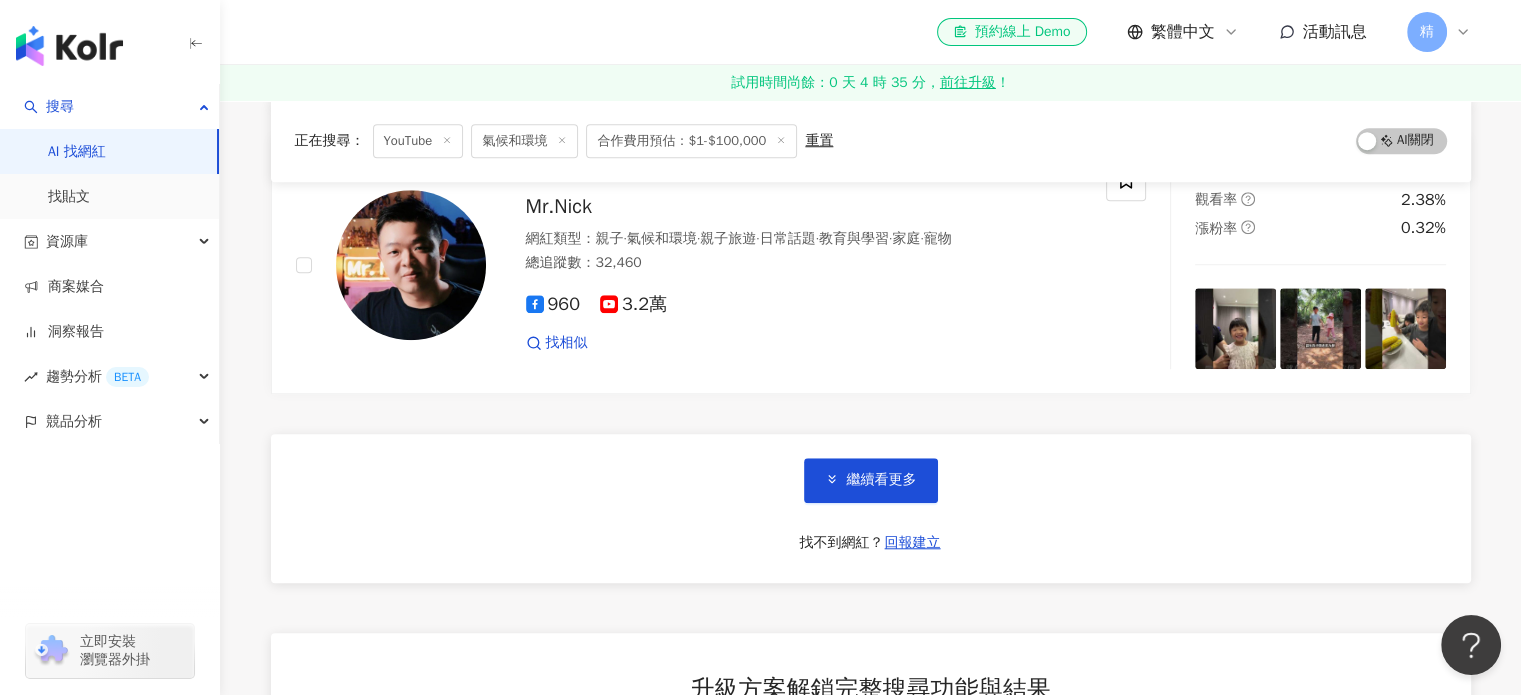 scroll, scrollTop: 16900, scrollLeft: 0, axis: vertical 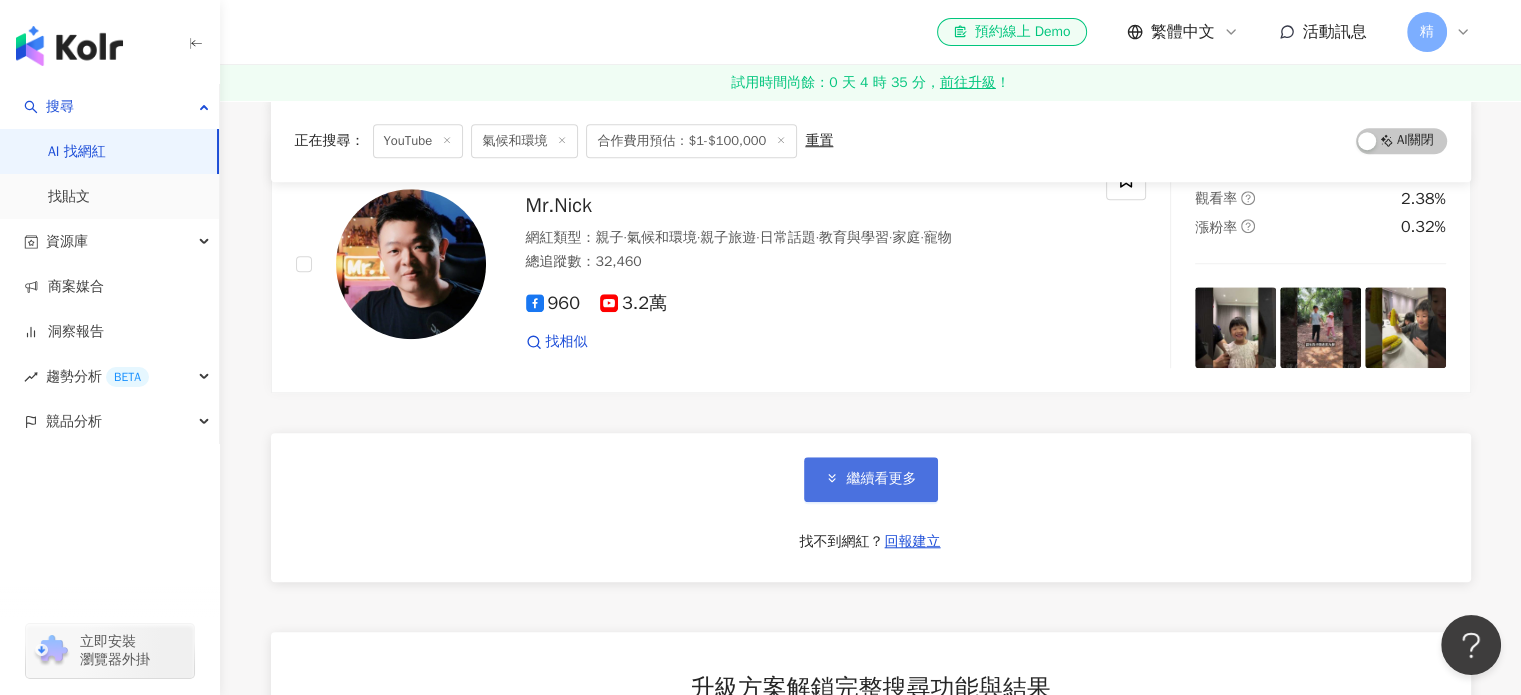 click on "繼續看更多" at bounding box center (882, 479) 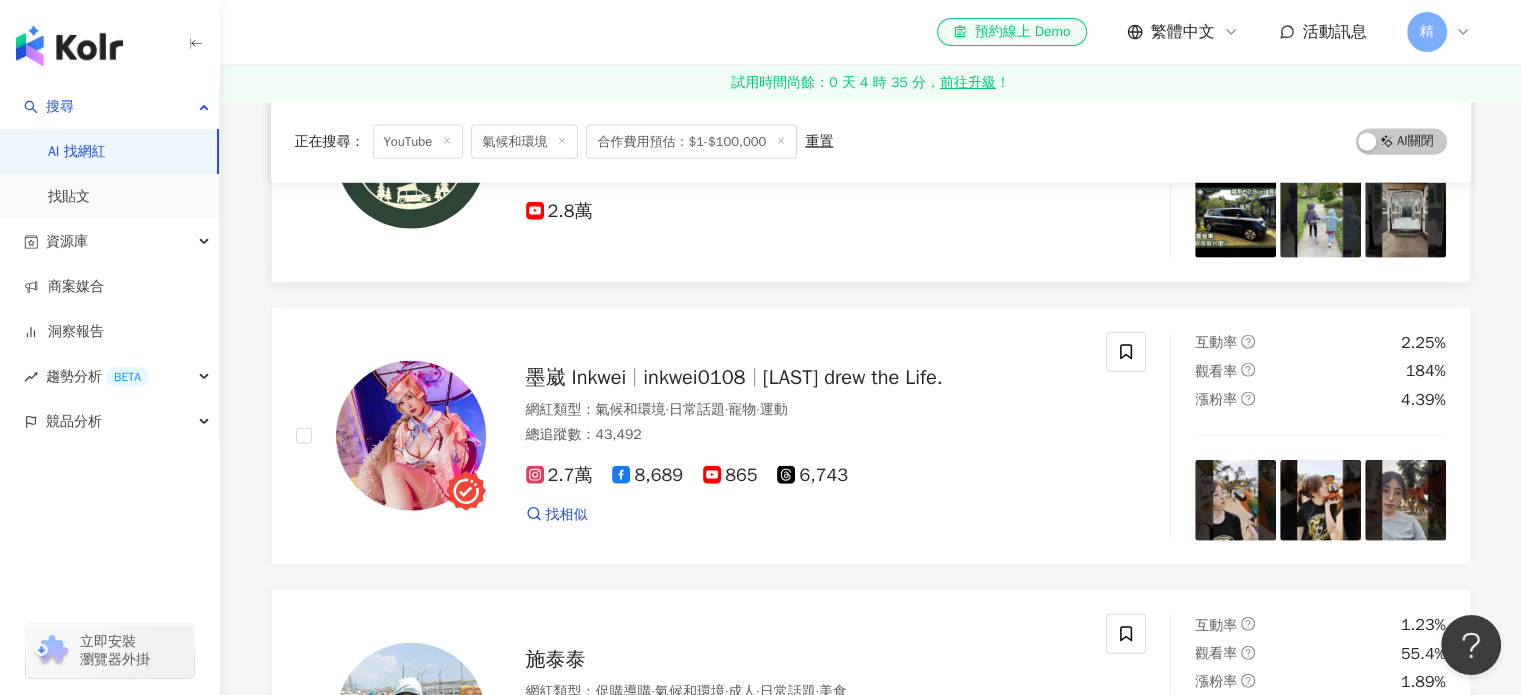 scroll, scrollTop: 19900, scrollLeft: 0, axis: vertical 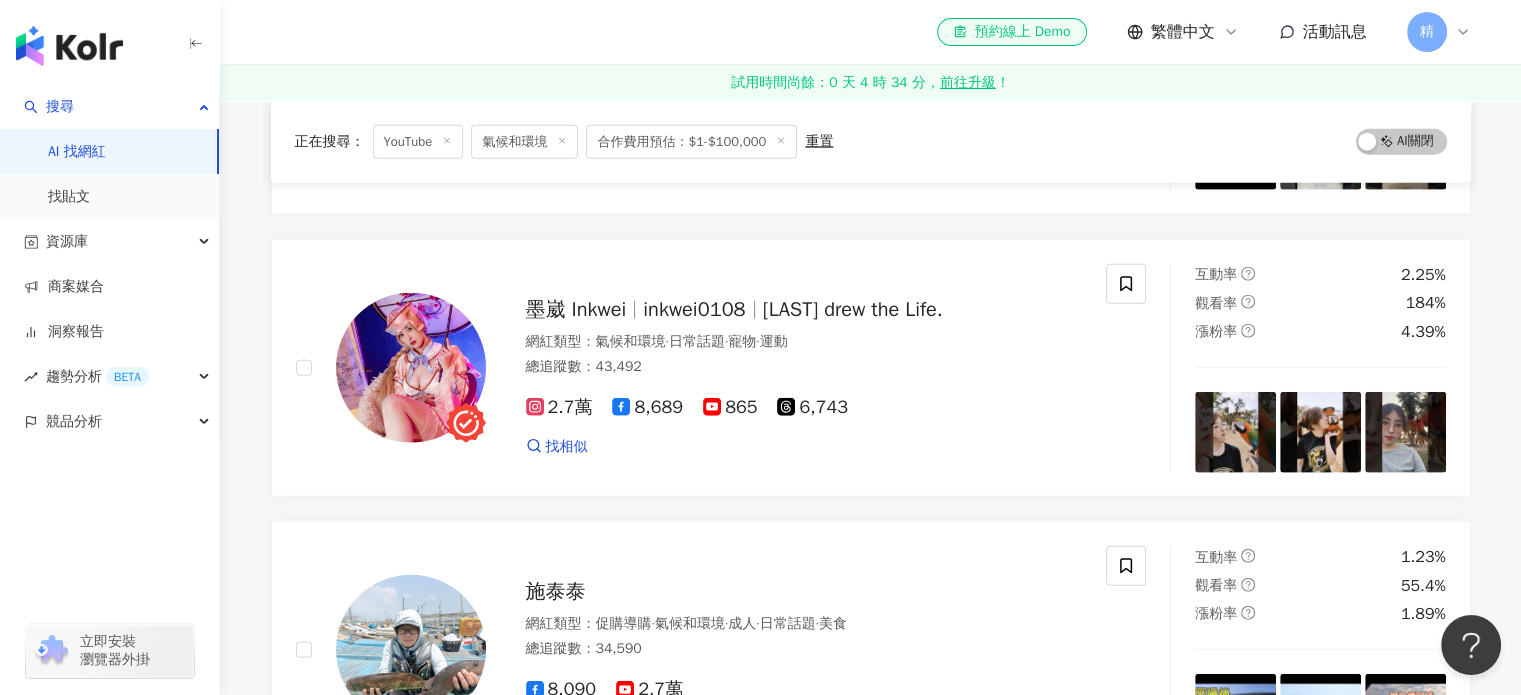 click 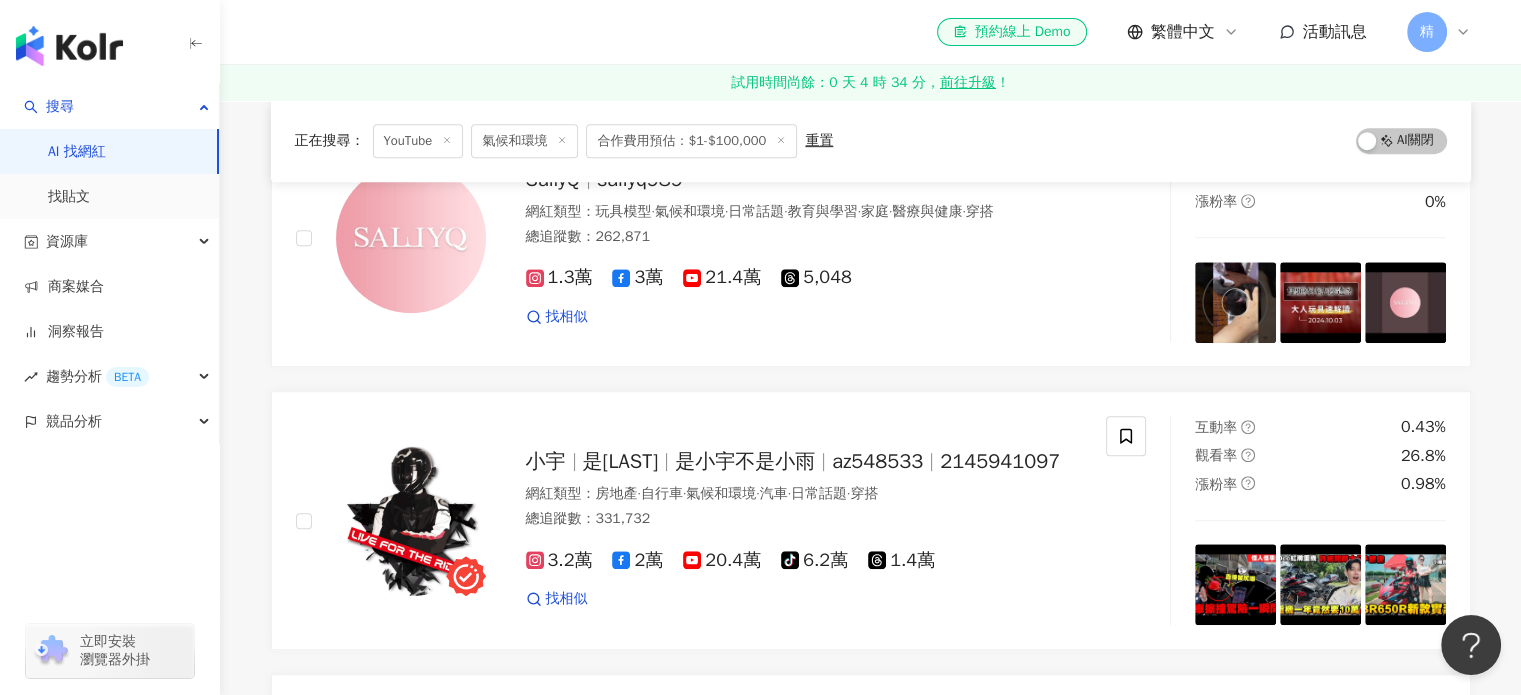 scroll, scrollTop: 0, scrollLeft: 0, axis: both 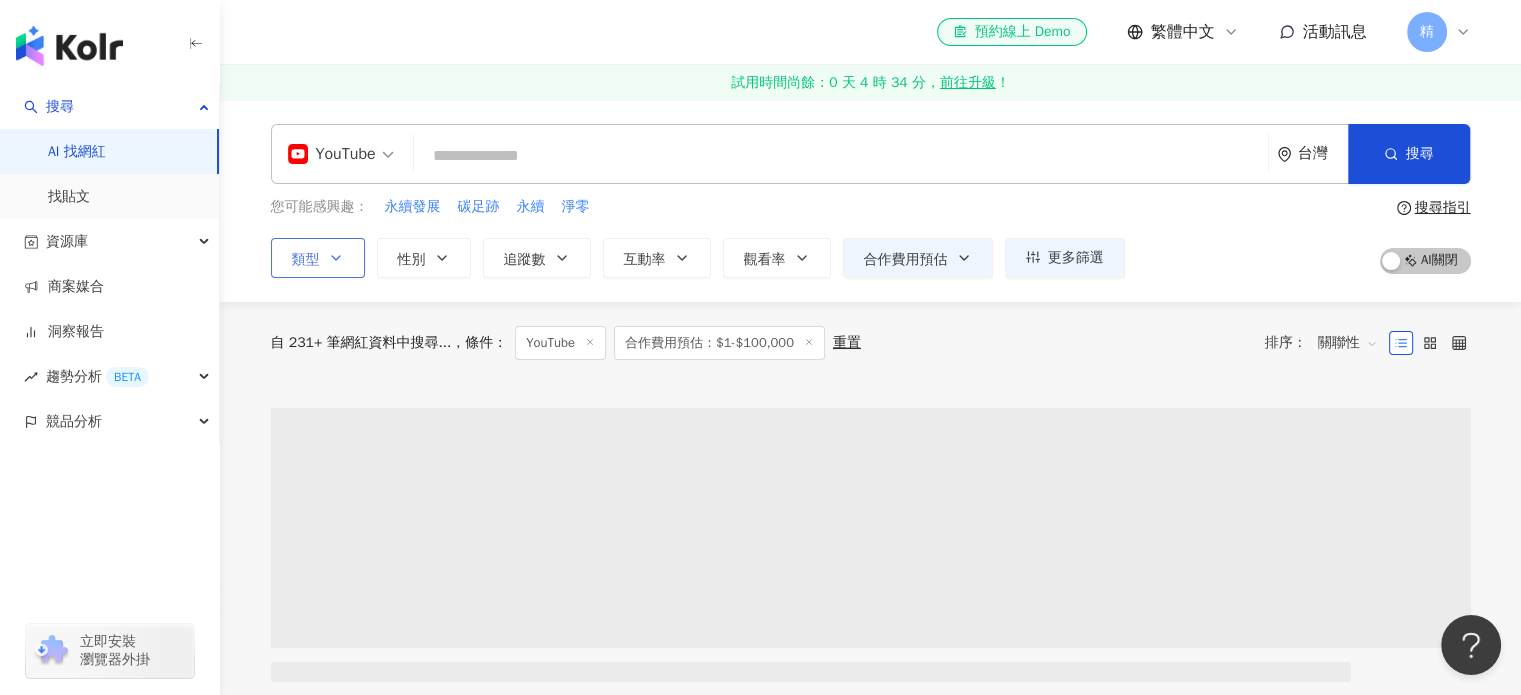 click 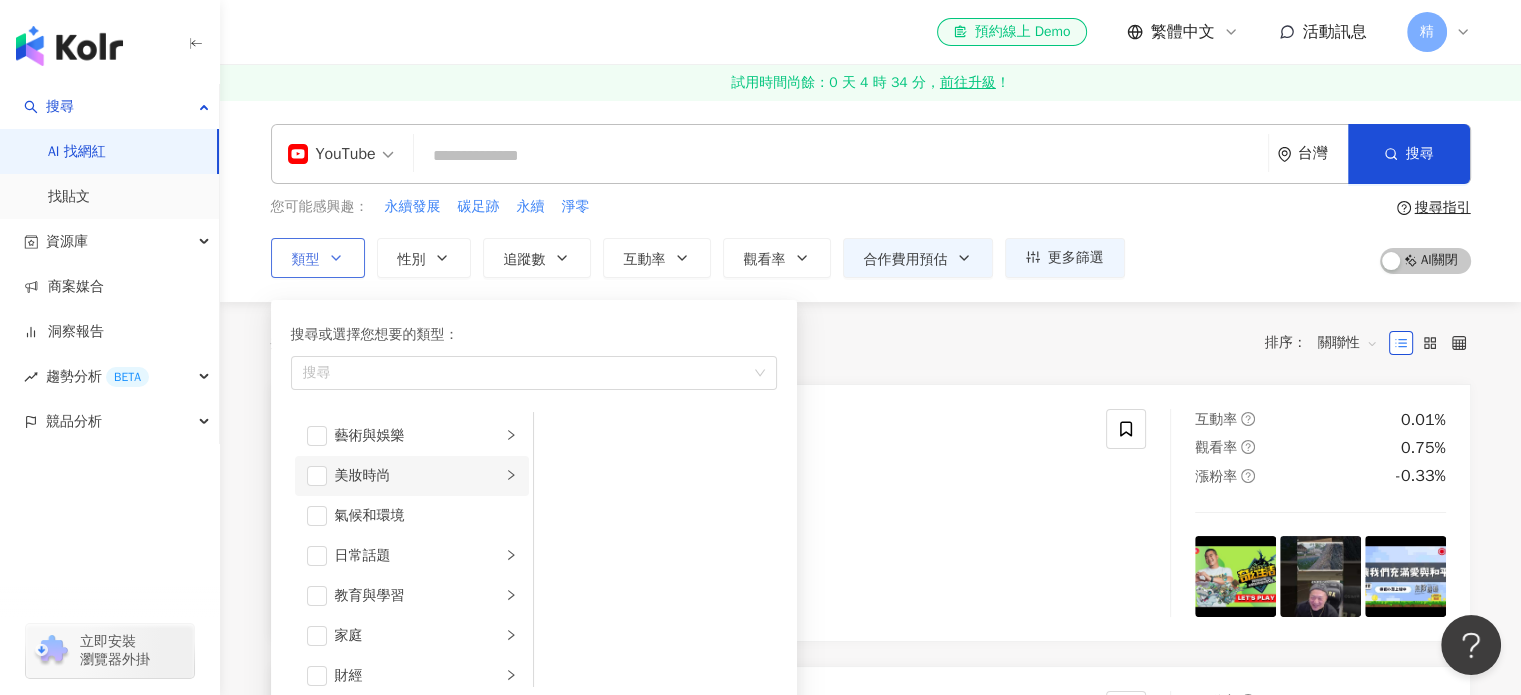 click 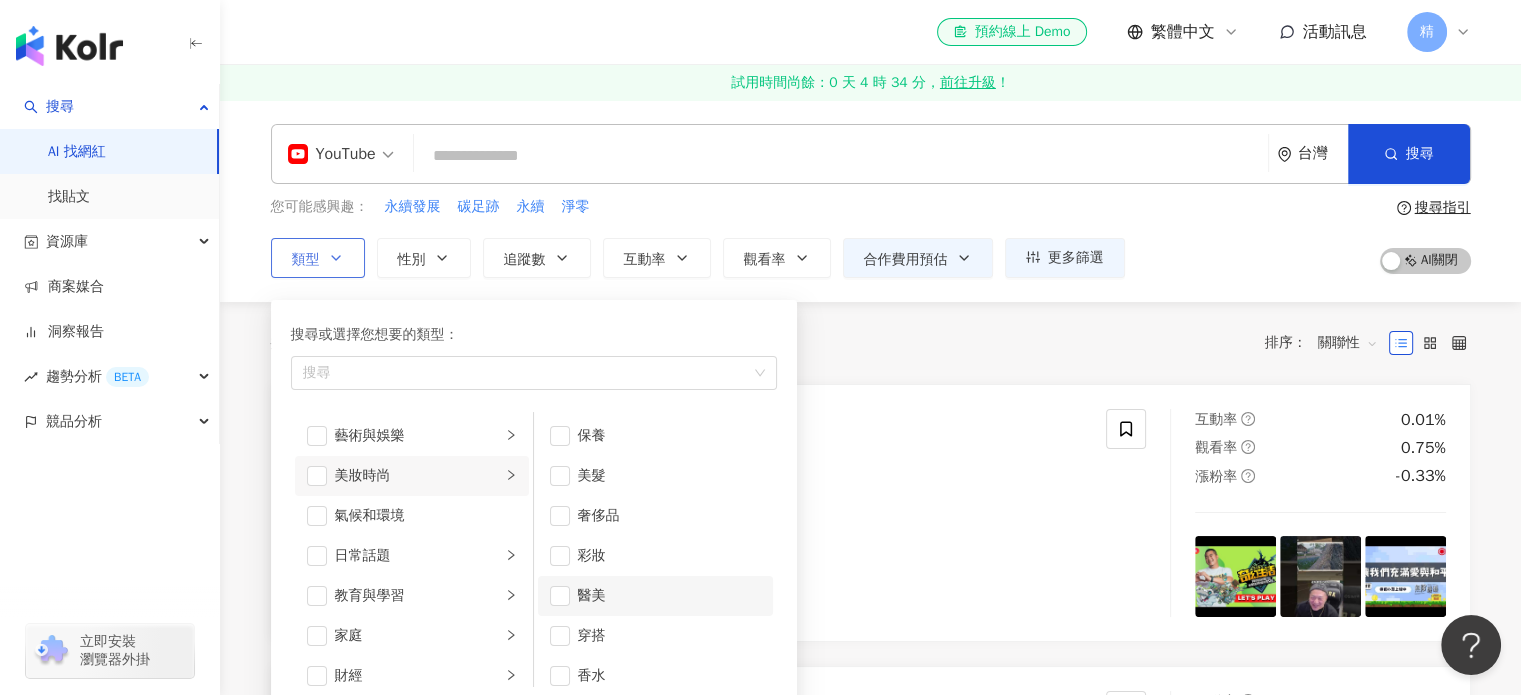 scroll, scrollTop: 12, scrollLeft: 0, axis: vertical 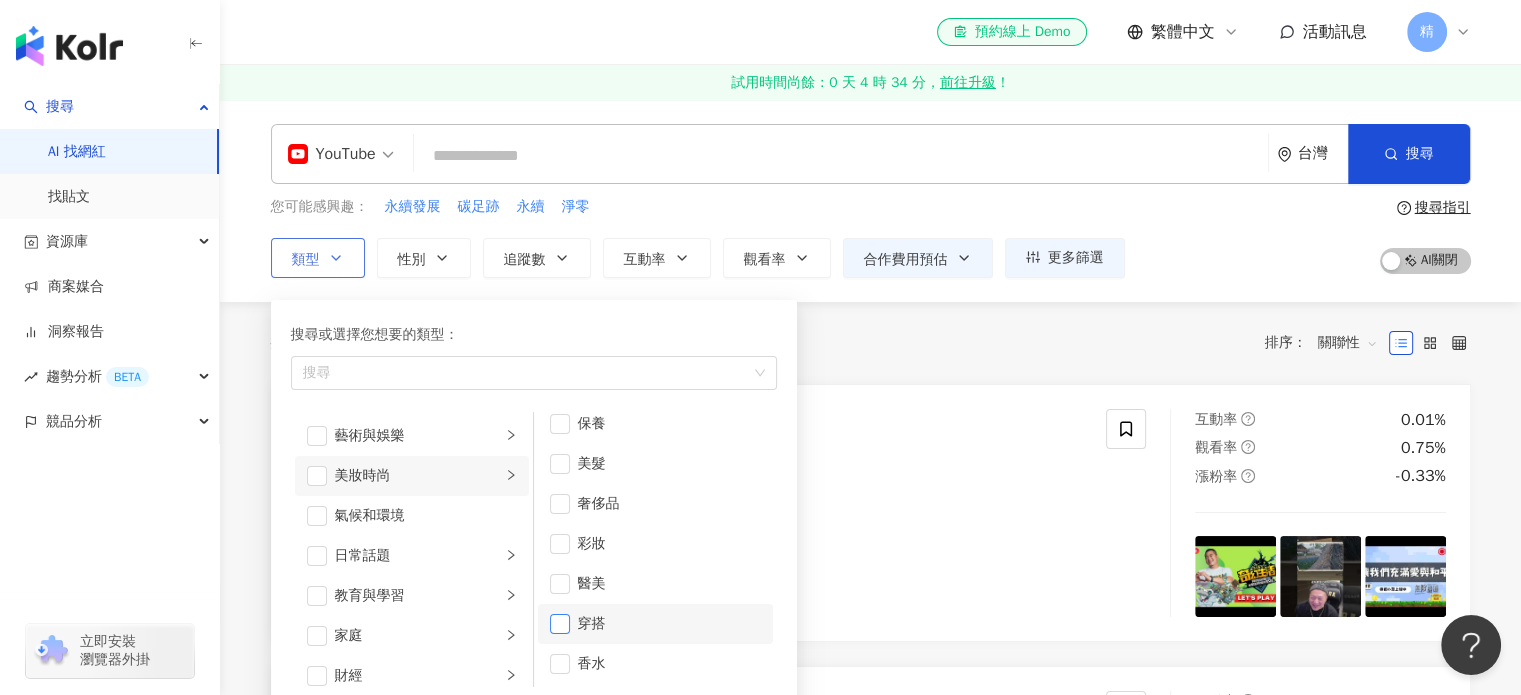 click at bounding box center [560, 624] 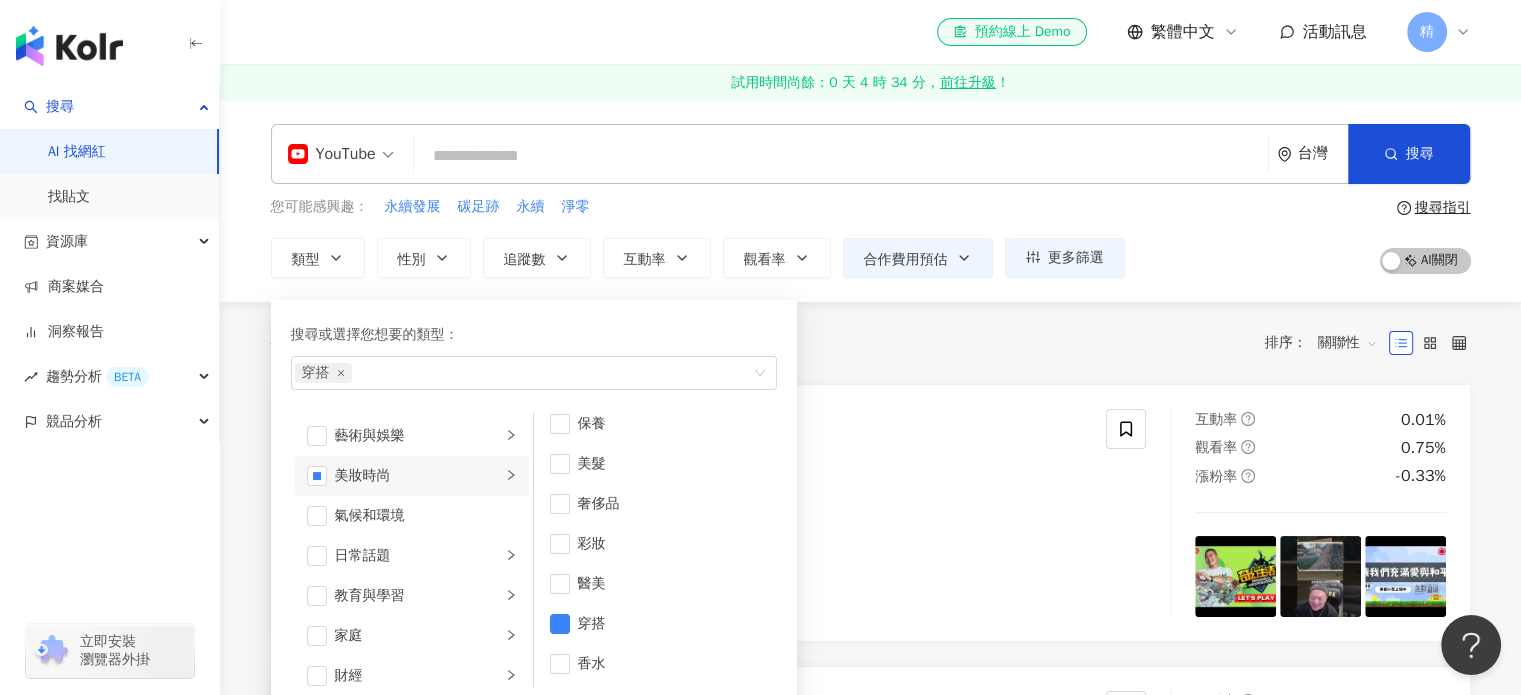 click on "共  10,000+  筆 條件 ： YouTube 合作費用預估：$1-$100,000 重置 排序： 關聯性" at bounding box center [871, 343] 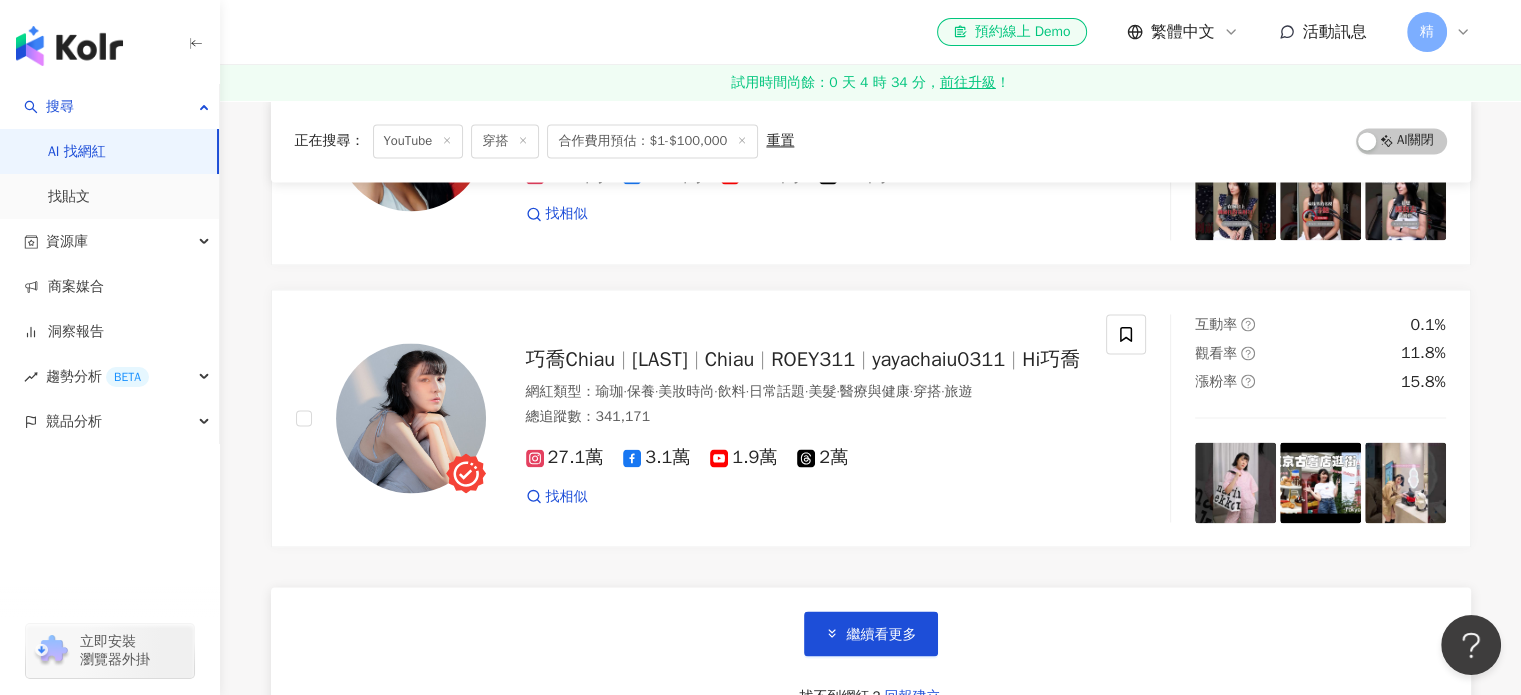 scroll, scrollTop: 3200, scrollLeft: 0, axis: vertical 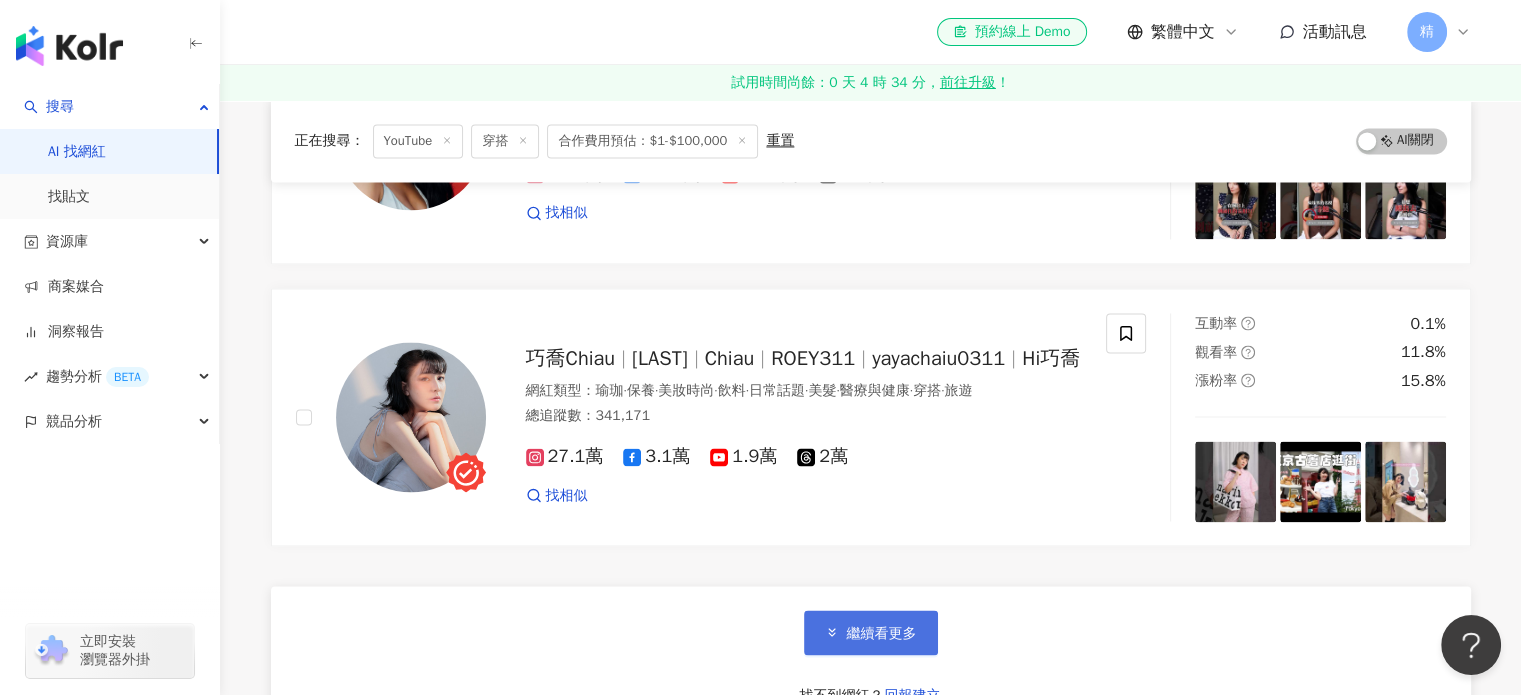 click on "繼續看更多" at bounding box center (871, 632) 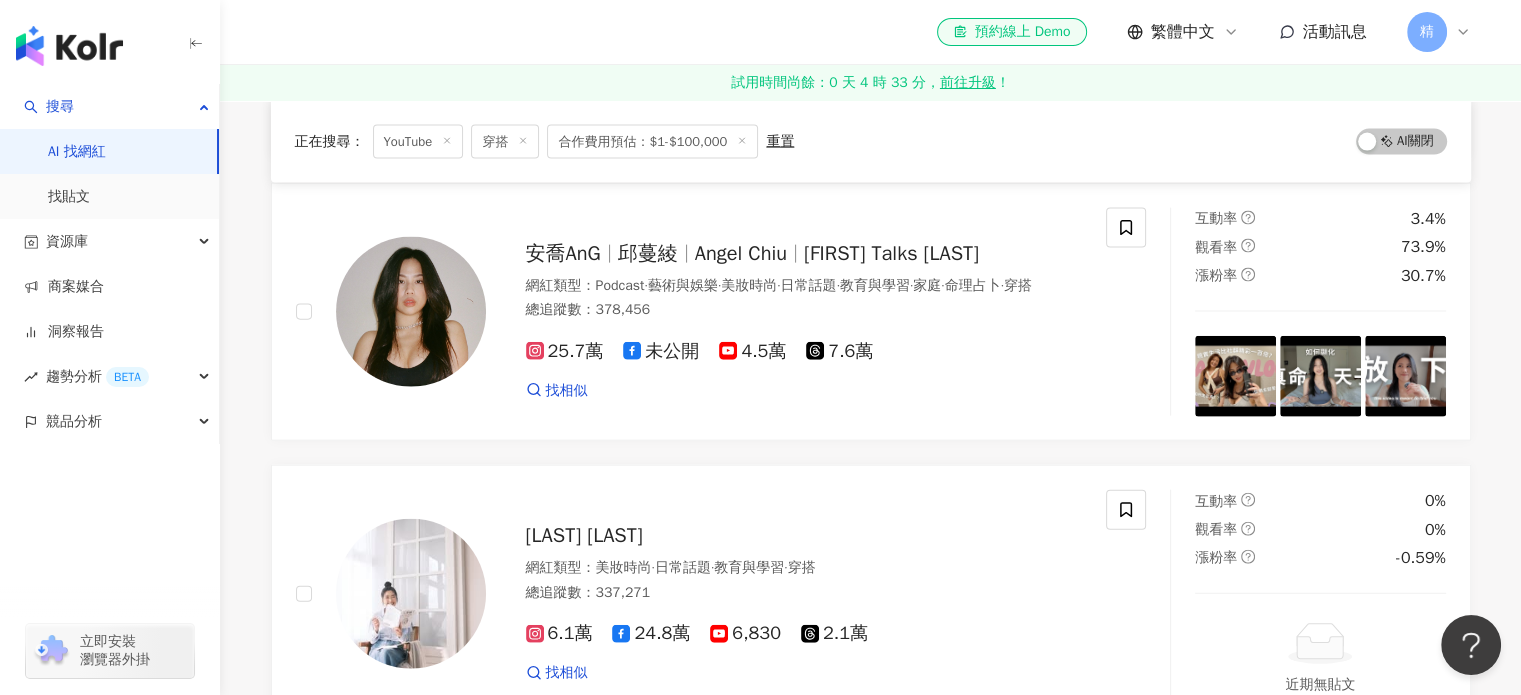 scroll, scrollTop: 4400, scrollLeft: 0, axis: vertical 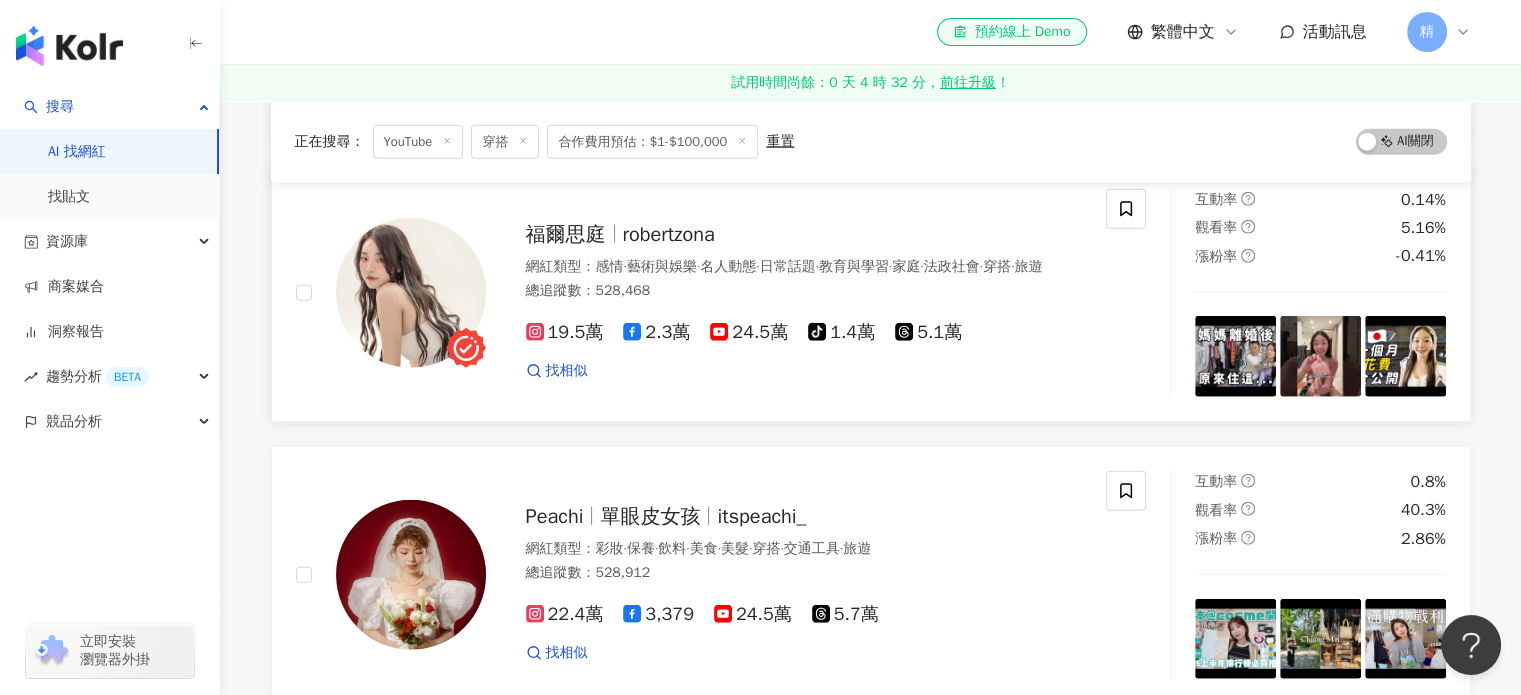 drag, startPoint x: 606, startPoint y: 227, endPoint x: 633, endPoint y: 237, distance: 28.79236 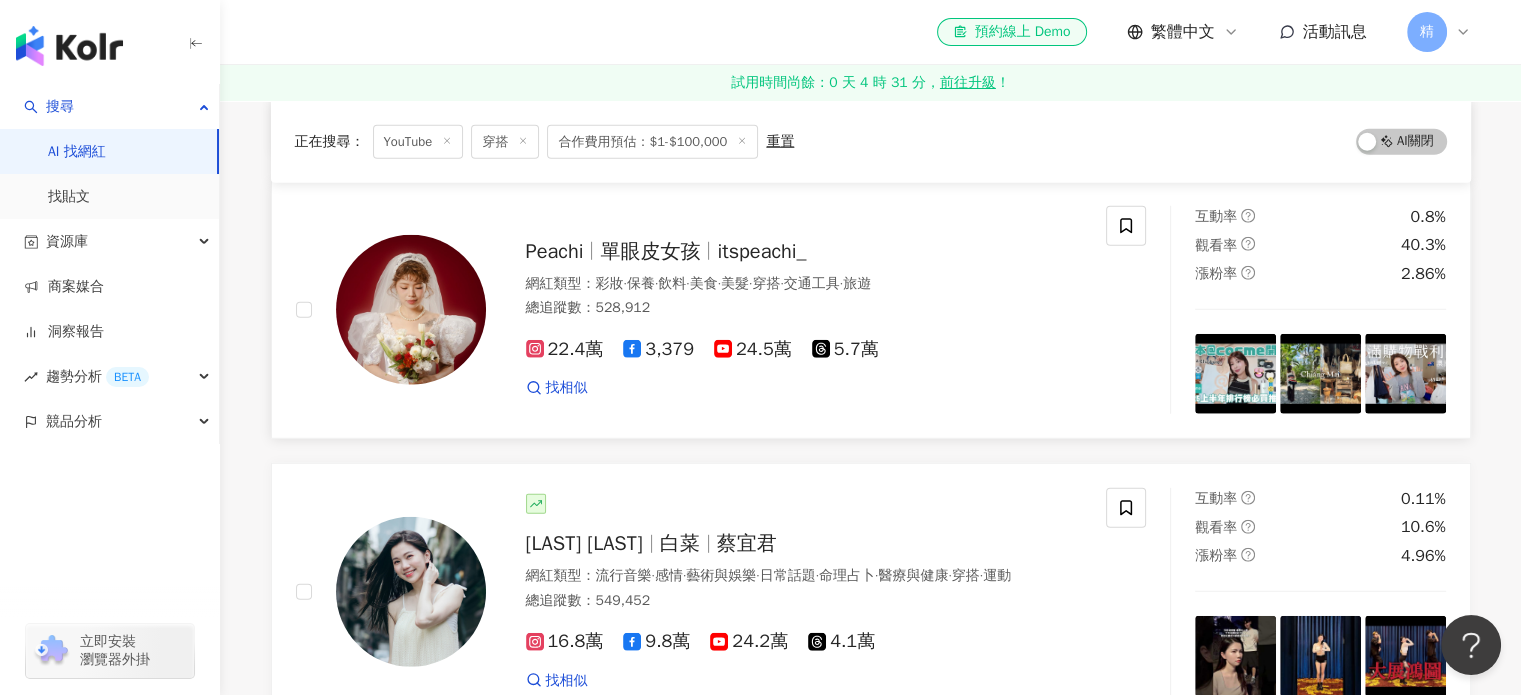 scroll, scrollTop: 5600, scrollLeft: 0, axis: vertical 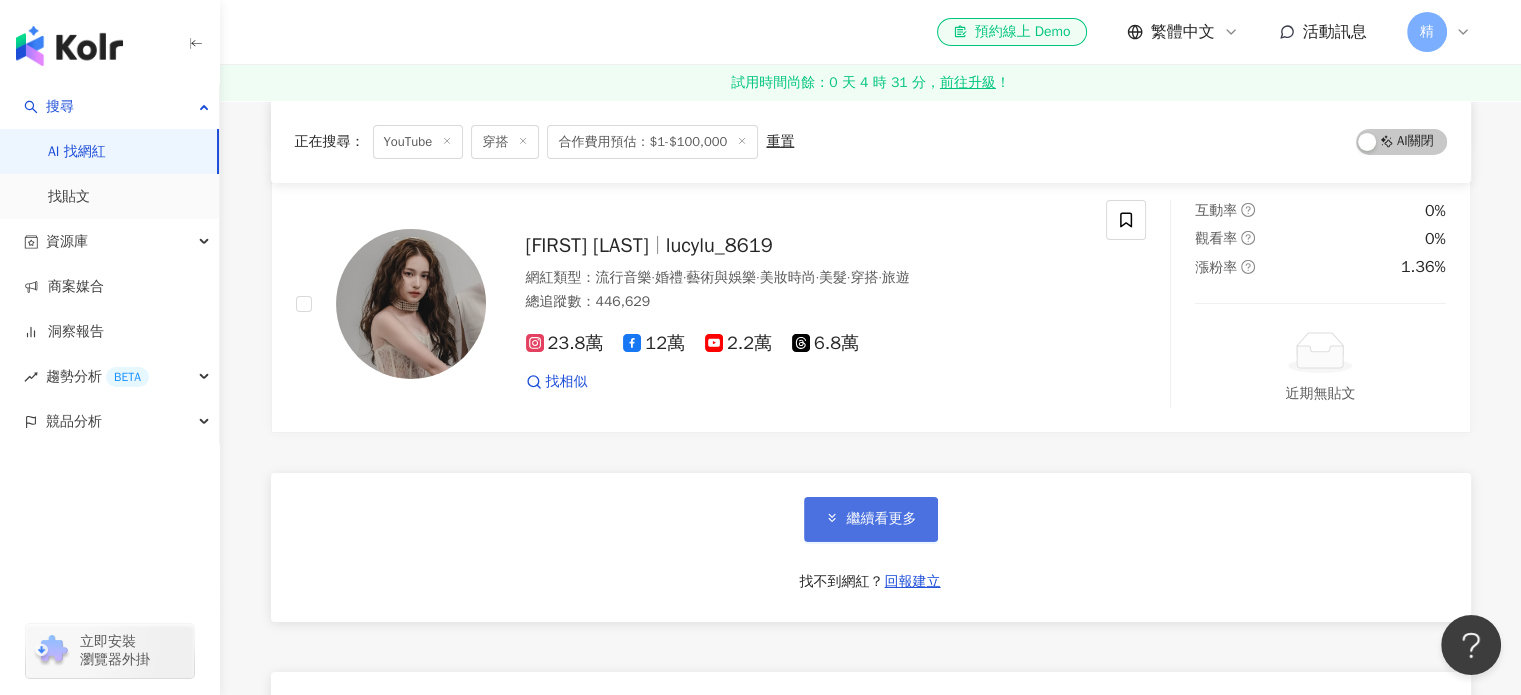 click on "繼續看更多" at bounding box center (882, 519) 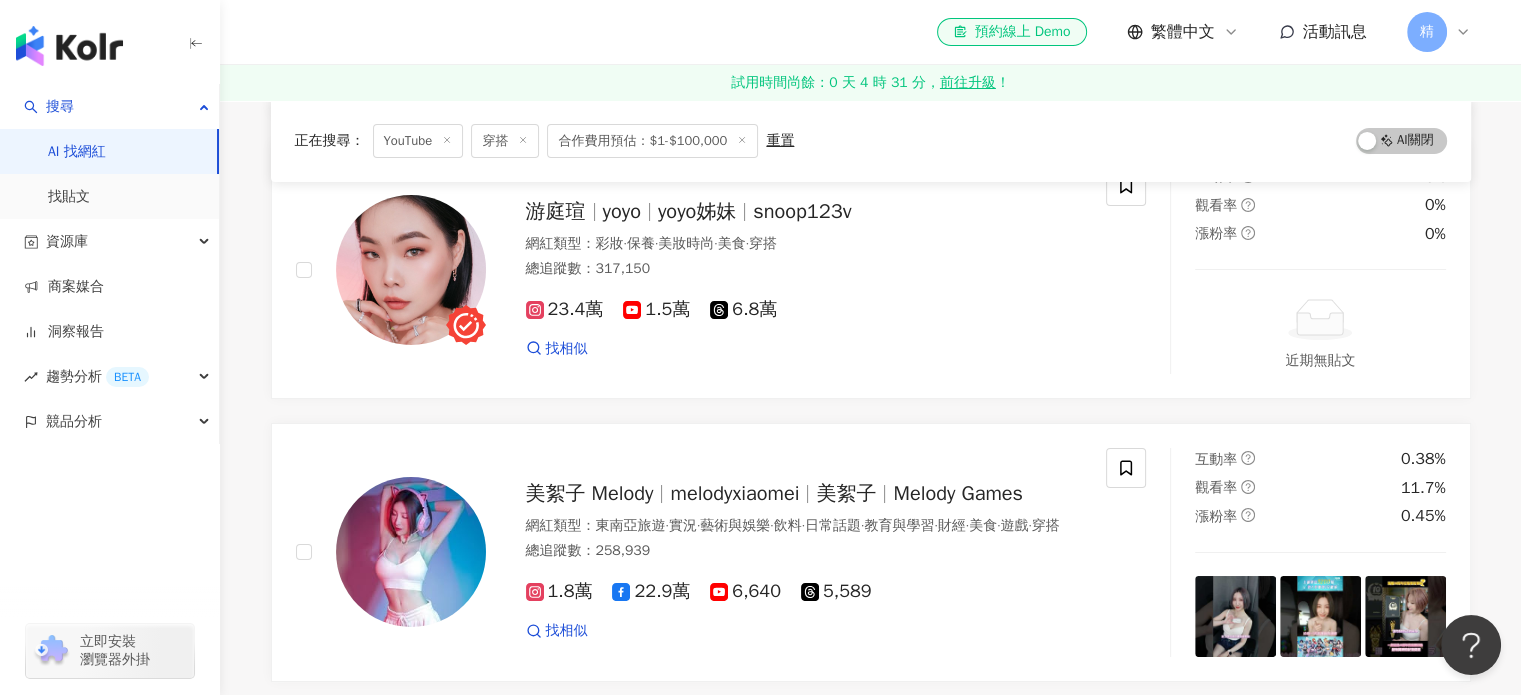 scroll, scrollTop: 7300, scrollLeft: 0, axis: vertical 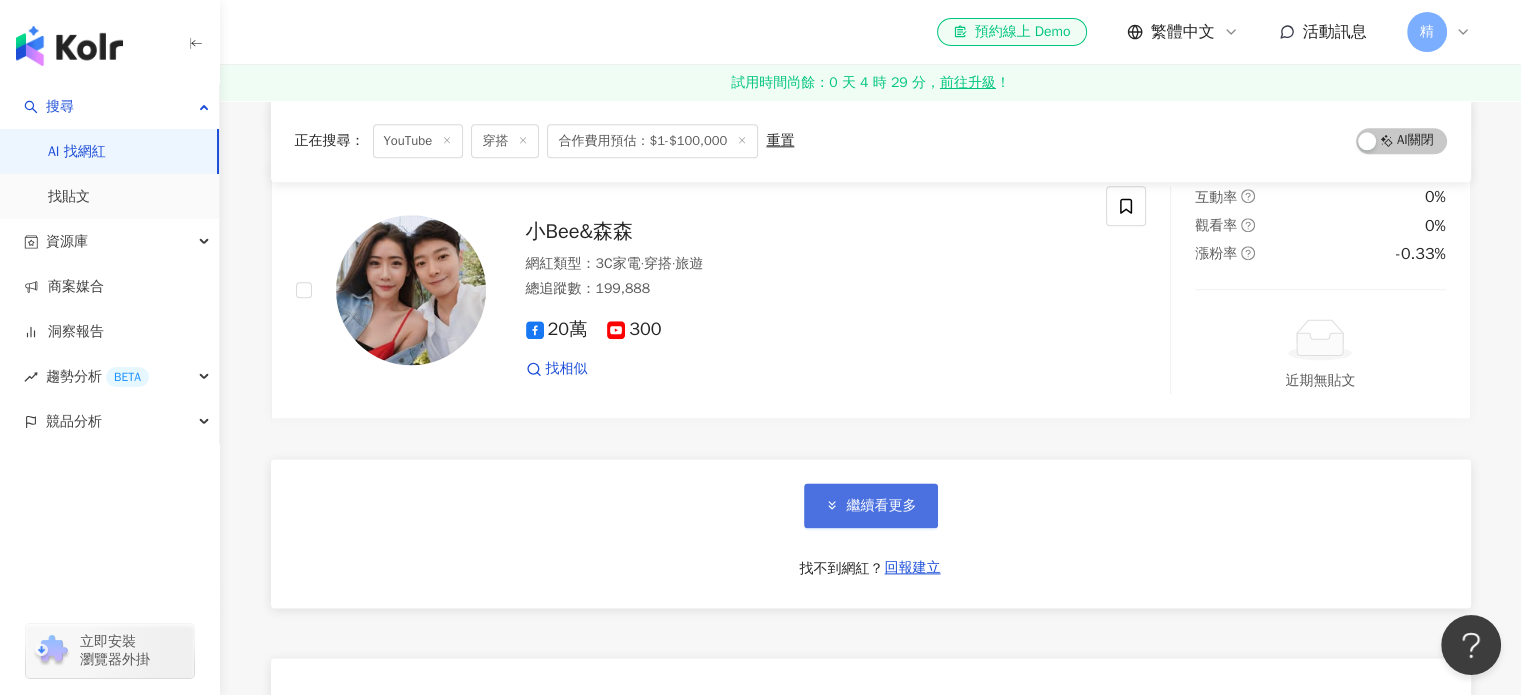 click on "繼續看更多" at bounding box center [871, 505] 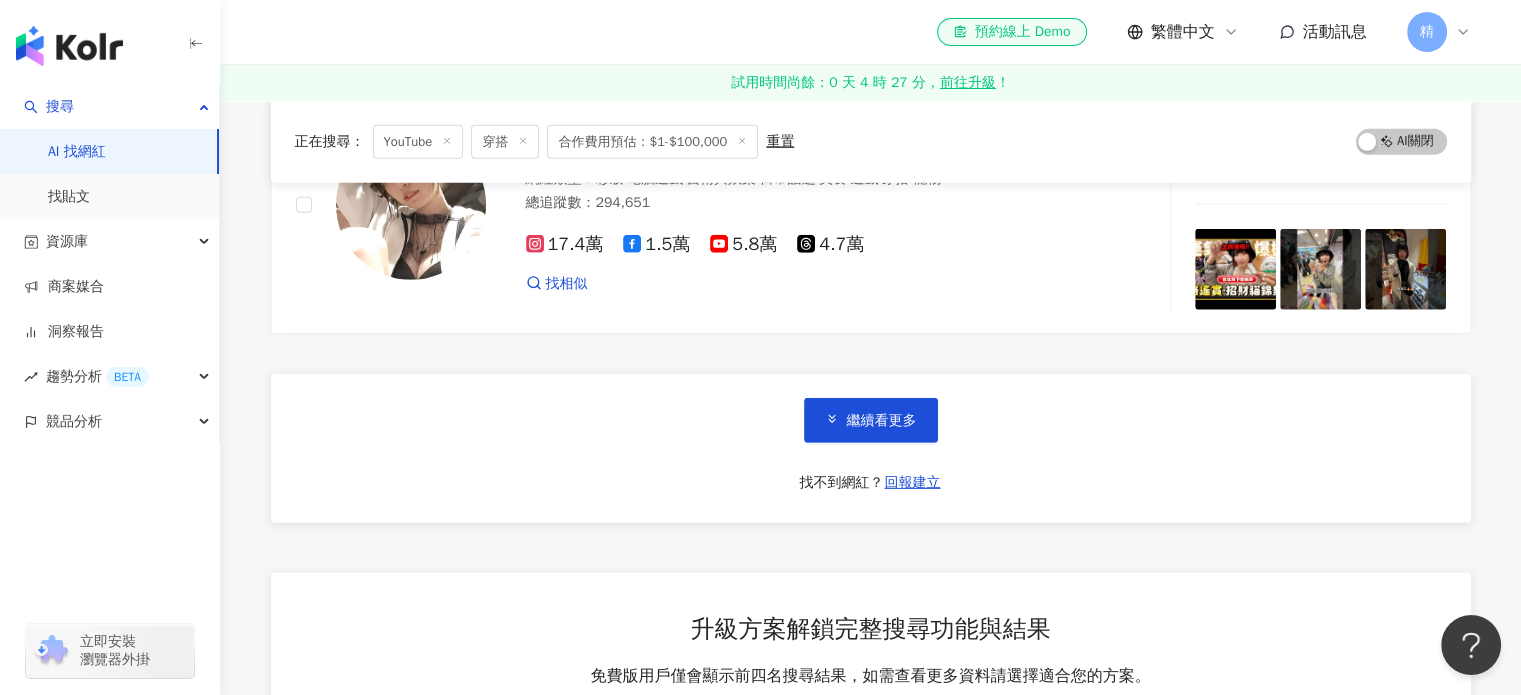 scroll, scrollTop: 13600, scrollLeft: 0, axis: vertical 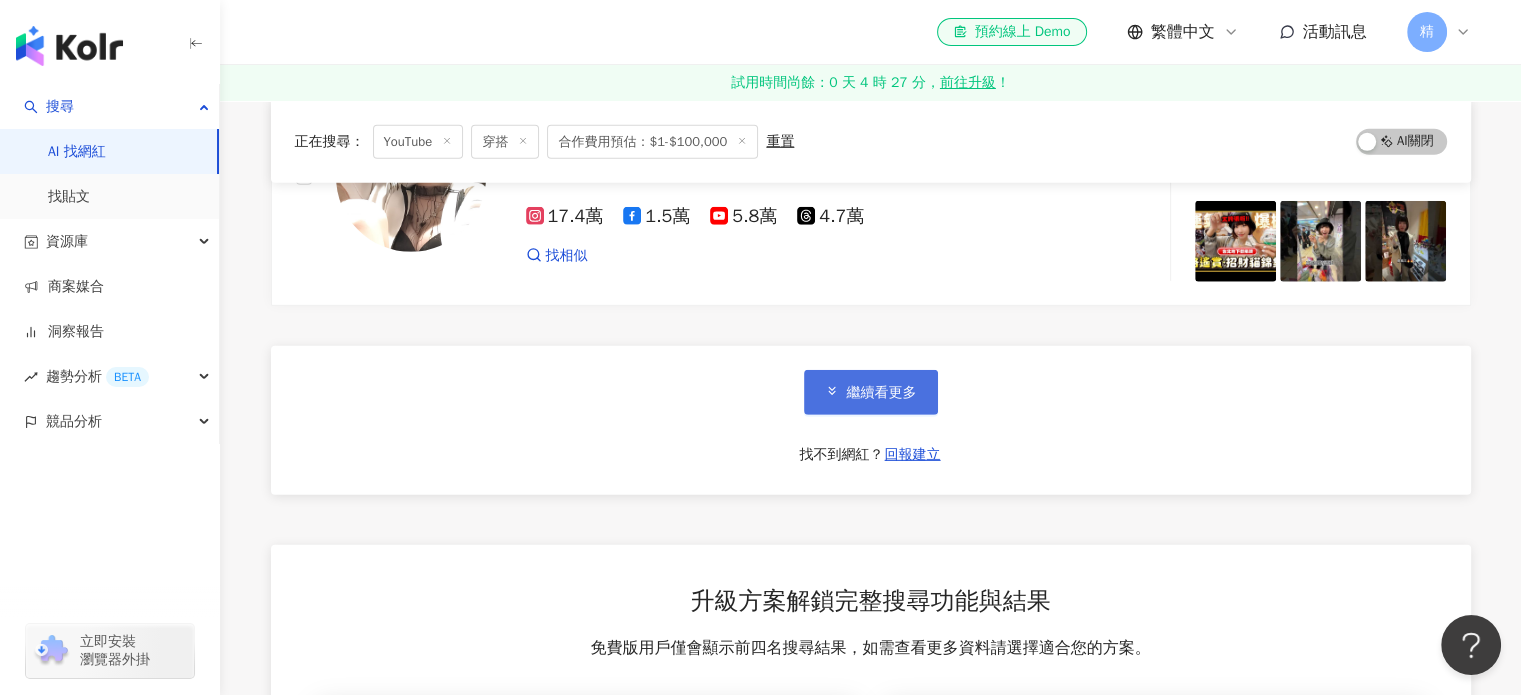 click on "繼續看更多" at bounding box center (882, 393) 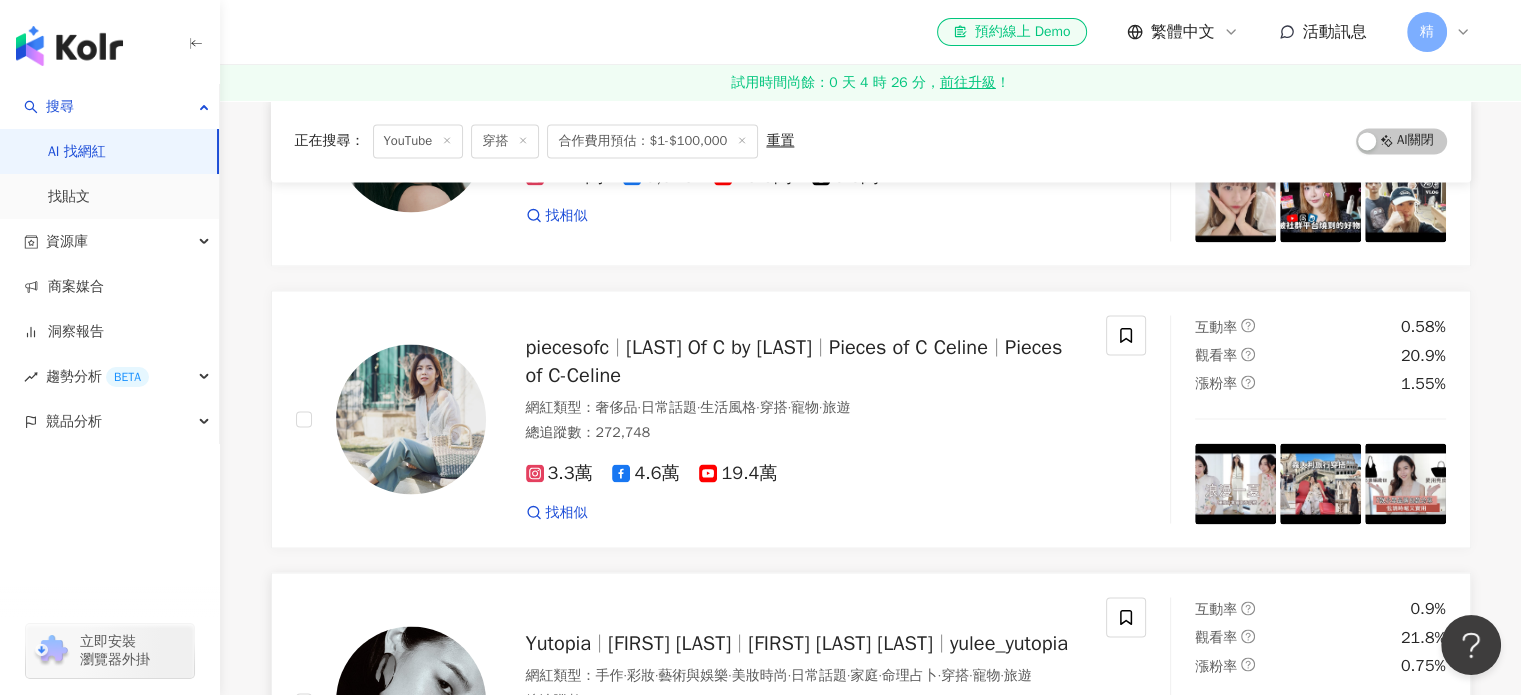 scroll, scrollTop: 11000, scrollLeft: 0, axis: vertical 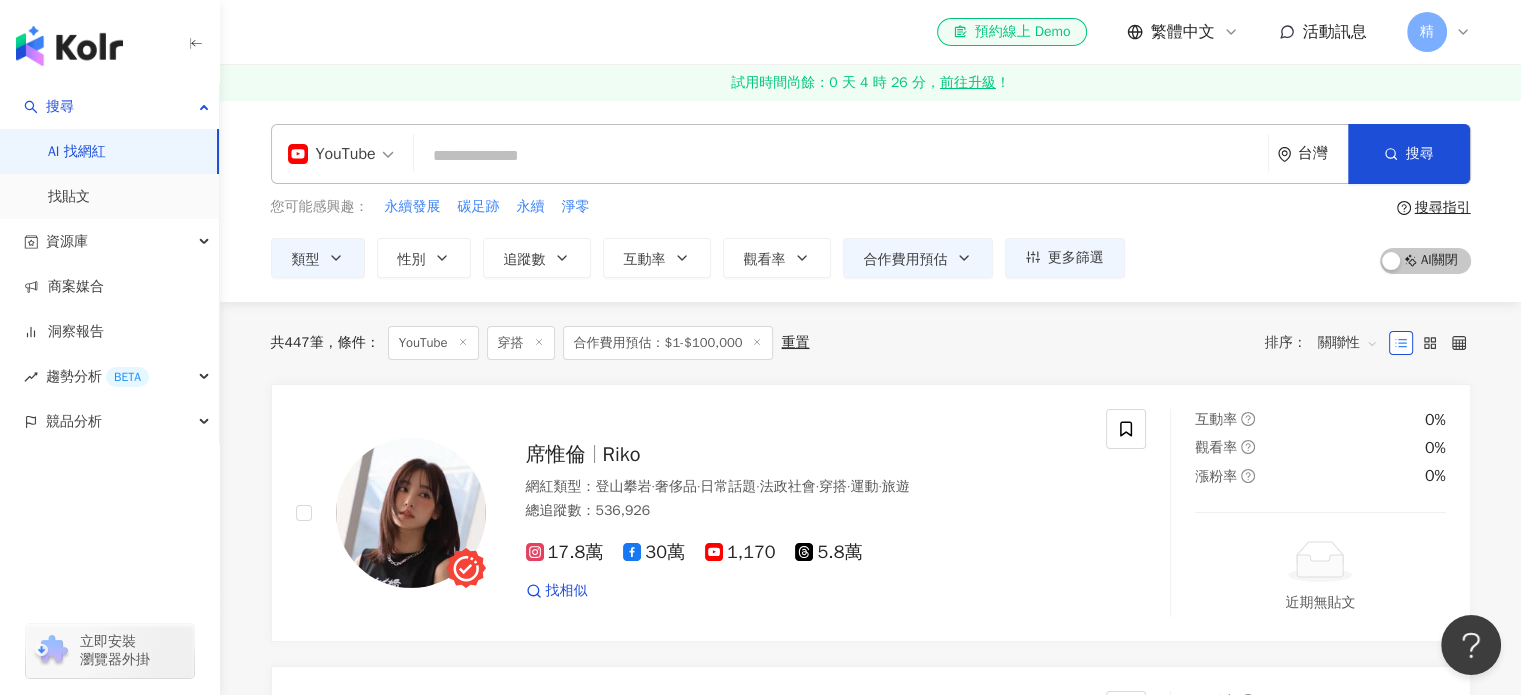 click at bounding box center (841, 156) 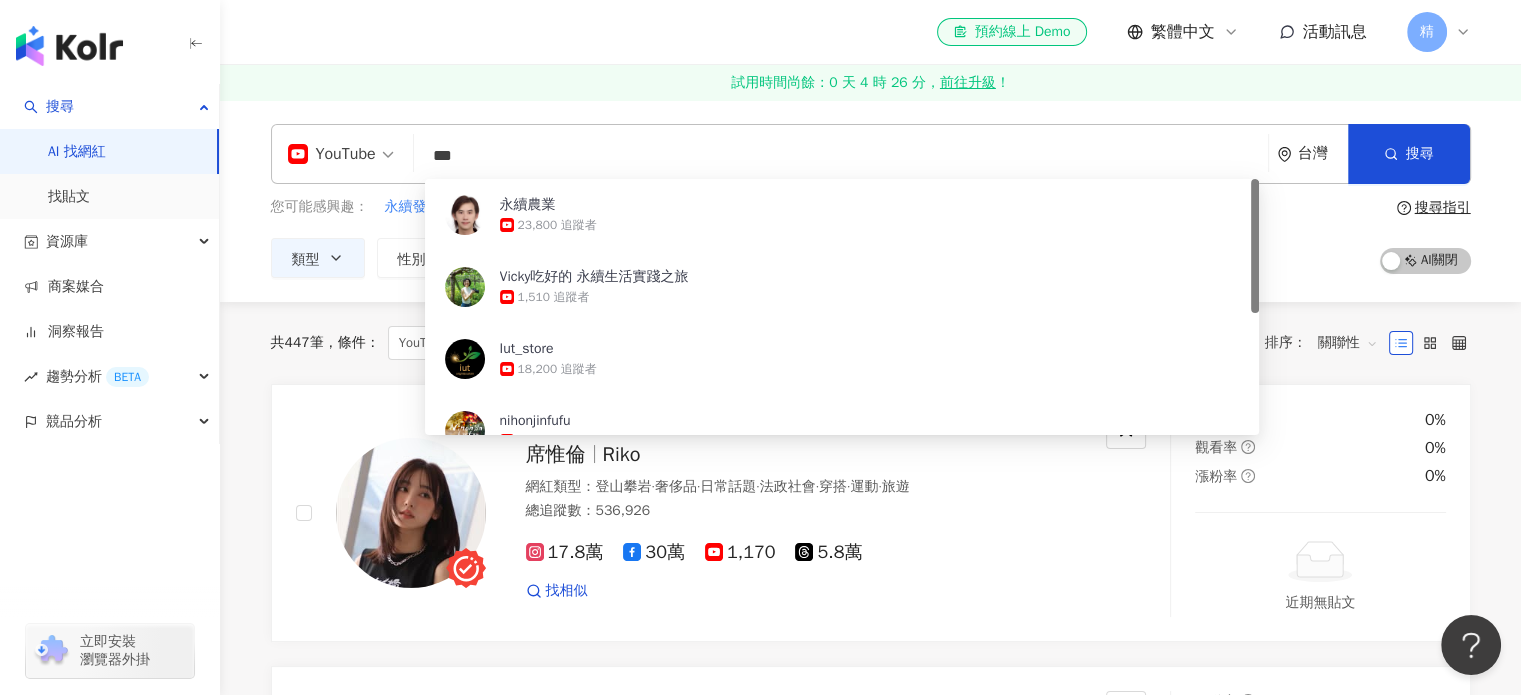 type on "***" 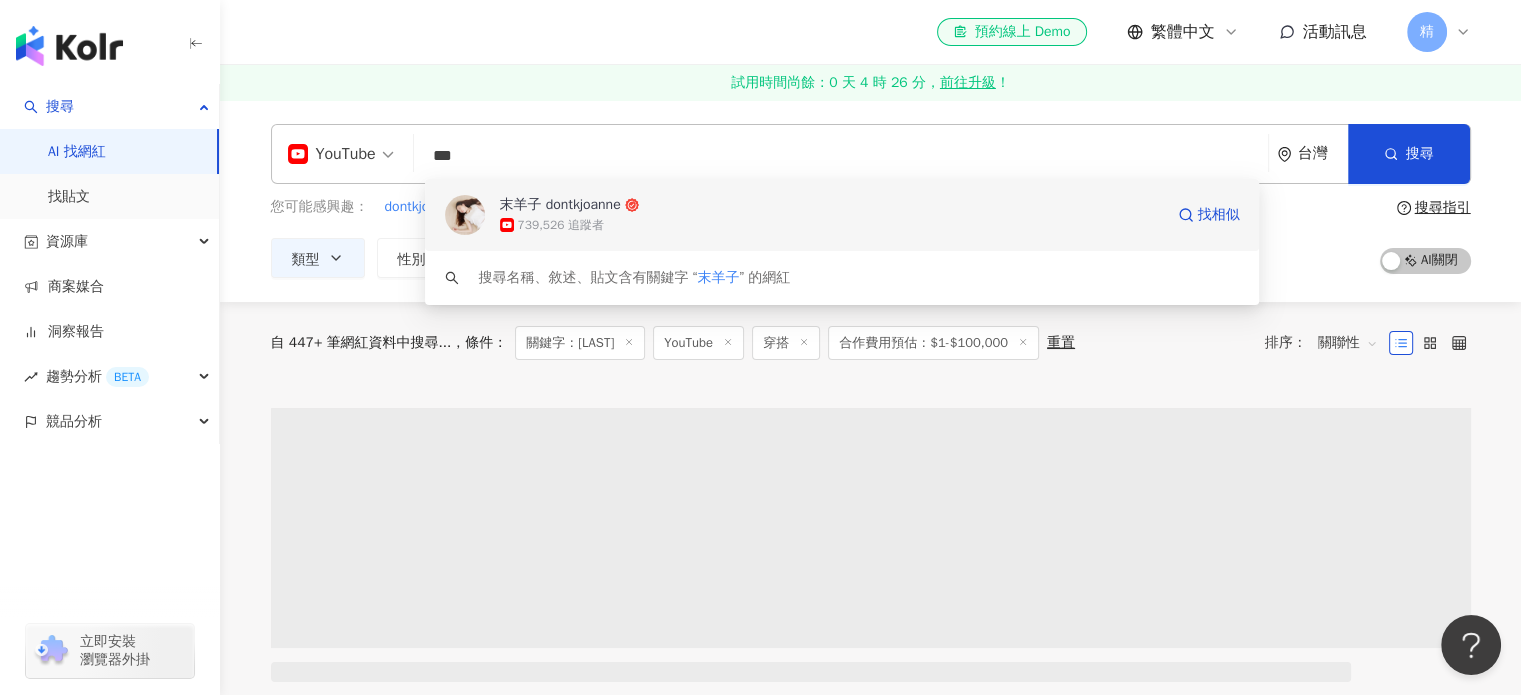 click on "739,526   追蹤者" at bounding box center [561, 225] 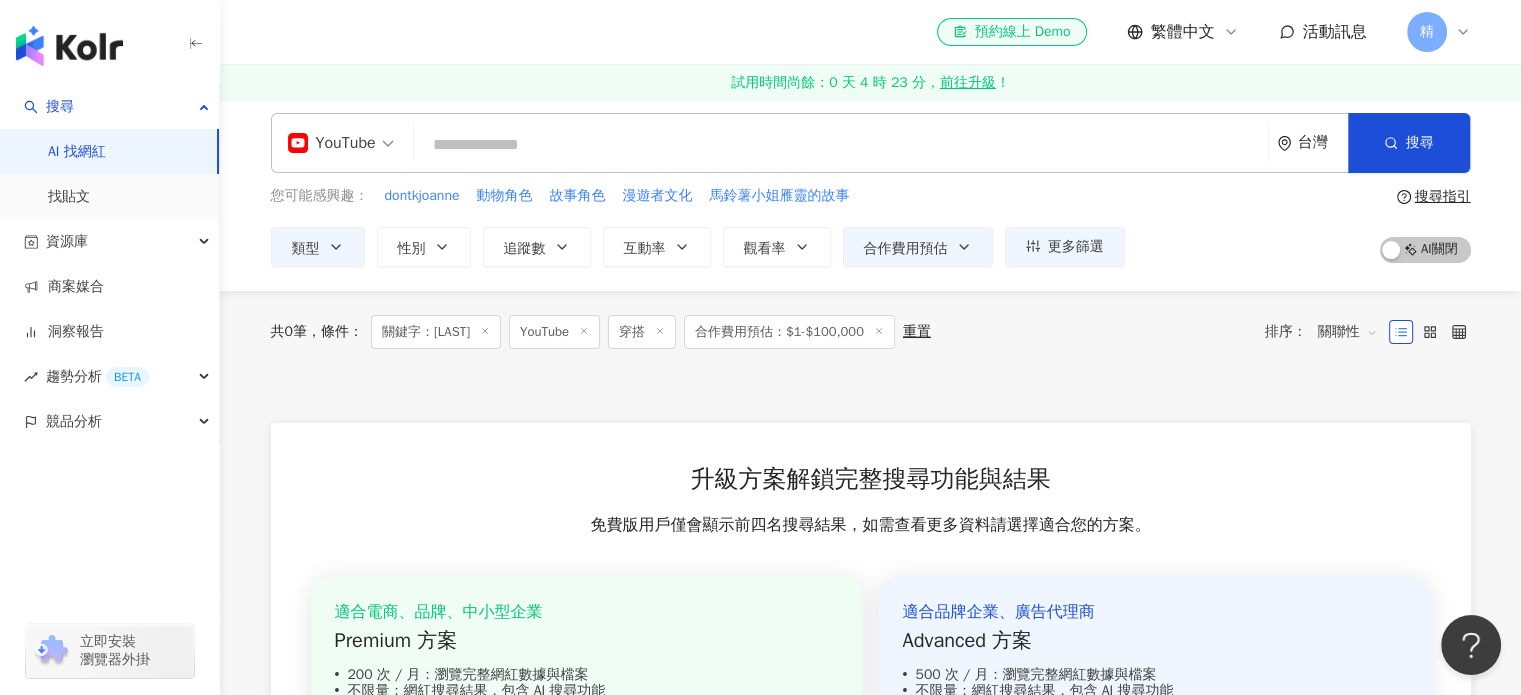 scroll, scrollTop: 0, scrollLeft: 0, axis: both 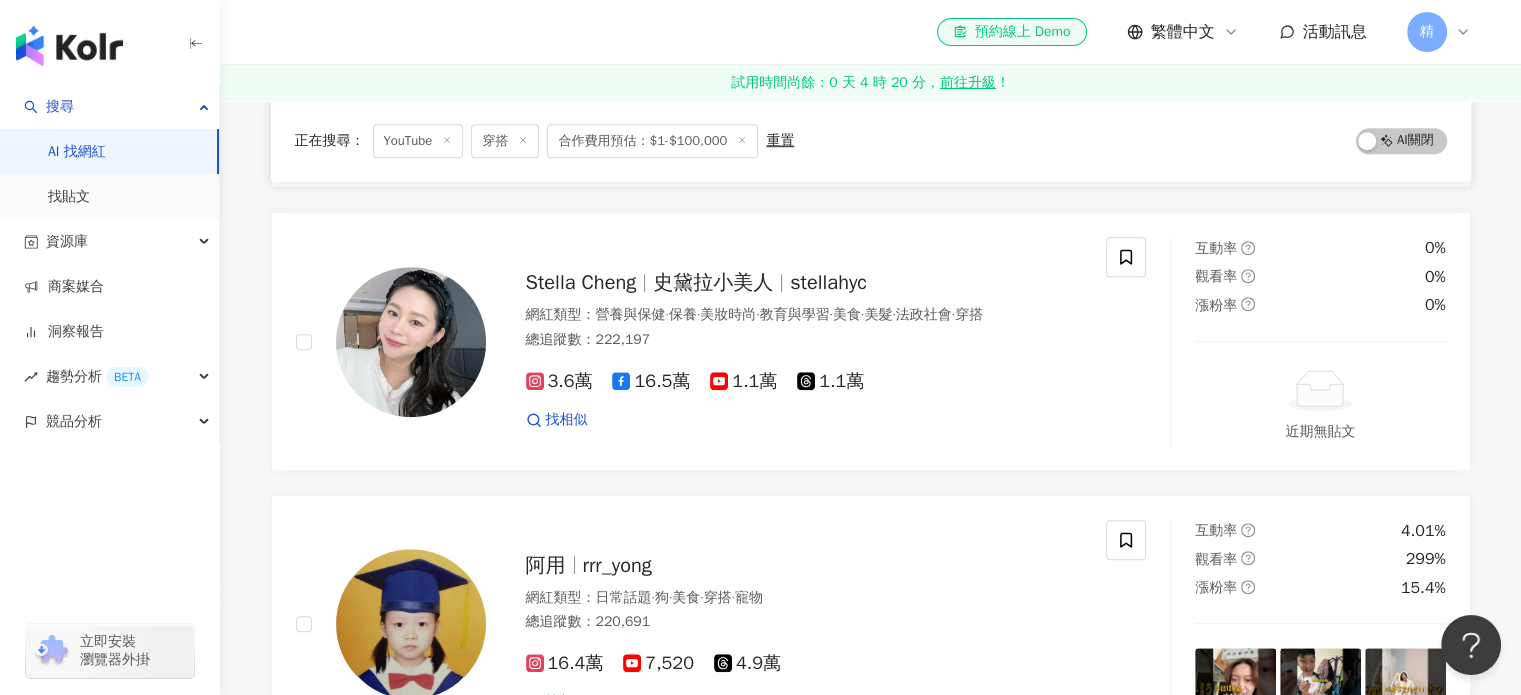 click on "合作費用預估：$1-$100,000" at bounding box center (652, 141) 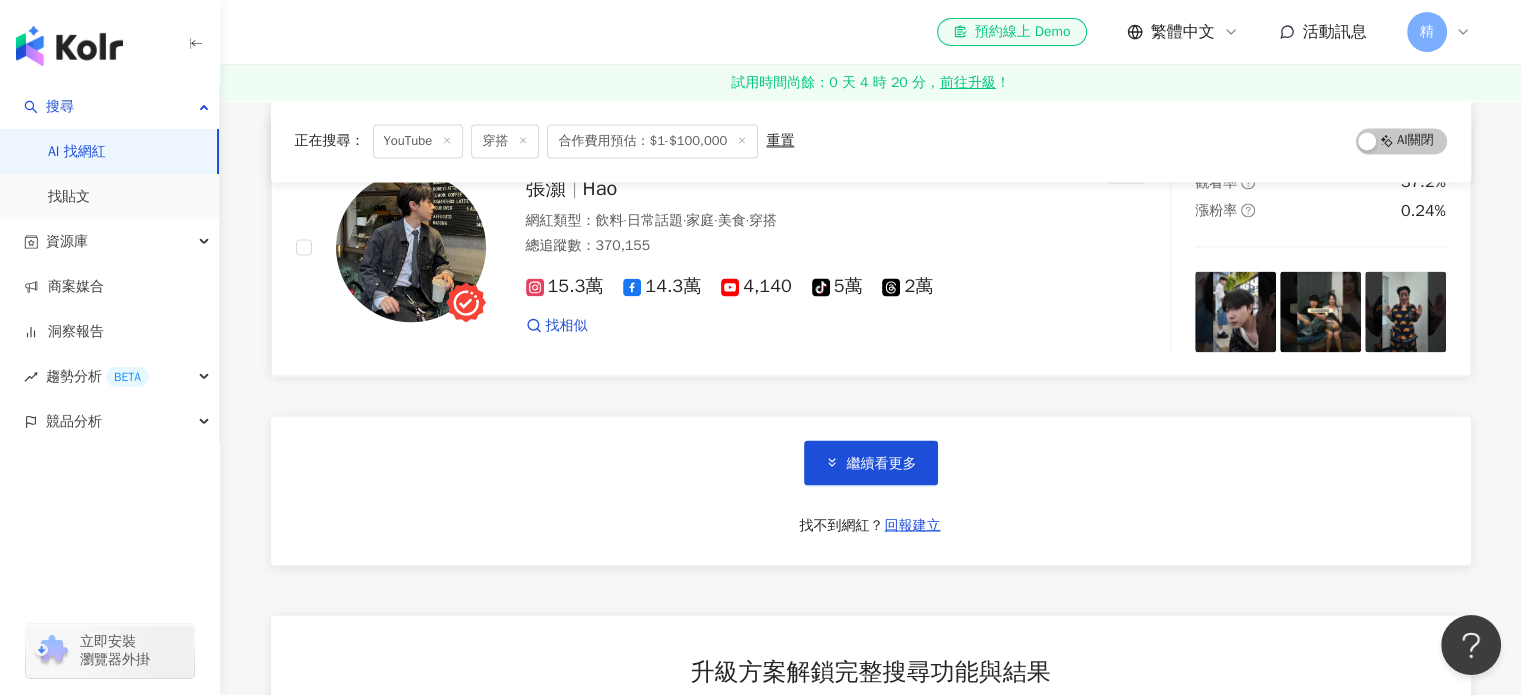 scroll, scrollTop: 3400, scrollLeft: 0, axis: vertical 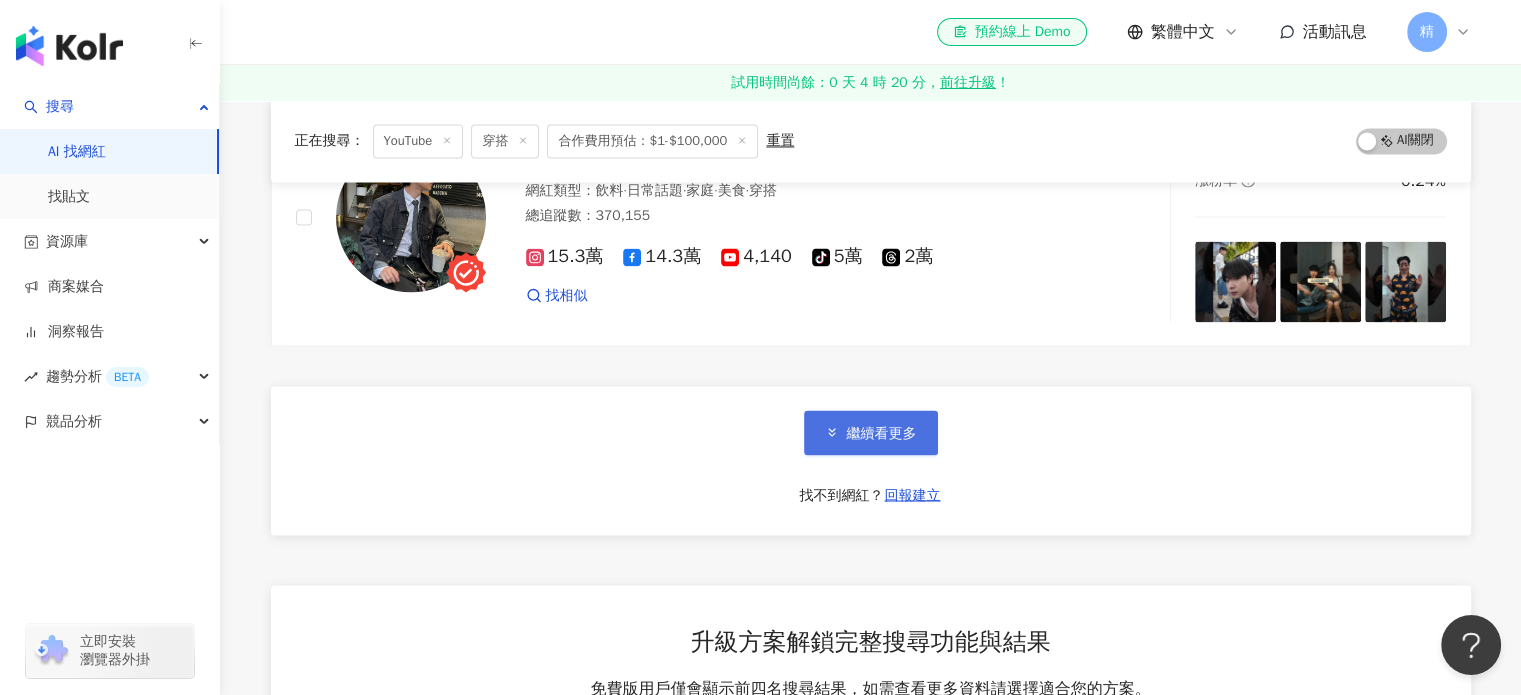 click on "繼續看更多" at bounding box center [882, 433] 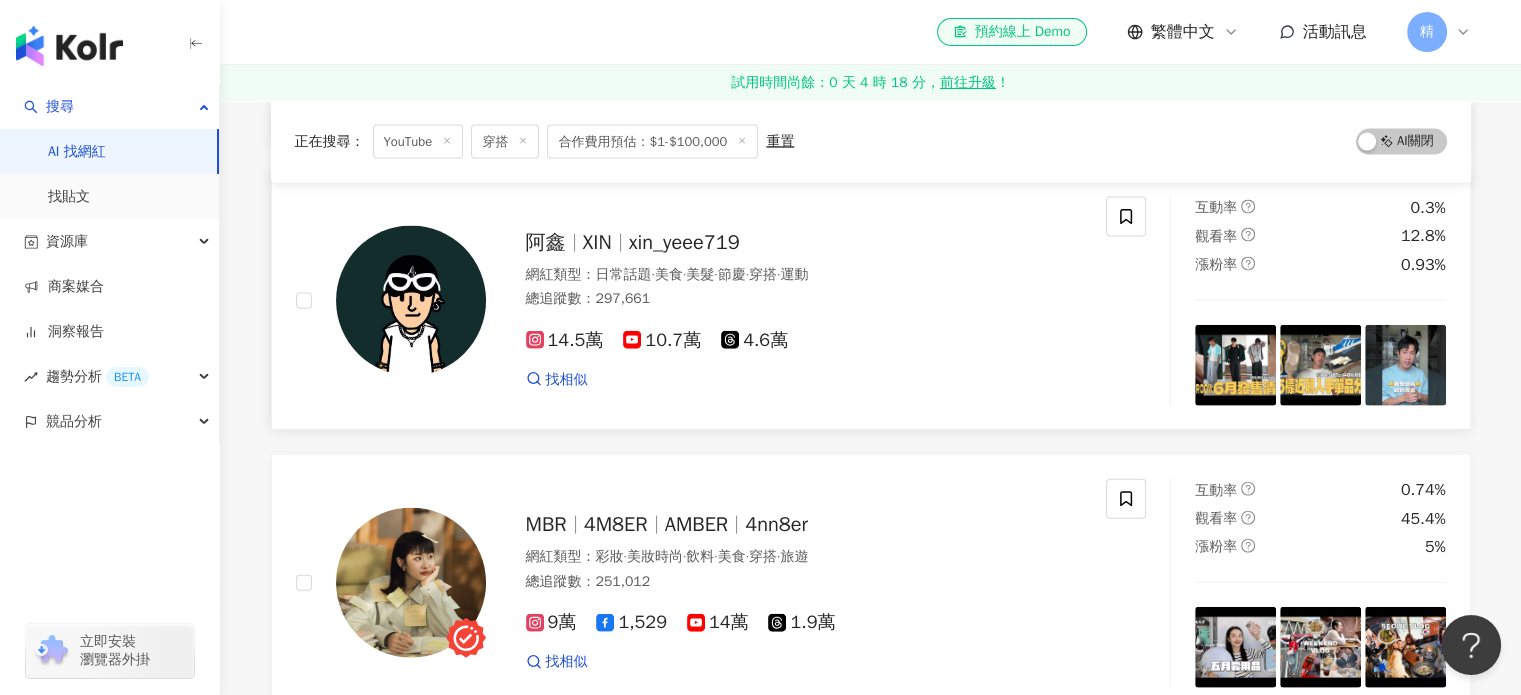 scroll, scrollTop: 4400, scrollLeft: 0, axis: vertical 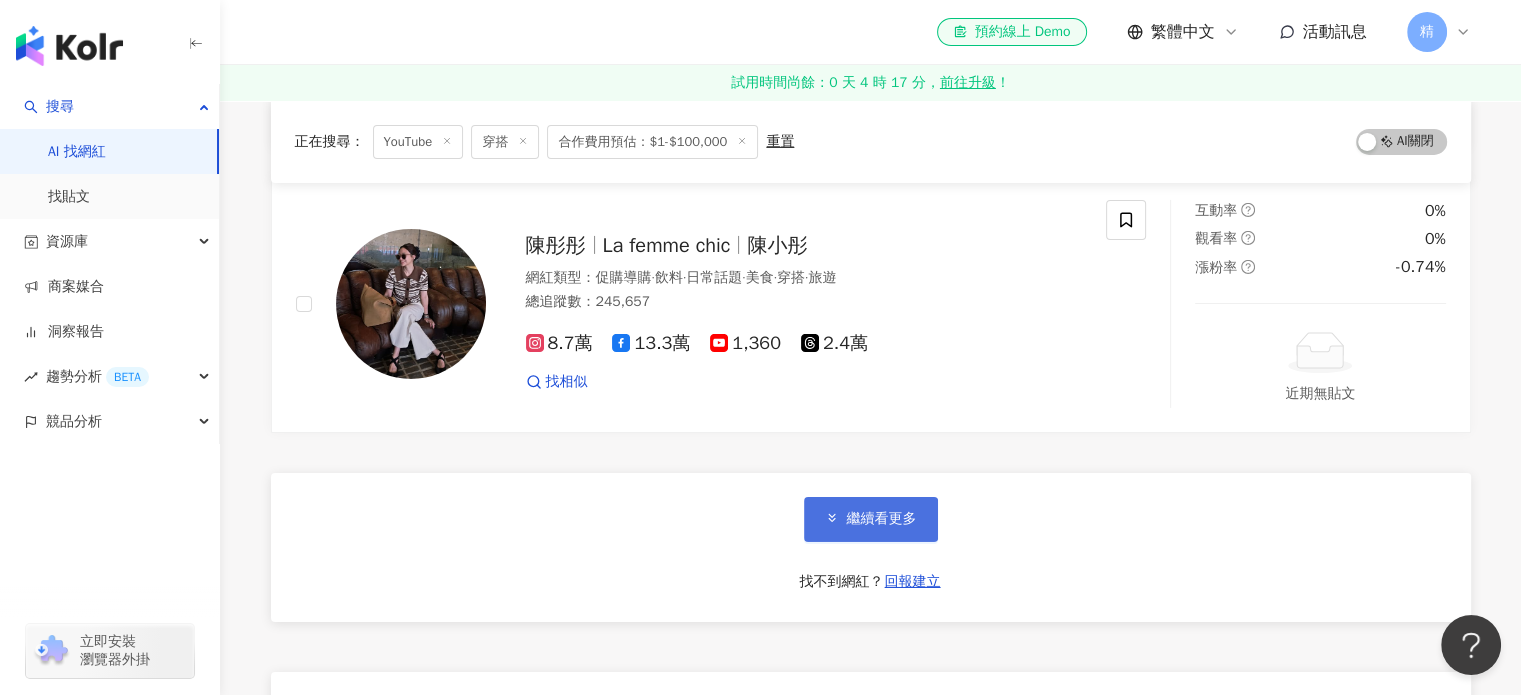 click on "繼續看更多" at bounding box center (882, 519) 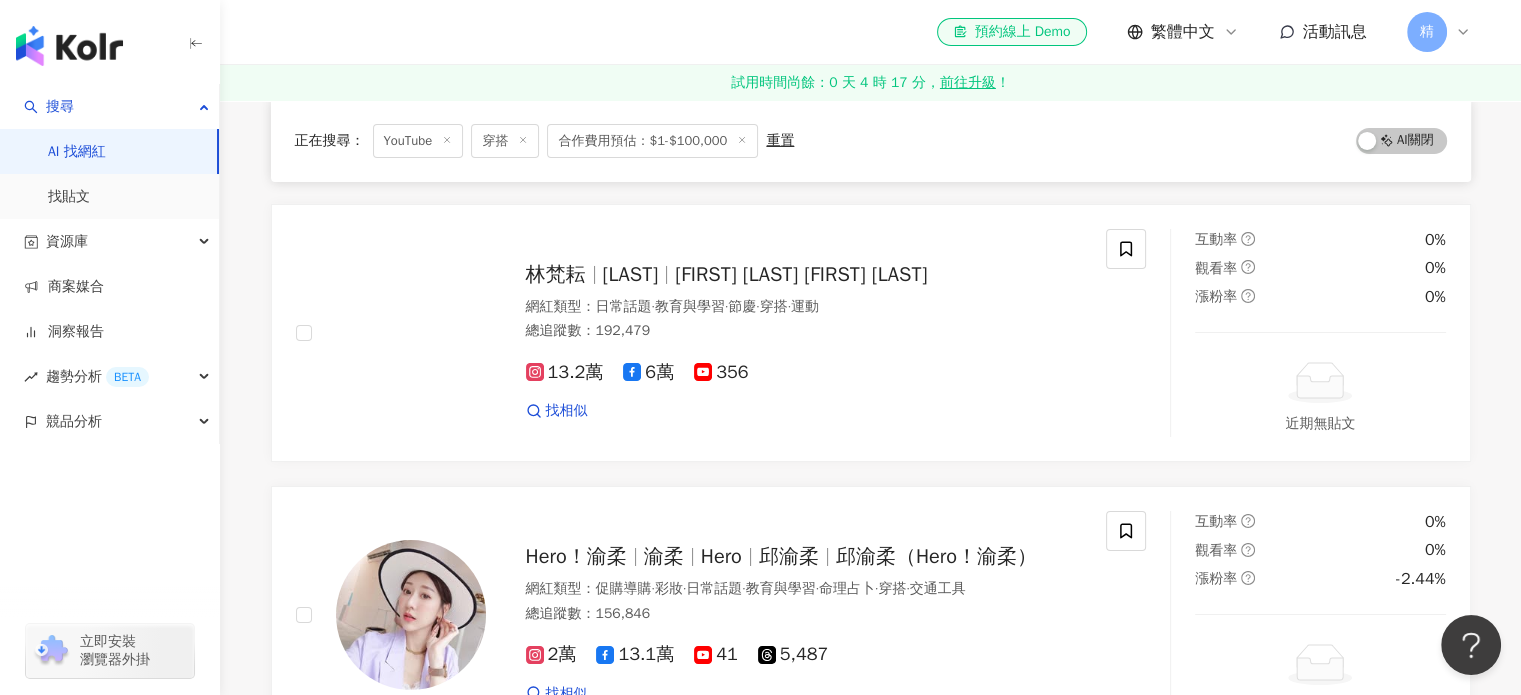 scroll, scrollTop: 7000, scrollLeft: 0, axis: vertical 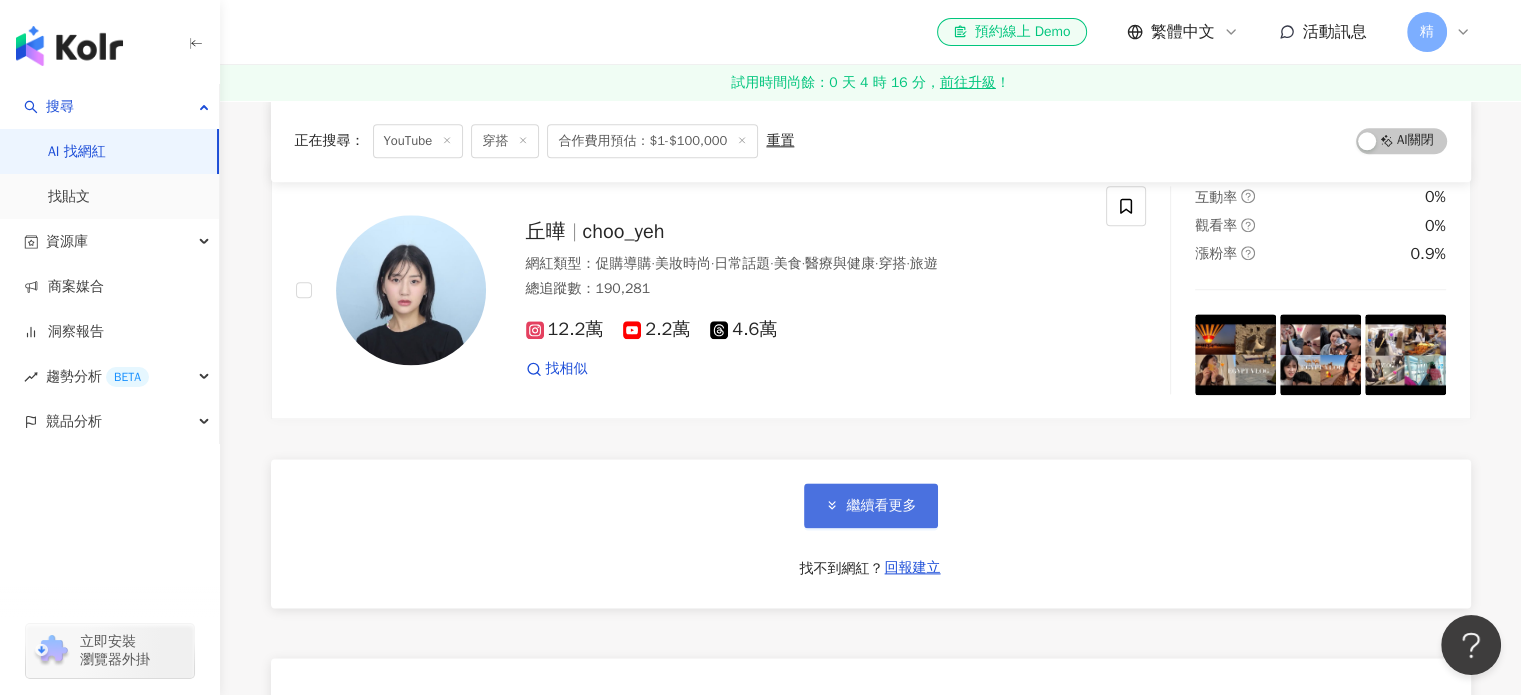 click on "繼續看更多" at bounding box center (871, 505) 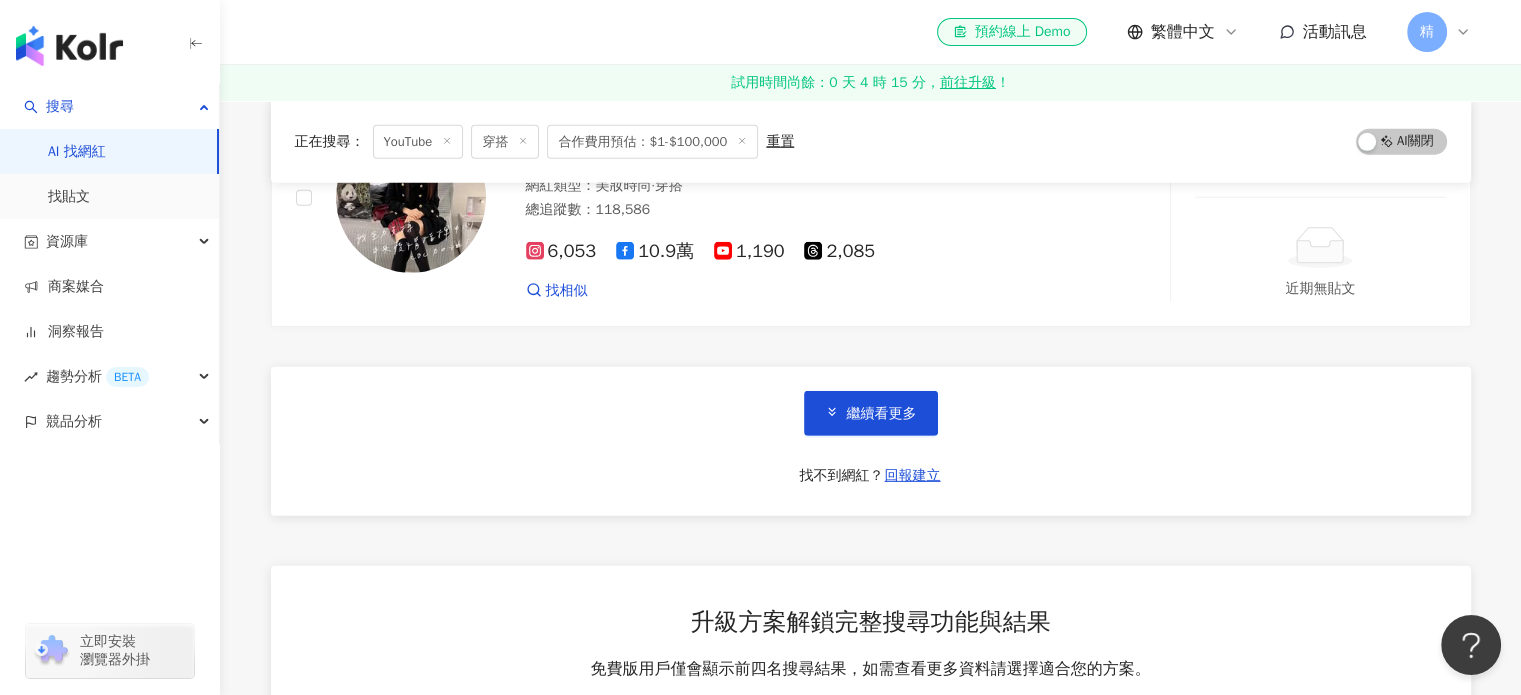 scroll, scrollTop: 13600, scrollLeft: 0, axis: vertical 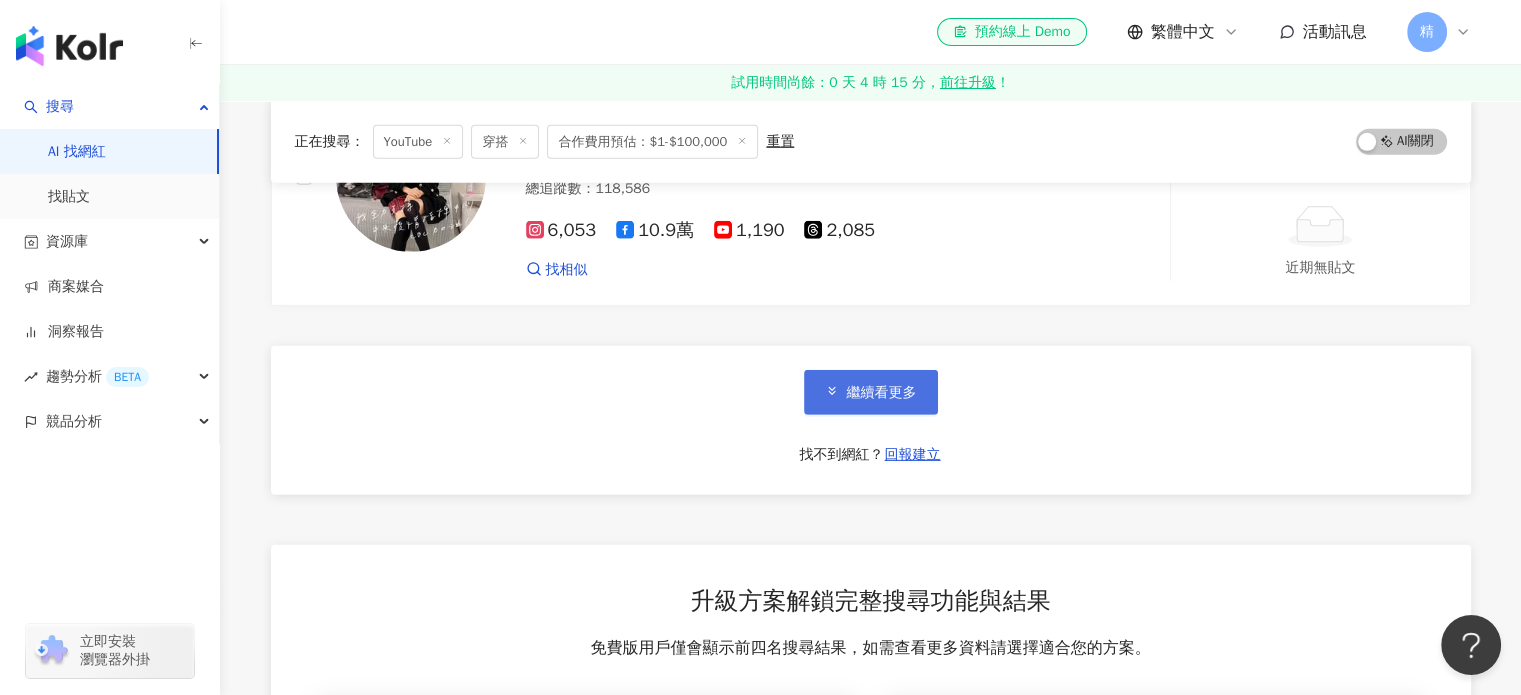 click on "繼續看更多" at bounding box center [882, 393] 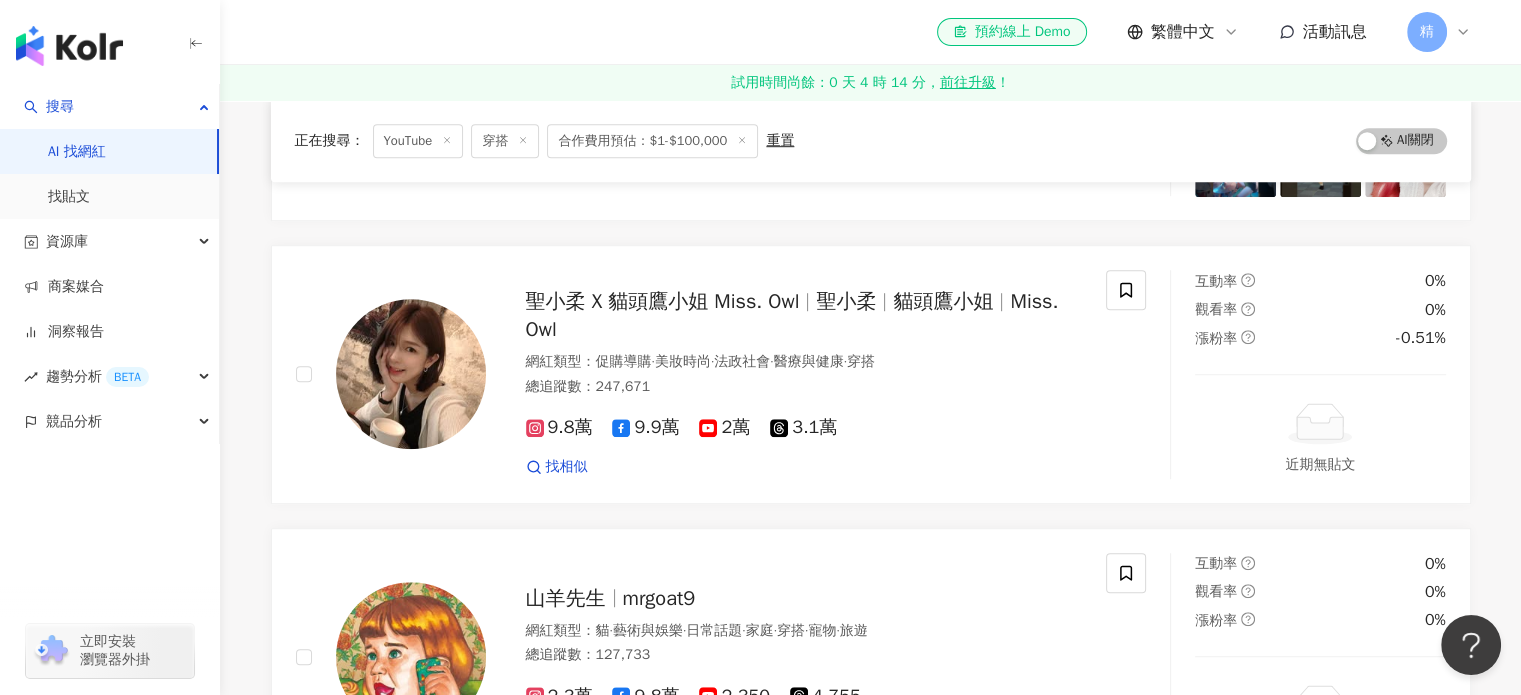 scroll, scrollTop: 16500, scrollLeft: 0, axis: vertical 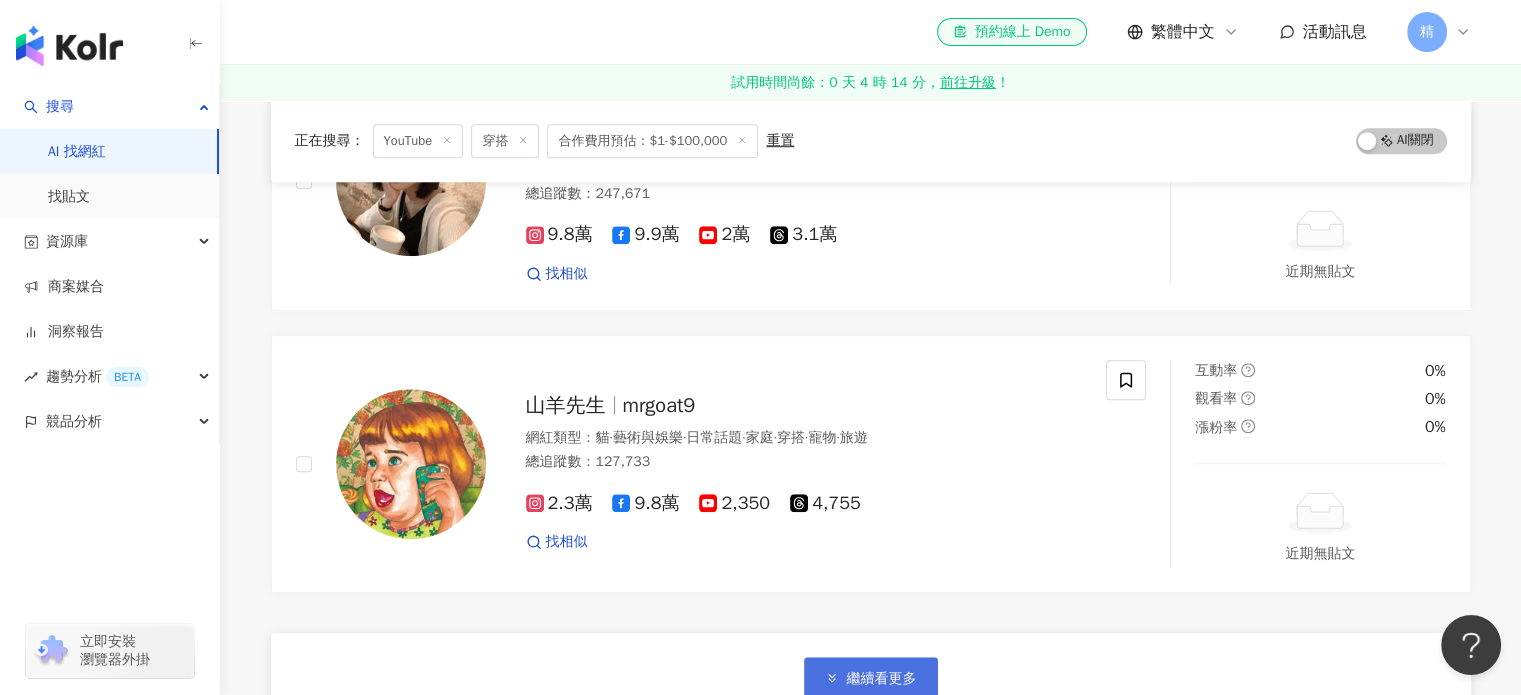 click on "繼續看更多" at bounding box center [882, 679] 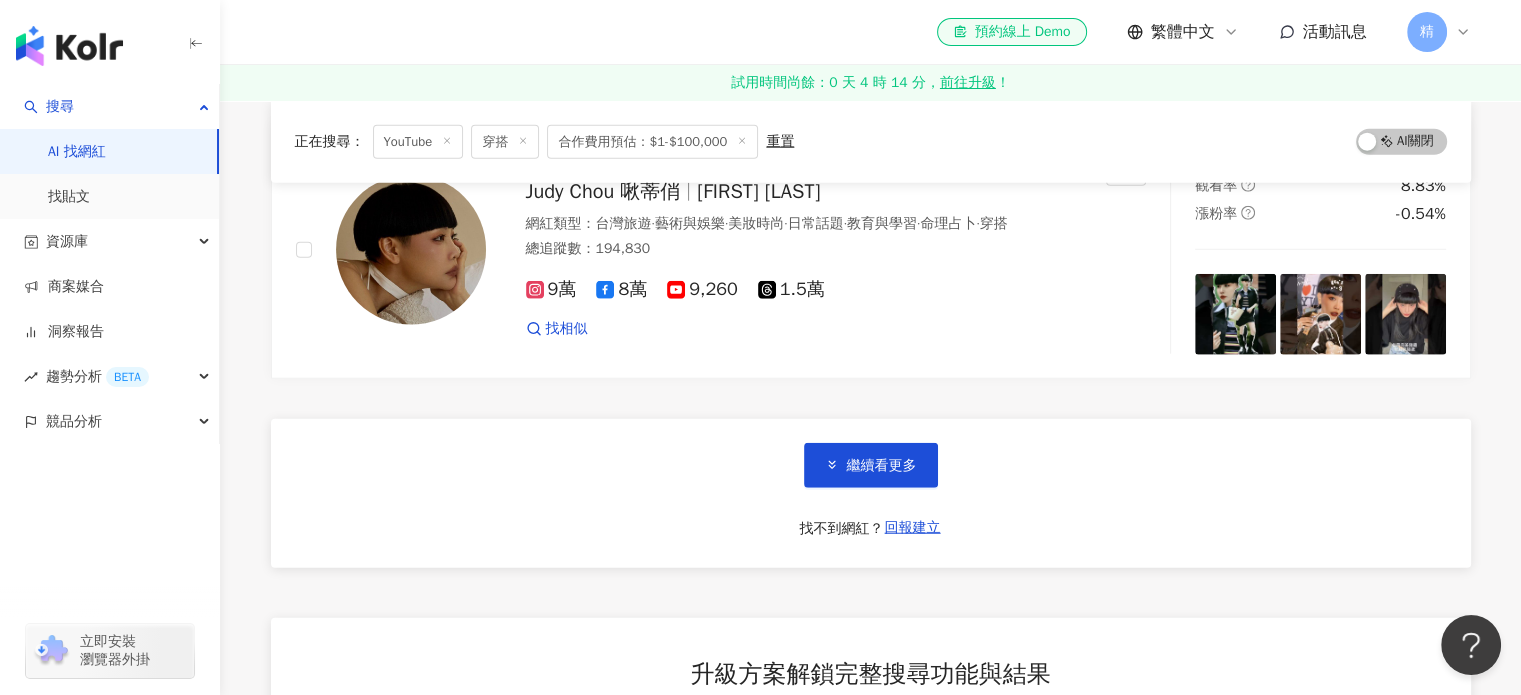 scroll, scrollTop: 20200, scrollLeft: 0, axis: vertical 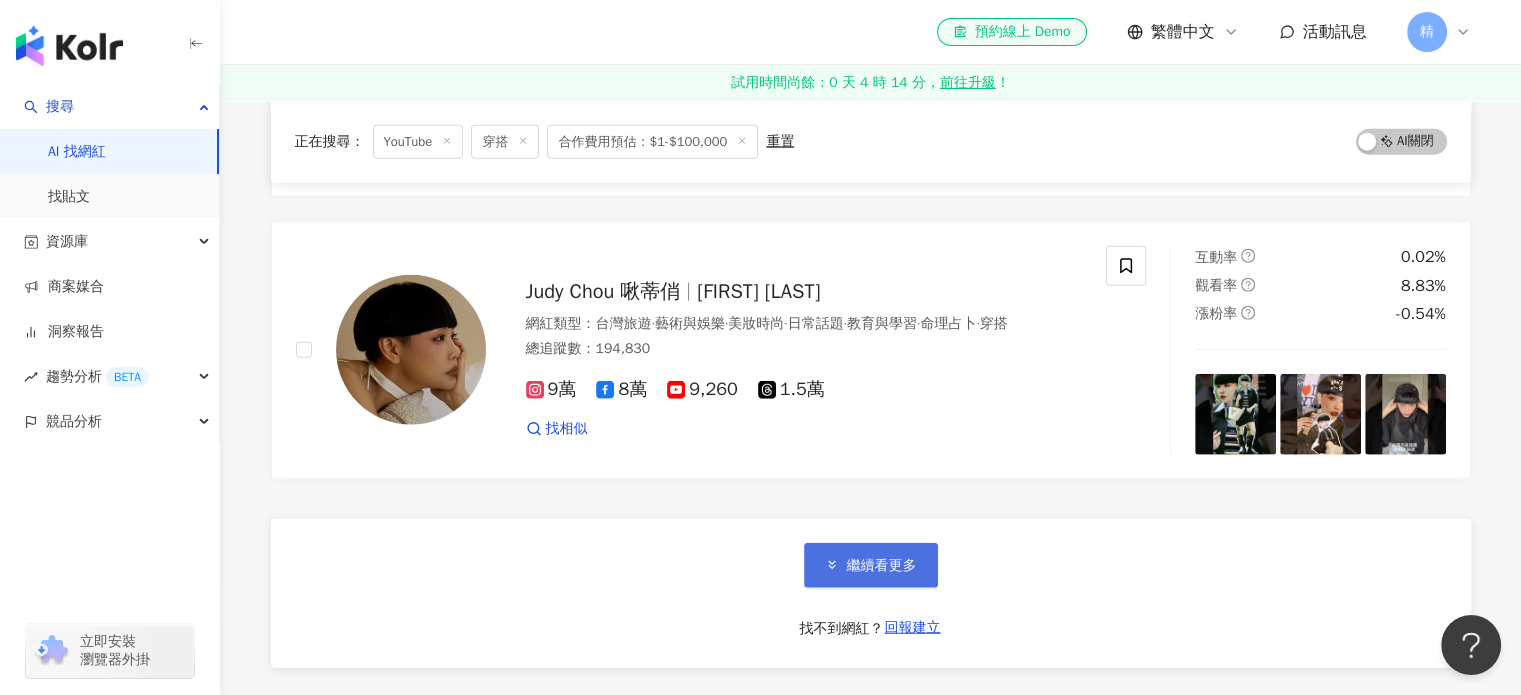 click on "繼續看更多" at bounding box center (871, 565) 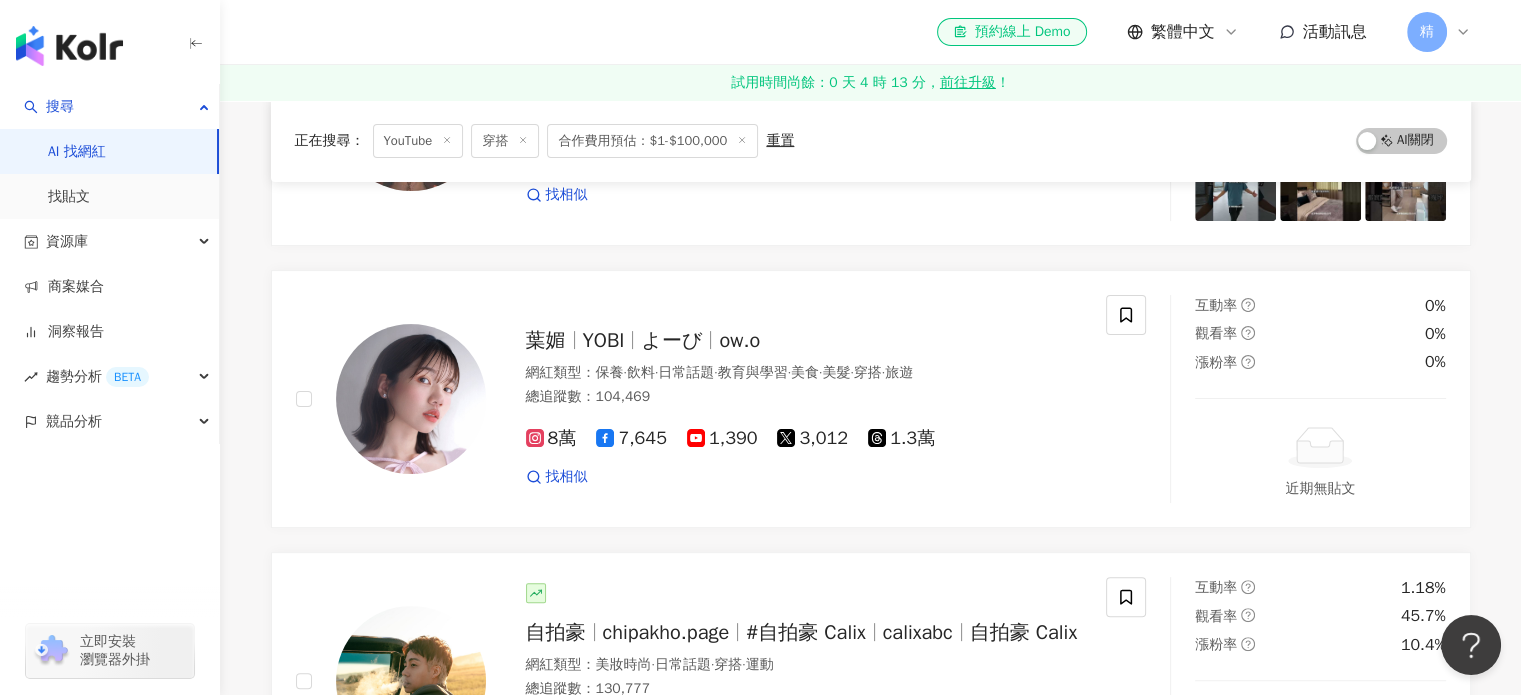 scroll, scrollTop: 23300, scrollLeft: 0, axis: vertical 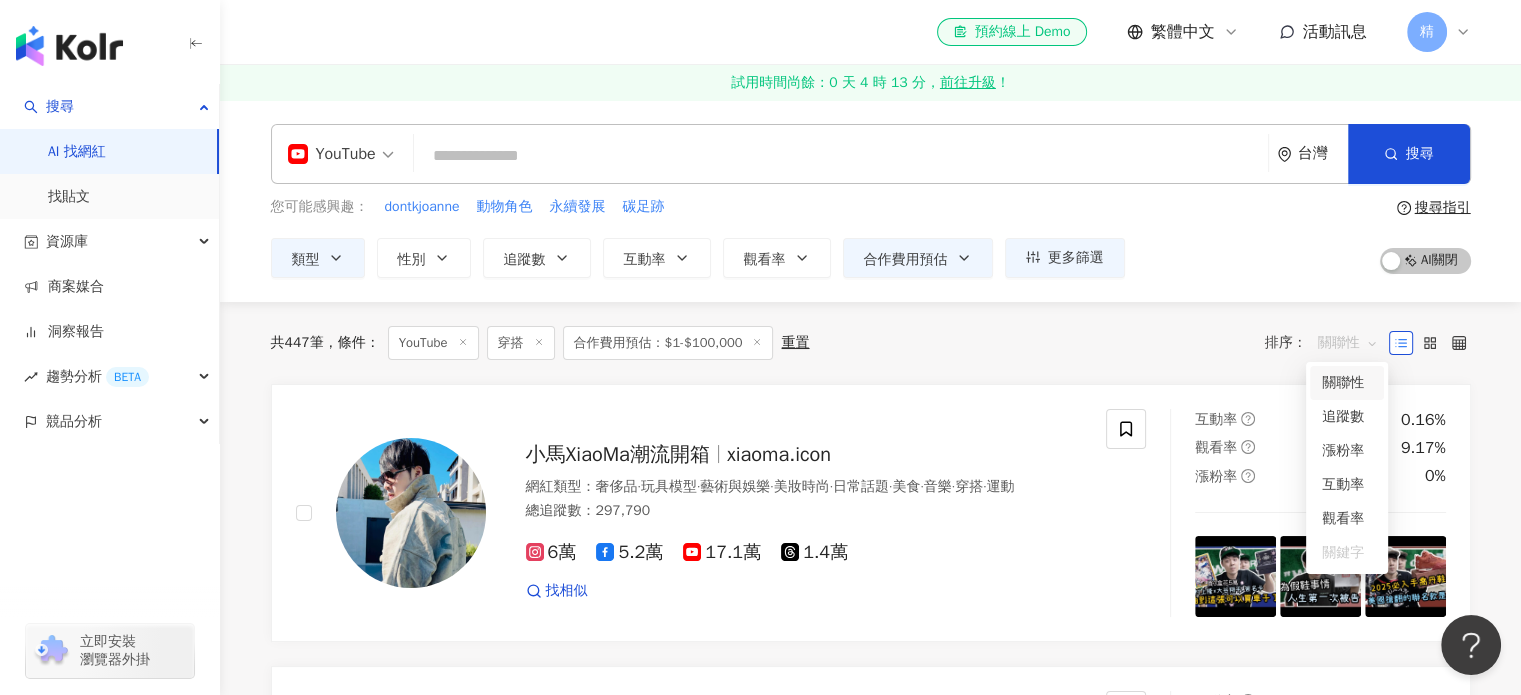 click on "關聯性" at bounding box center [1348, 343] 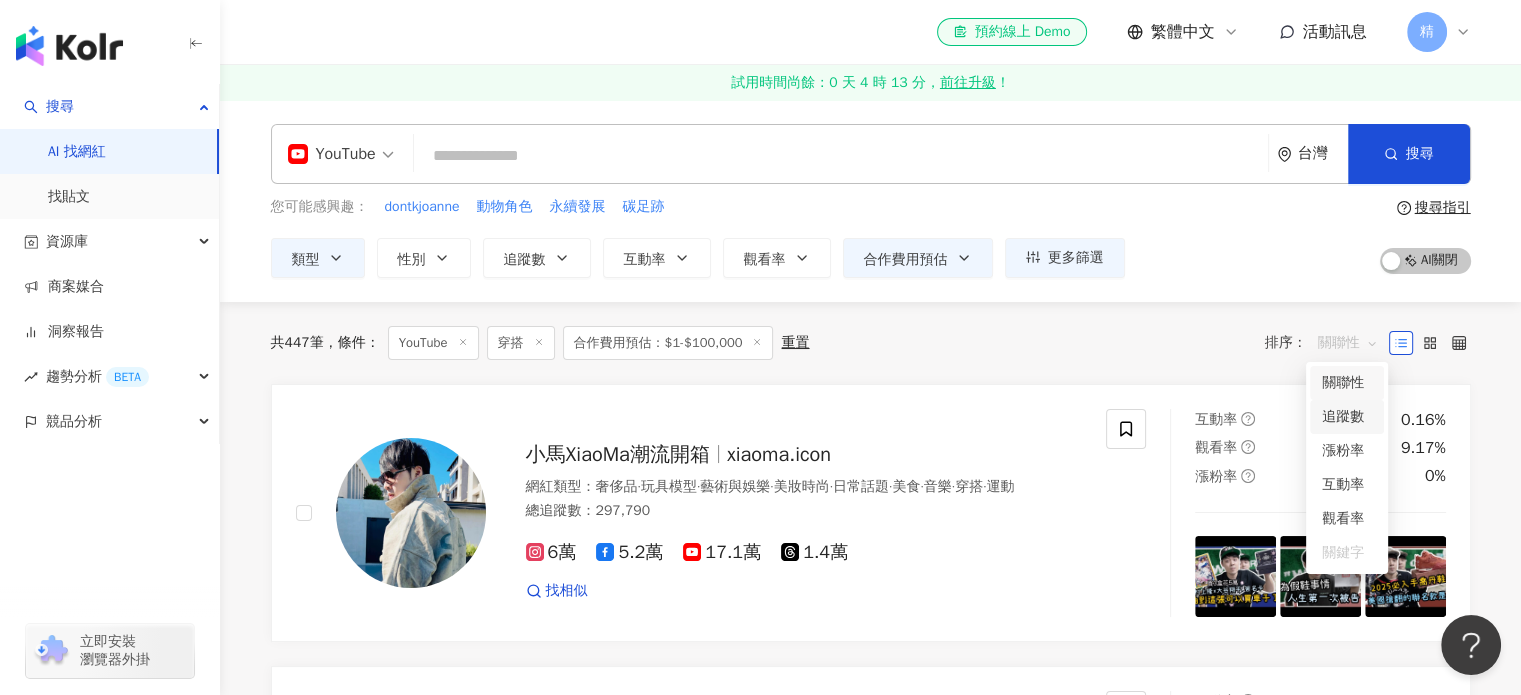 click on "追蹤數" at bounding box center [1347, 417] 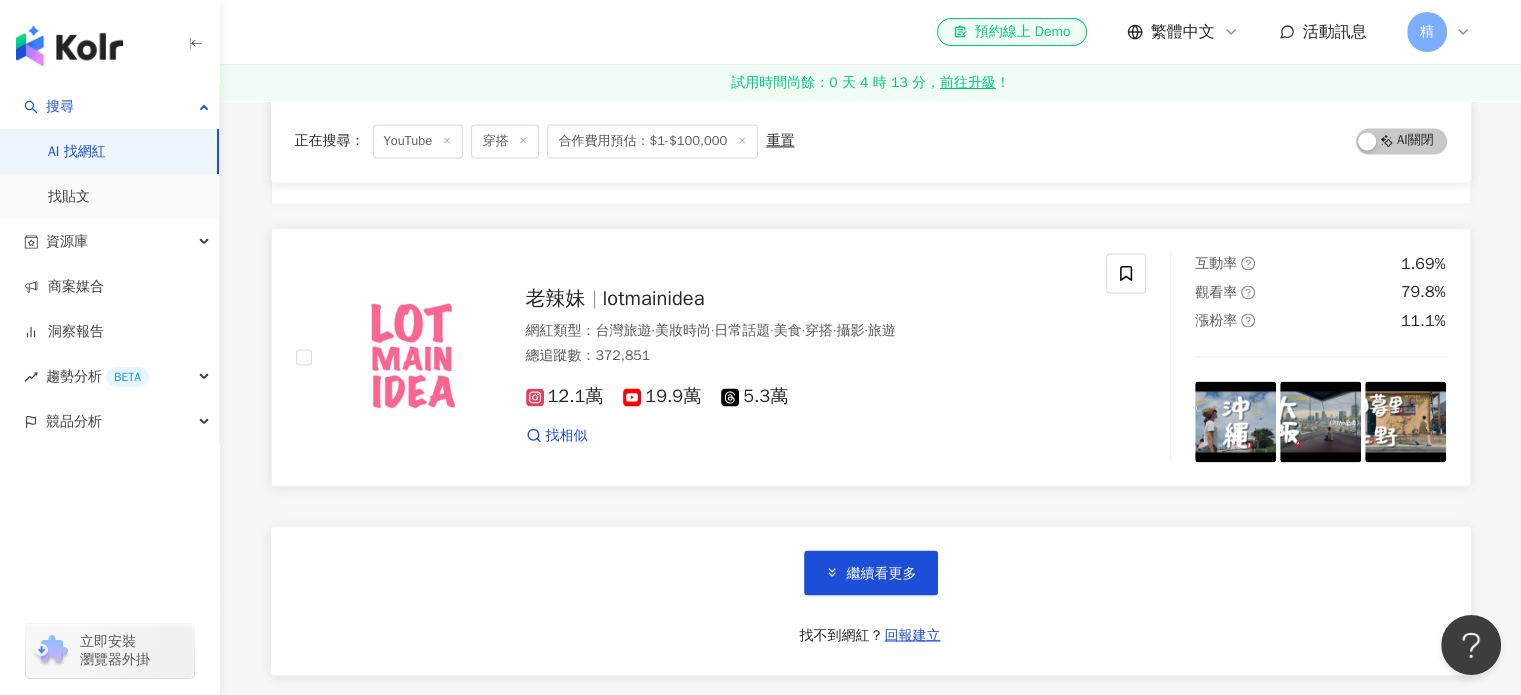 scroll, scrollTop: 3300, scrollLeft: 0, axis: vertical 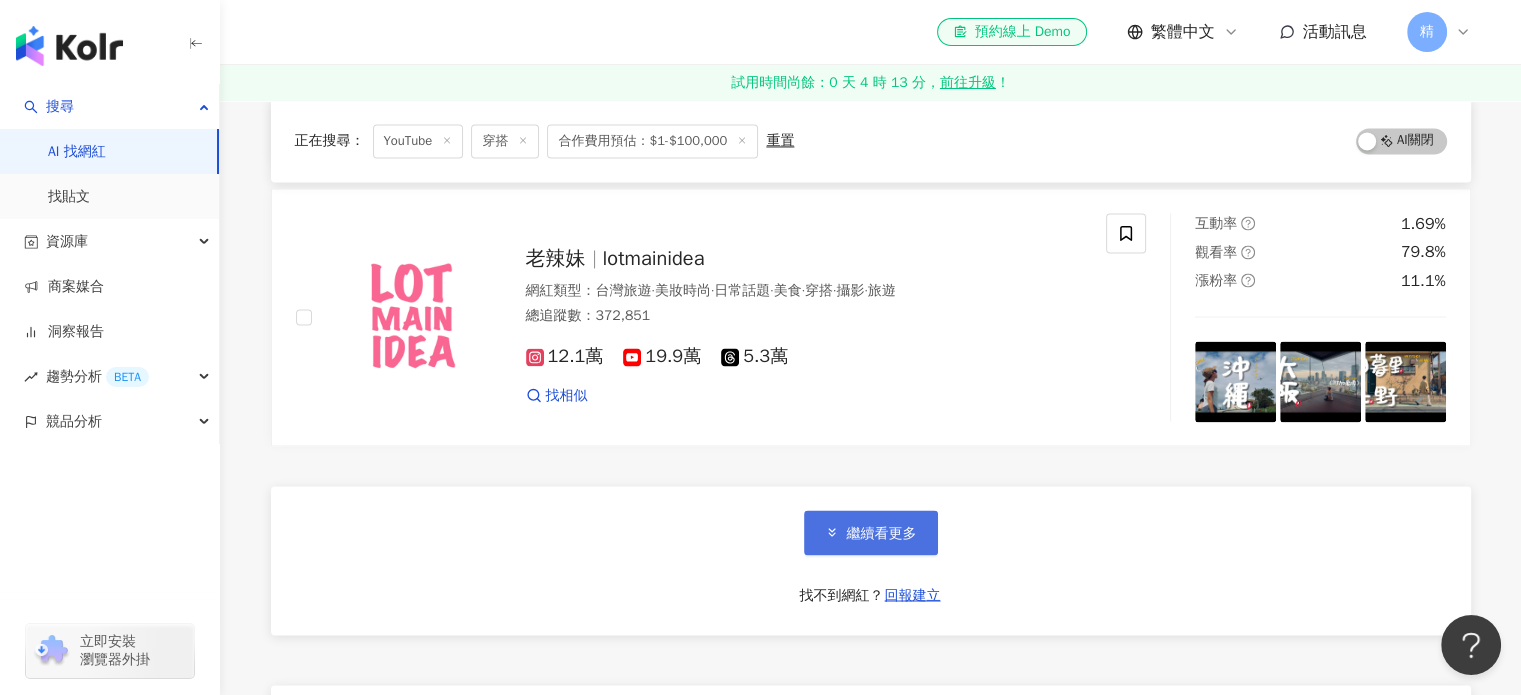 click on "繼續看更多" at bounding box center (882, 533) 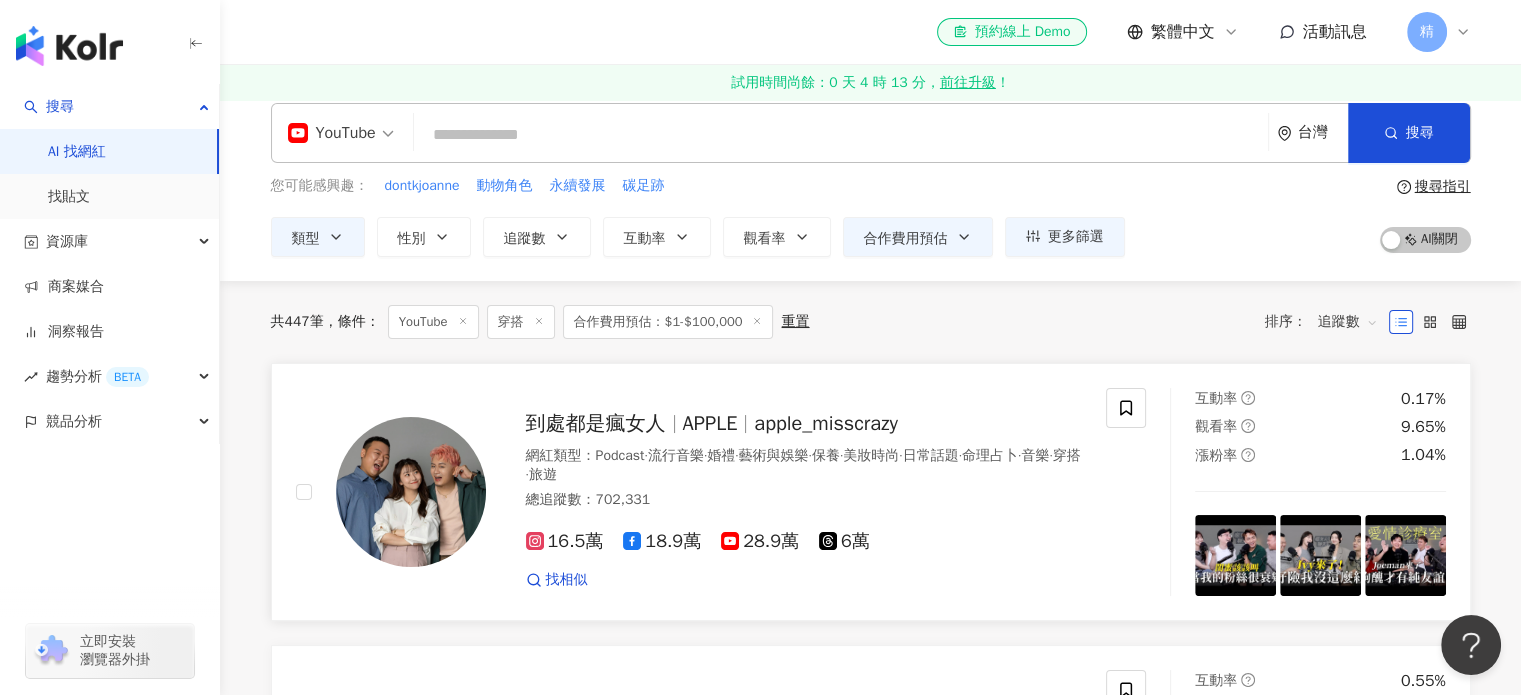 scroll, scrollTop: 0, scrollLeft: 0, axis: both 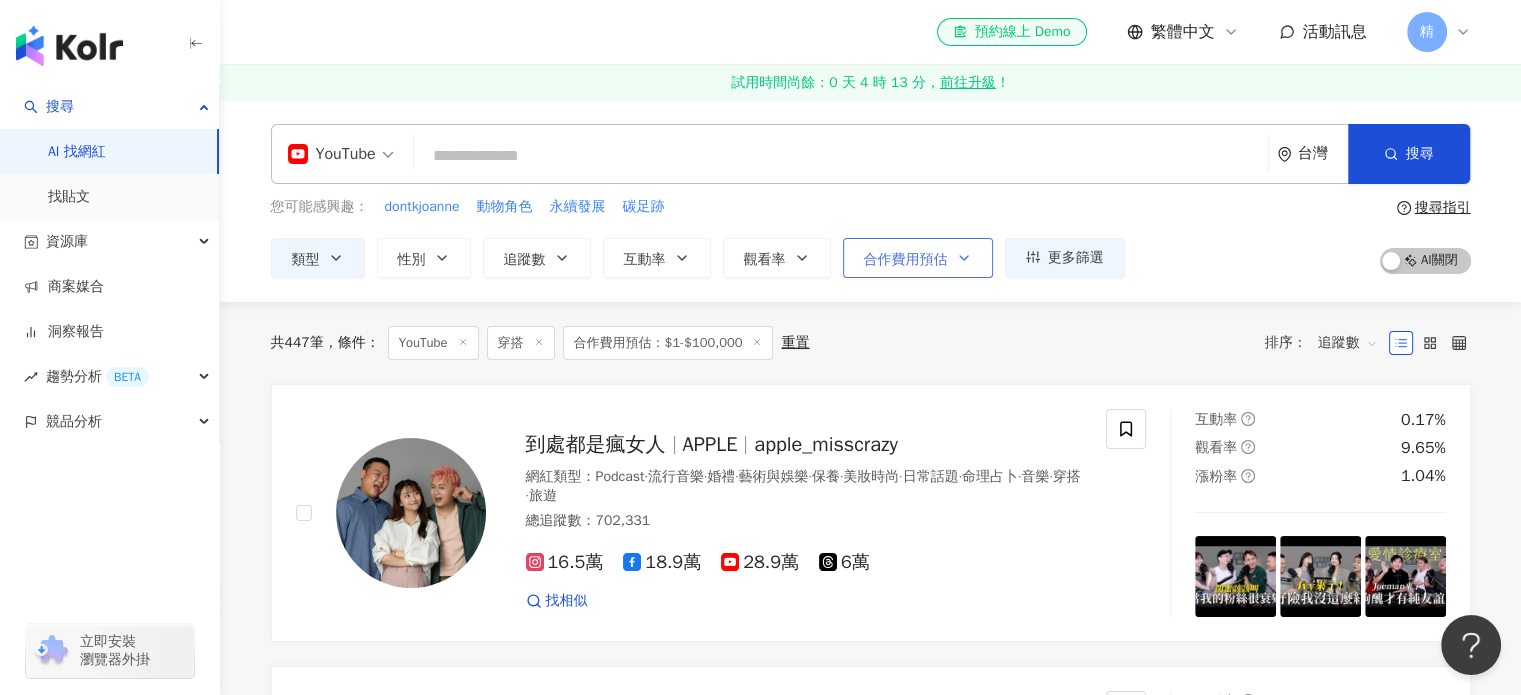 click on "合作費用預估" at bounding box center [906, 260] 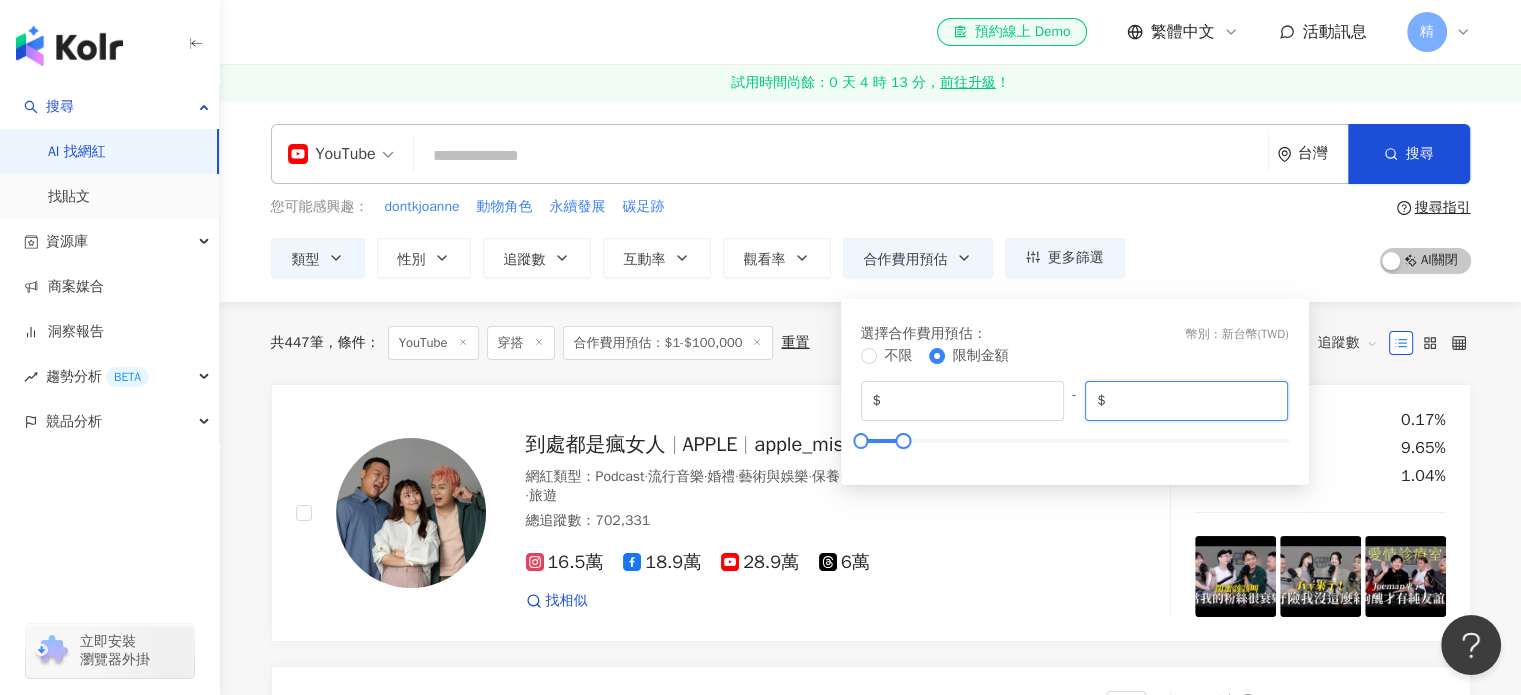 click on "******" at bounding box center (1193, 401) 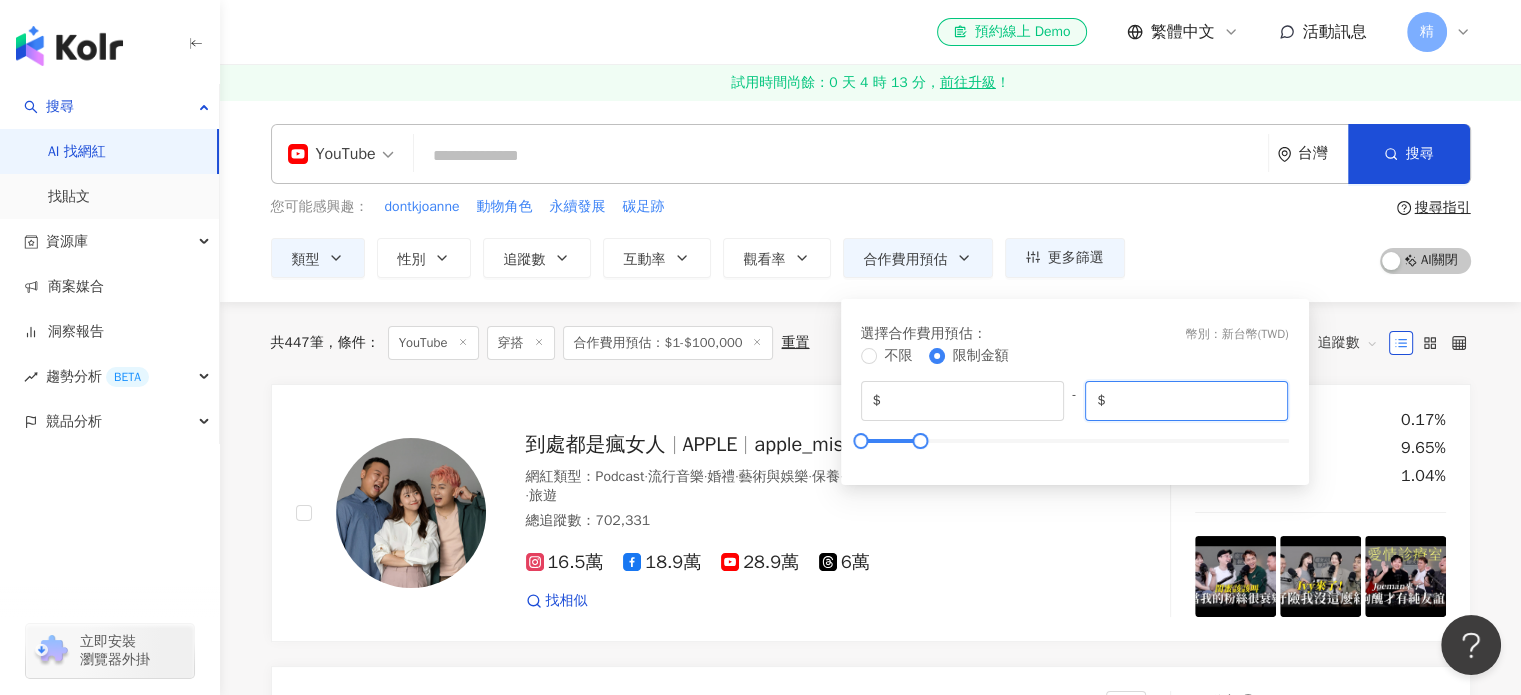 type on "******" 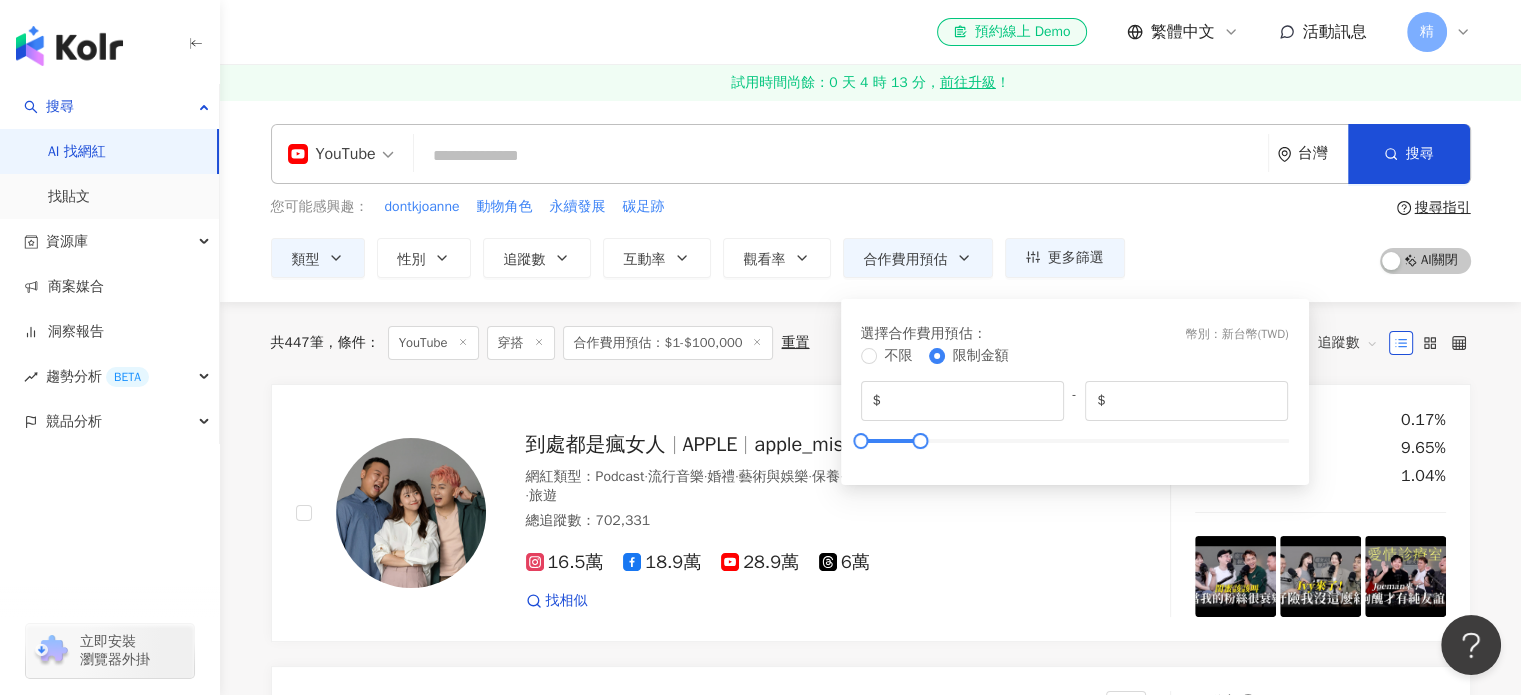 click on "YouTube 台灣 搜尋 833d38e4-9342-4399-805b-8994f70c4b92 末羊子 dontkjoanne 739,526   追蹤者 搜尋名稱、敘述、貼文含有關鍵字 “ 末羊子 ” 的網紅 您可能感興趣： dontkjoanne  動物角色  永續發展  碳足跡  類型 性別 追蹤數 互動率 觀看率 合作費用預估  更多篩選 選擇合作費用預估  ： 幣別 ： 新台幣 ( TWD ) 不限 限制金額 $ *  -  $ ****** 搜尋指引 AI  開啟 AI  關閉" at bounding box center (870, 201) 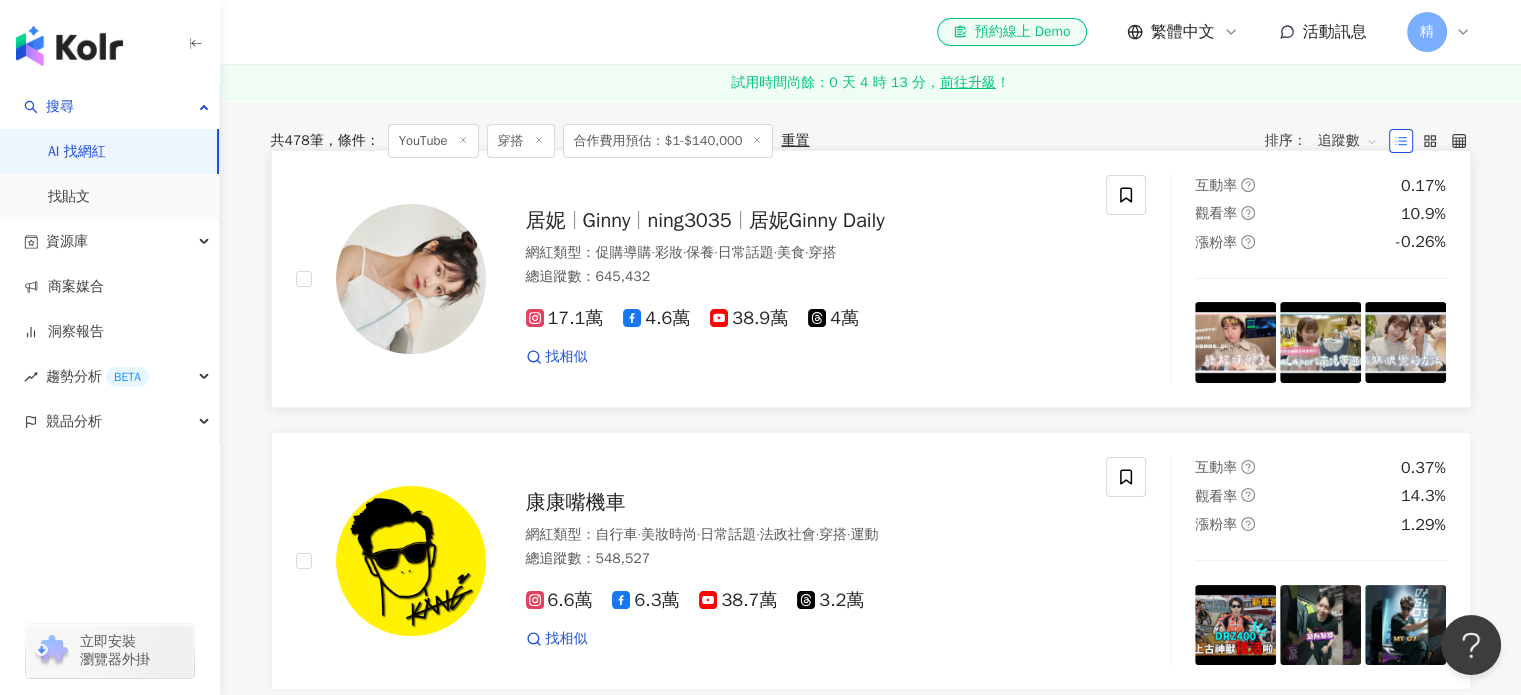 scroll, scrollTop: 200, scrollLeft: 0, axis: vertical 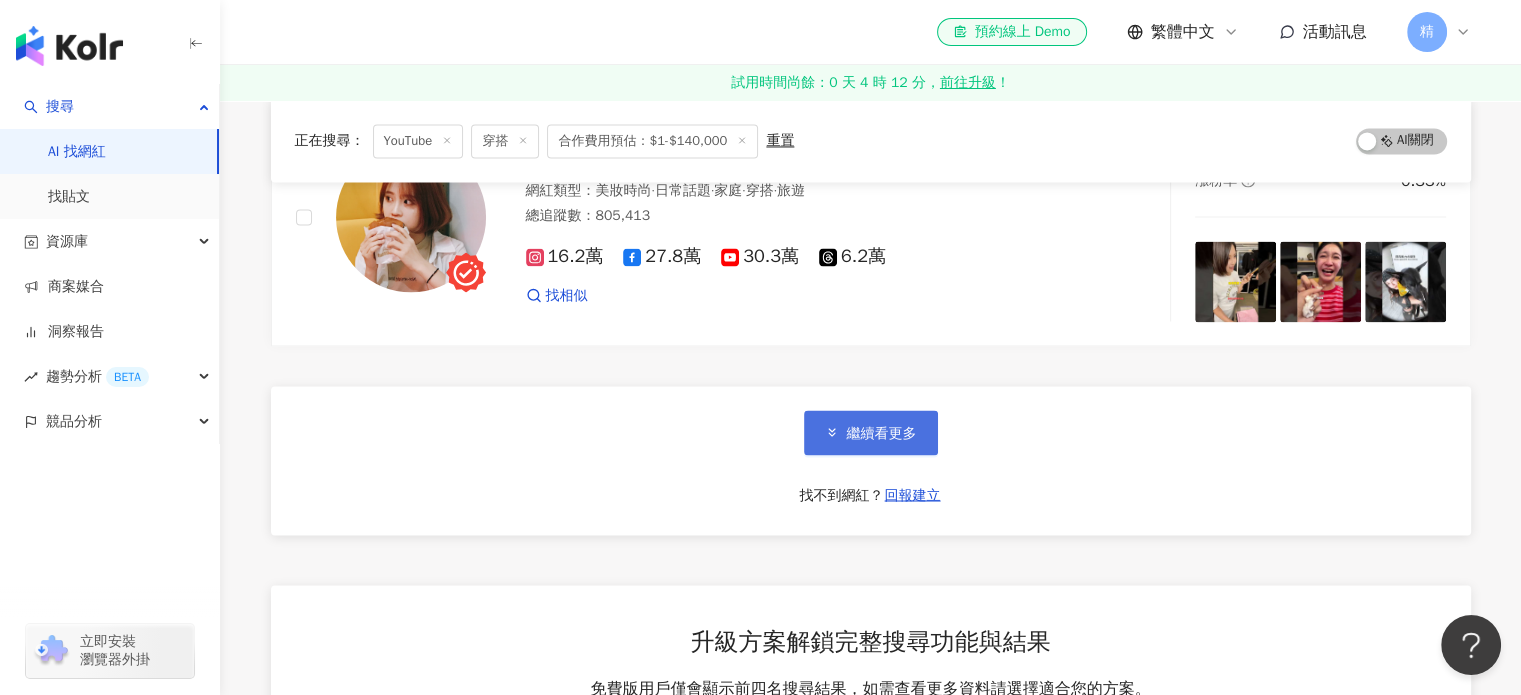 click on "繼續看更多" at bounding box center [871, 432] 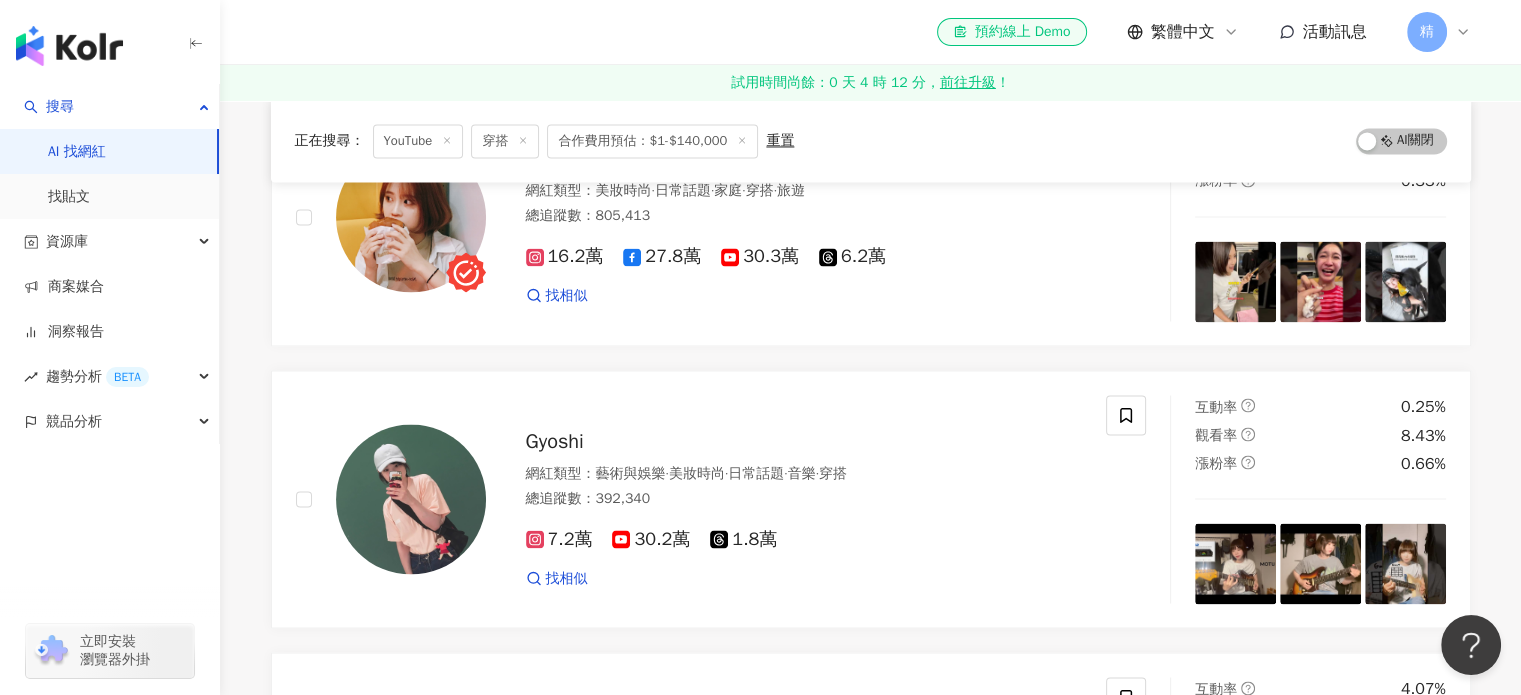 click on "穿搭" at bounding box center [505, 141] 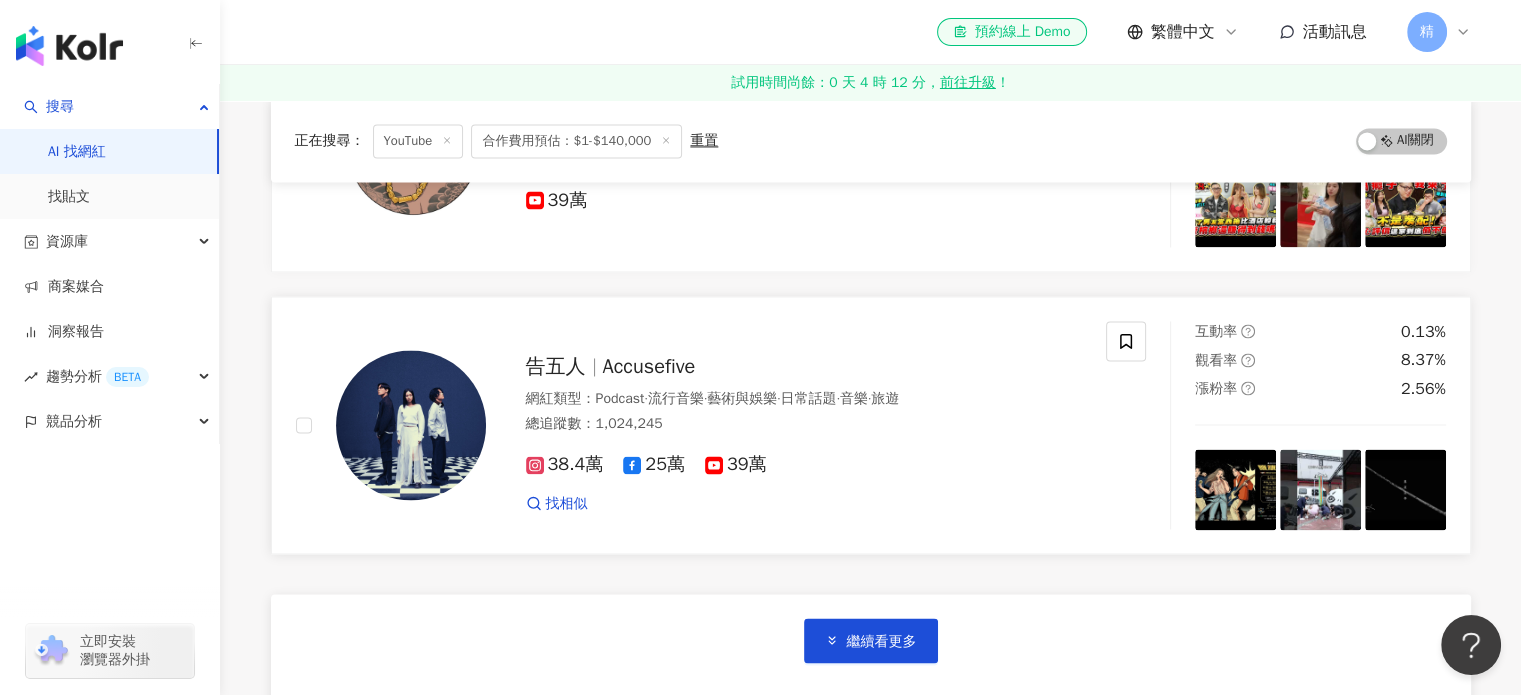 scroll, scrollTop: 3300, scrollLeft: 0, axis: vertical 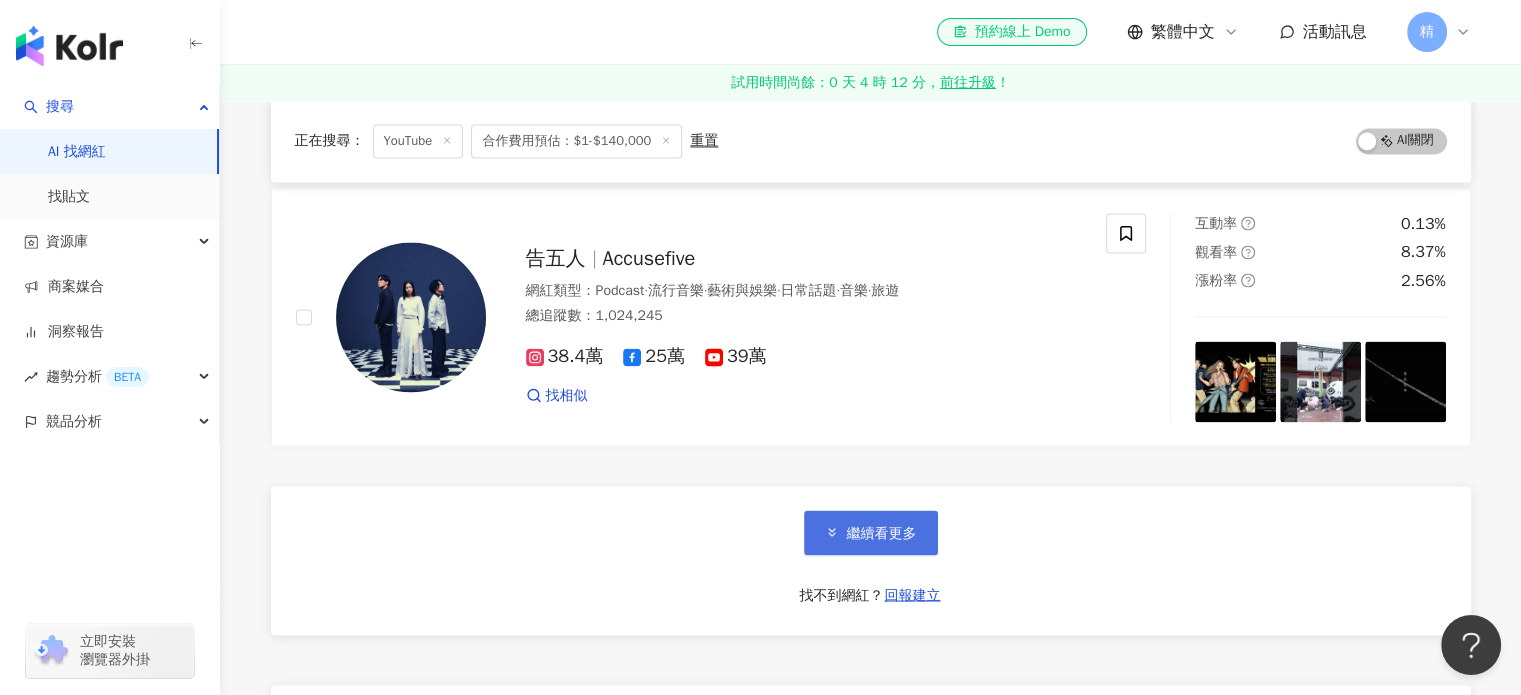 click on "繼續看更多" at bounding box center (882, 533) 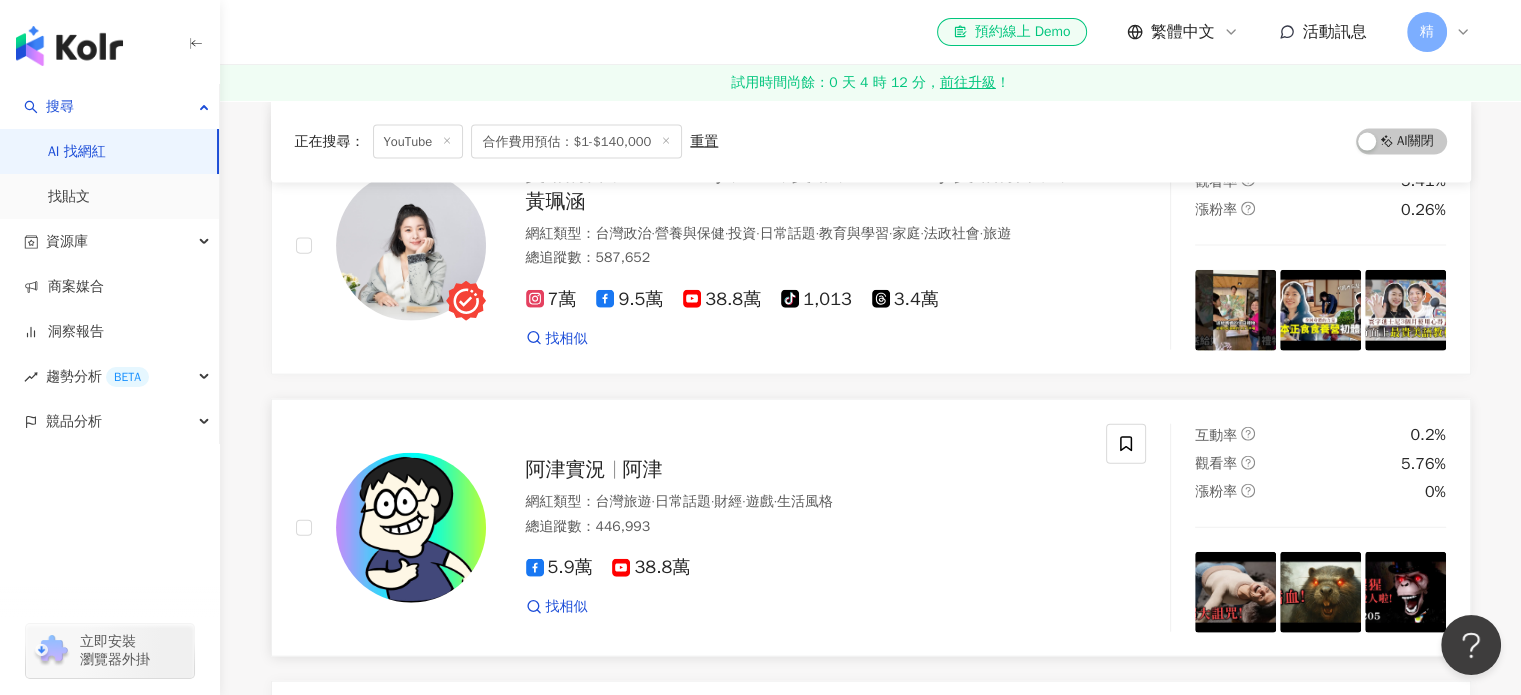 scroll, scrollTop: 4400, scrollLeft: 0, axis: vertical 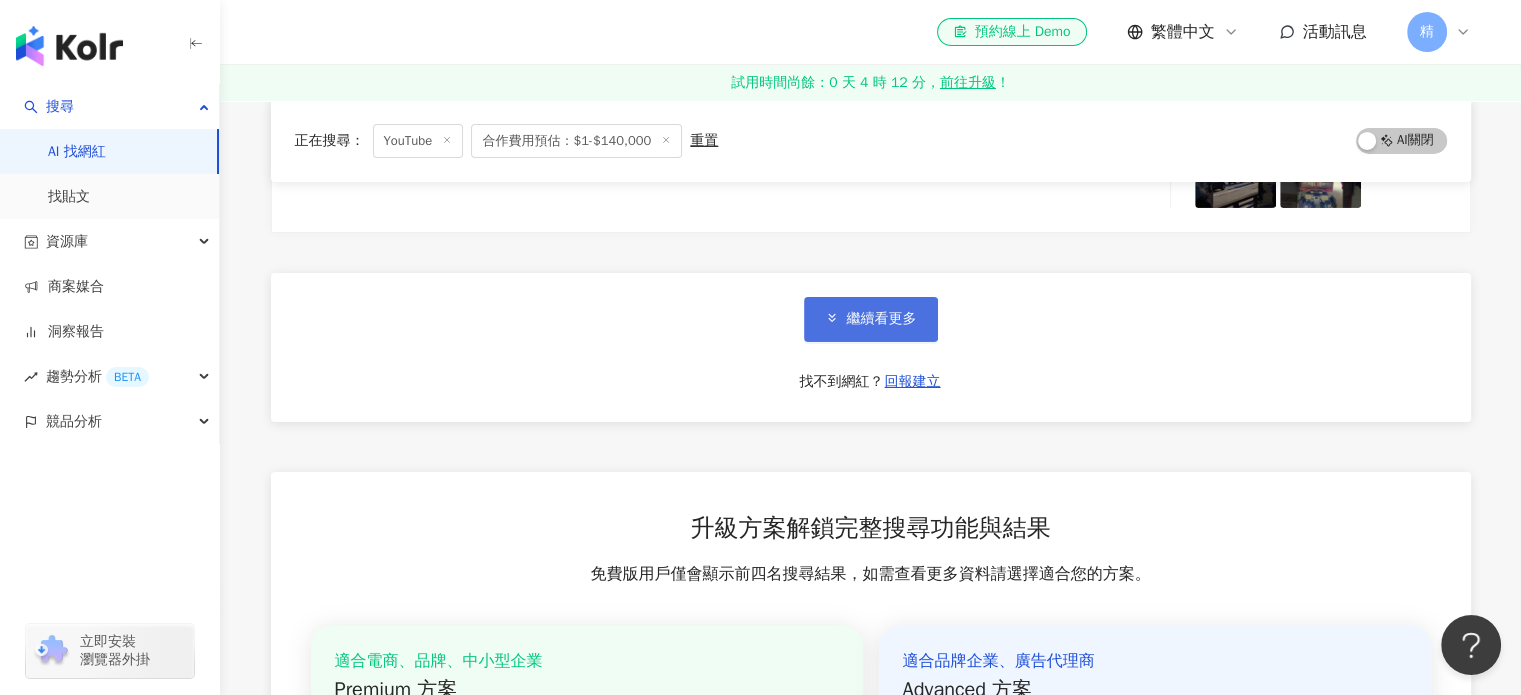 click on "繼續看更多" at bounding box center [882, 319] 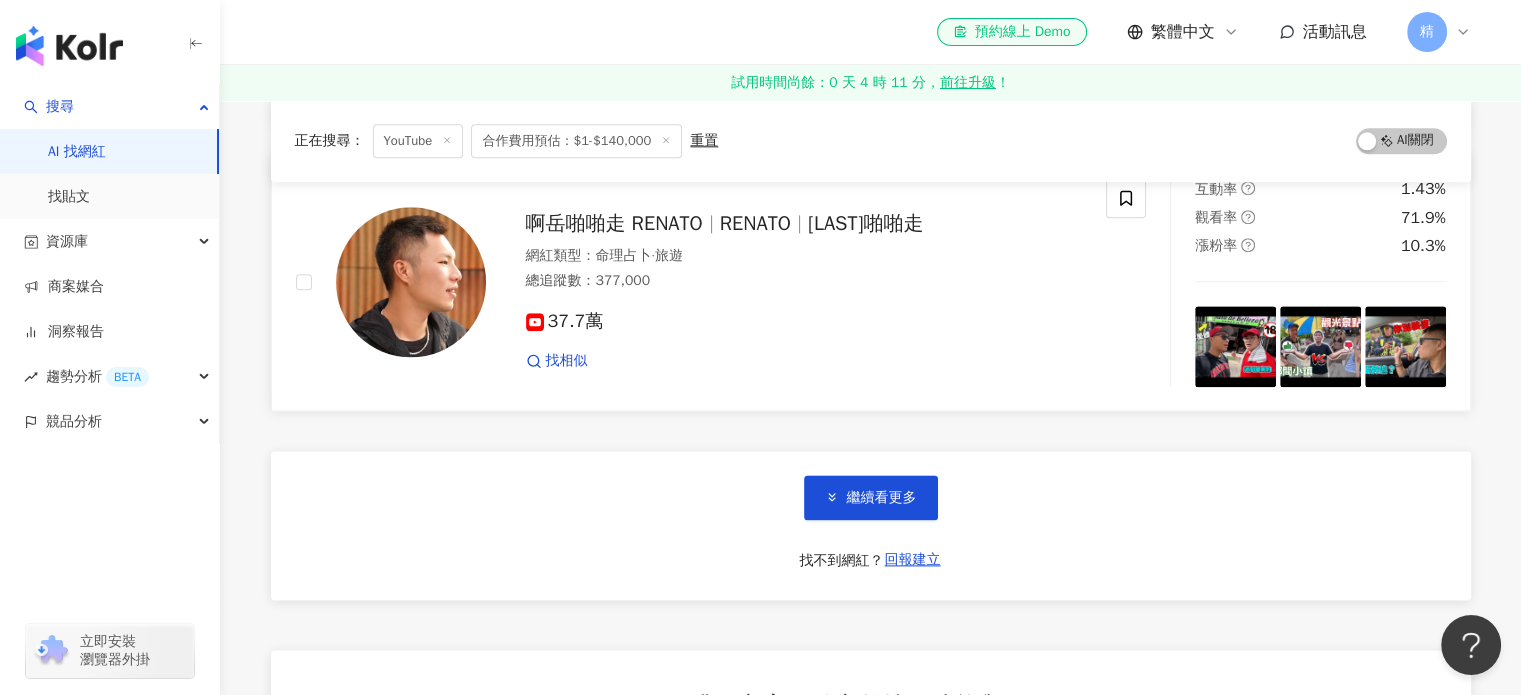 scroll, scrollTop: 10000, scrollLeft: 0, axis: vertical 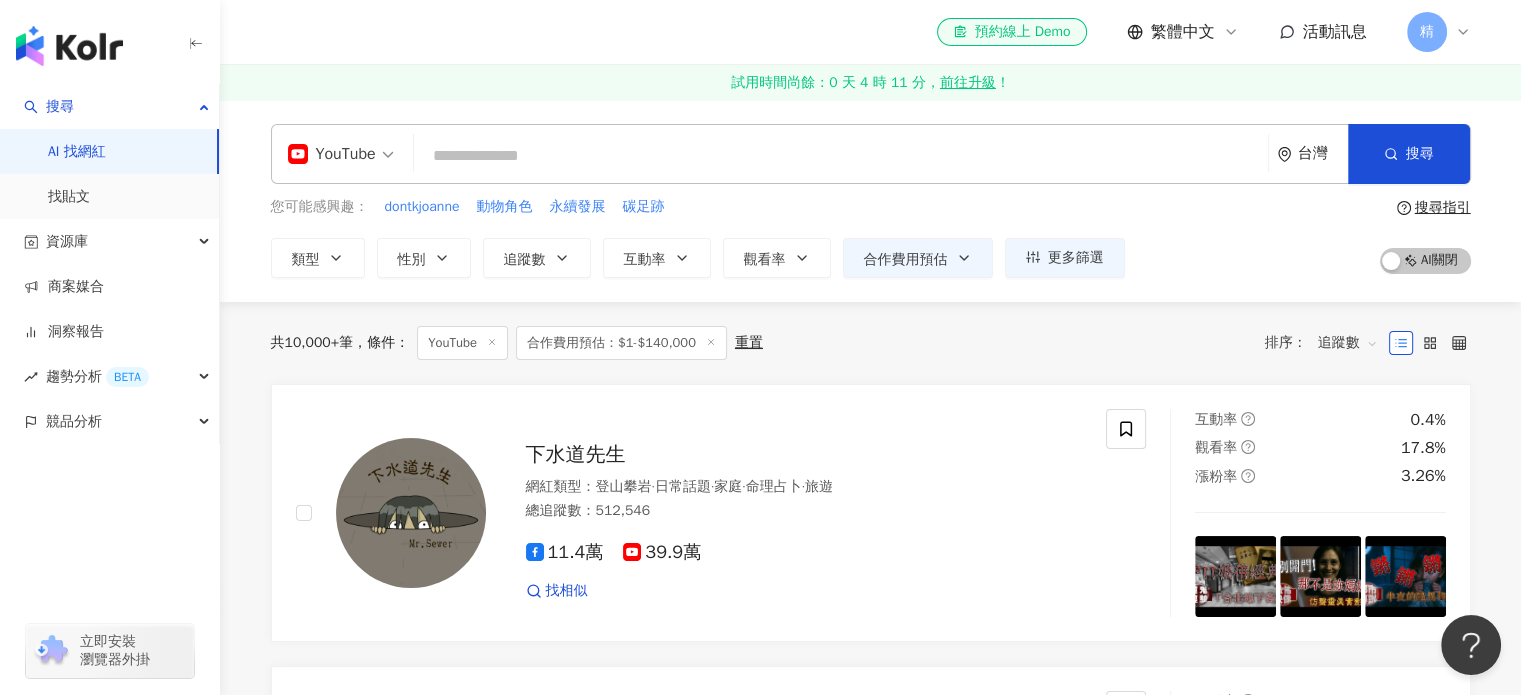 click at bounding box center (841, 156) 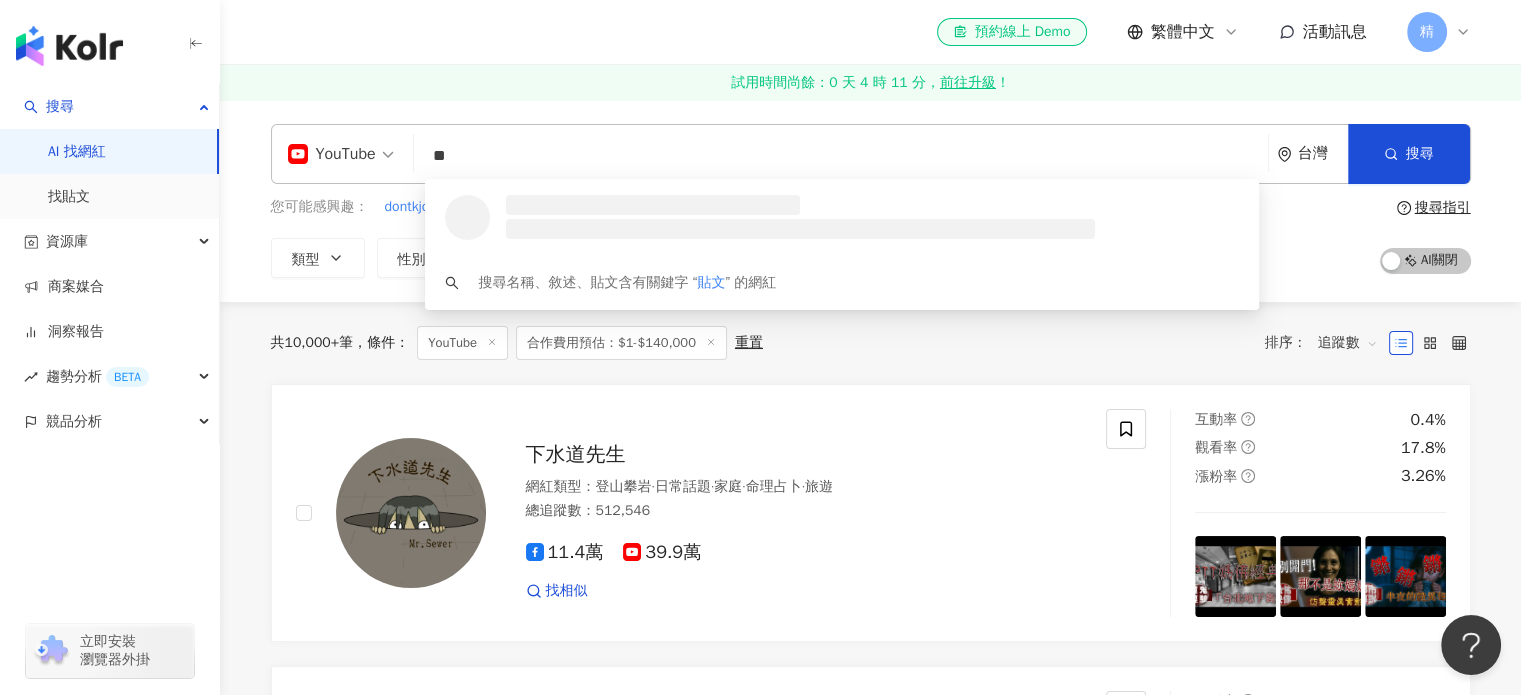 type on "*" 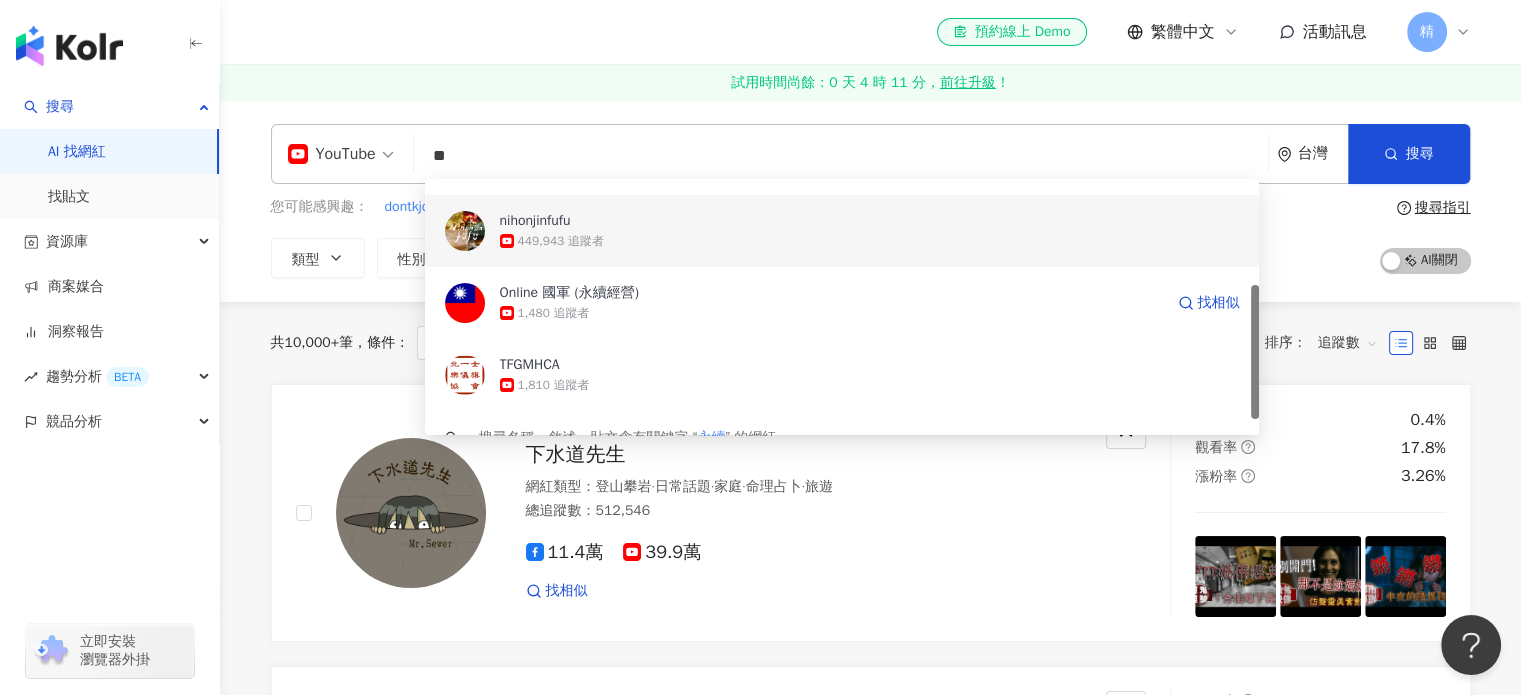 scroll, scrollTop: 230, scrollLeft: 0, axis: vertical 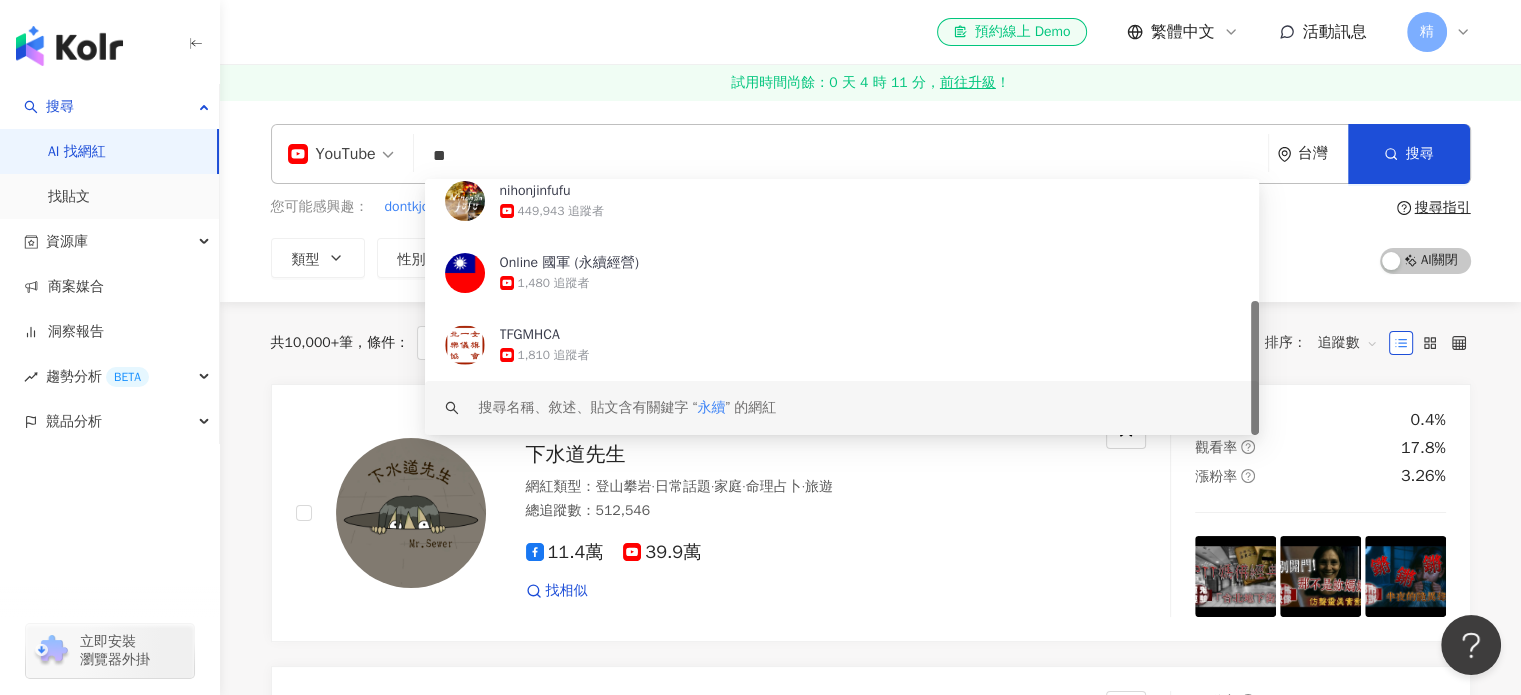click on "永續" at bounding box center (711, 407) 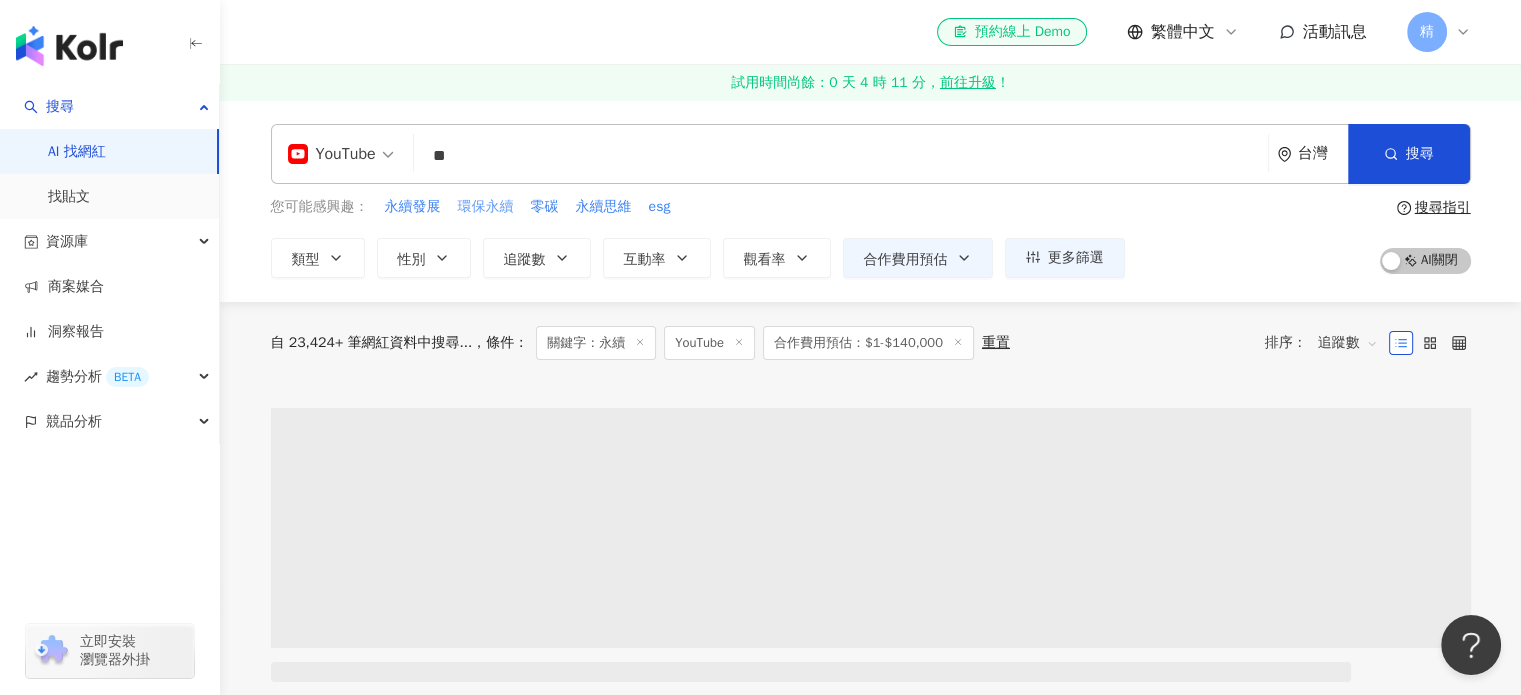 click on "環保永續" at bounding box center [486, 207] 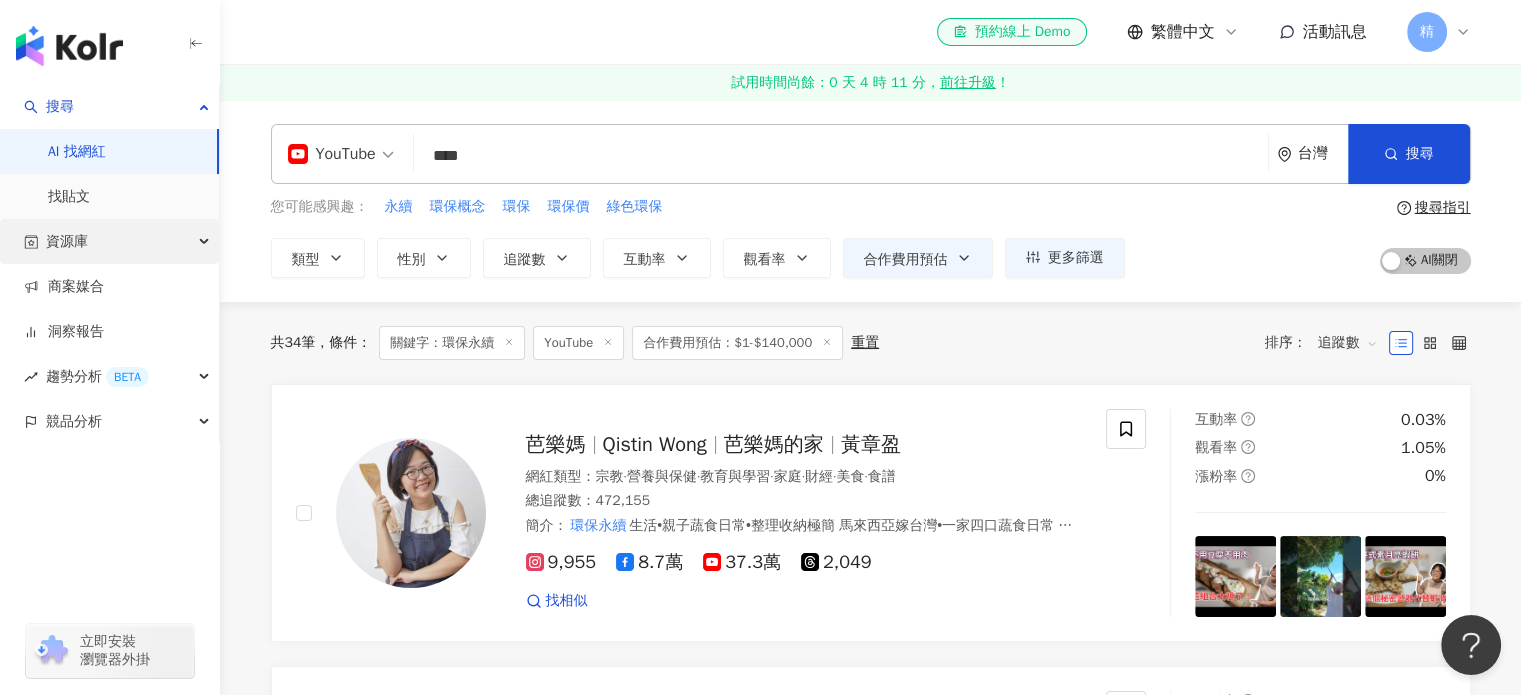 click on "資源庫" at bounding box center (109, 241) 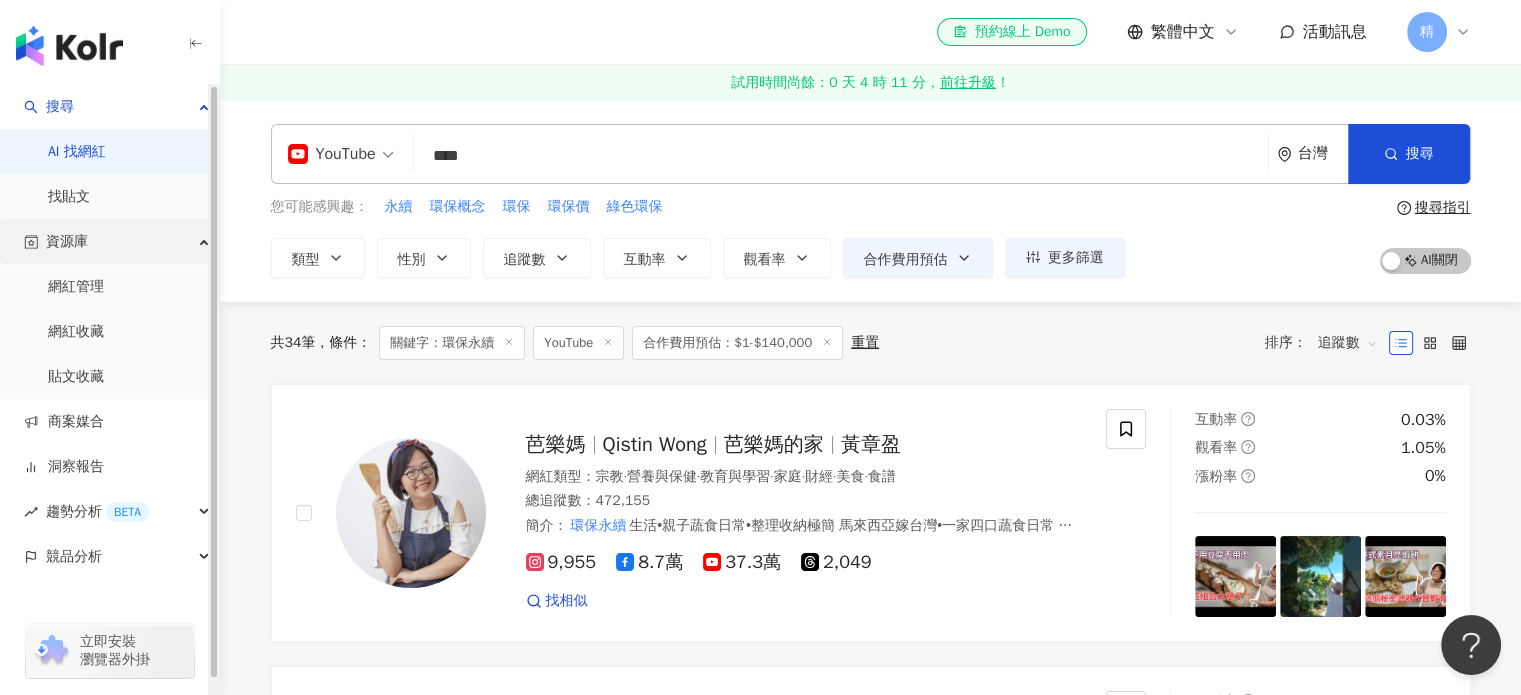 click on "資源庫" at bounding box center [109, 241] 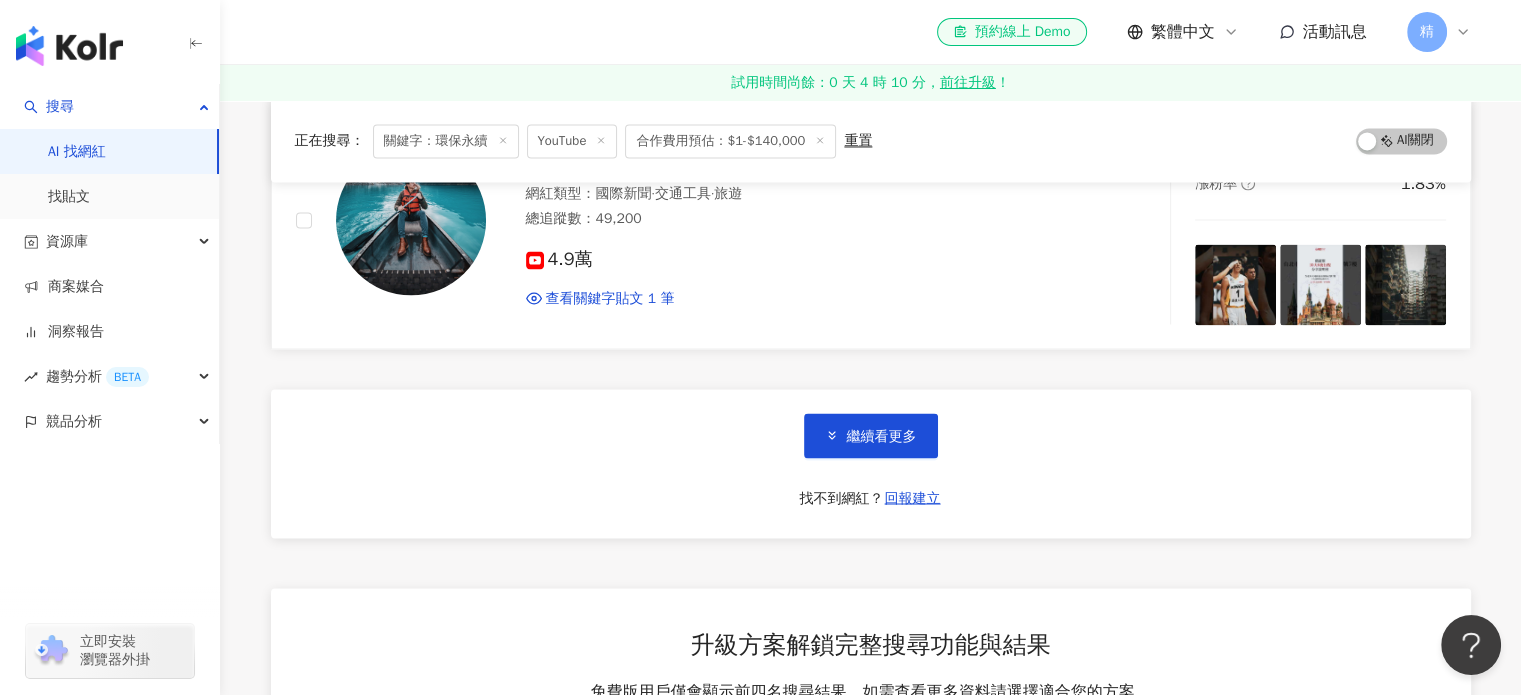 scroll, scrollTop: 3400, scrollLeft: 0, axis: vertical 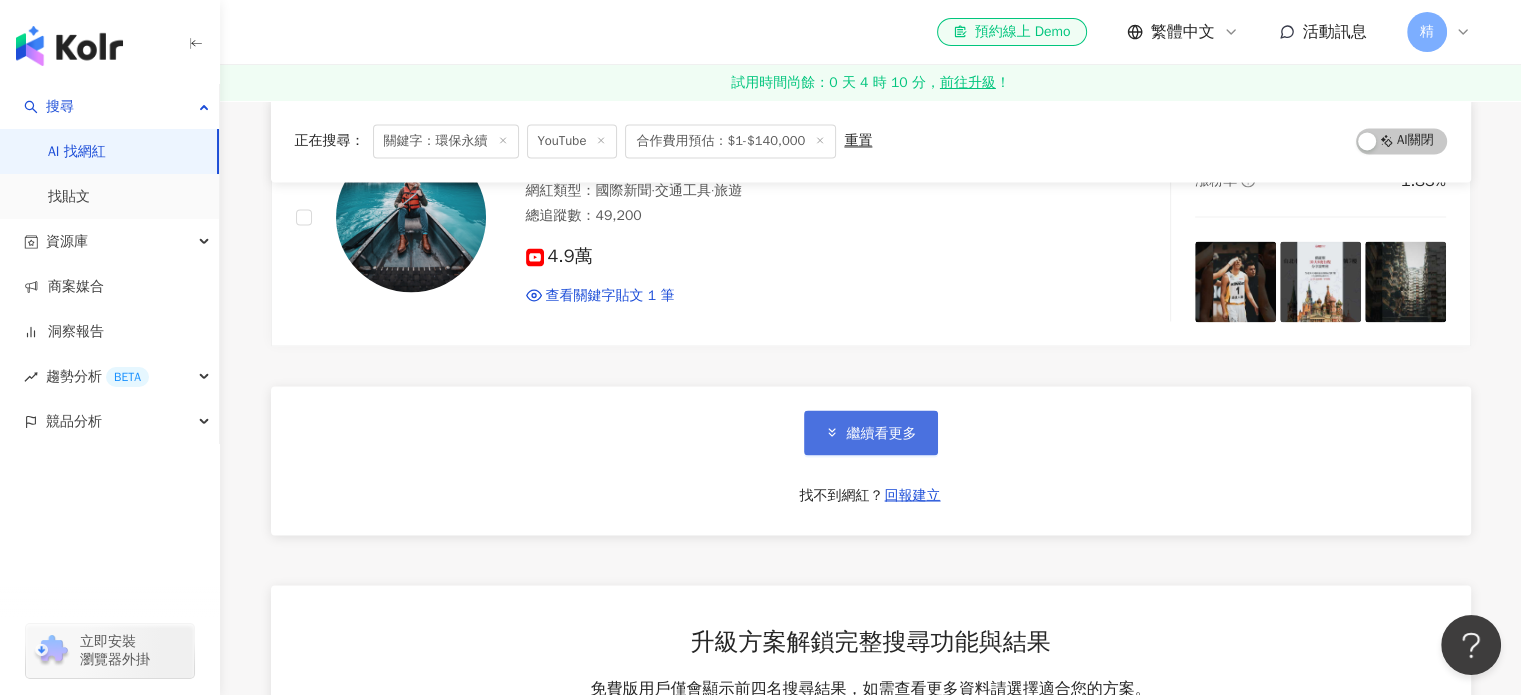 click on "繼續看更多" at bounding box center (882, 433) 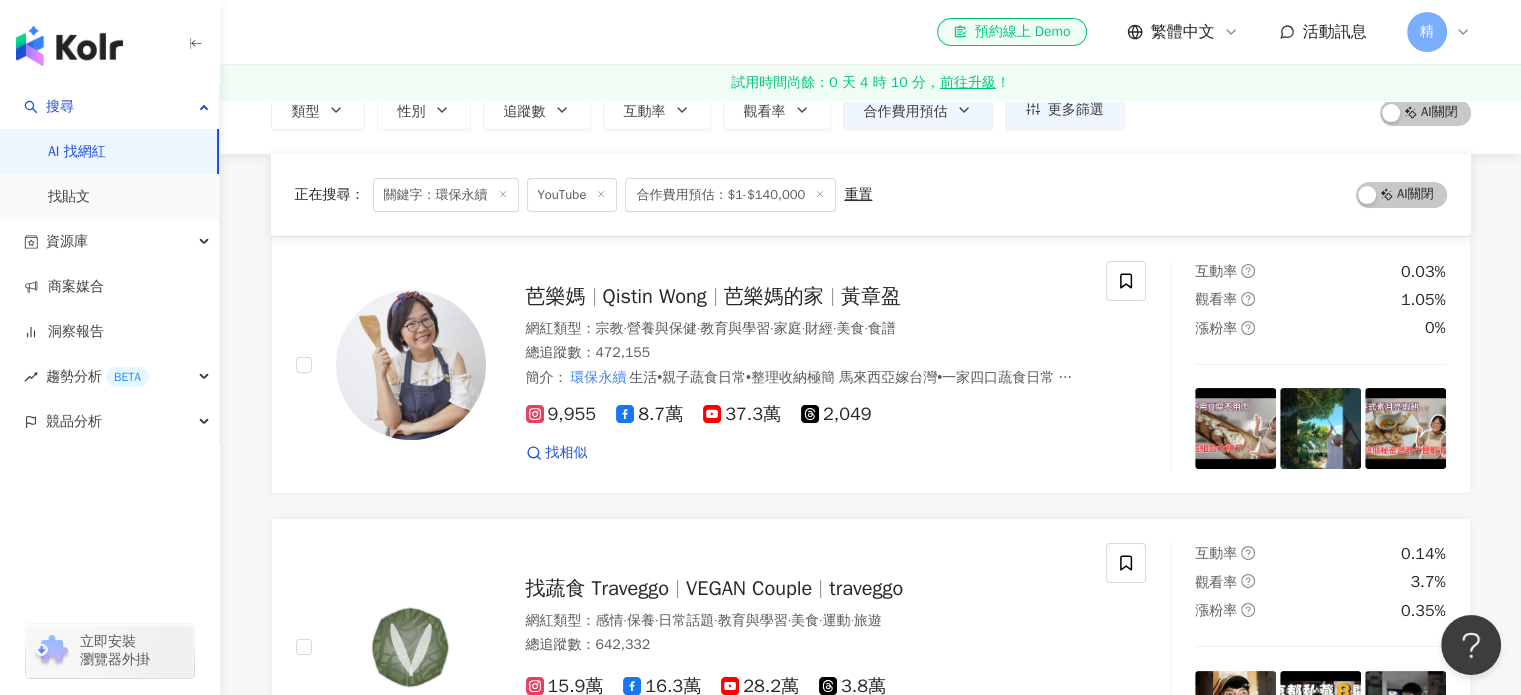 scroll, scrollTop: 0, scrollLeft: 0, axis: both 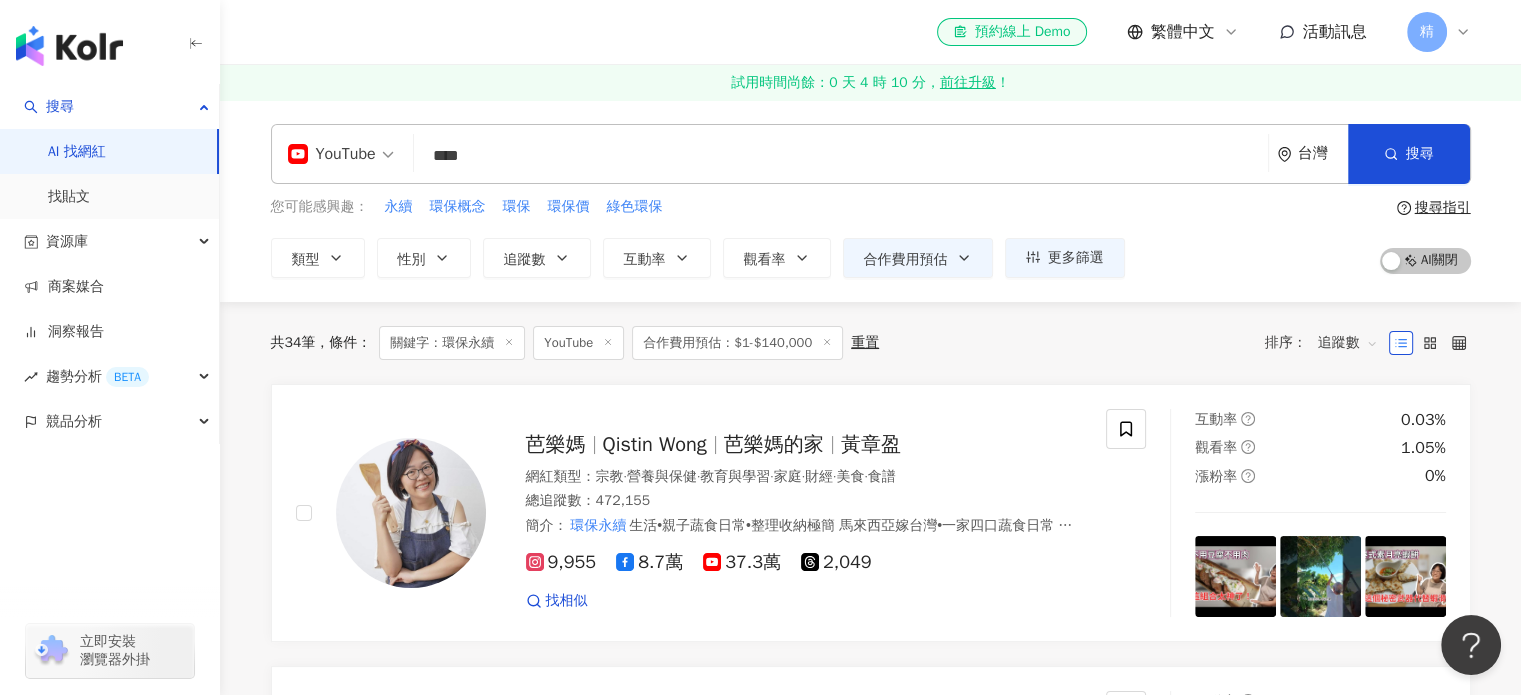 click on "****" at bounding box center (841, 156) 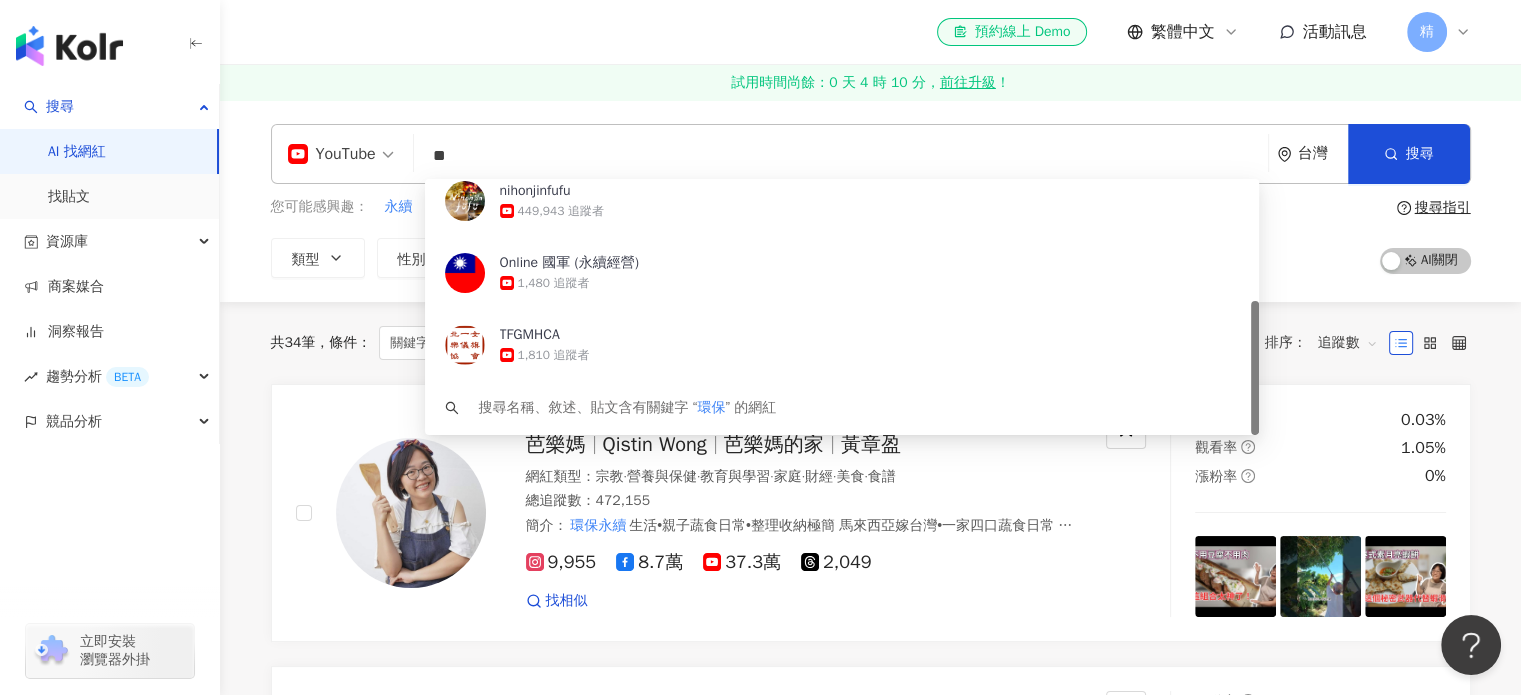 type on "*" 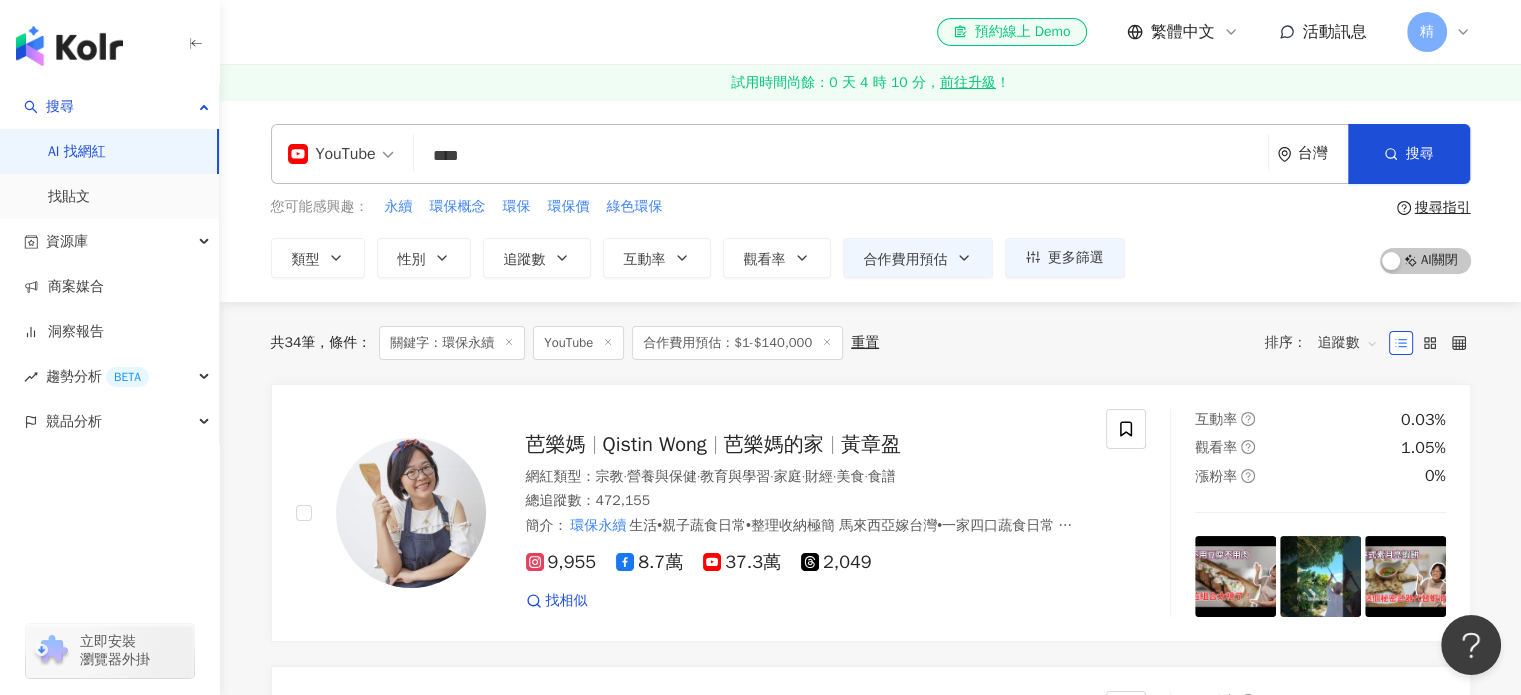 type on "***" 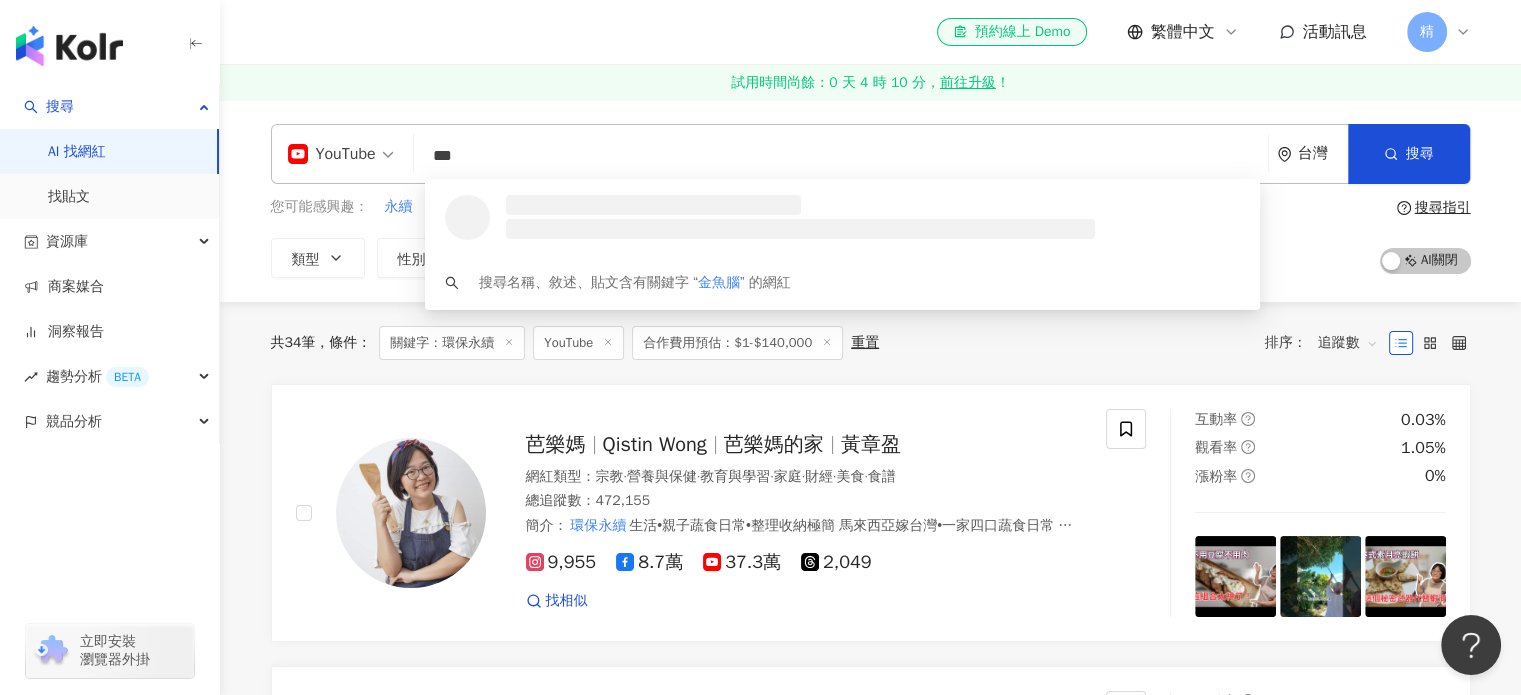 scroll, scrollTop: 0, scrollLeft: 0, axis: both 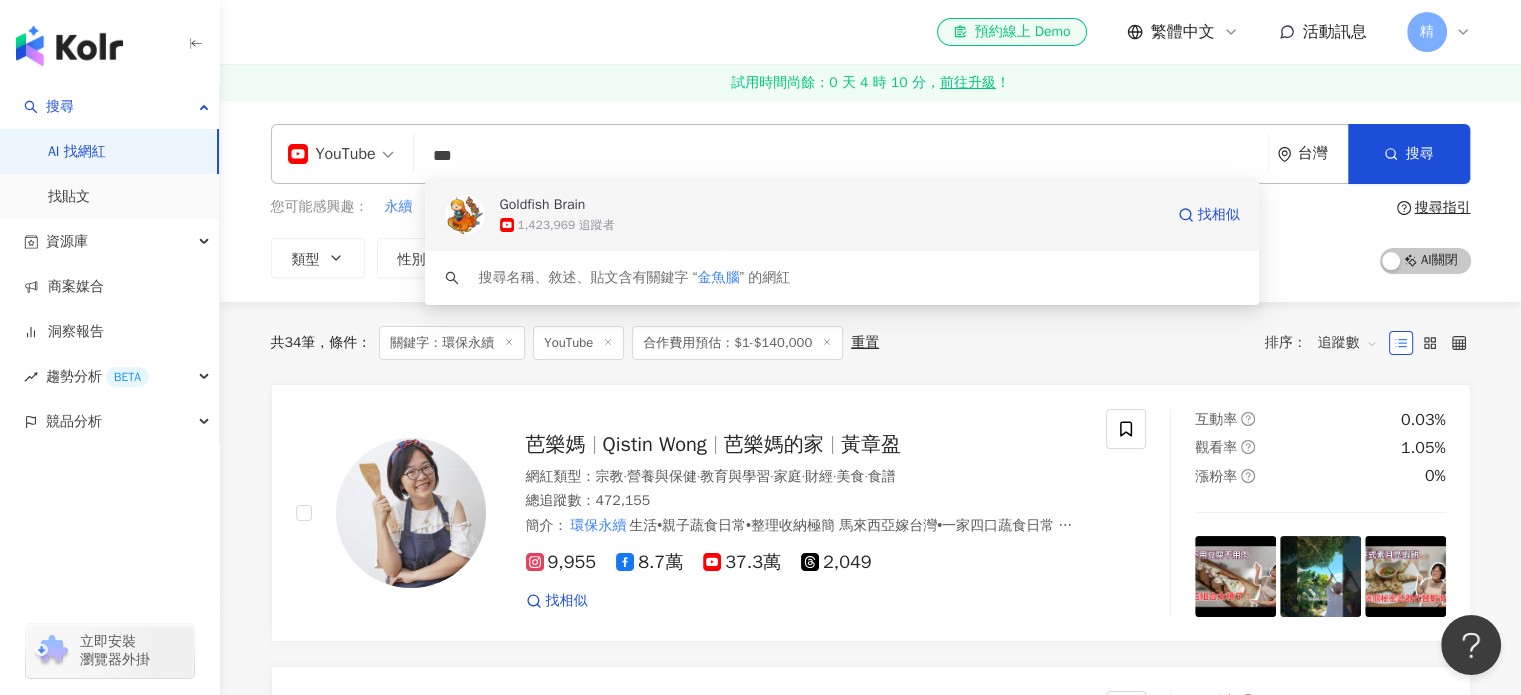 click on "1,423,969   追蹤者" at bounding box center [566, 225] 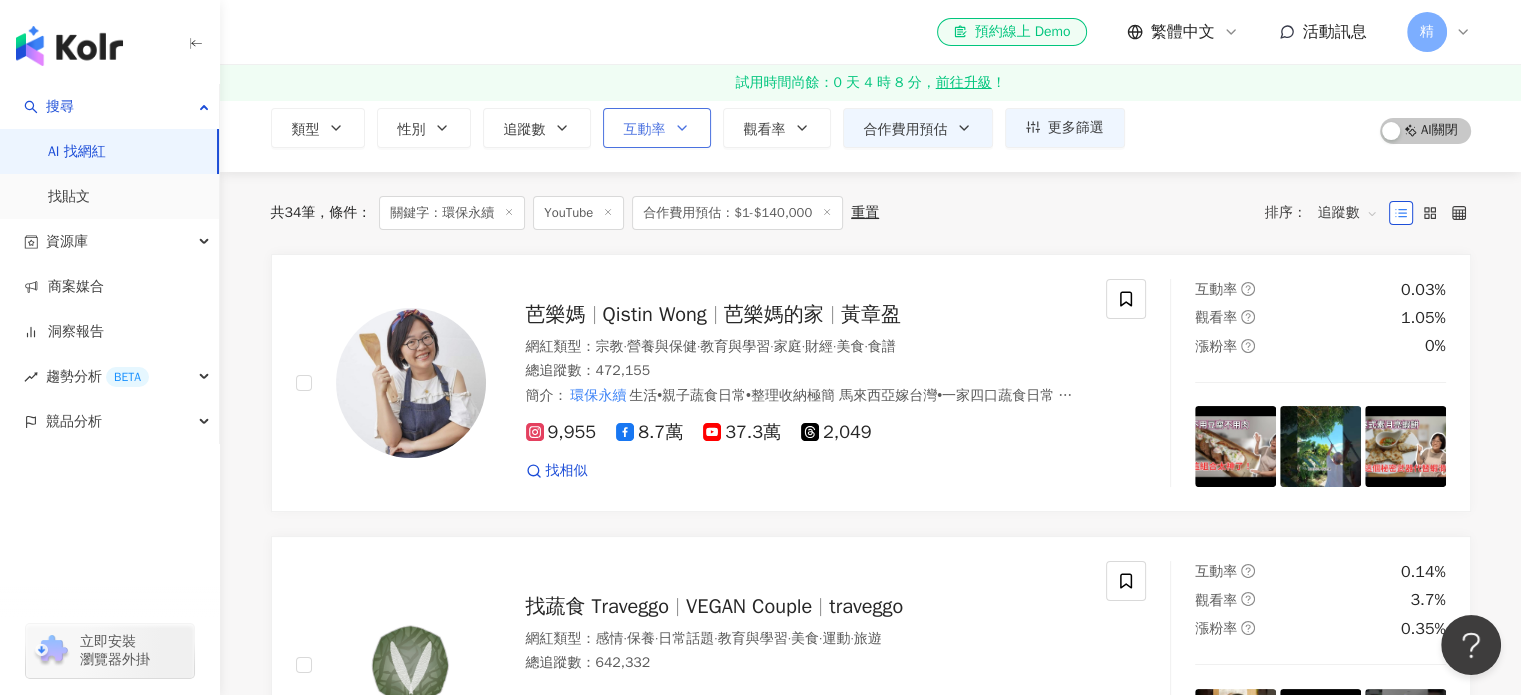 scroll, scrollTop: 0, scrollLeft: 0, axis: both 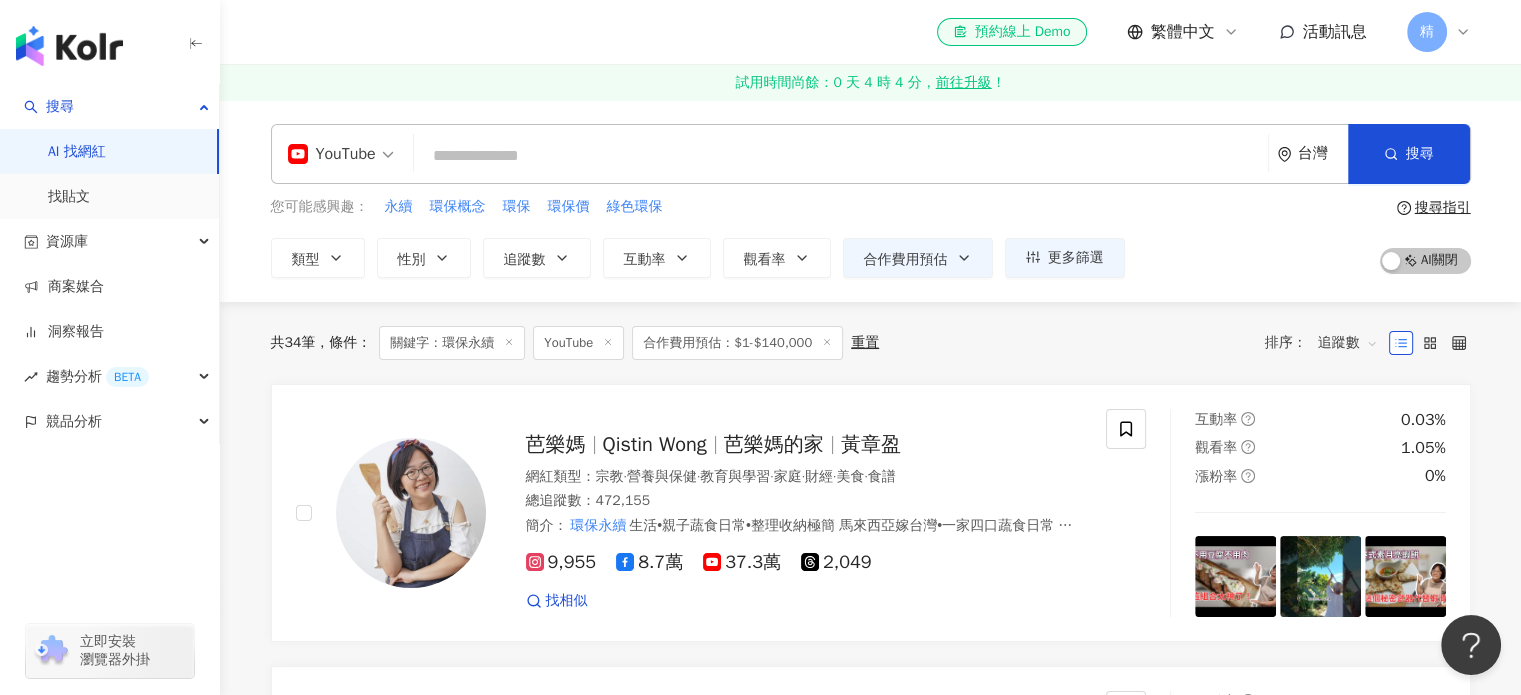 click at bounding box center (841, 156) 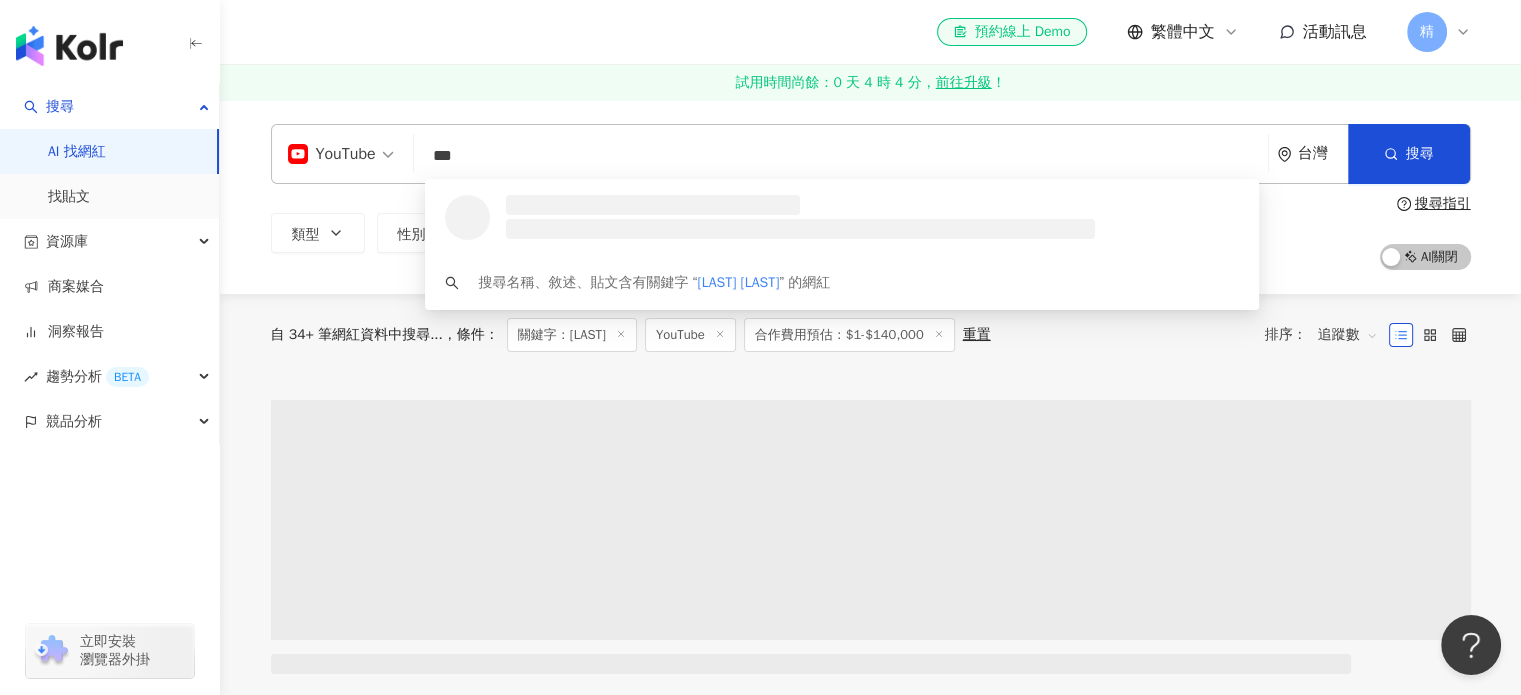 click on "YouTube" at bounding box center (332, 154) 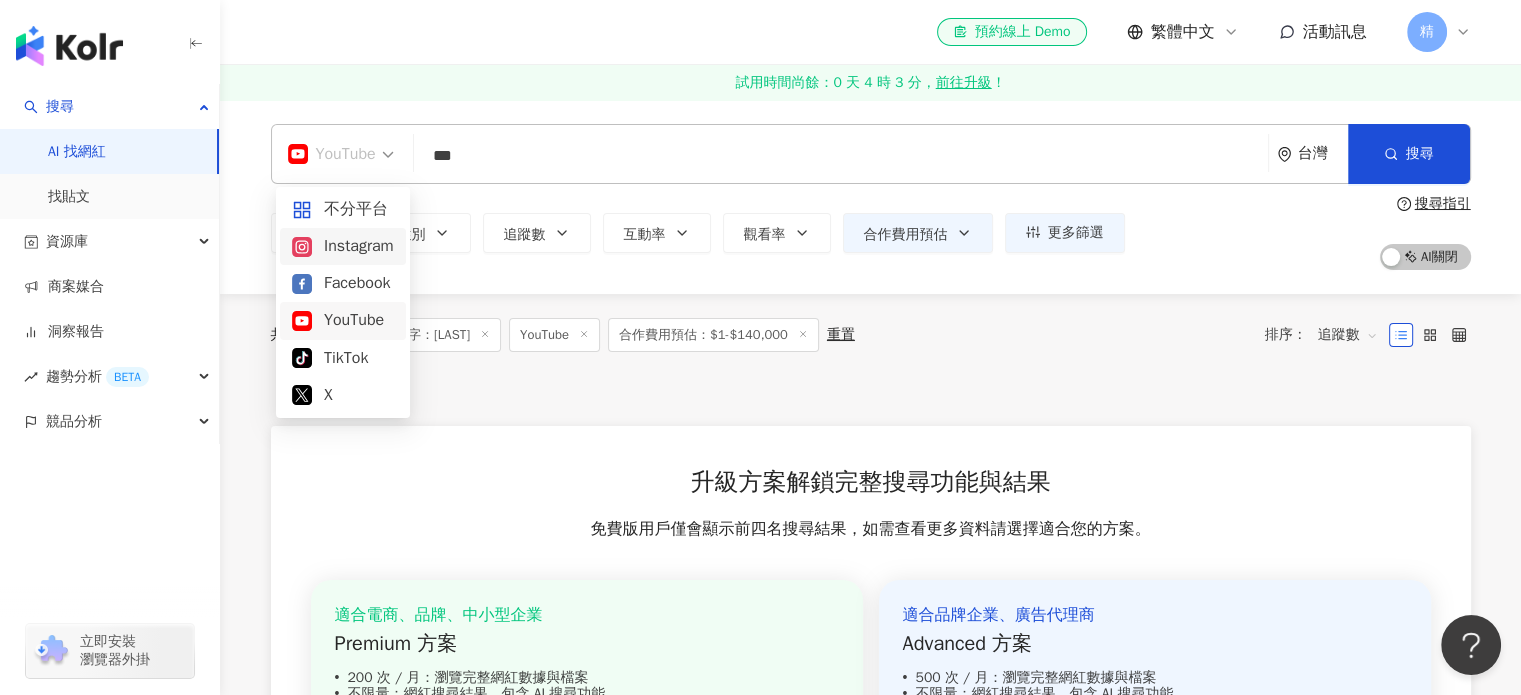click on "Instagram" at bounding box center (343, 246) 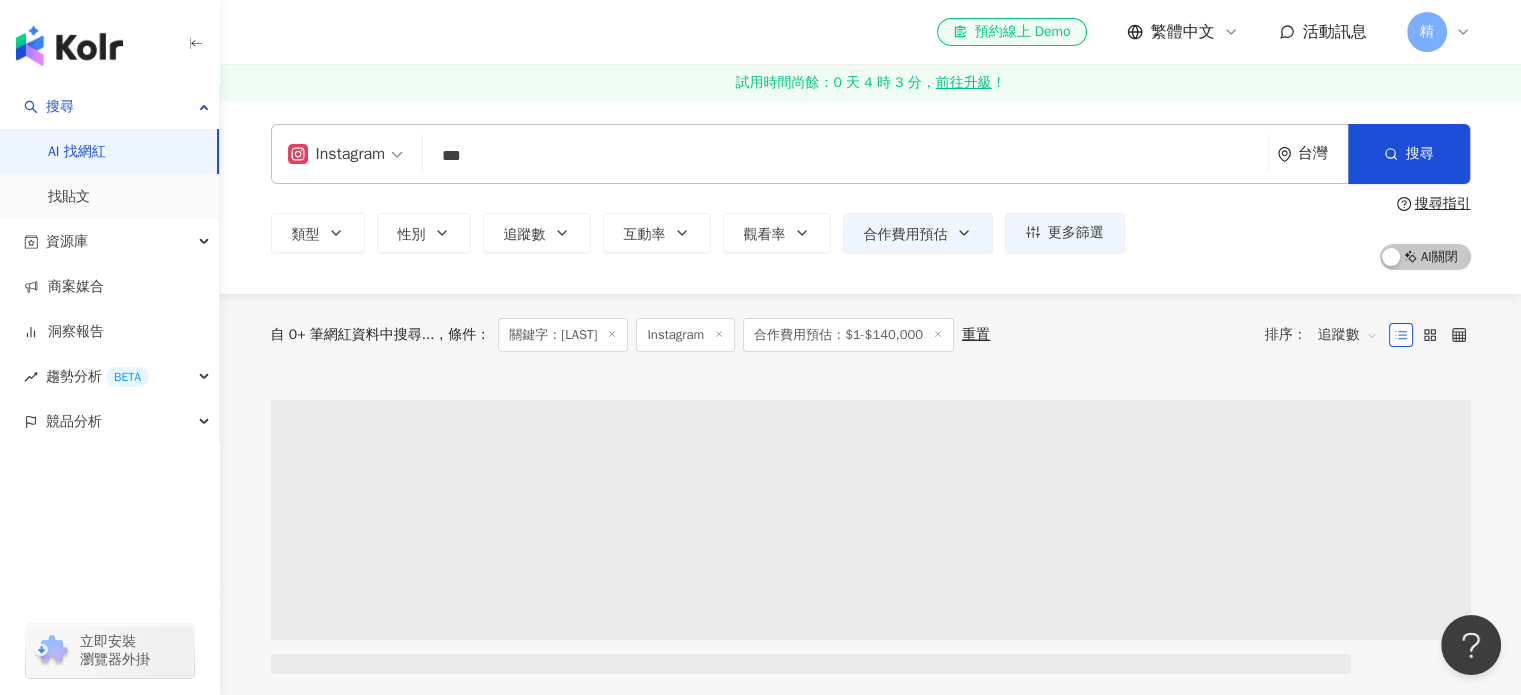 click on "***" at bounding box center [845, 156] 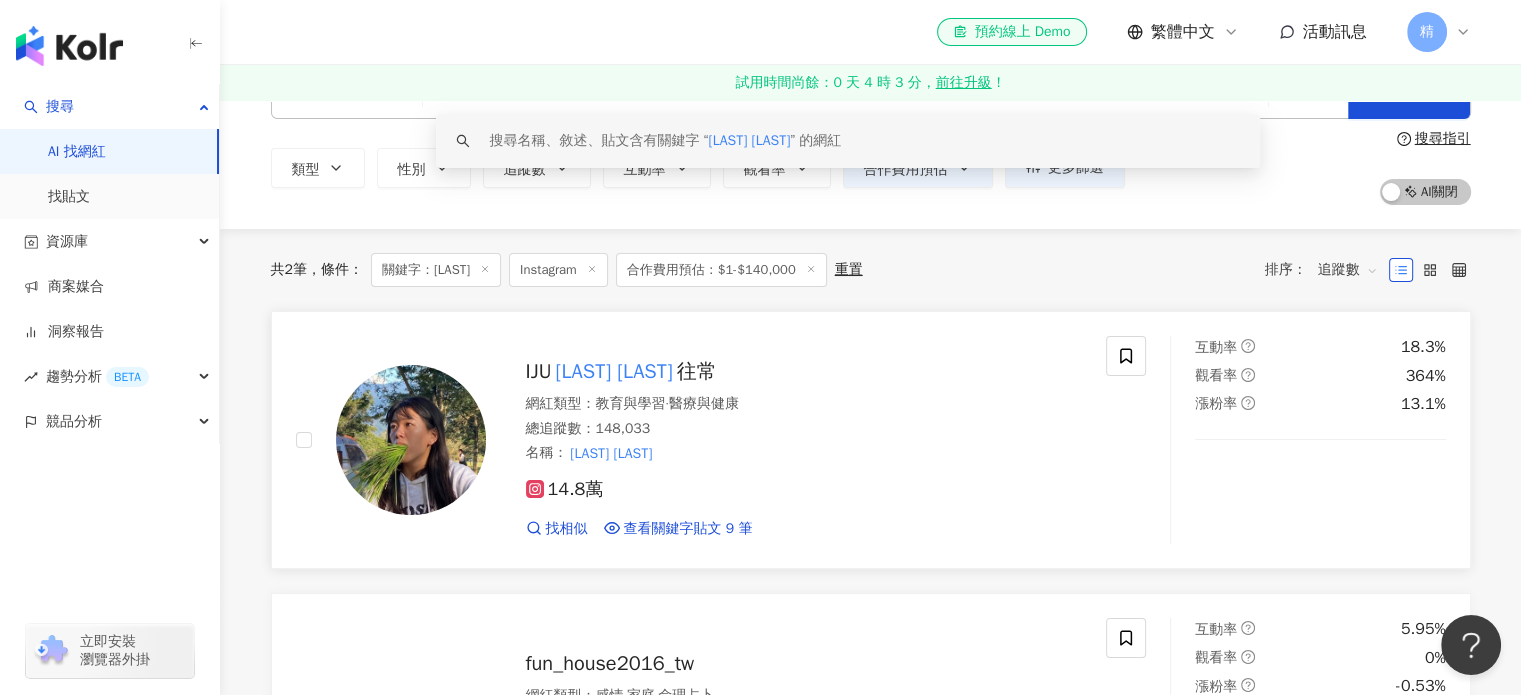 scroll, scrollTop: 100, scrollLeft: 0, axis: vertical 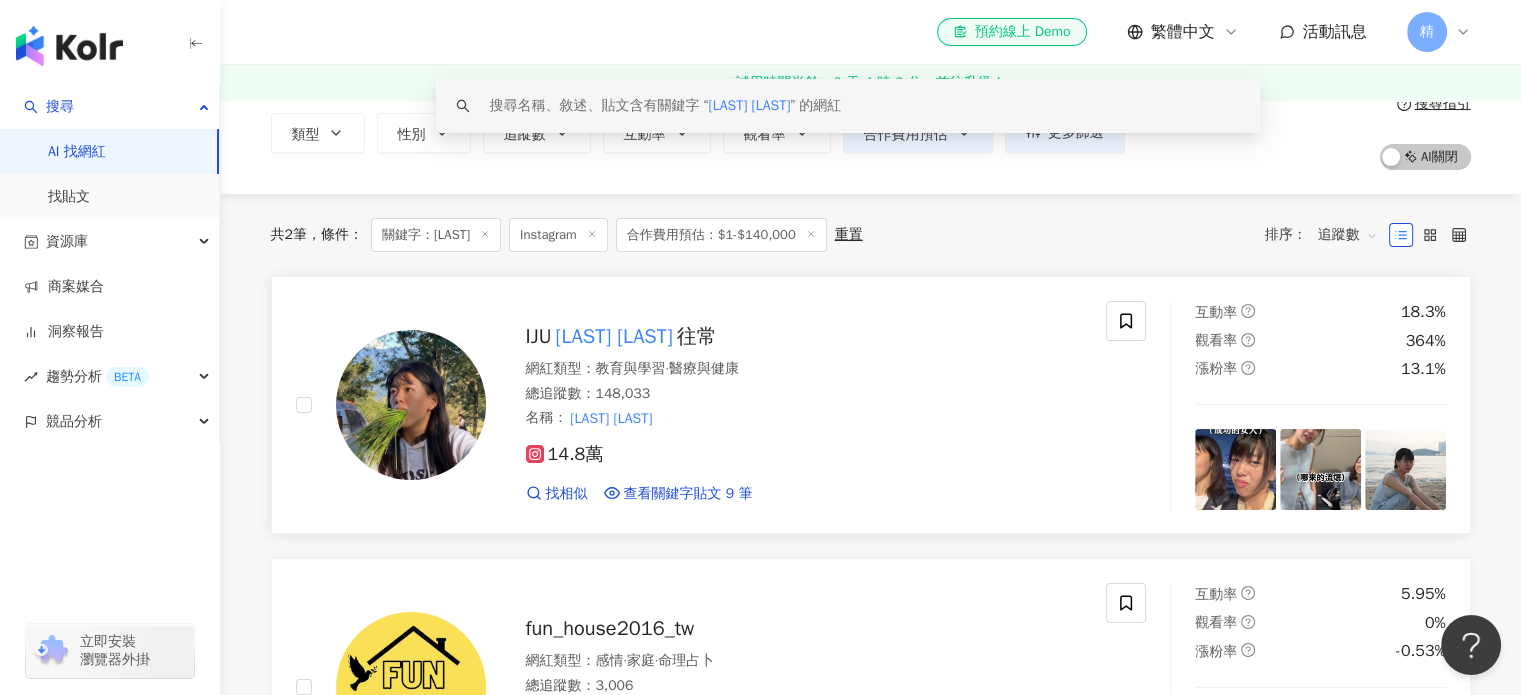 click on "賴一如" at bounding box center [613, 336] 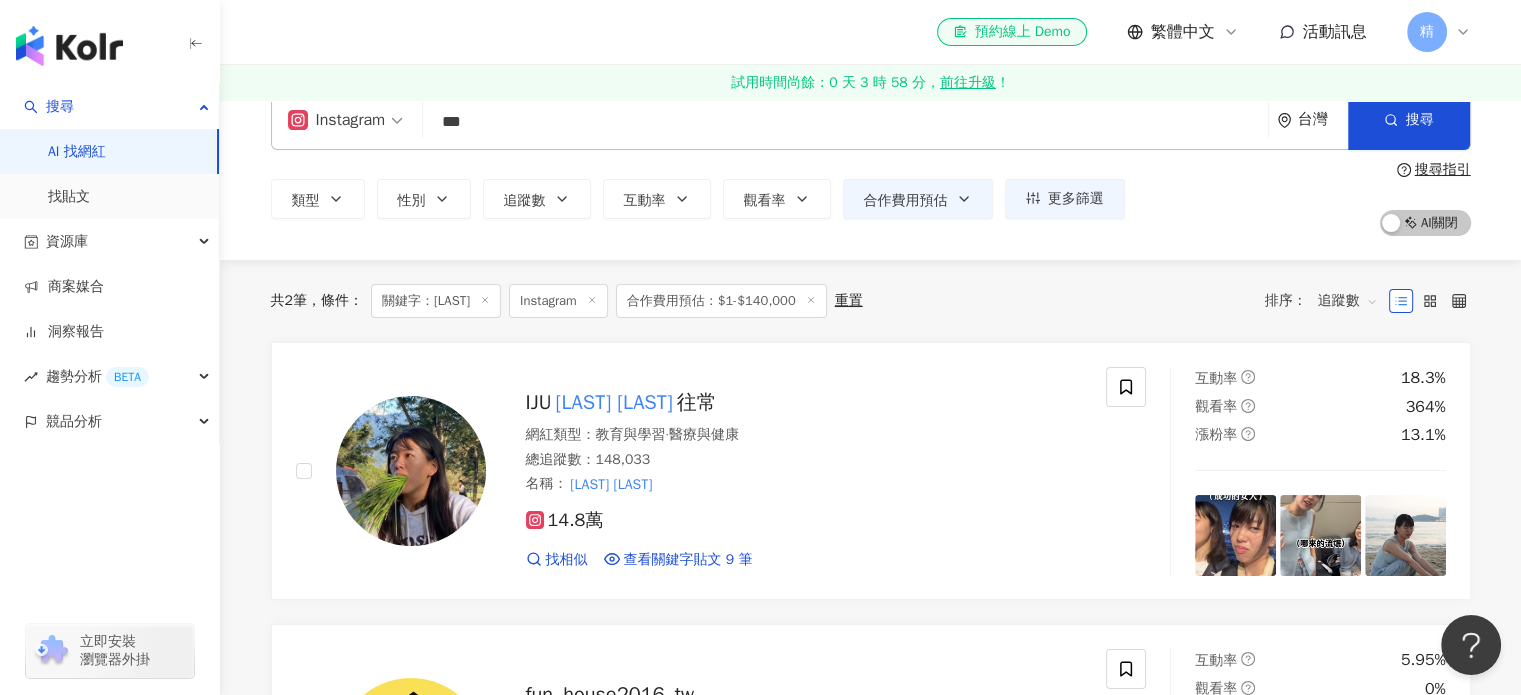 scroll, scrollTop: 0, scrollLeft: 0, axis: both 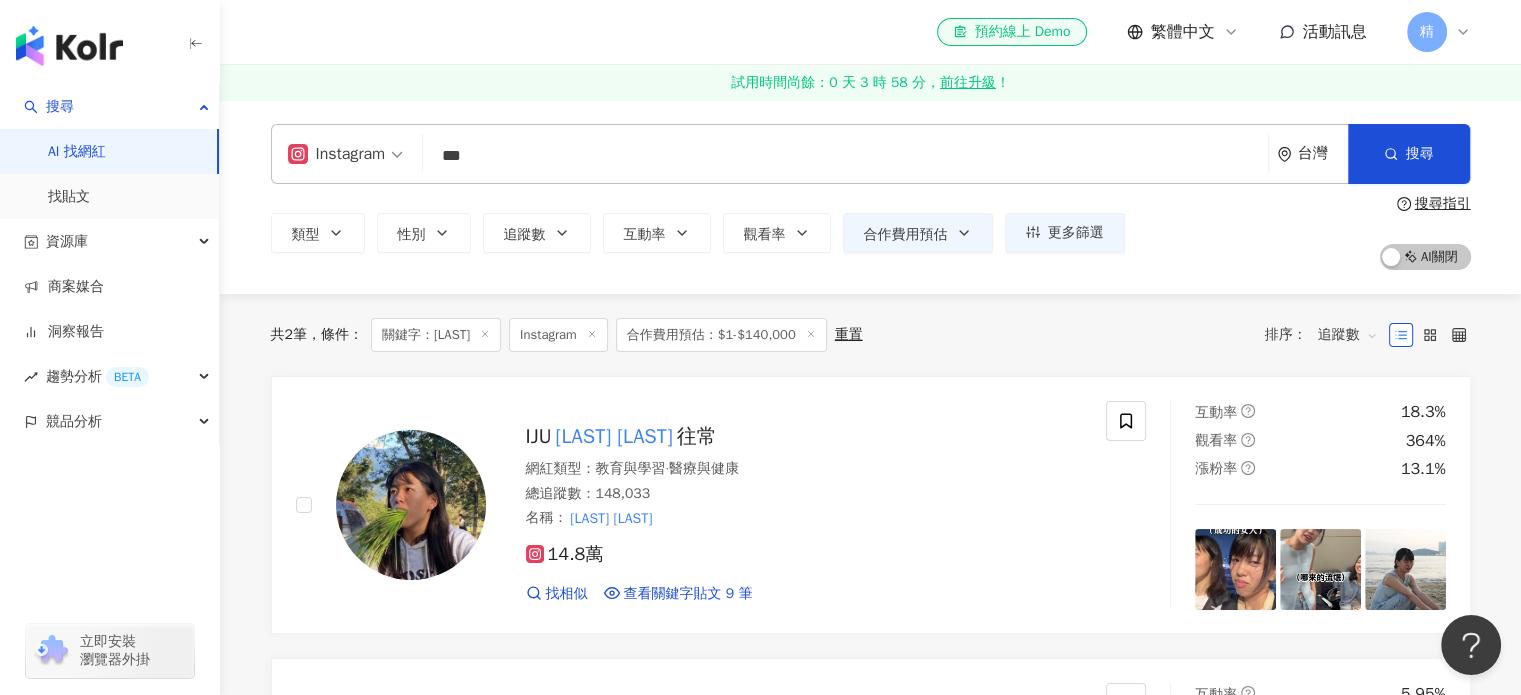 click 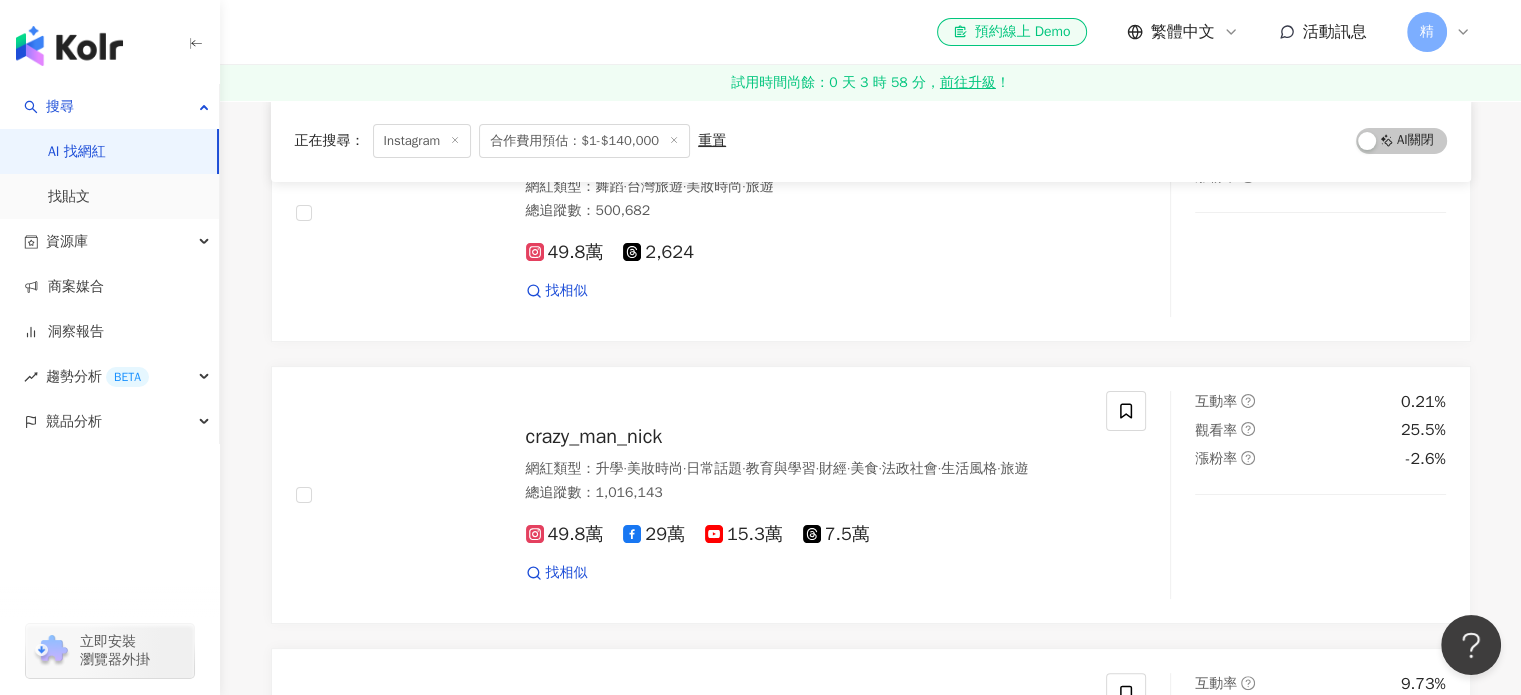 scroll, scrollTop: 0, scrollLeft: 0, axis: both 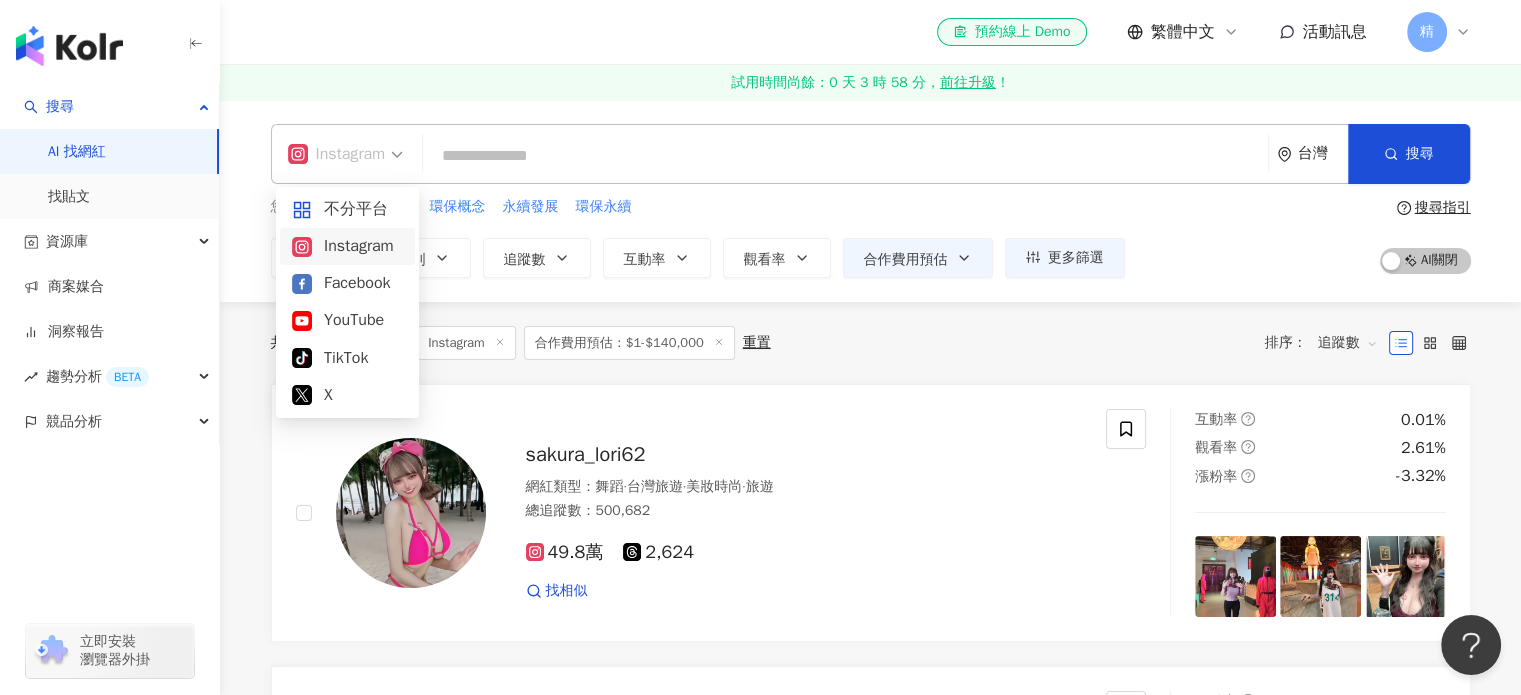 click on "Instagram" at bounding box center (337, 154) 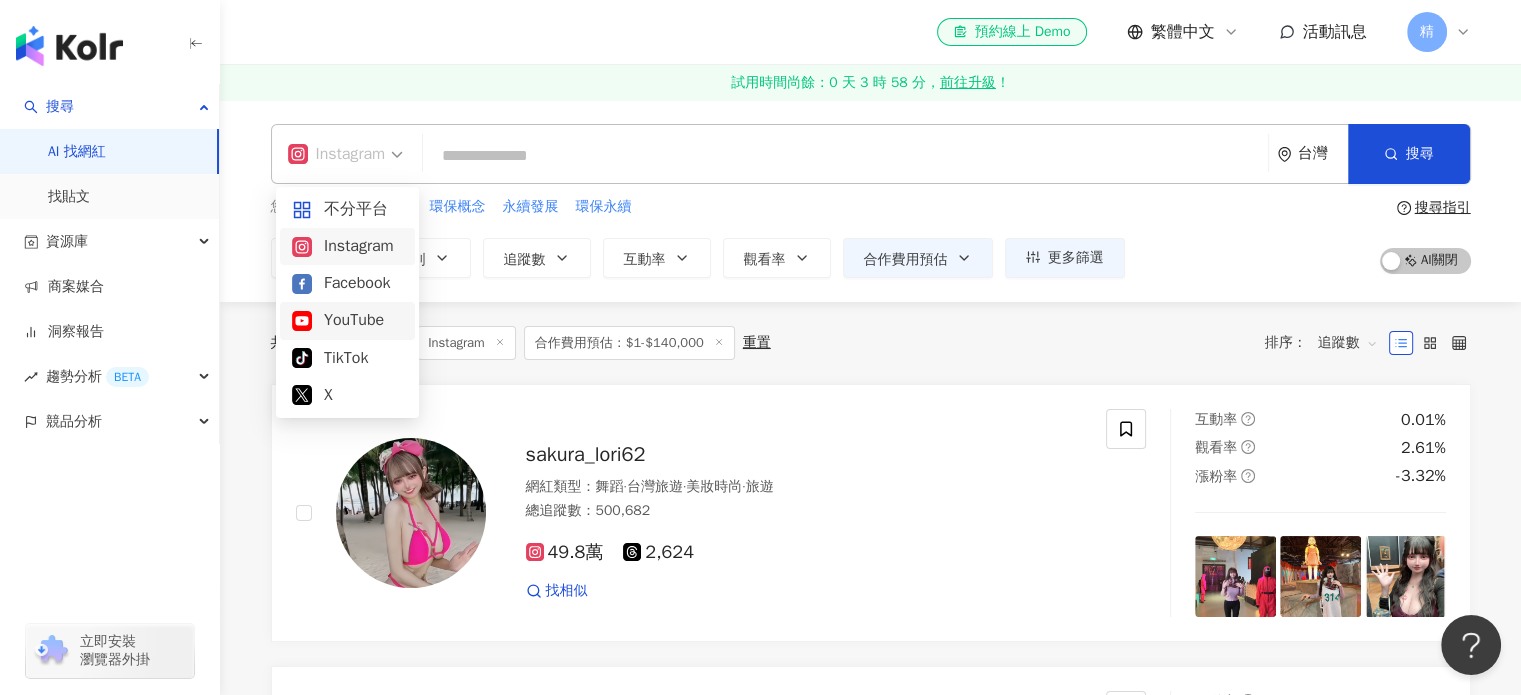 click on "YouTube" at bounding box center (347, 320) 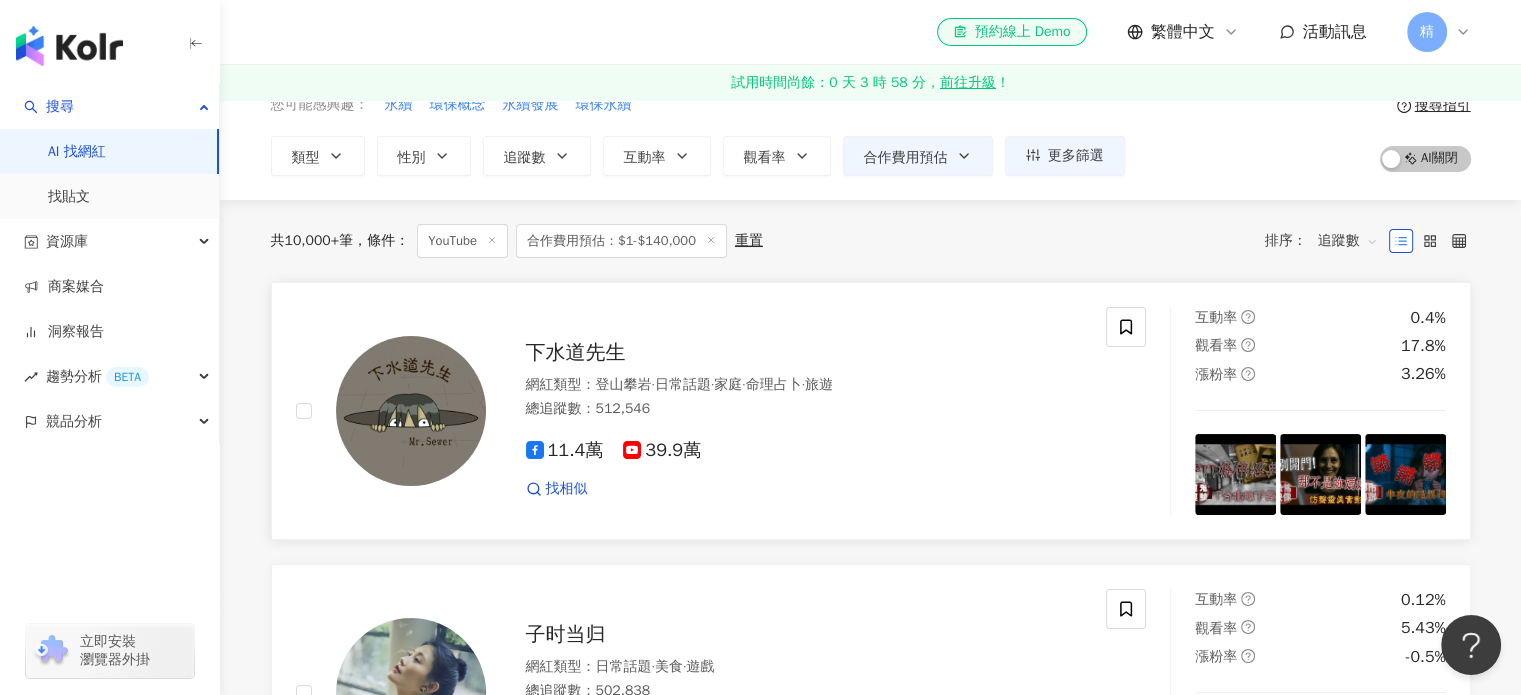 scroll, scrollTop: 100, scrollLeft: 0, axis: vertical 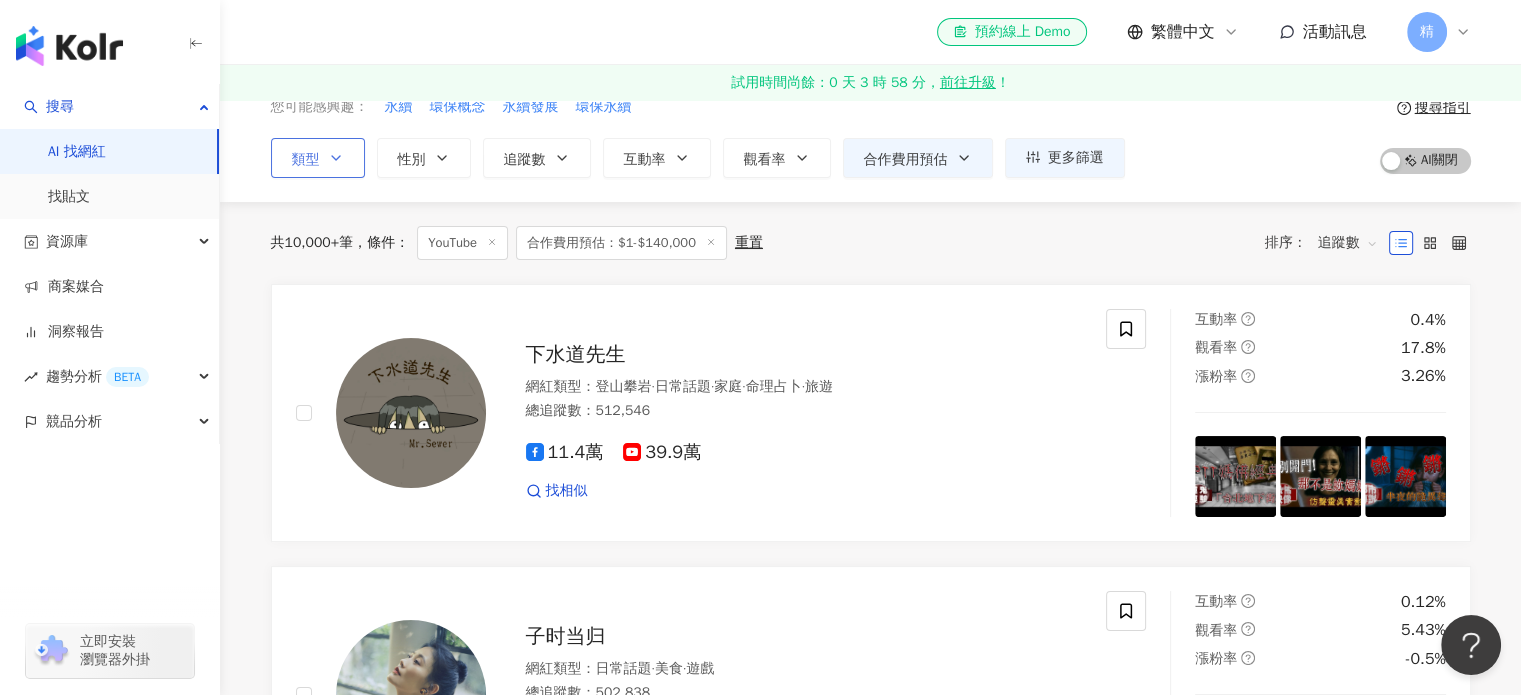 click on "類型" at bounding box center [306, 160] 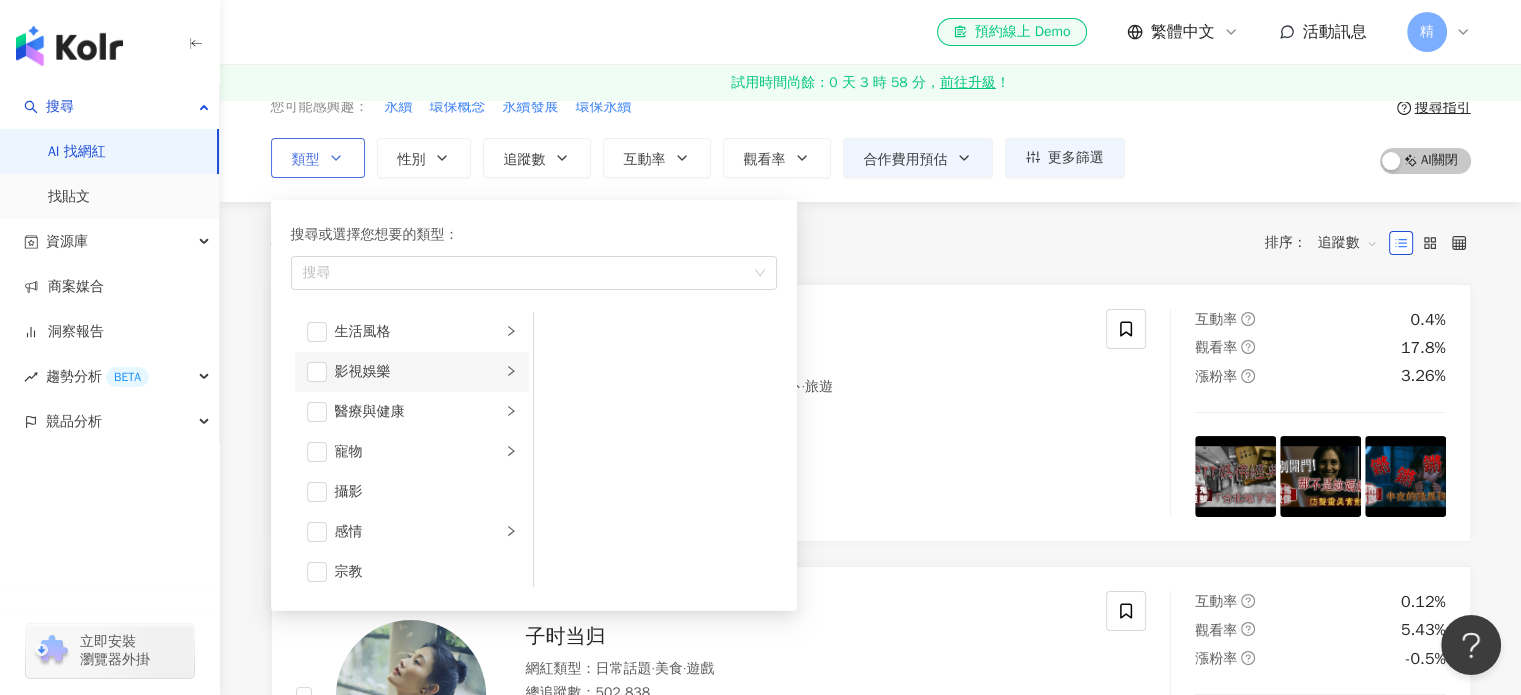 scroll, scrollTop: 400, scrollLeft: 0, axis: vertical 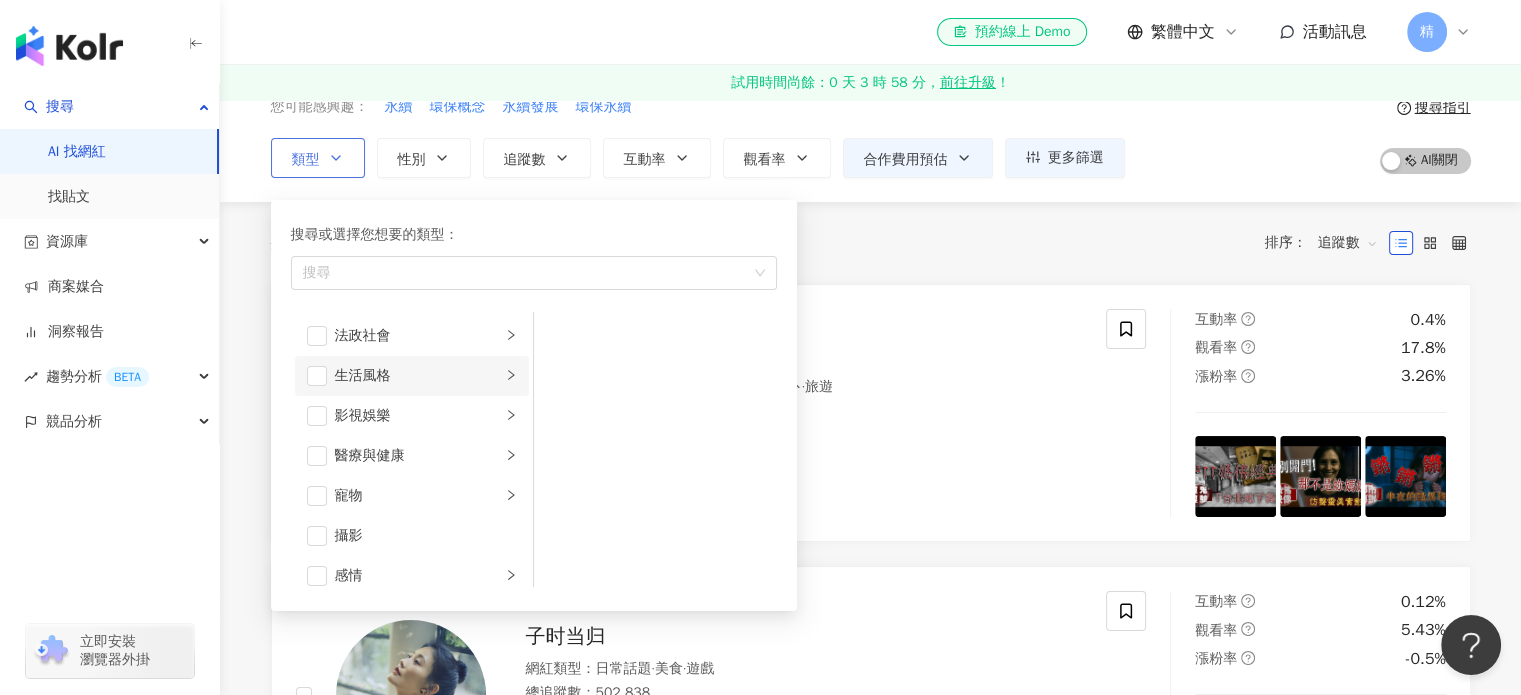 click at bounding box center (511, 375) 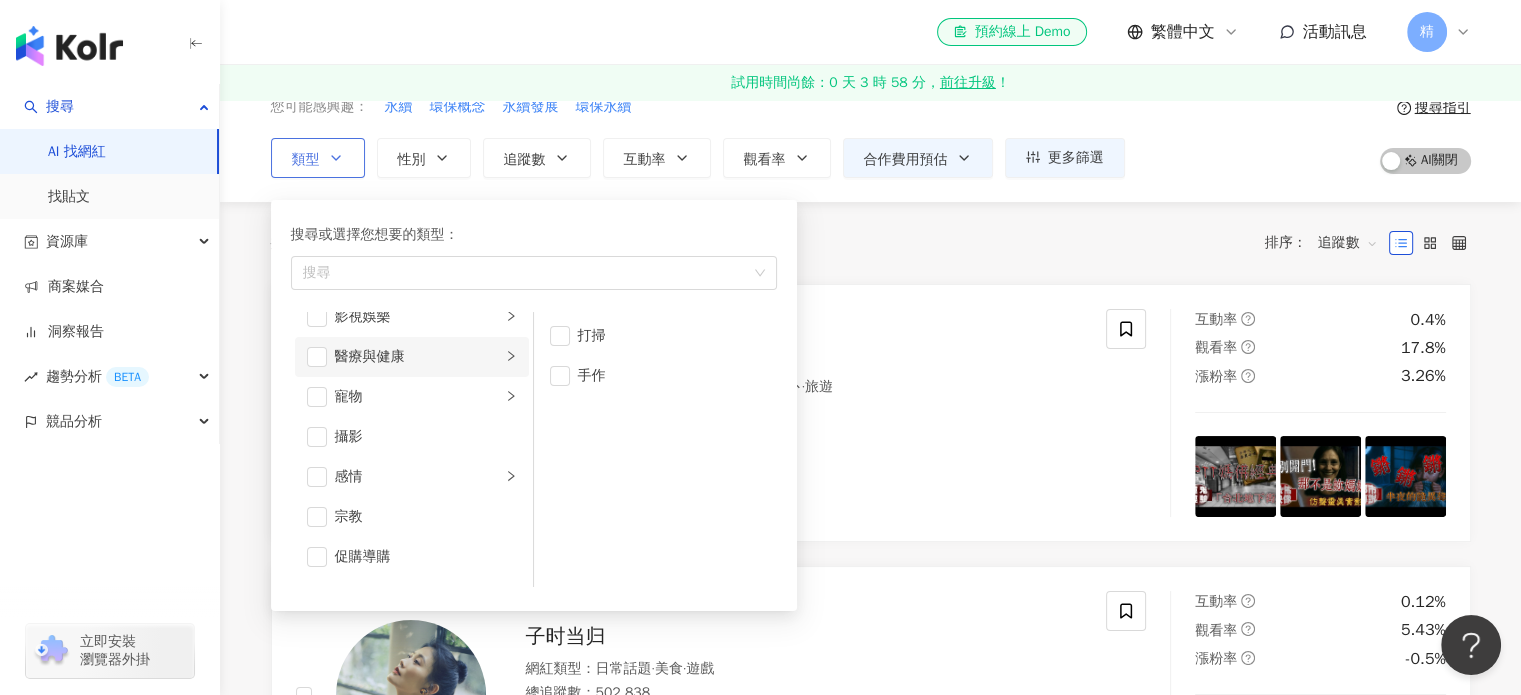 scroll, scrollTop: 500, scrollLeft: 0, axis: vertical 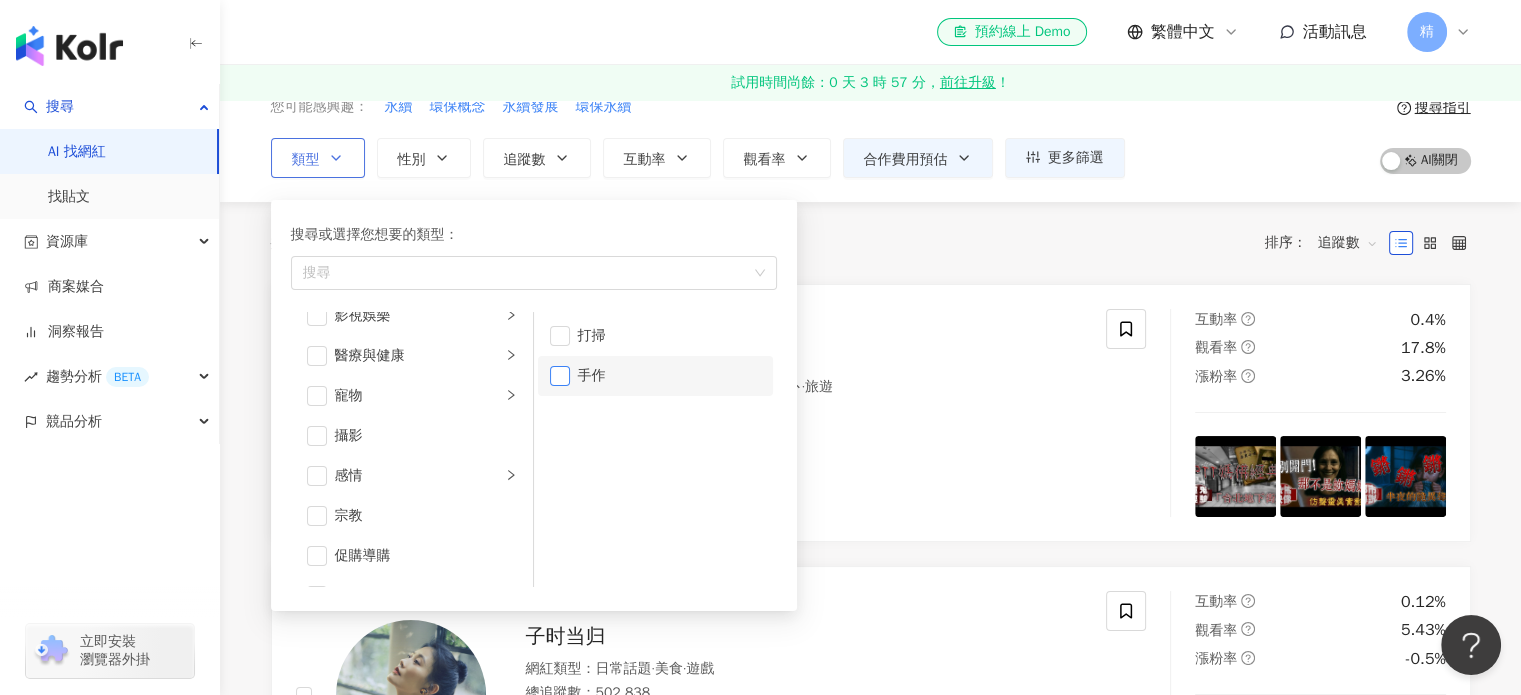 click at bounding box center [560, 376] 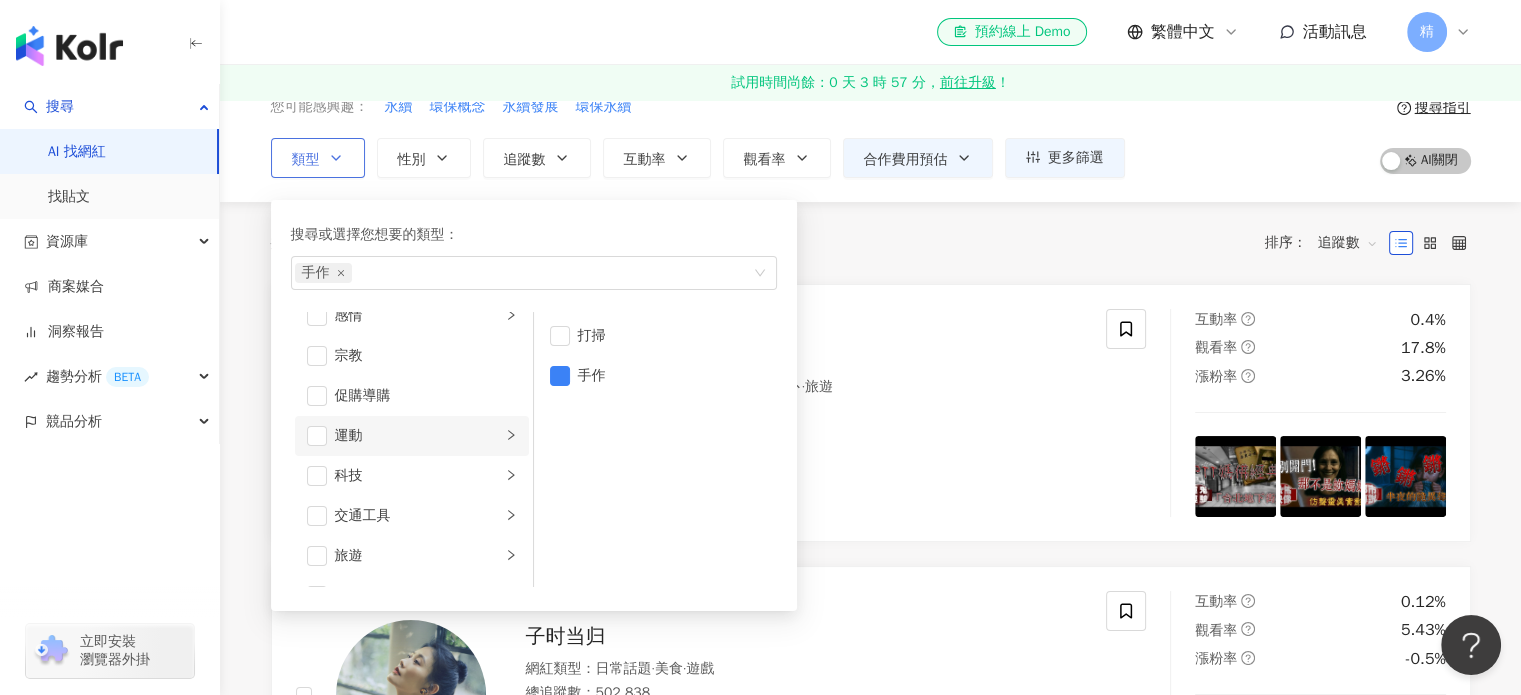 scroll, scrollTop: 692, scrollLeft: 0, axis: vertical 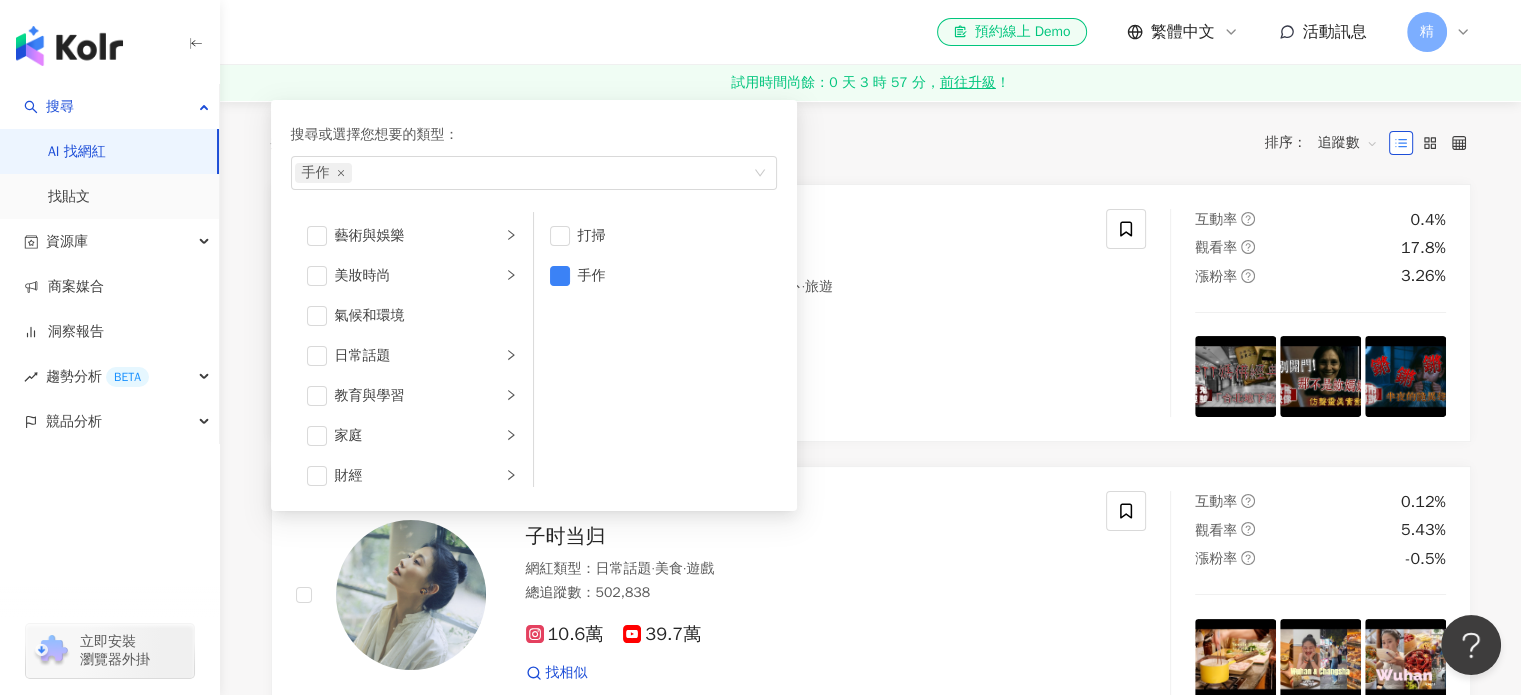 click on "共  10,000+  筆 條件 ： YouTube 合作費用預估：$1-$140,000 重置 排序： 追蹤數 下水道先生 網紅類型 ： 登山攀岩  ·  日常話題  ·  家庭  ·  命理占卜  ·  旅遊 總追蹤數 ： 512,546 11.4萬 39.9萬 找相似 互動率 0.4% 觀看率 17.8% 漲粉率 3.26% 子时当归 網紅類型 ： 日常話題  ·  美食  ·  遊戲 總追蹤數 ： 502,838 10.6萬 39.7萬 找相似 互動率 0.12% 觀看率 5.43% 漲粉率 -0.5% 迪鹿 - DeluCat 迪鹿DeluCat delucatofficial 網紅類型 ： VTuber  ·  藝術與娛樂  ·  日常話題  ·  家庭  ·  命理占卜  ·  遊戲  ·  寵物 總追蹤數 ： 585,528 2.5萬 15.6萬 39.7萬 7,216 找相似 互動率 0.12% 觀看率 1.28% 漲粉率 0% 瑩真律師 網紅類型 ： Podcast  ·  教育與學習  ·  美食  ·  法政社會  ·  運動 總追蹤數 ： 539,097 2.7萬 8.8萬 39.6萬 2.8萬 找相似 互動率 0.28% 觀看率 4.29% 漲粉率 0.25% 白沙屯媽祖網路電視台 網紅類型 ： 日常話題 ： 0% ：" at bounding box center [871, 2192] 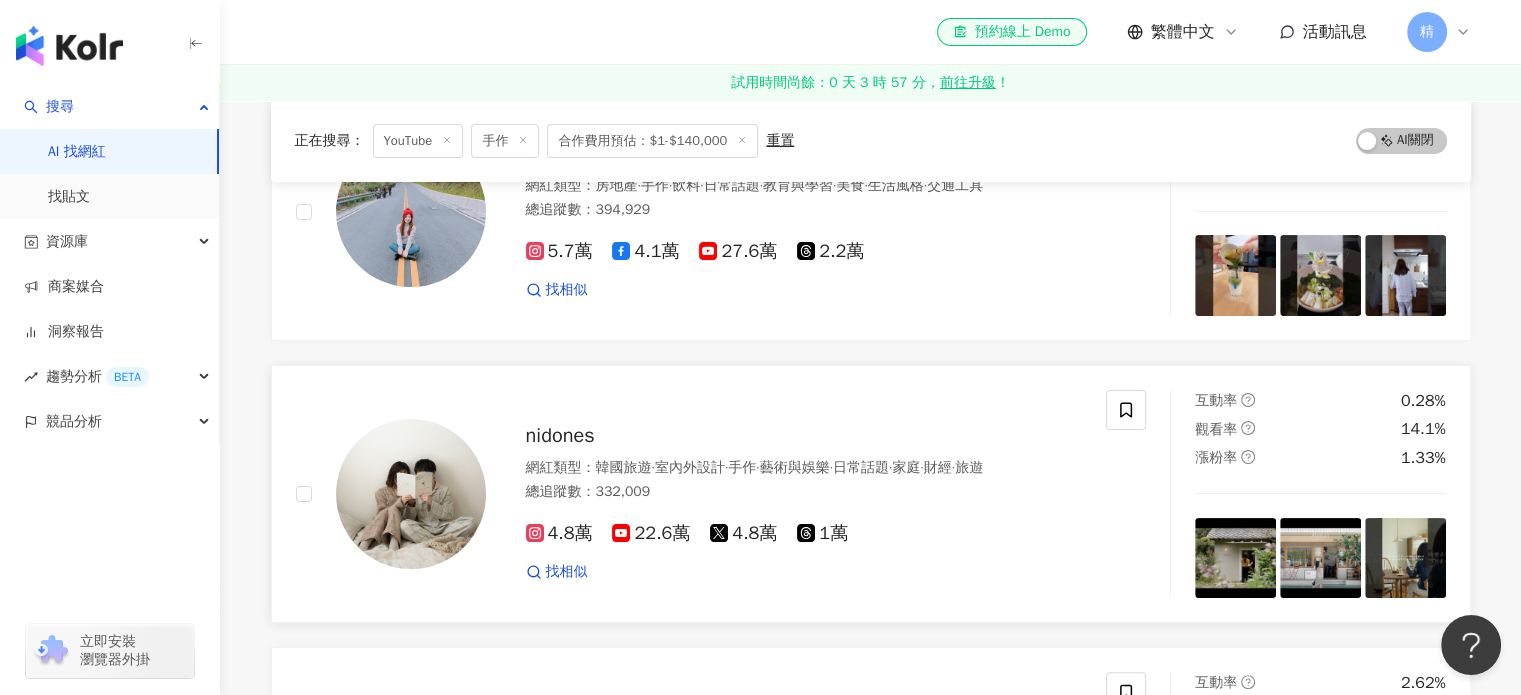 scroll, scrollTop: 400, scrollLeft: 0, axis: vertical 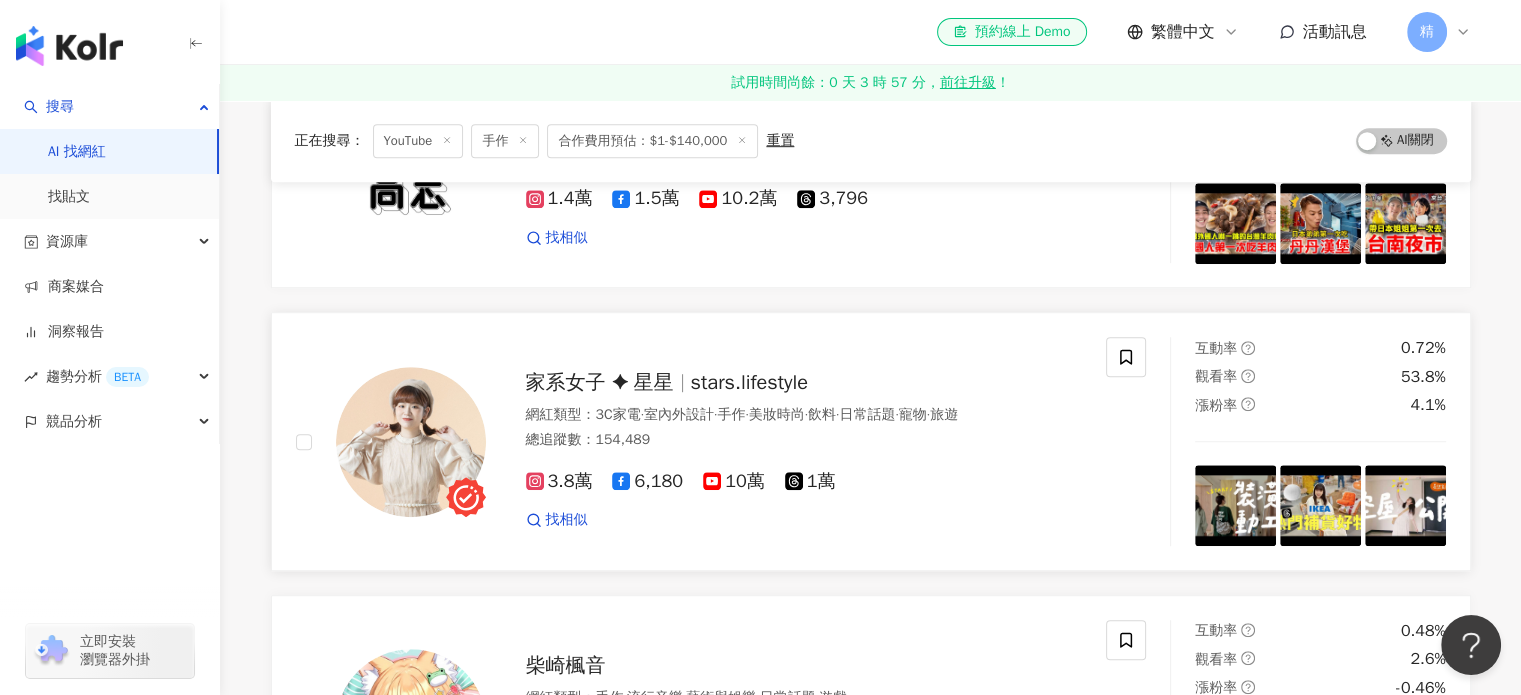 drag, startPoint x: 706, startPoint y: 379, endPoint x: 744, endPoint y: 391, distance: 39.849716 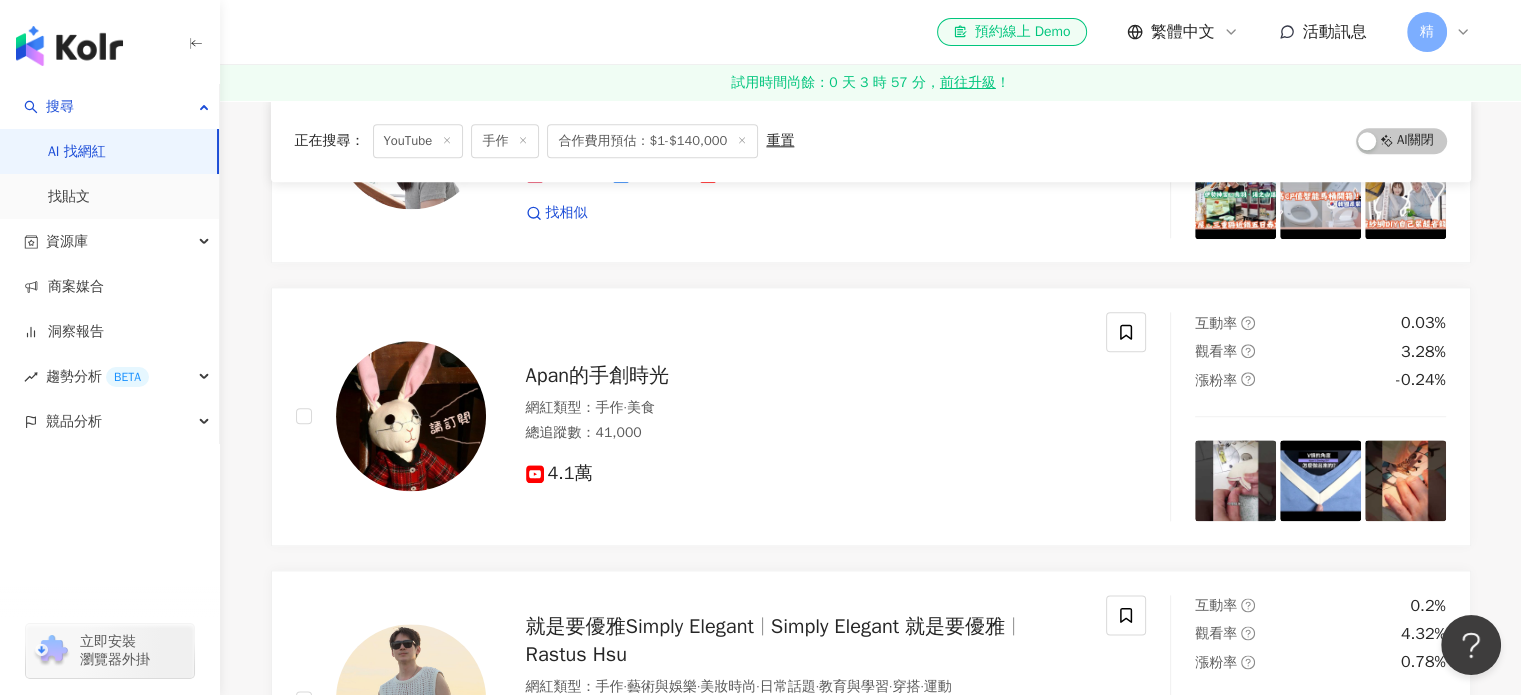 scroll, scrollTop: 2400, scrollLeft: 0, axis: vertical 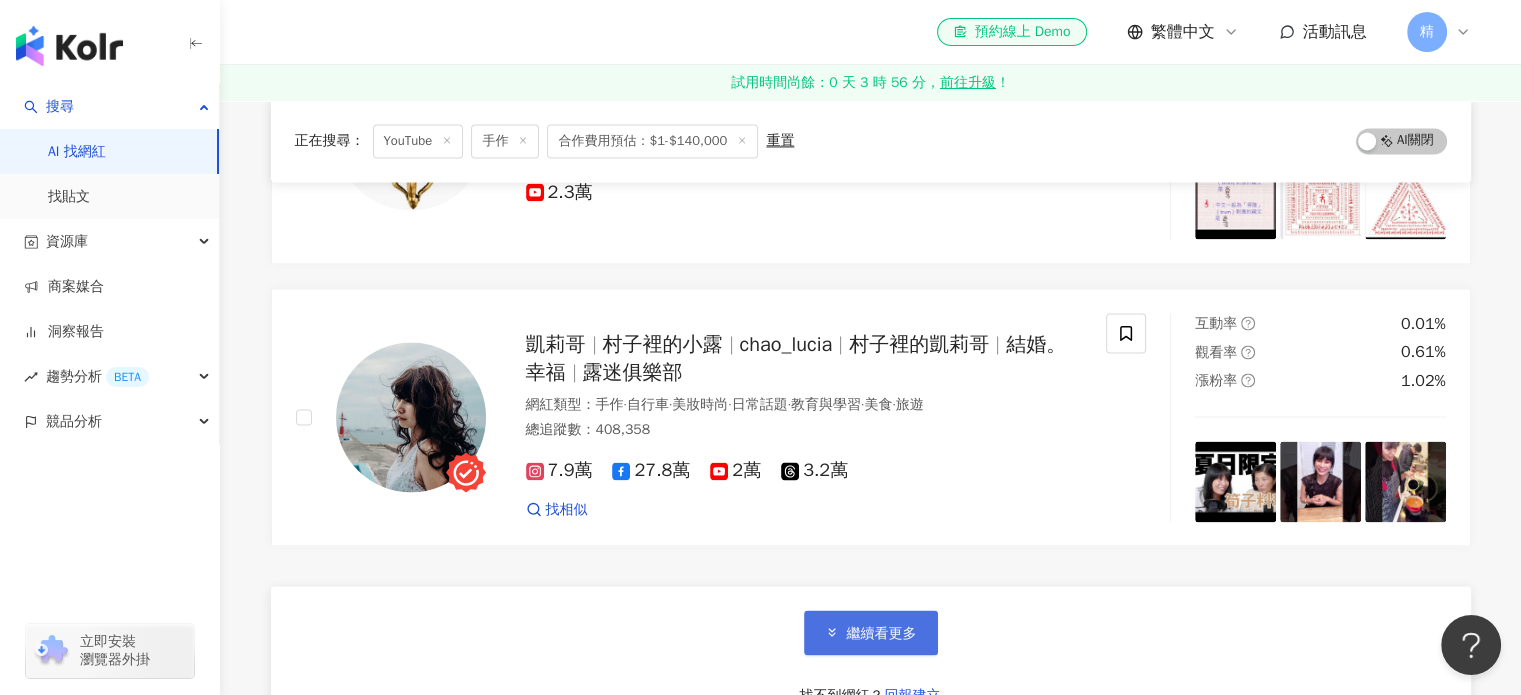 click on "繼續看更多" at bounding box center (882, 633) 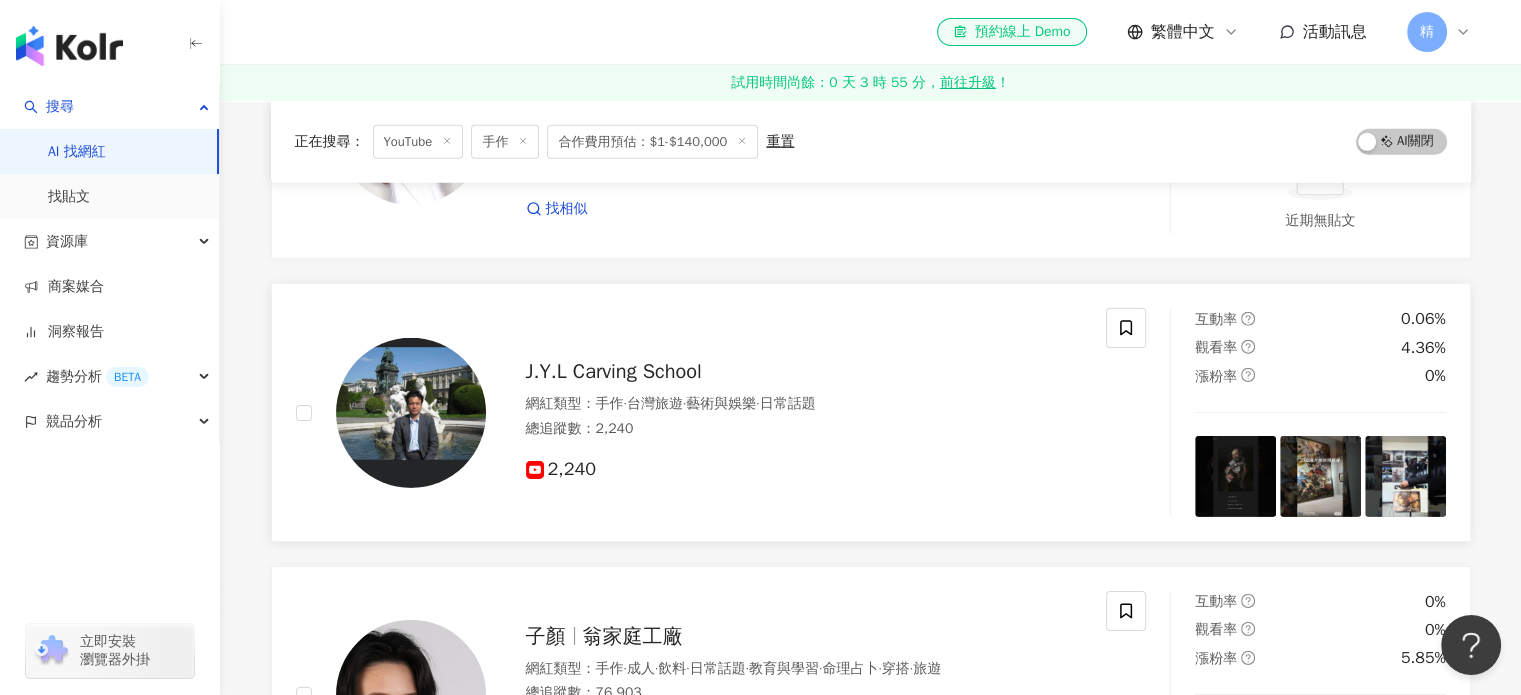 scroll, scrollTop: 6600, scrollLeft: 0, axis: vertical 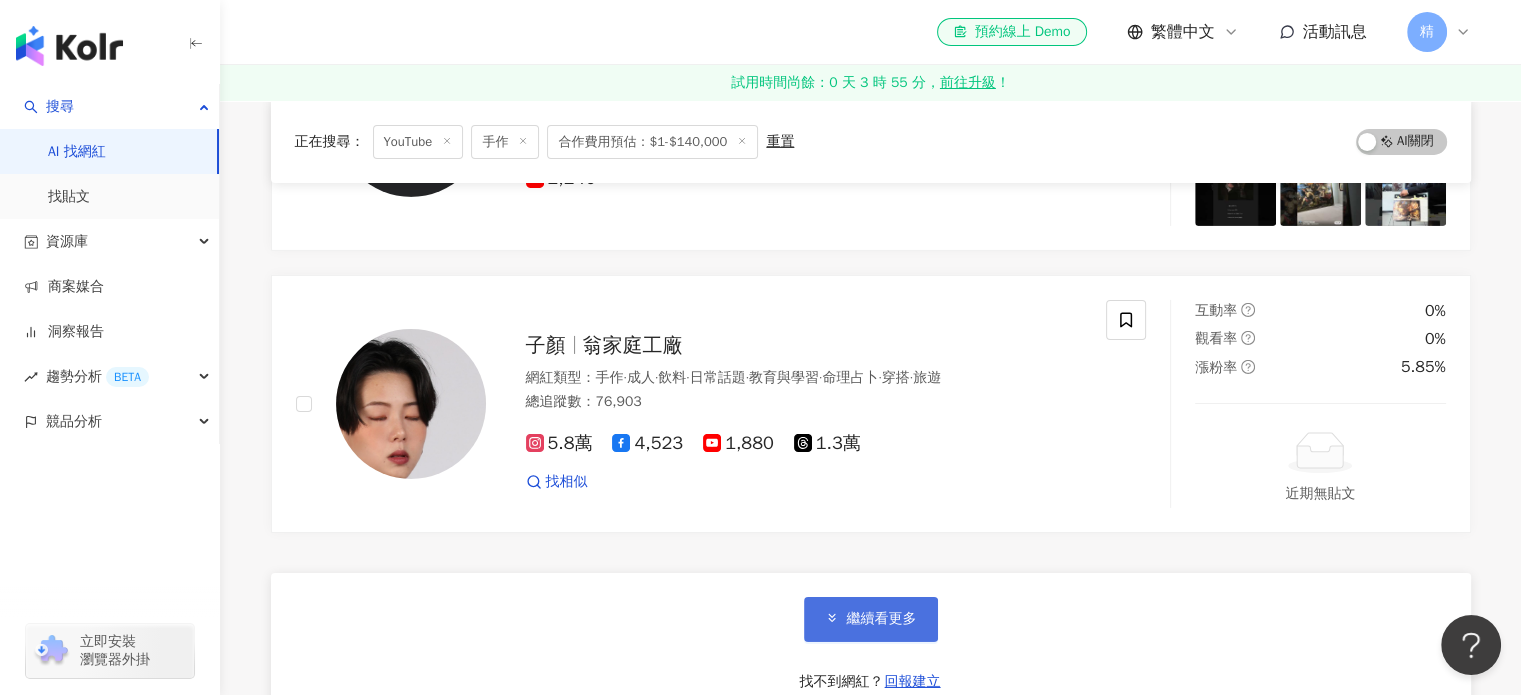 click on "繼續看更多" at bounding box center (882, 619) 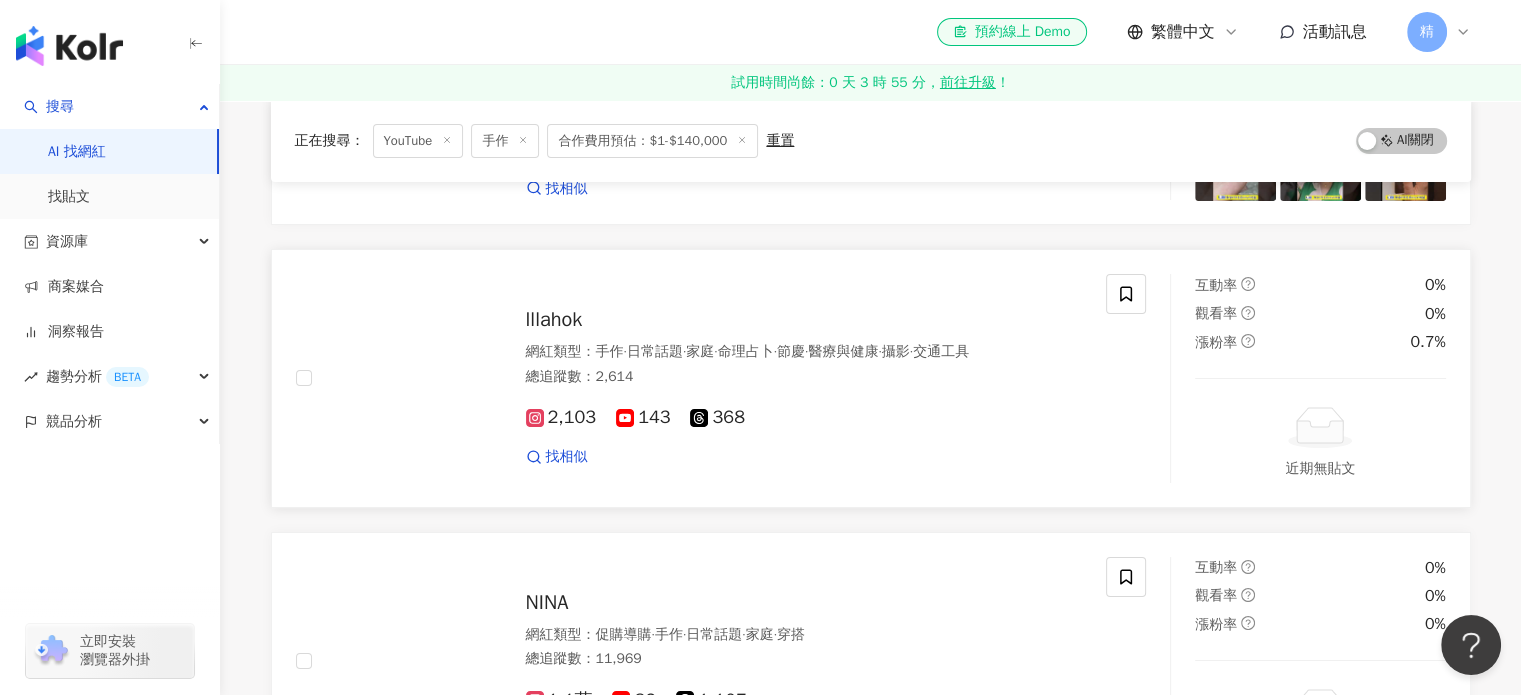 scroll, scrollTop: 7500, scrollLeft: 0, axis: vertical 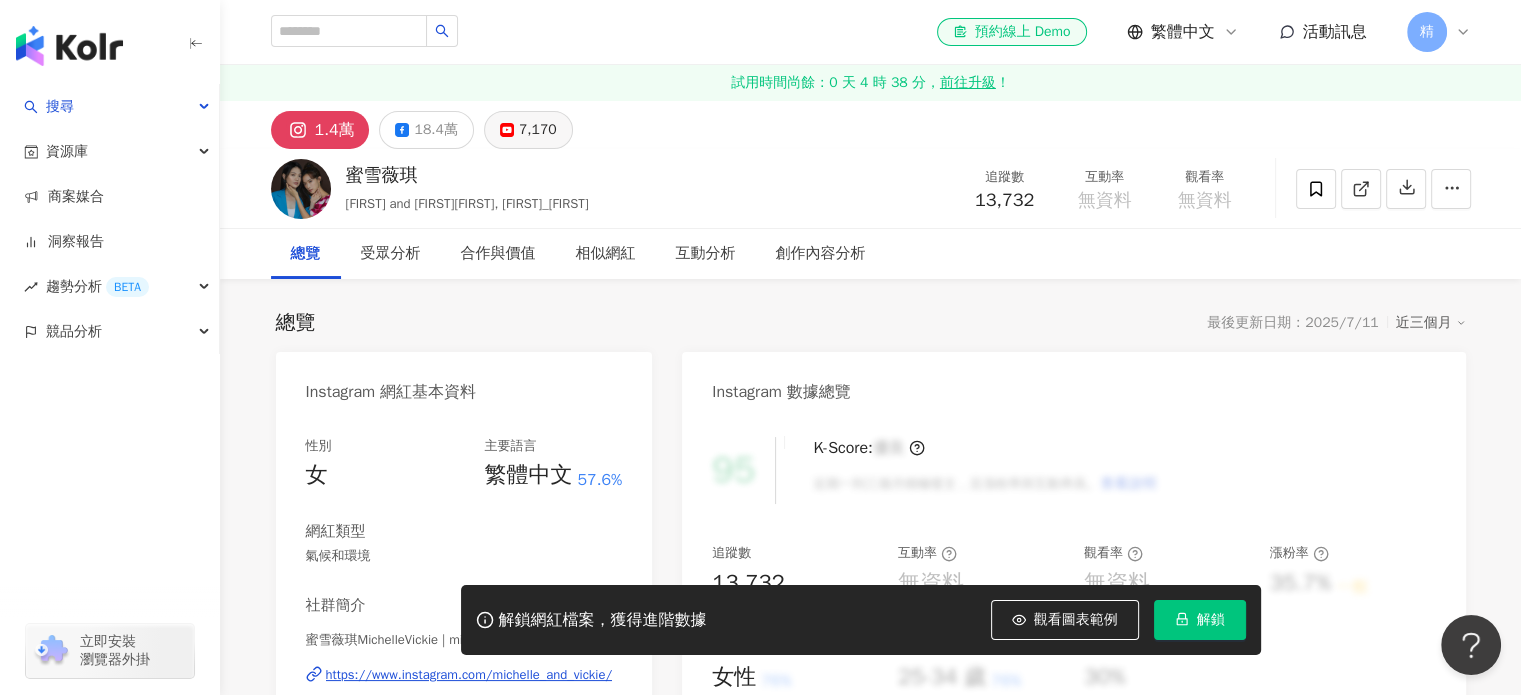 click on "7,170" at bounding box center [538, 130] 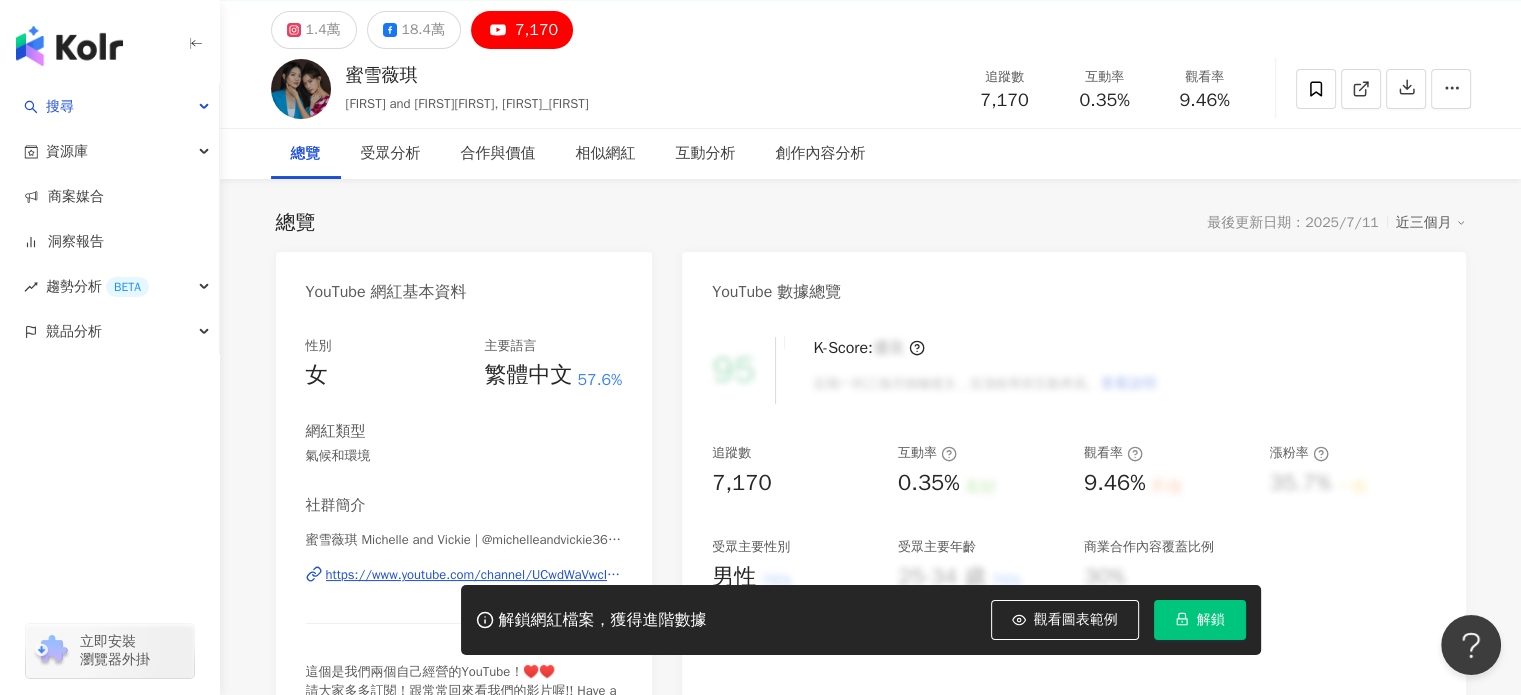 scroll, scrollTop: 200, scrollLeft: 0, axis: vertical 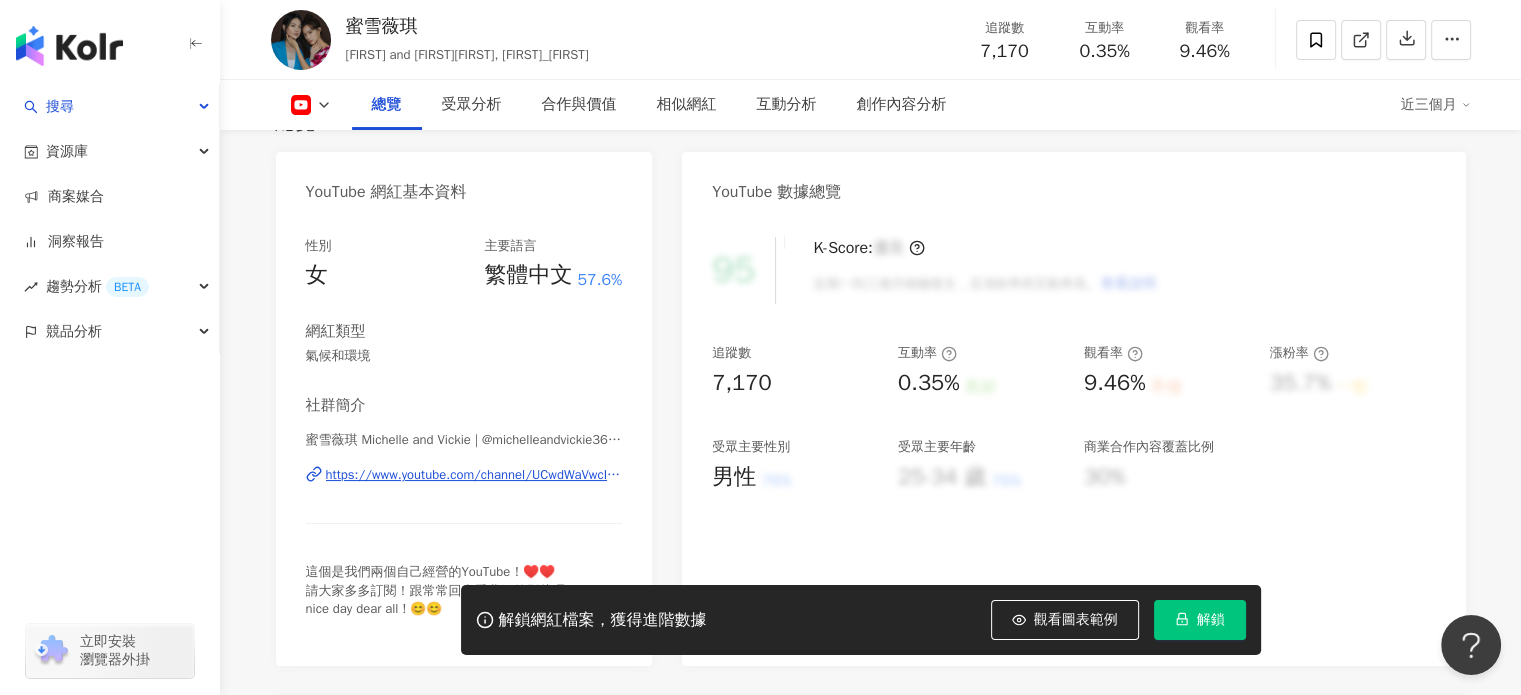 click on "https://www.youtube.com/channel/UCwdWaVwcIQRL0uar-cTGpMQ" at bounding box center [474, 475] 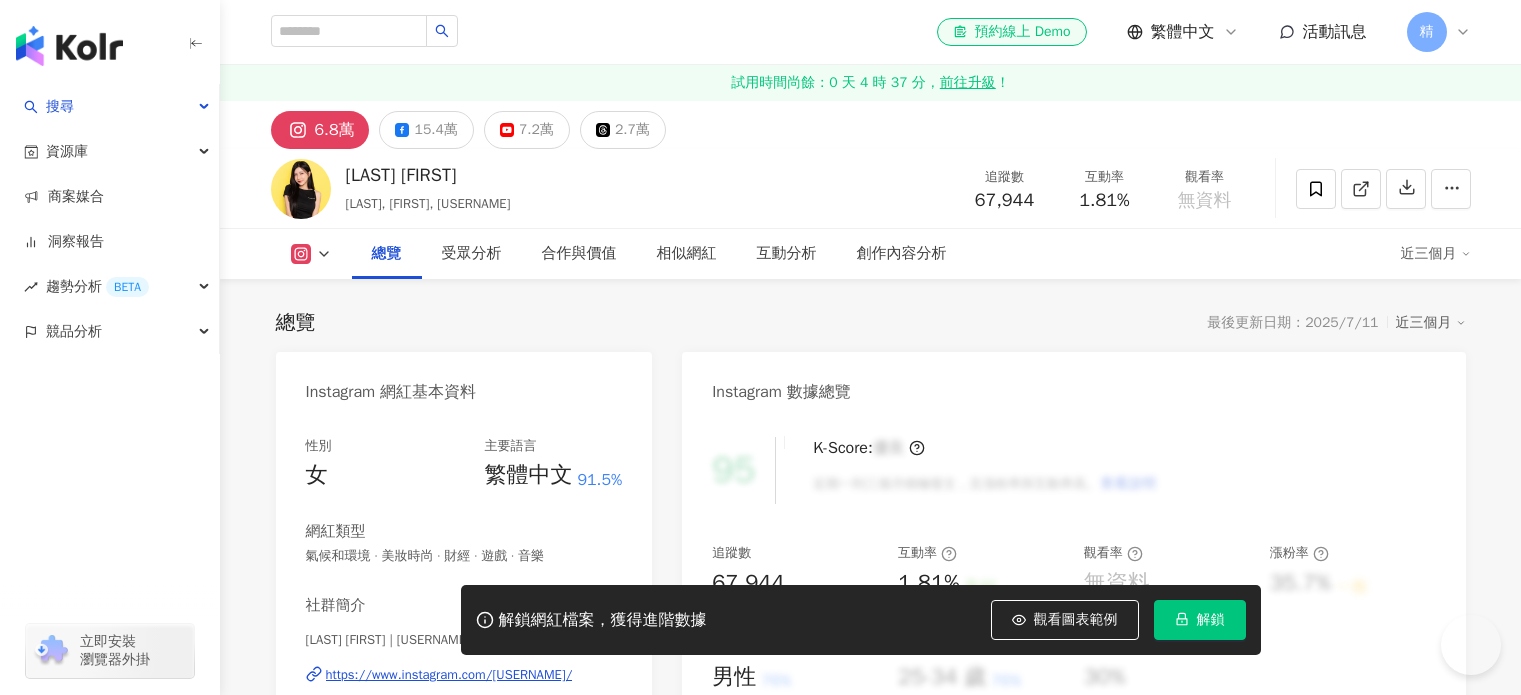 scroll, scrollTop: 0, scrollLeft: 0, axis: both 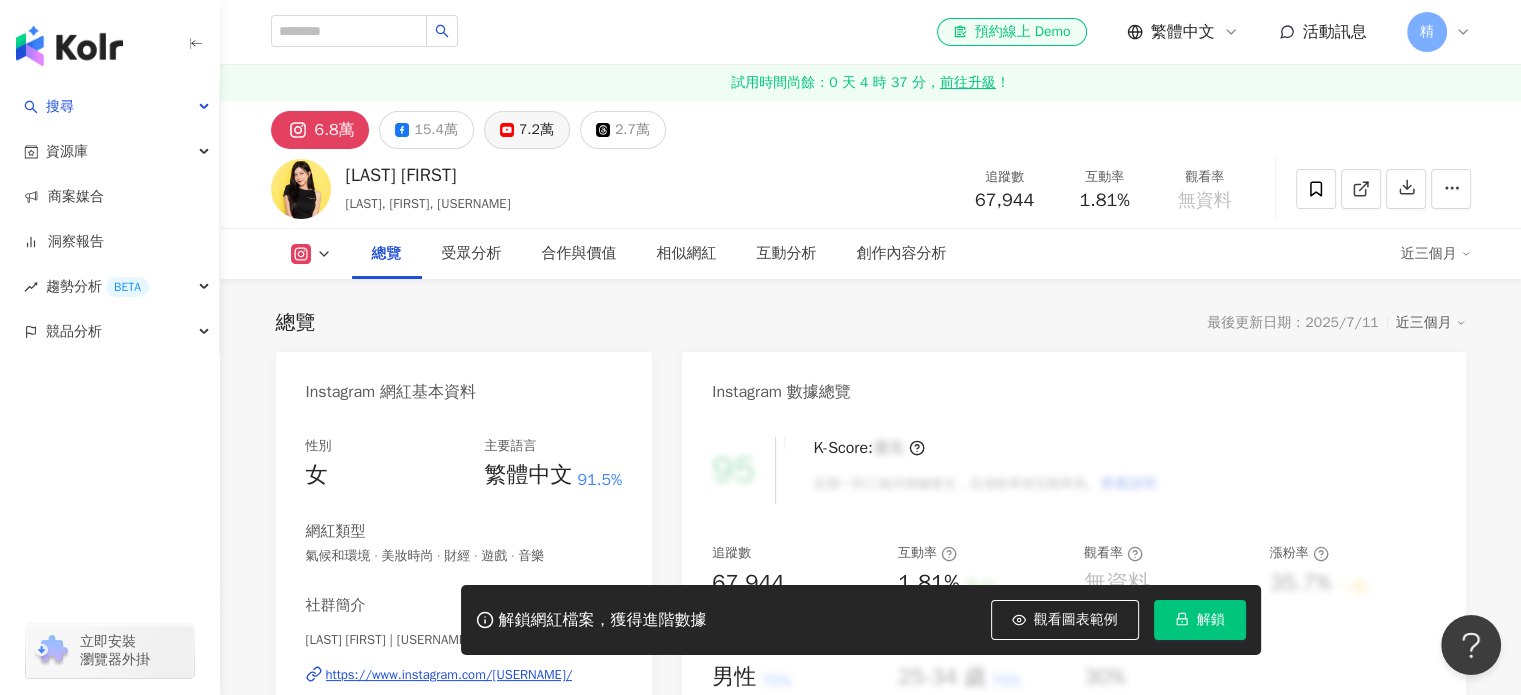 click on "7.2萬" at bounding box center (536, 130) 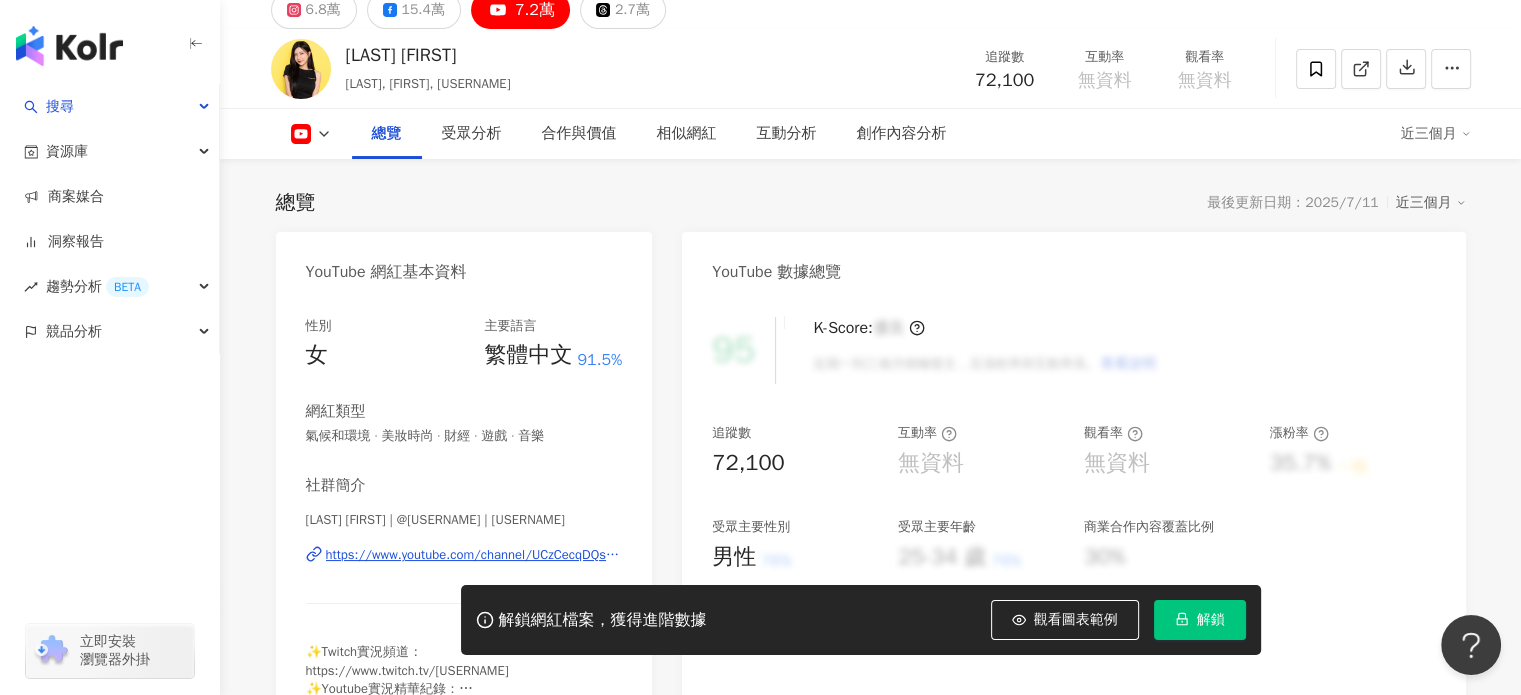 scroll, scrollTop: 200, scrollLeft: 0, axis: vertical 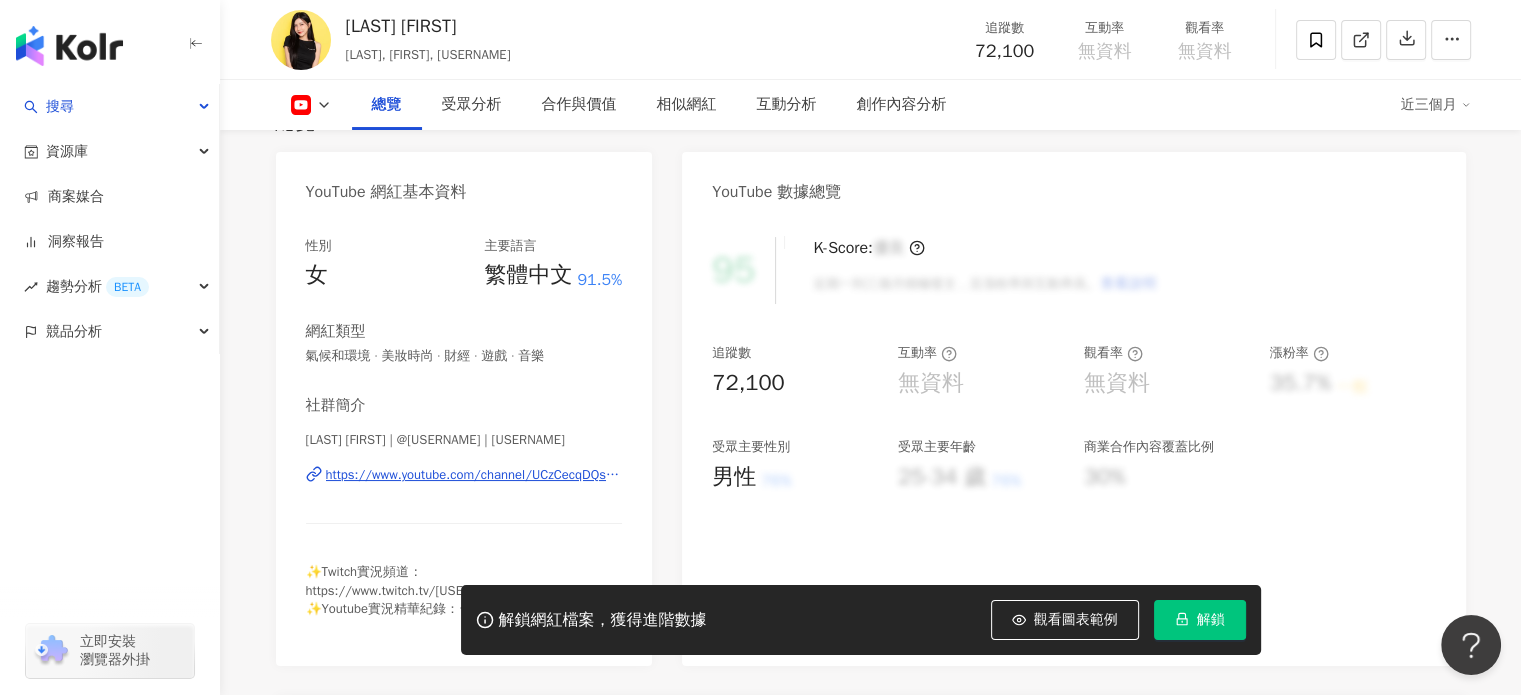 click on "https://www.youtube.com/channel/UCzCecqDQsmBQD7LacdfKDWQ" at bounding box center [474, 475] 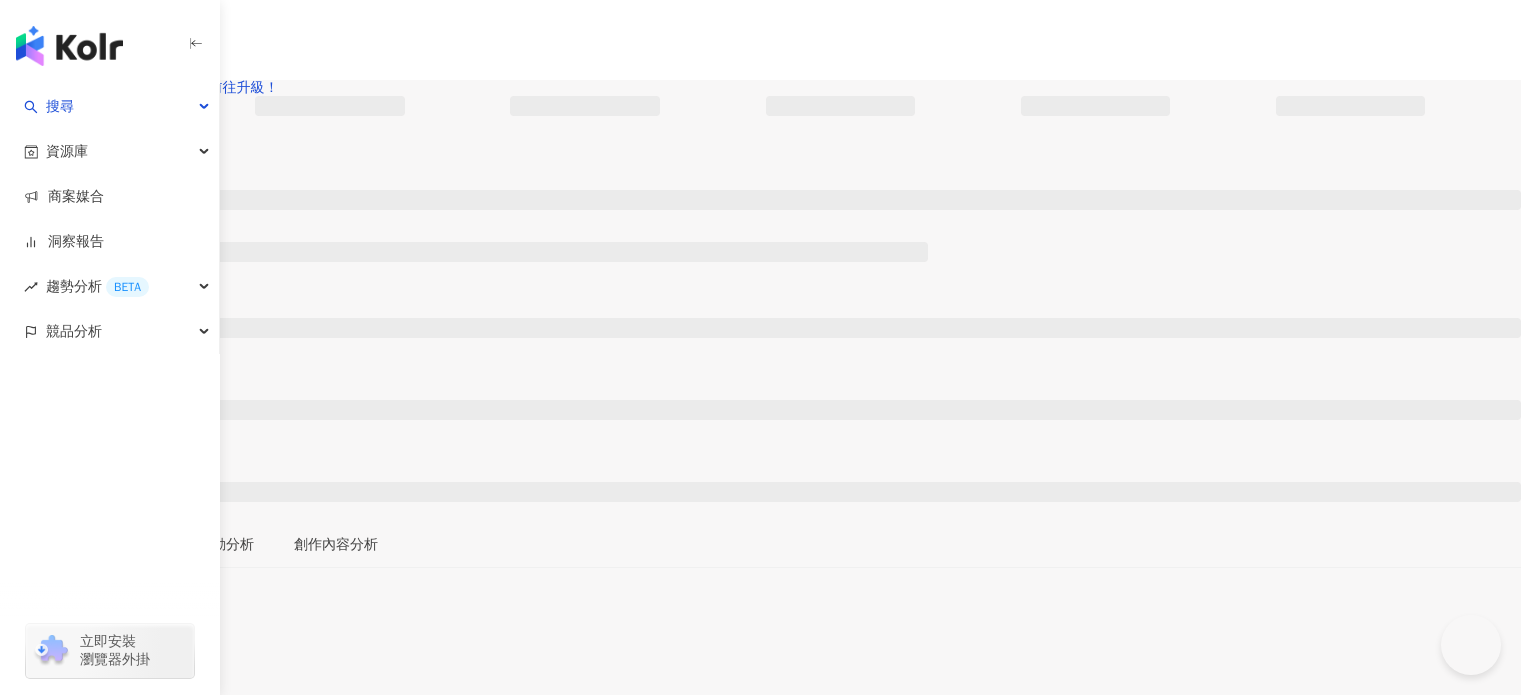 scroll, scrollTop: 0, scrollLeft: 0, axis: both 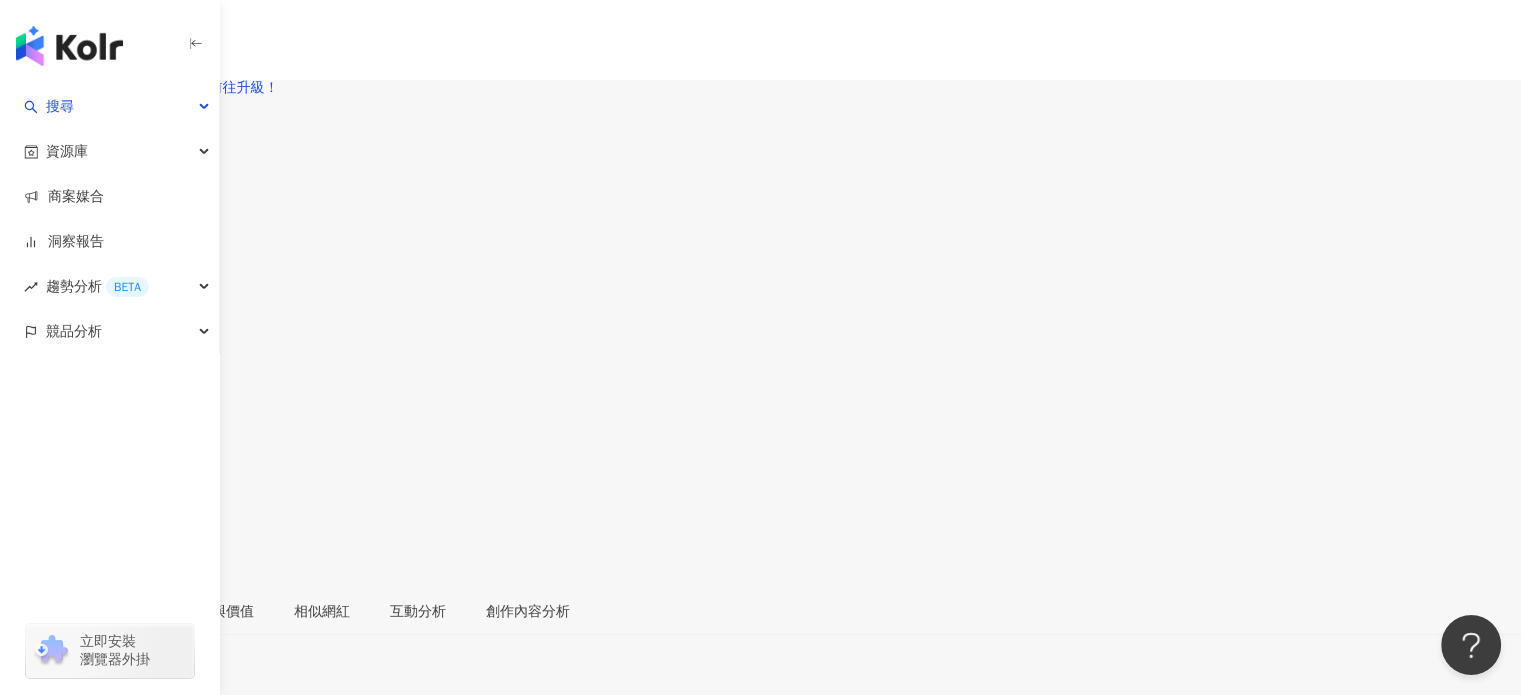 click on "10.1萬" at bounding box center (131, 126) 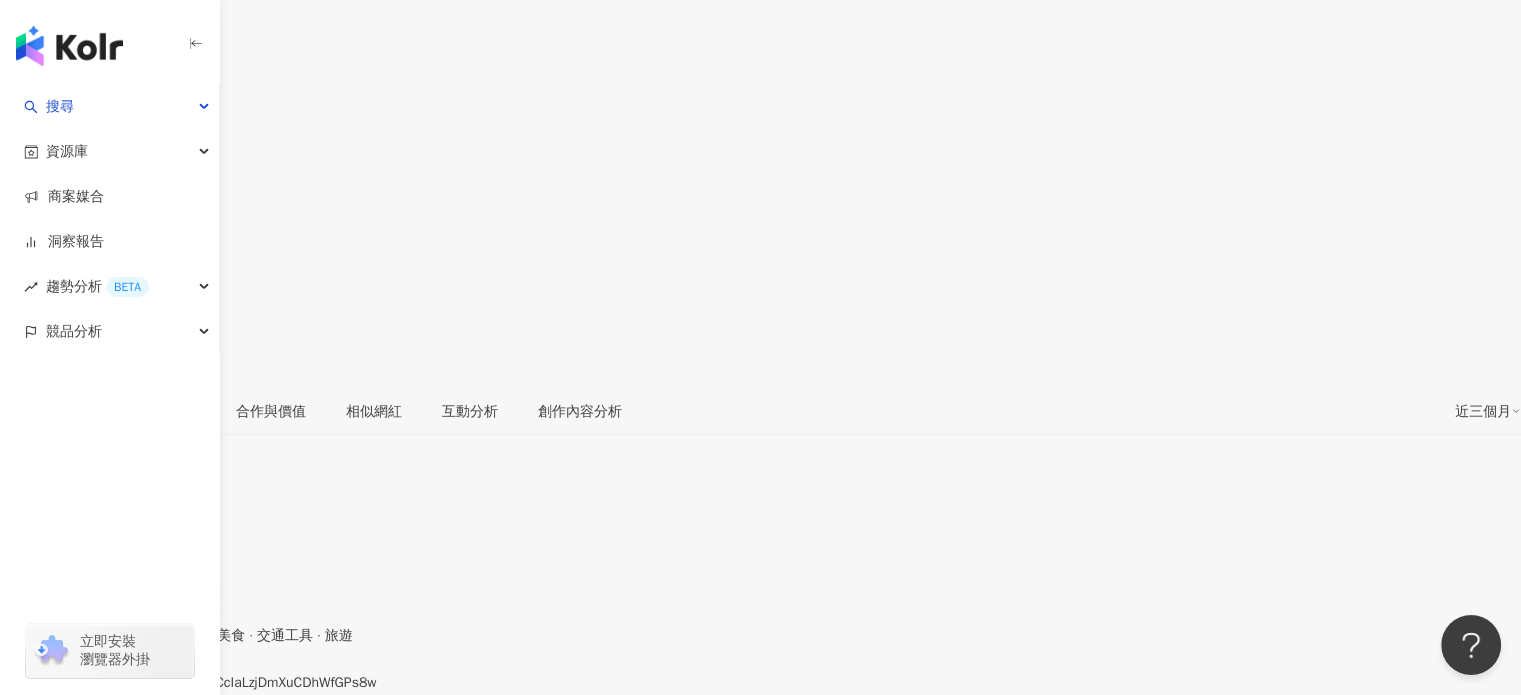 click on "https://www.youtube.com/channel/UCnCcIaLzjDmXuCDhWfGPs8w" at bounding box center [224, 701] 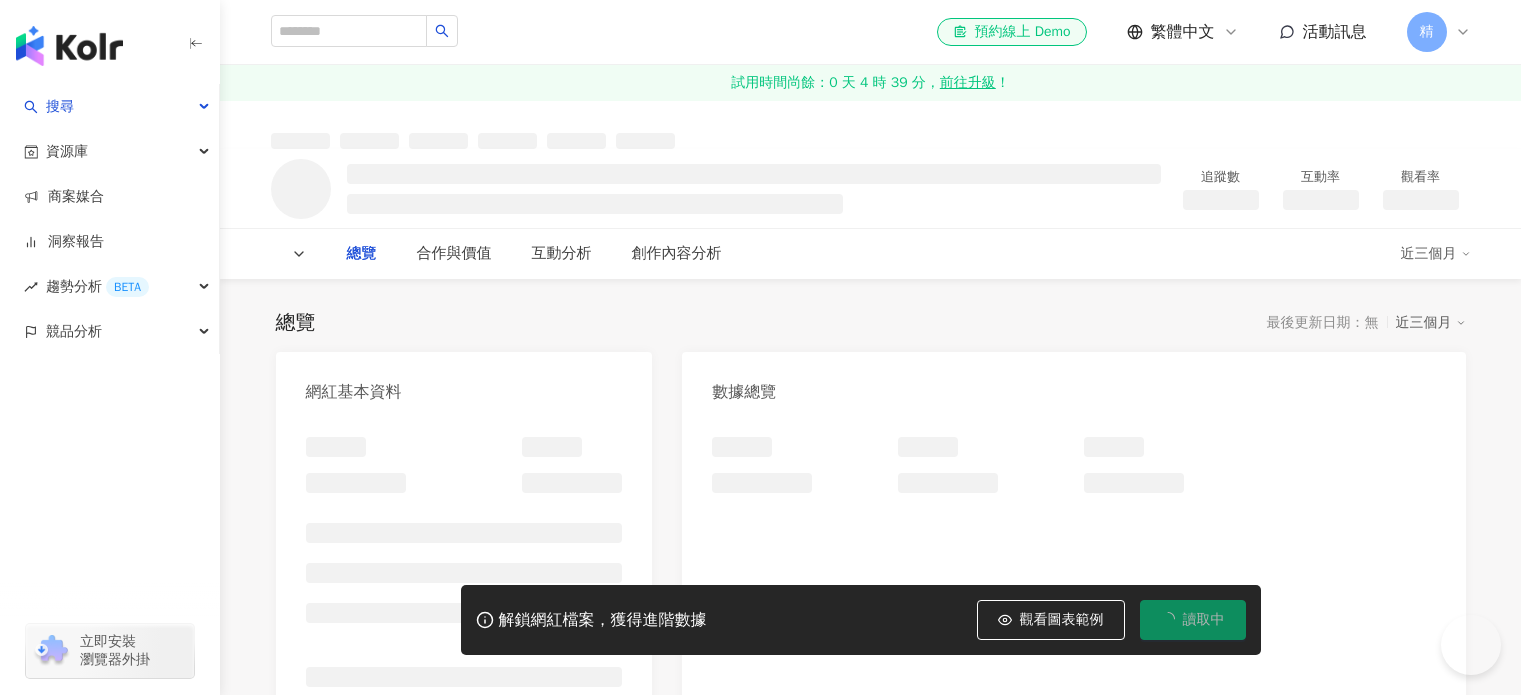scroll, scrollTop: 0, scrollLeft: 0, axis: both 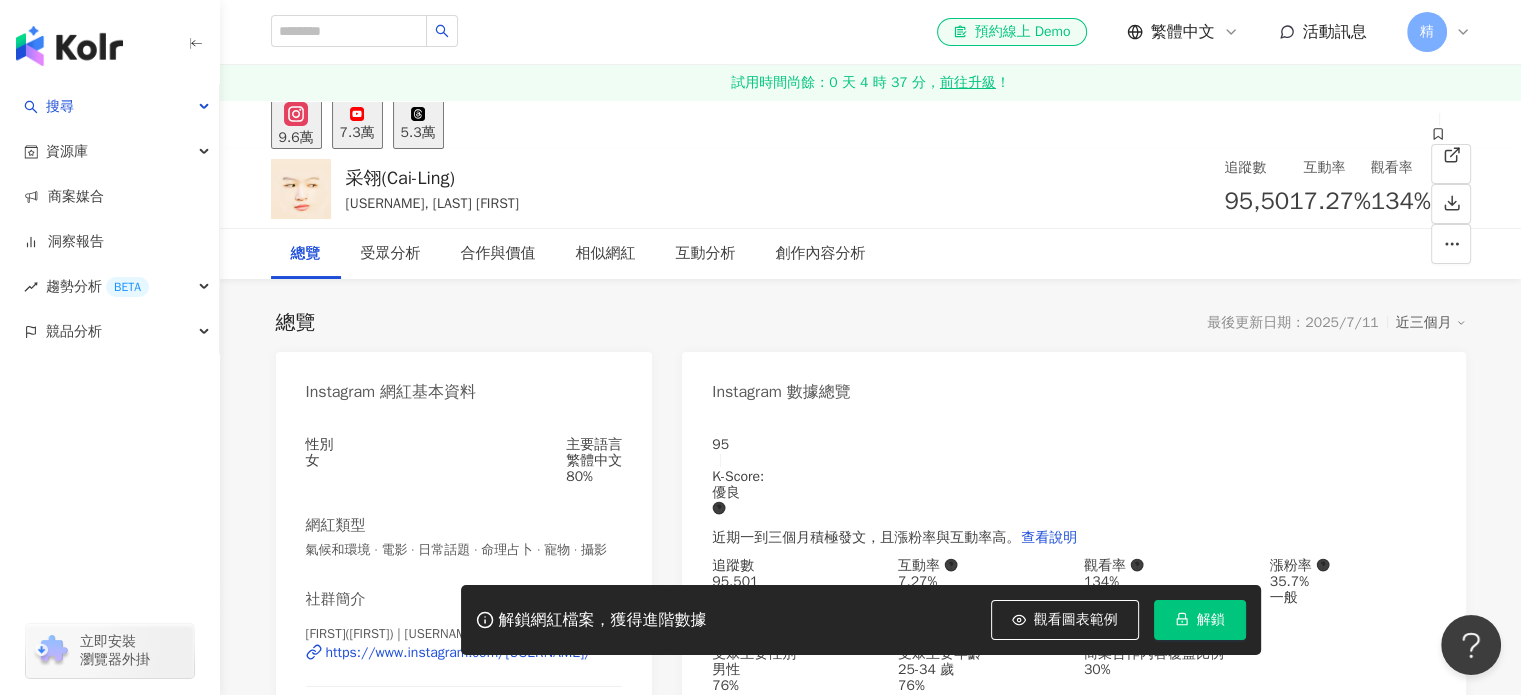 click on "7.3萬" at bounding box center [357, 133] 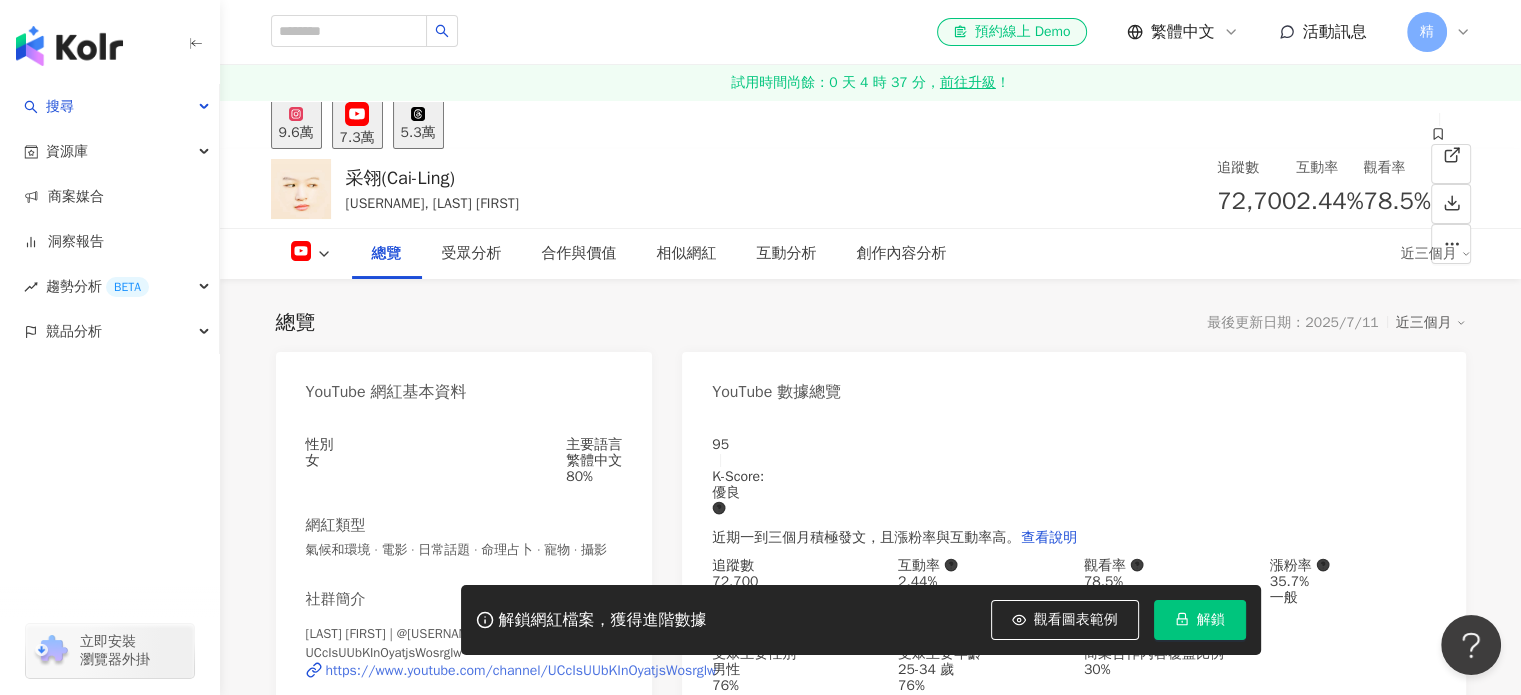 scroll, scrollTop: 200, scrollLeft: 0, axis: vertical 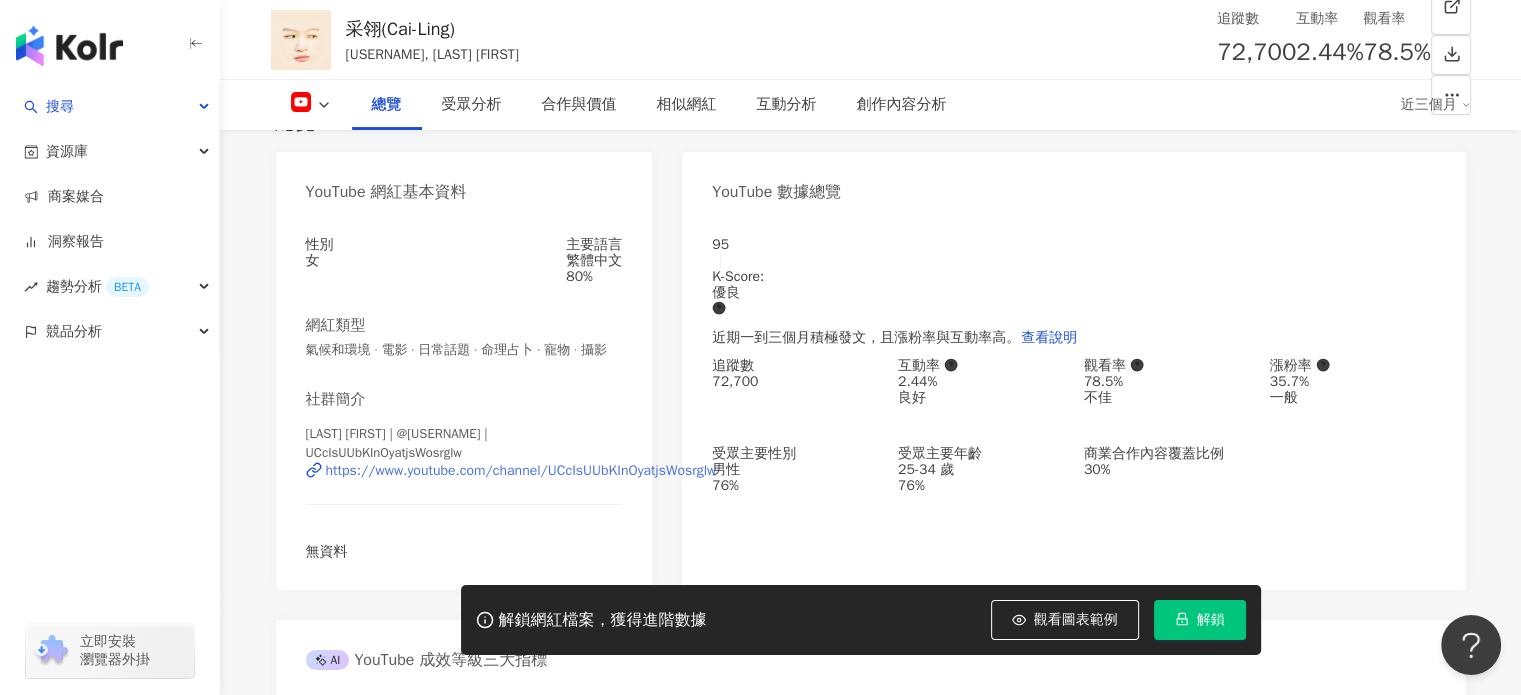 click on "https://www.youtube.com/channel/UCcIsUUbKInOyatjsWosrglw" at bounding box center (521, 471) 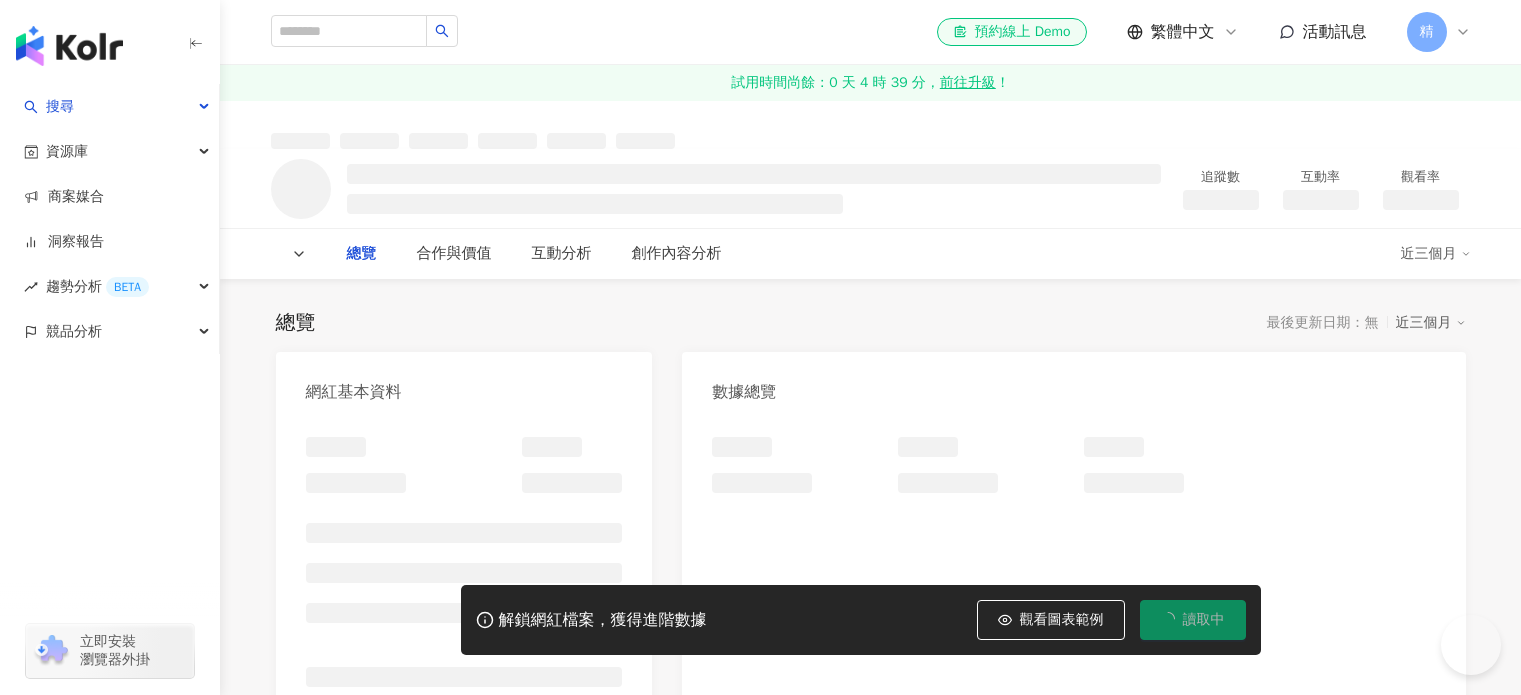 scroll, scrollTop: 0, scrollLeft: 0, axis: both 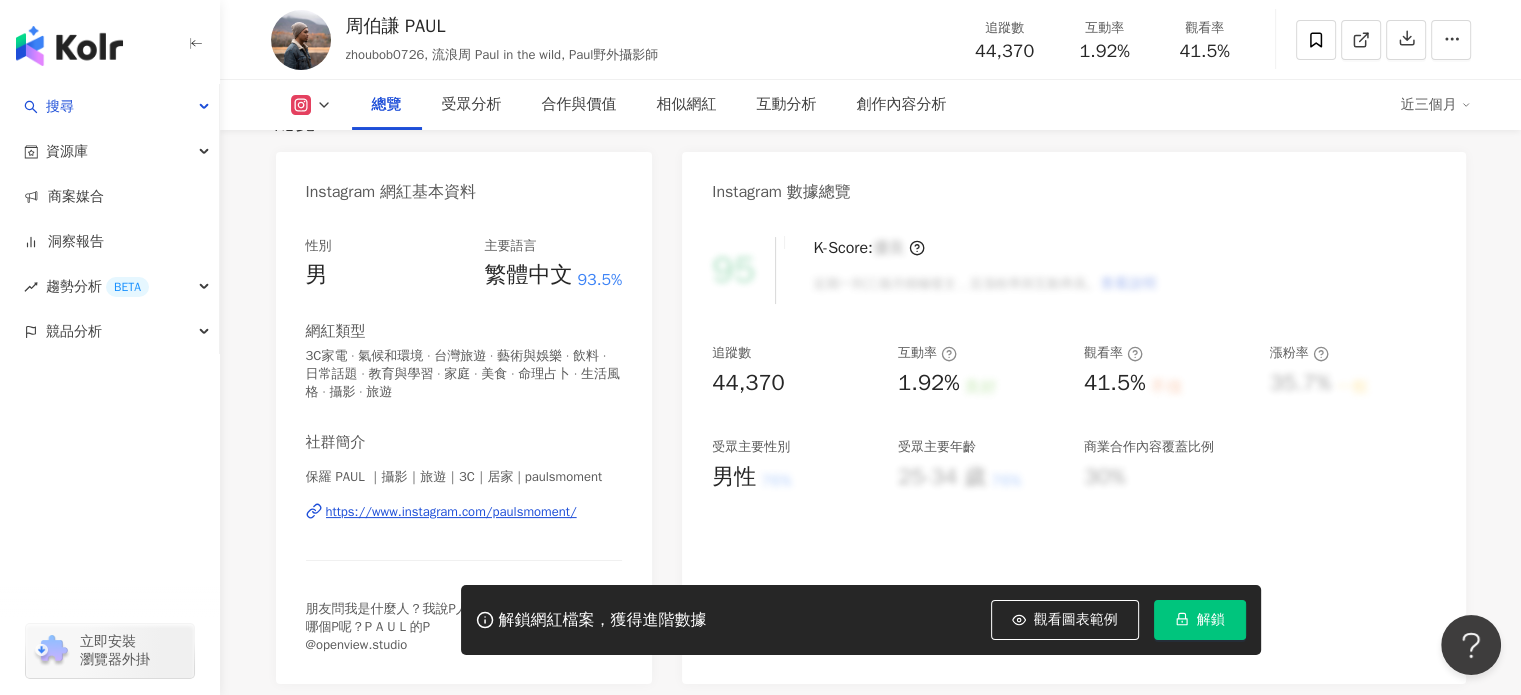 click at bounding box center [311, 105] 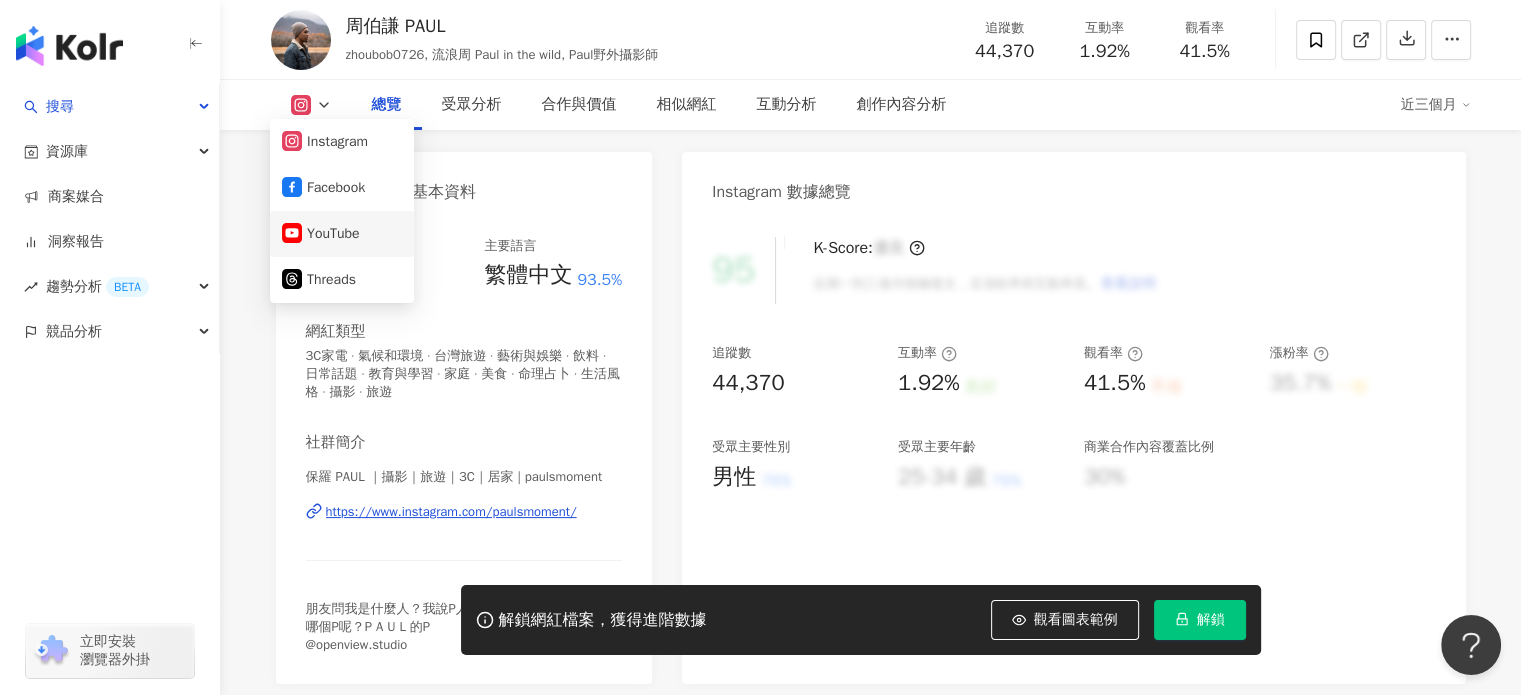 click on "YouTube" at bounding box center [342, 234] 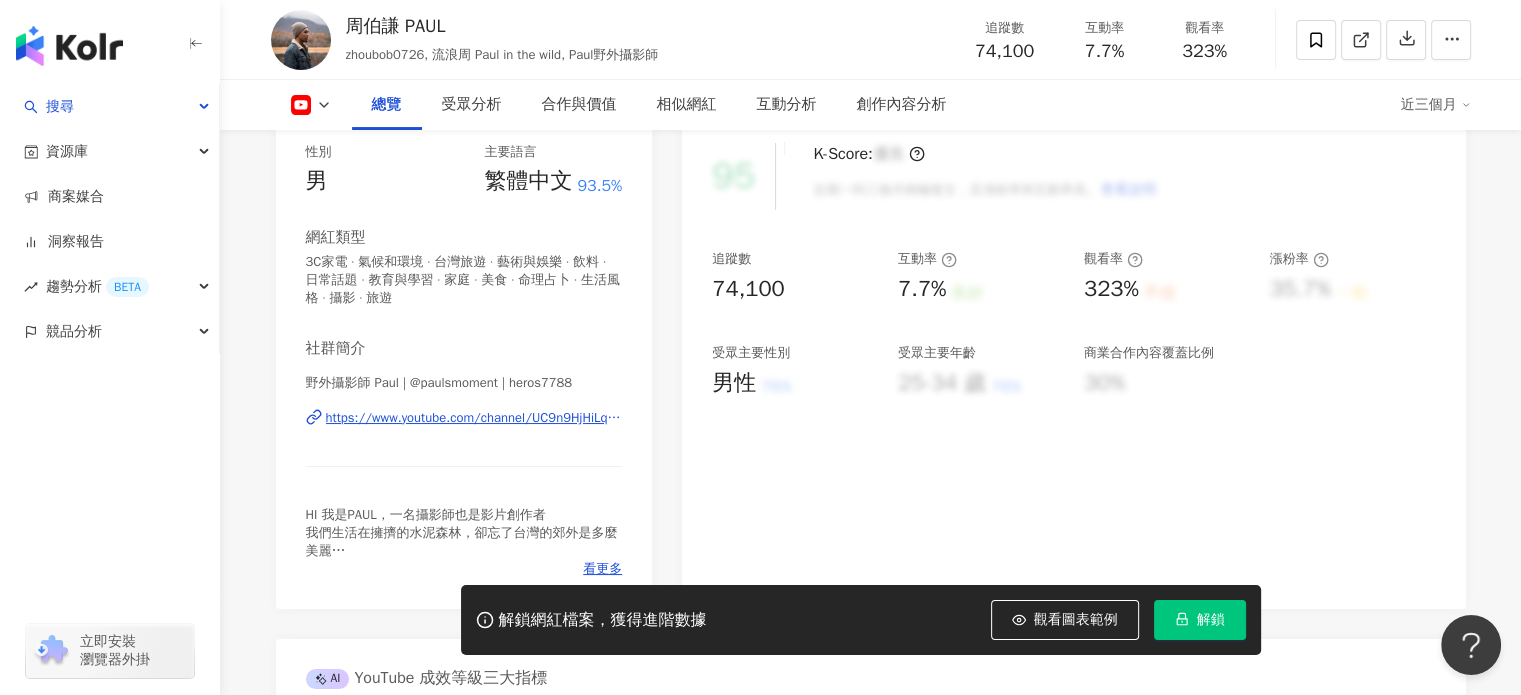 scroll, scrollTop: 300, scrollLeft: 0, axis: vertical 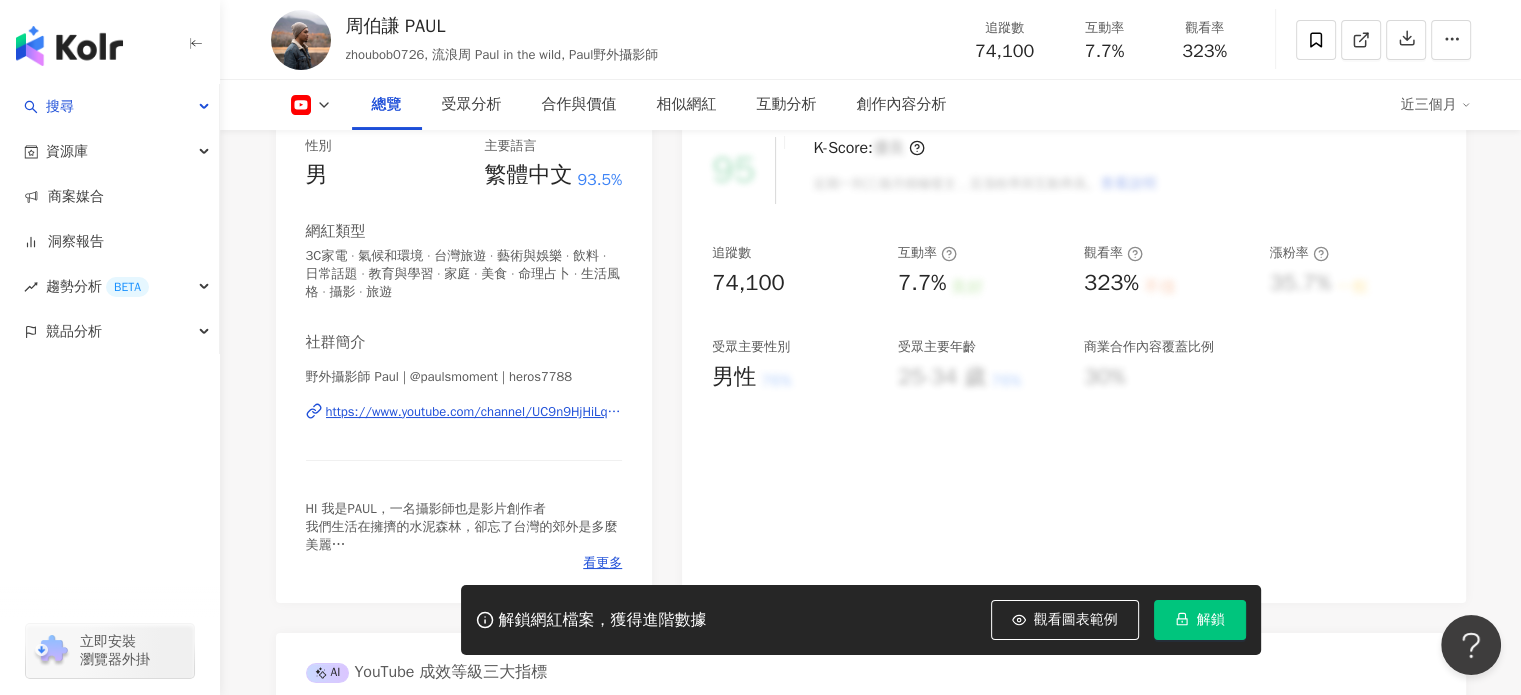 click on "https://www.youtube.com/channel/UC9n9HjHiLqka2leMRYe5Gvg" at bounding box center [474, 412] 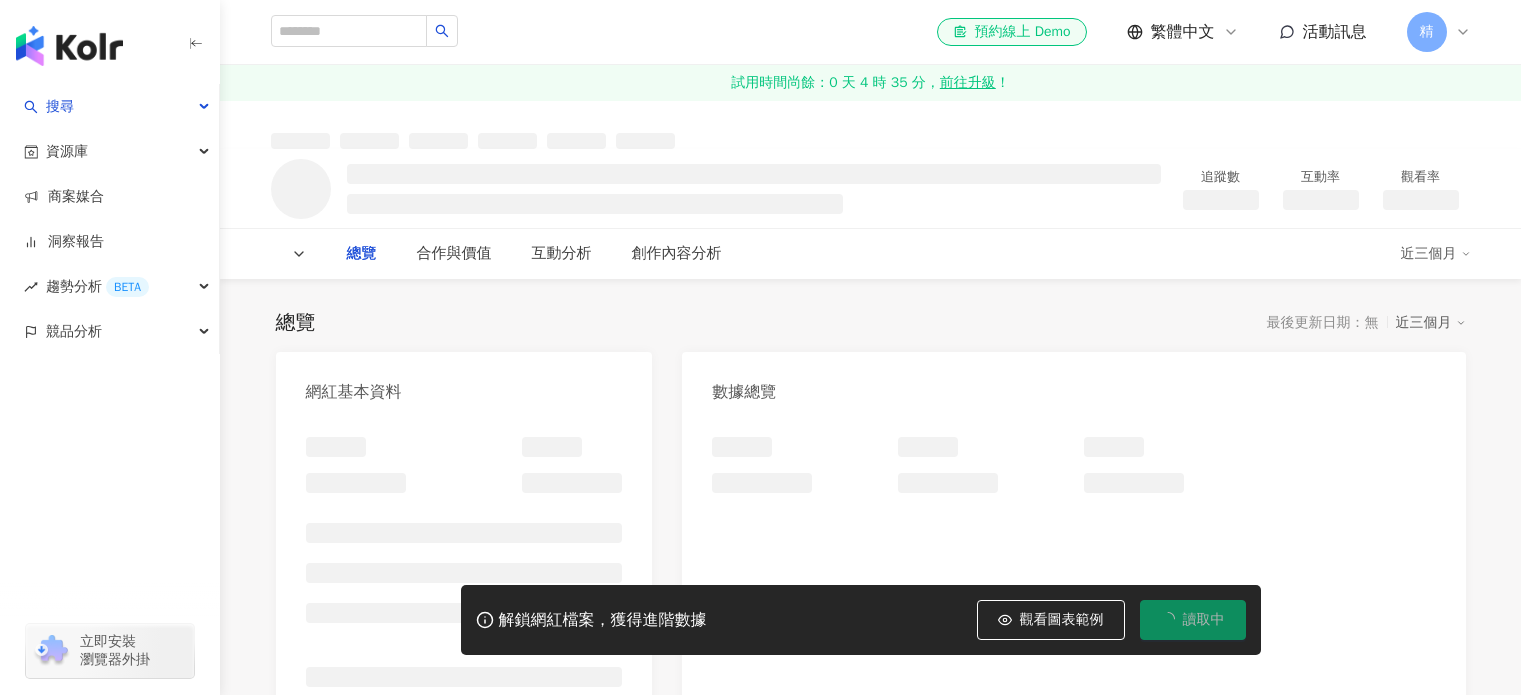 scroll, scrollTop: 0, scrollLeft: 0, axis: both 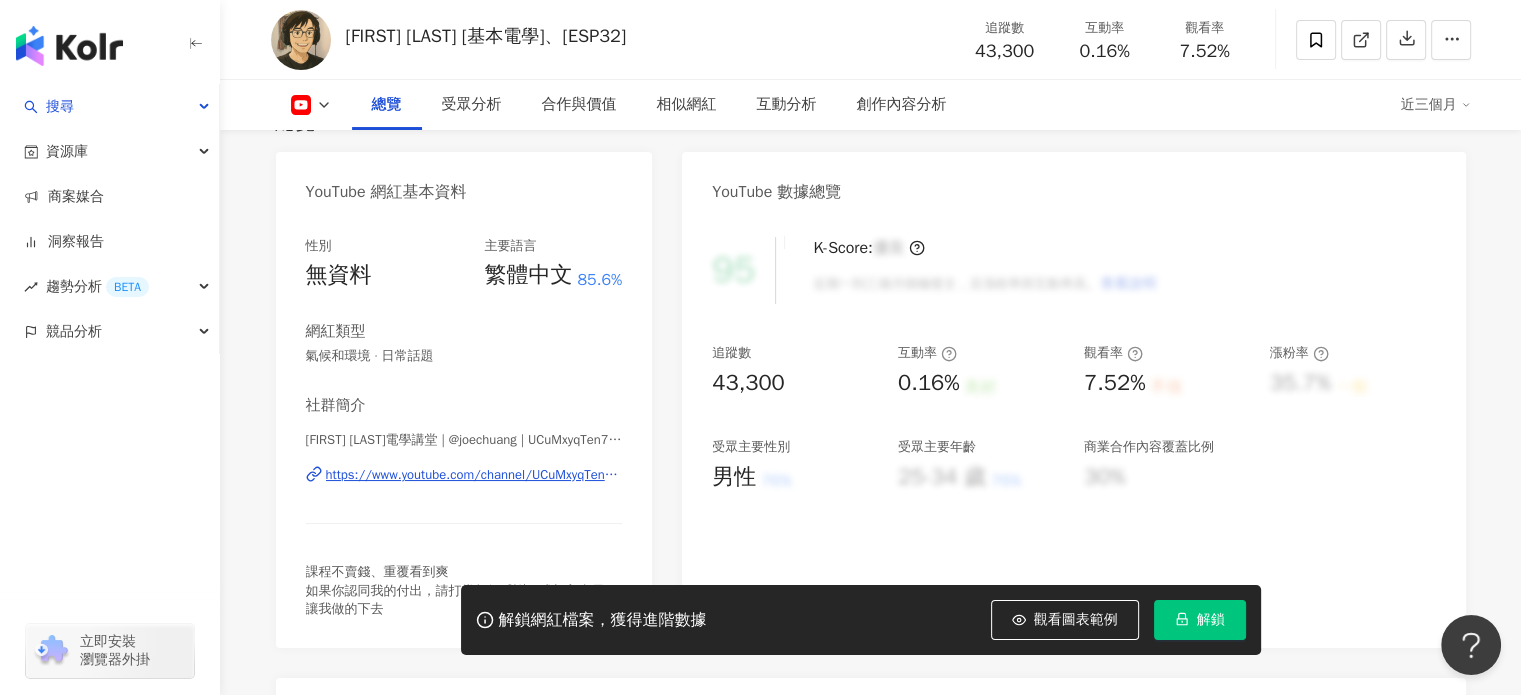 click on "https://www.youtube.com/channel/UCuMxyqTen73pbgue77cw_Iw" at bounding box center [474, 475] 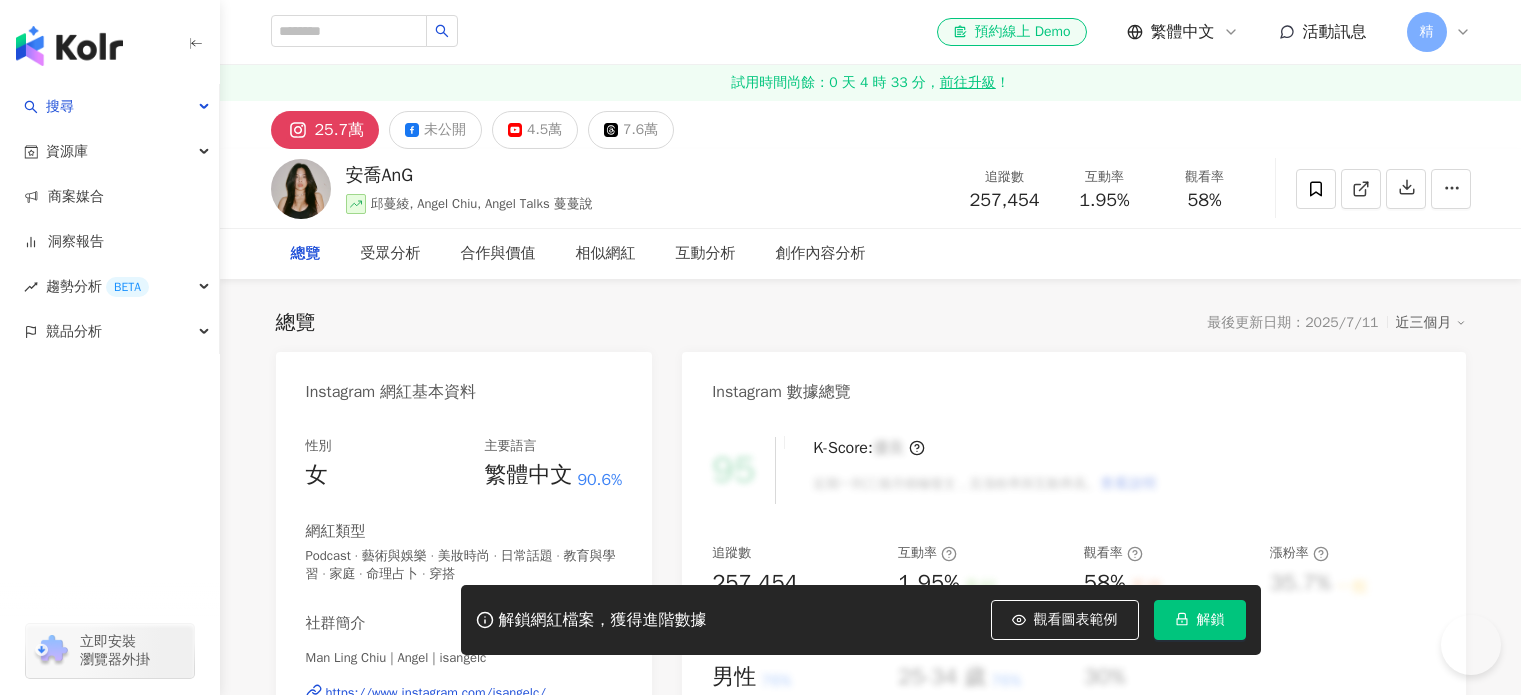 scroll, scrollTop: 0, scrollLeft: 0, axis: both 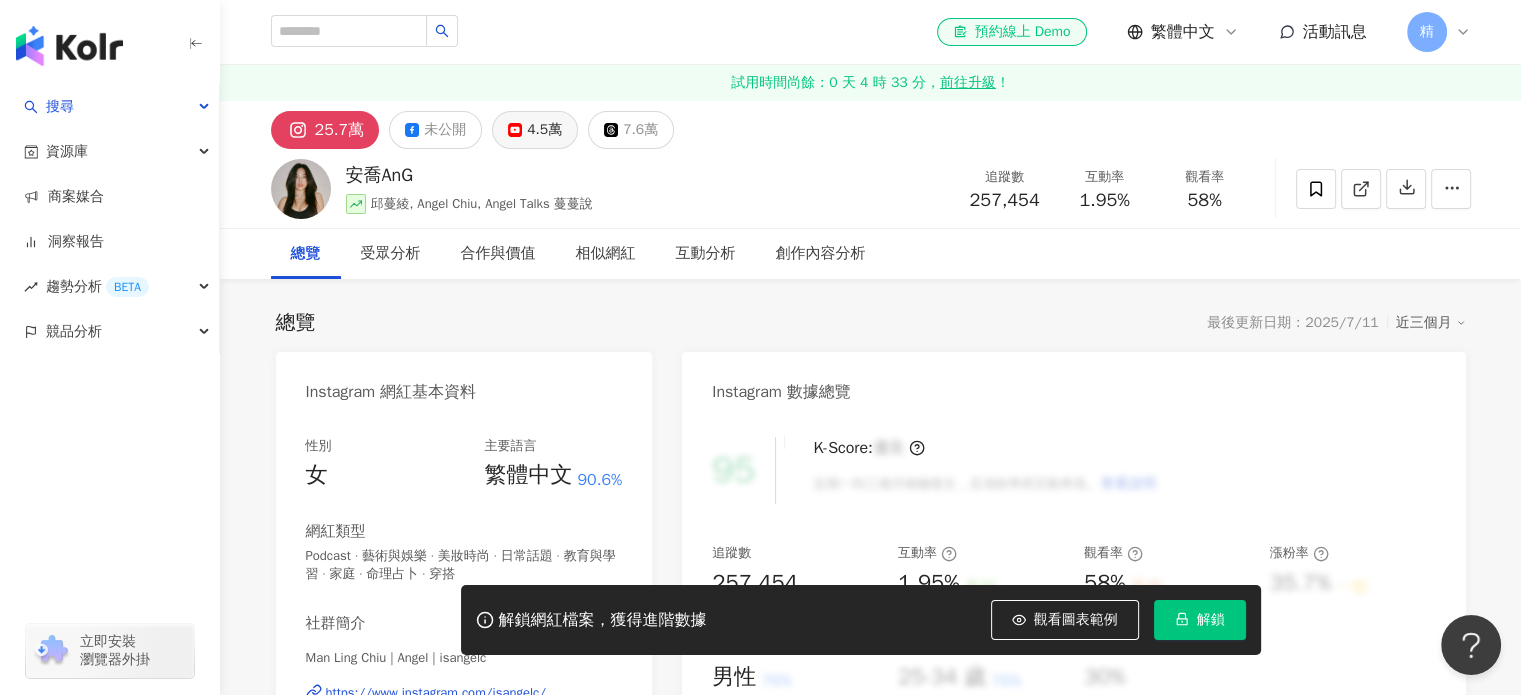 click 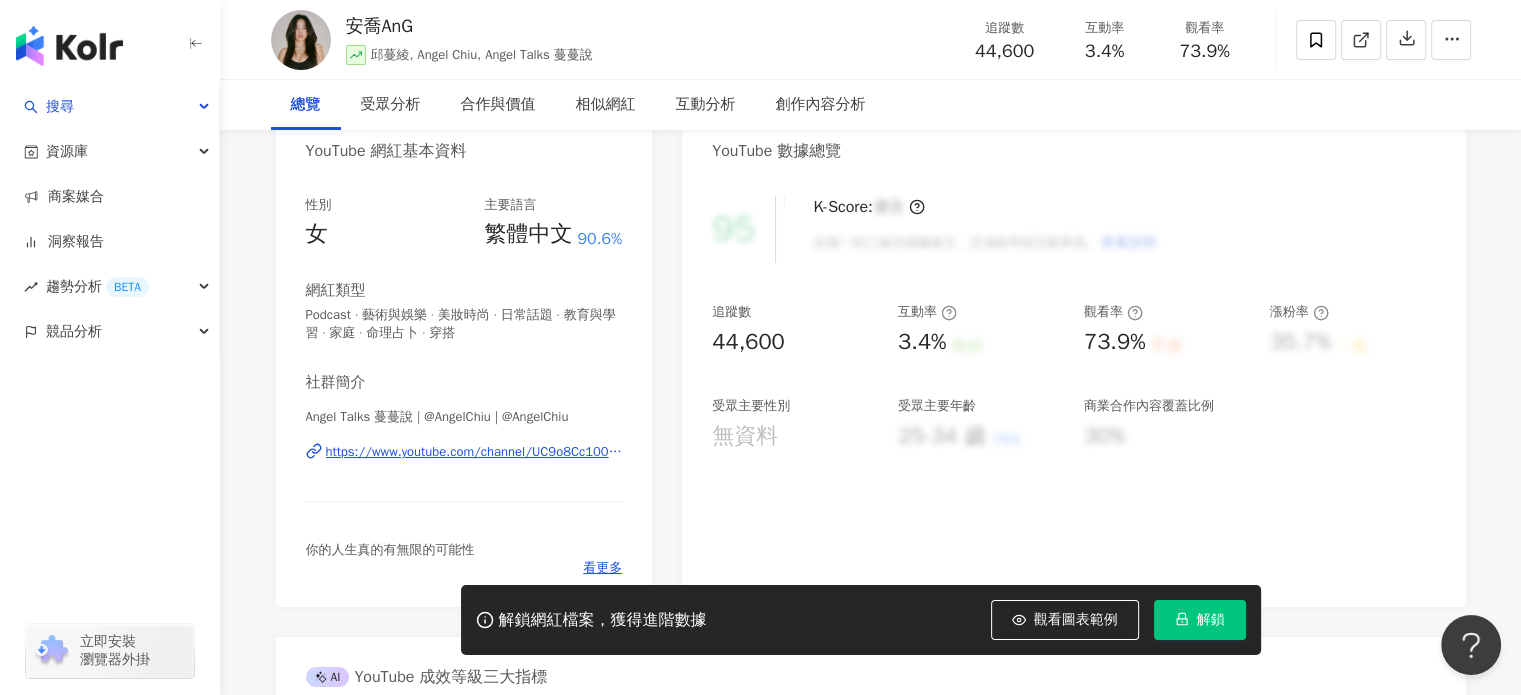 scroll, scrollTop: 300, scrollLeft: 0, axis: vertical 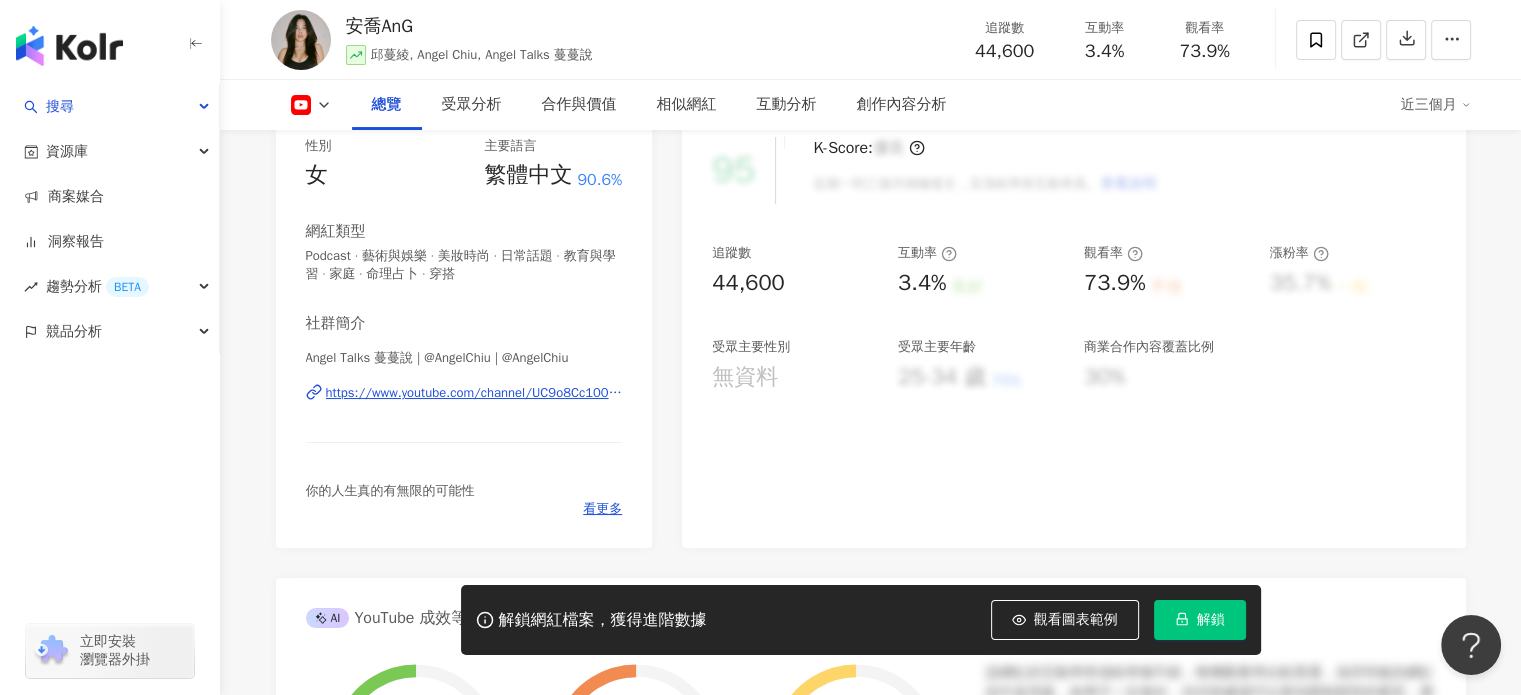 click on "https://www.youtube.com/channel/UC9o8Cc100VDh_9QuqV-h-1g" at bounding box center [474, 393] 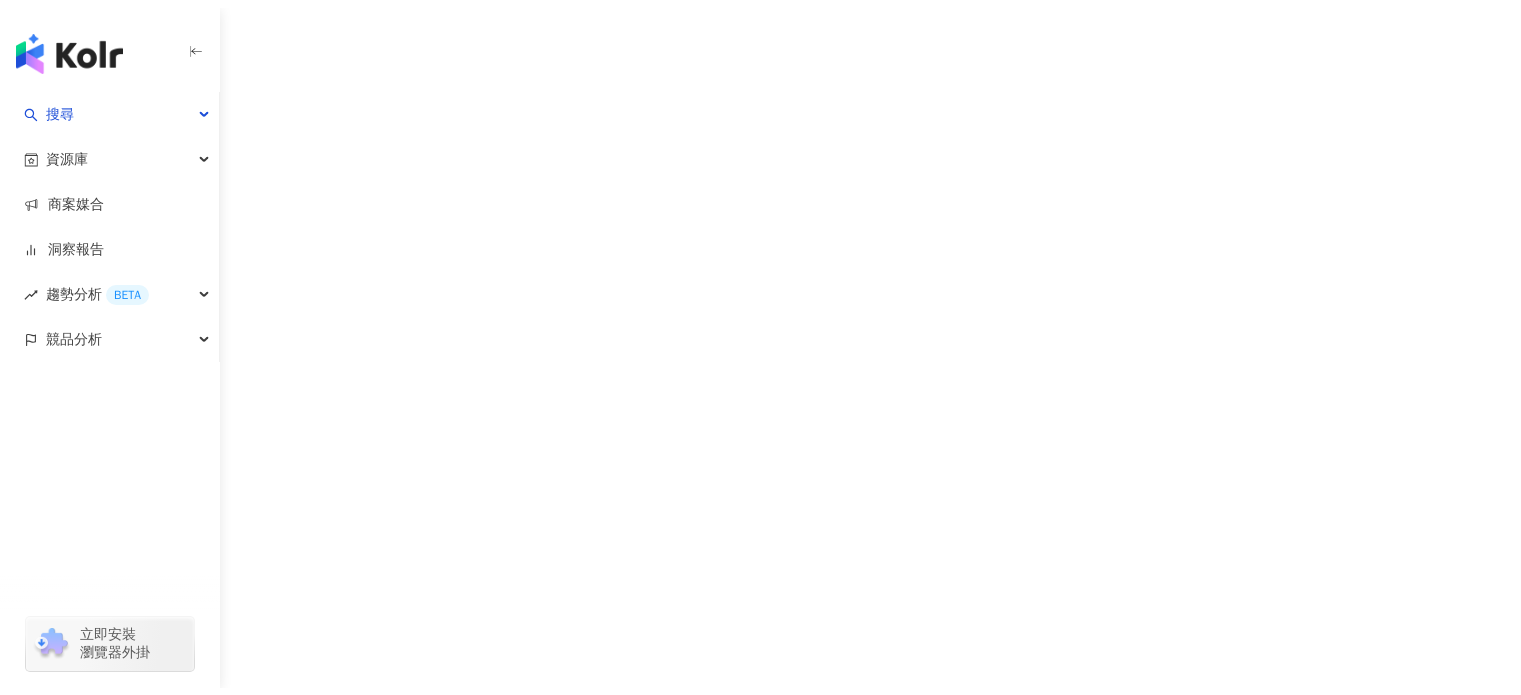 scroll, scrollTop: 0, scrollLeft: 0, axis: both 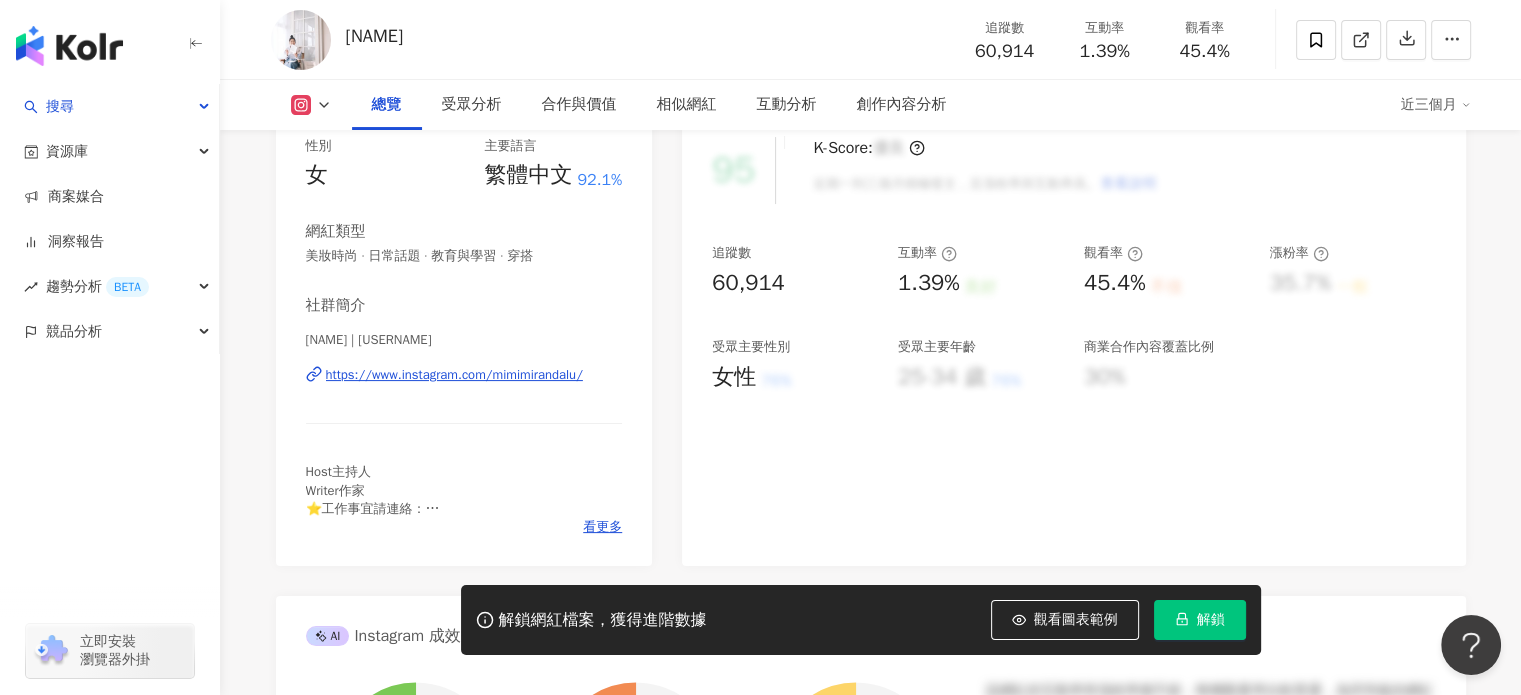 click on "總覽 受眾分析 合作與價值 相似網紅 互動分析 創作內容分析 近三個月" at bounding box center (871, 105) 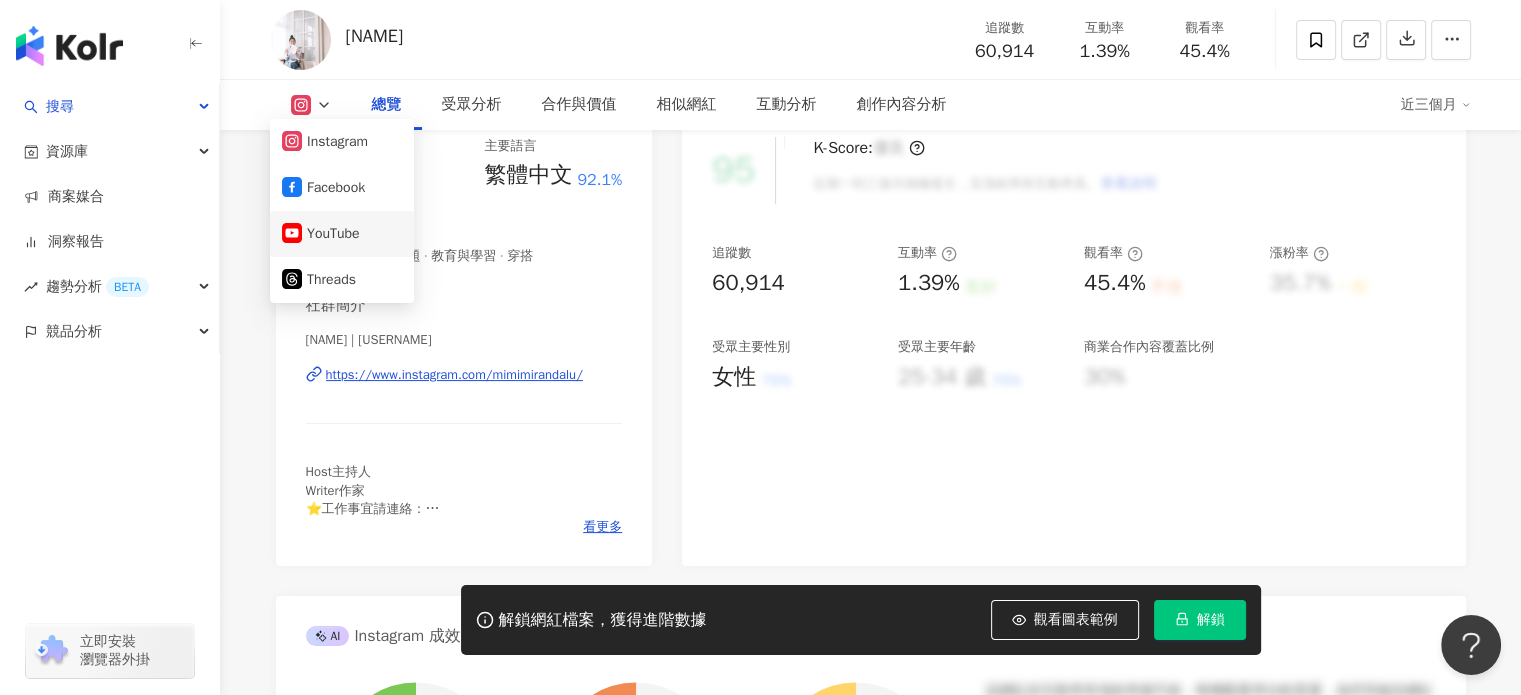 click on "YouTube" at bounding box center [342, 234] 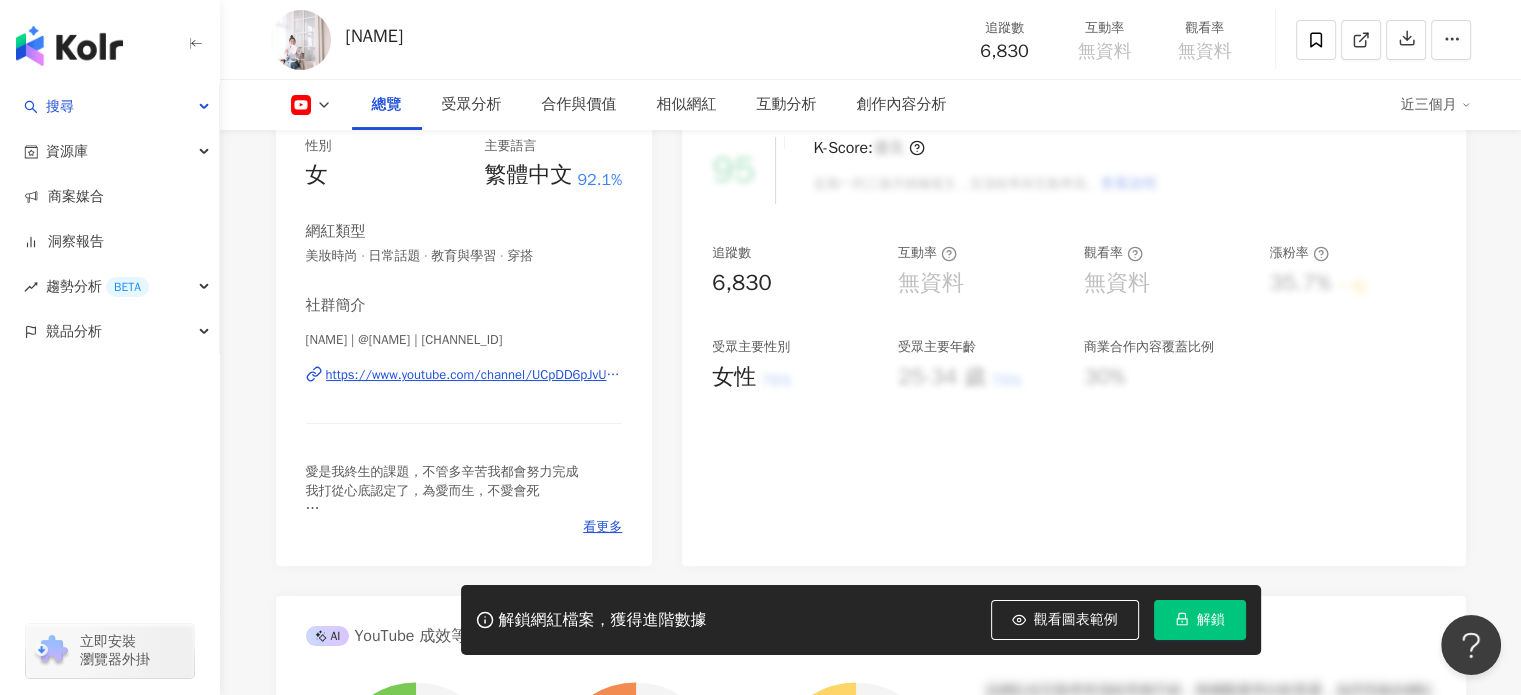 click on "https://www.youtube.com/channel/UCpDD6pJvUmVBYbNqRK_p_kQ" at bounding box center (474, 375) 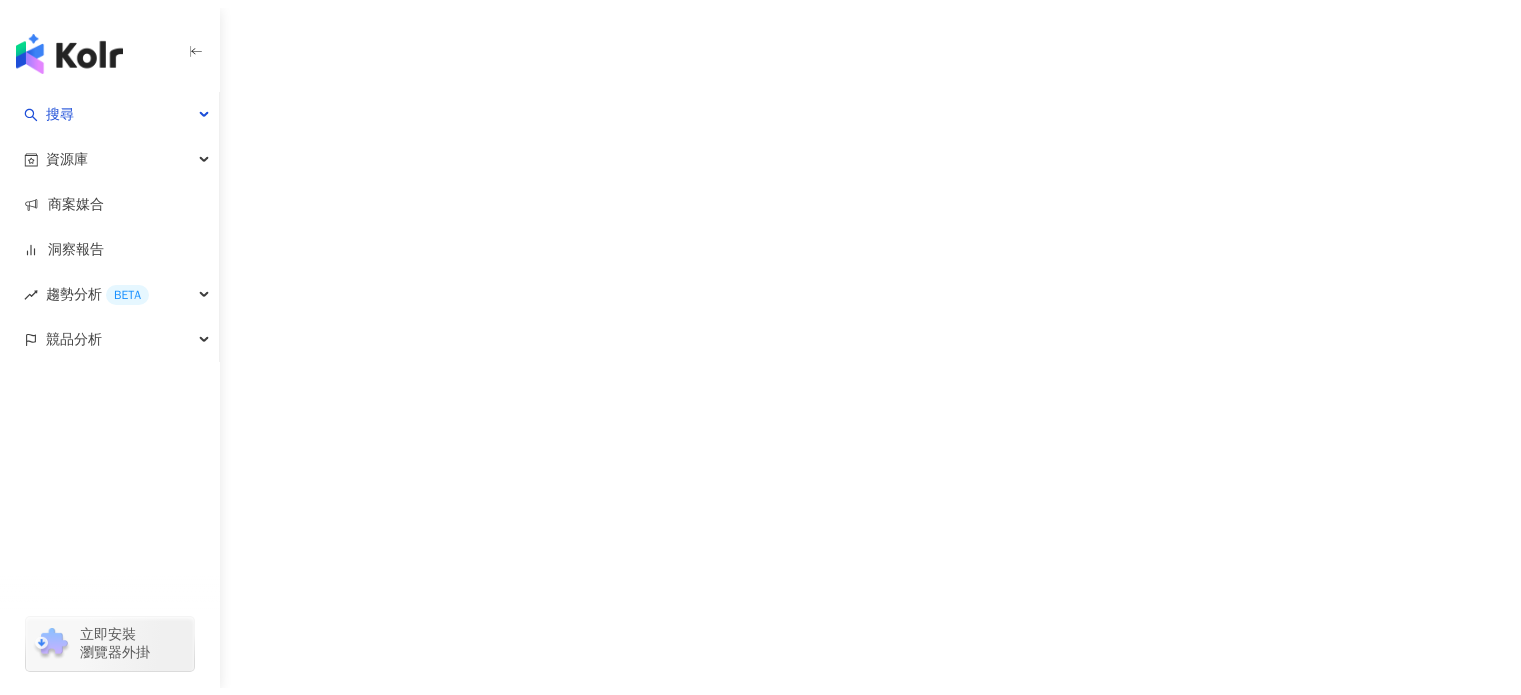 scroll, scrollTop: 0, scrollLeft: 0, axis: both 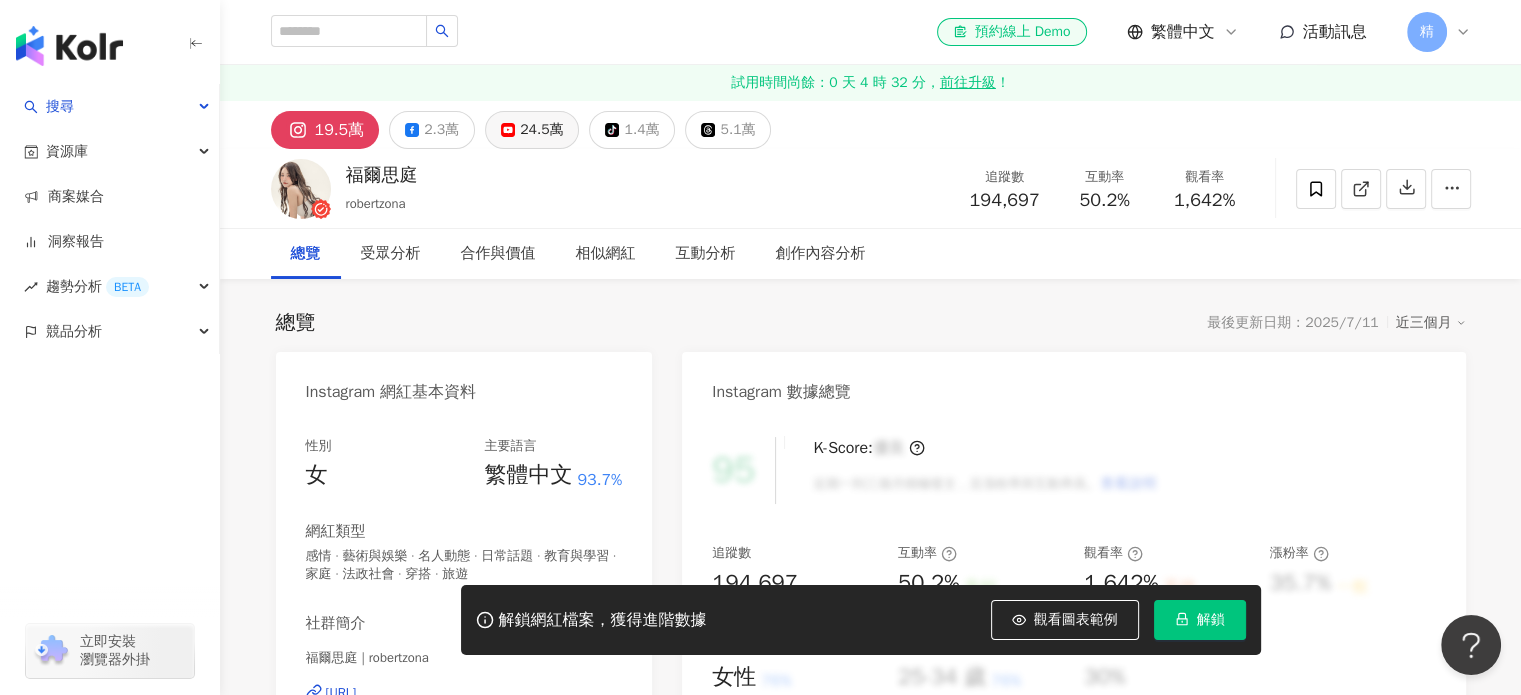 click on "24.5萬" at bounding box center [541, 130] 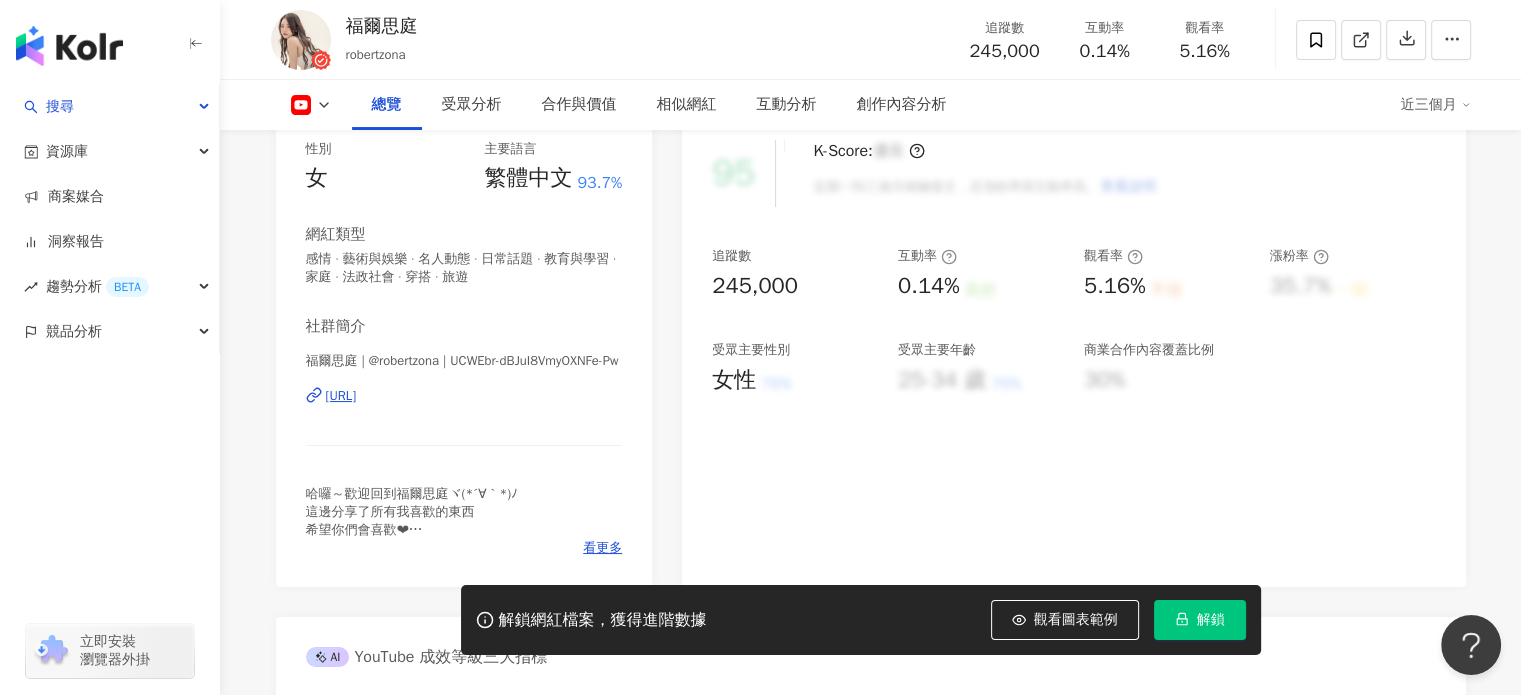 scroll, scrollTop: 300, scrollLeft: 0, axis: vertical 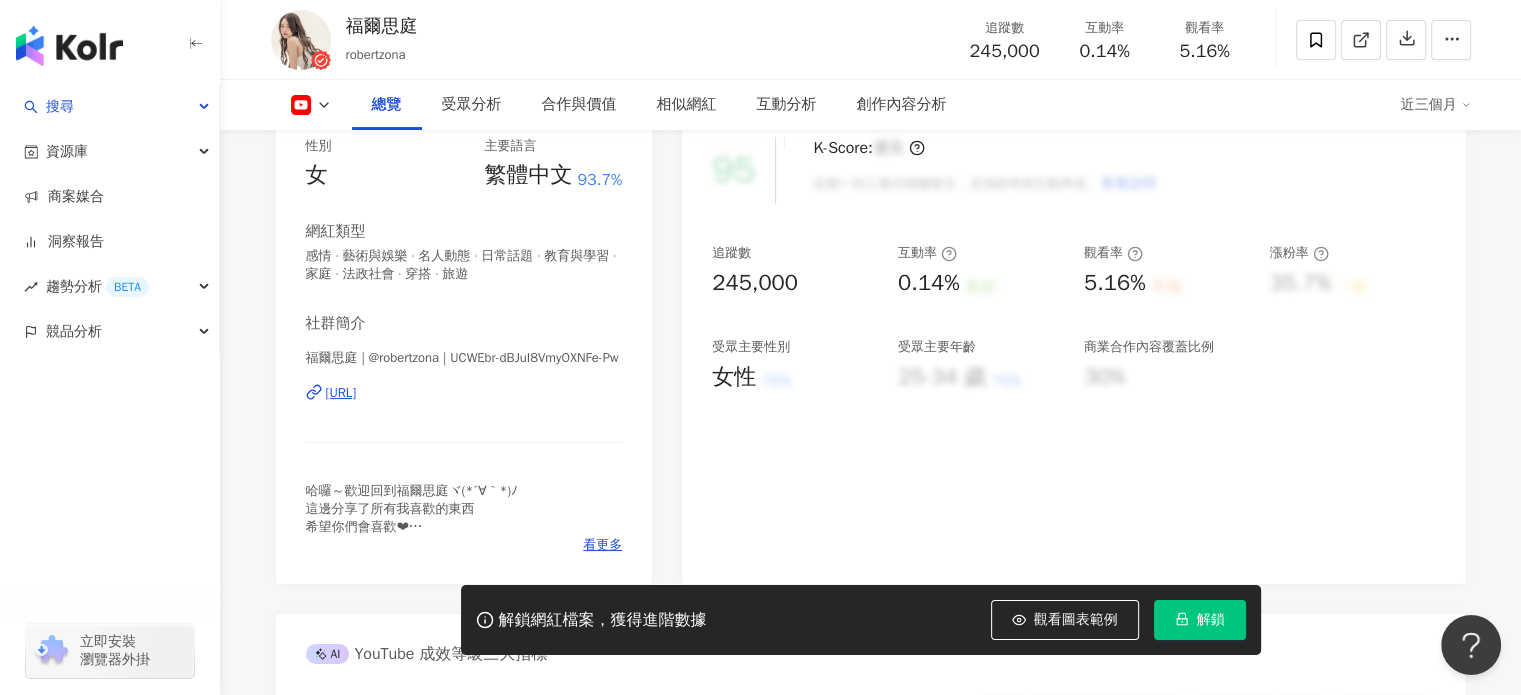 click on "[URL]" at bounding box center [341, 393] 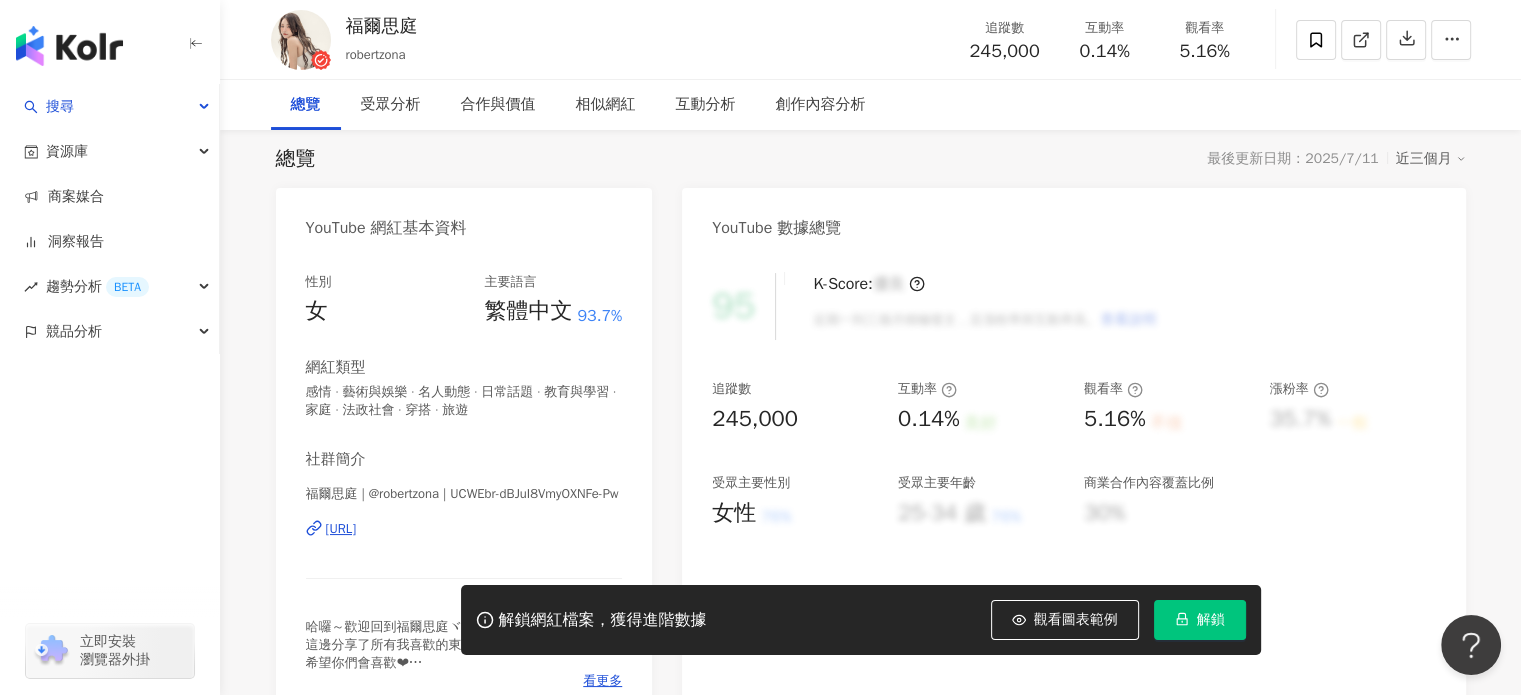 scroll, scrollTop: 0, scrollLeft: 0, axis: both 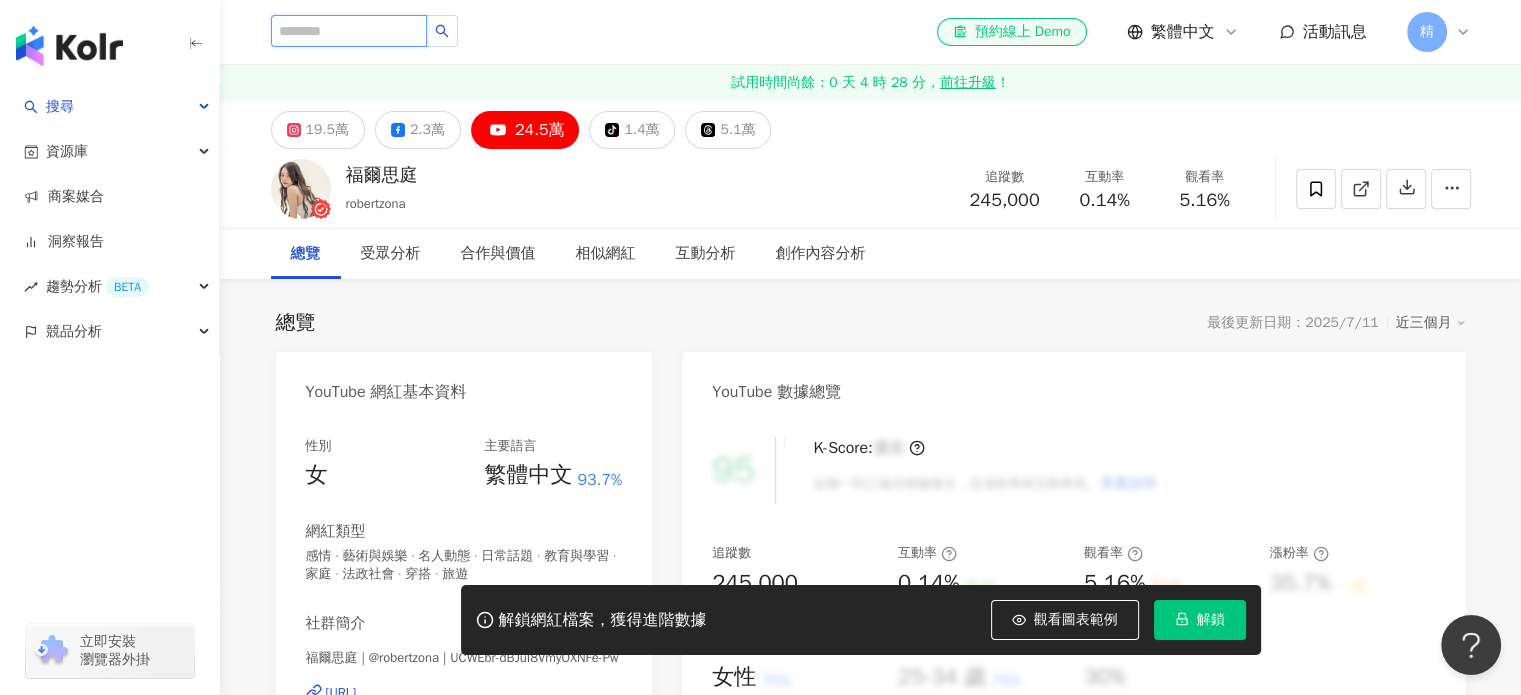 click at bounding box center [349, 31] 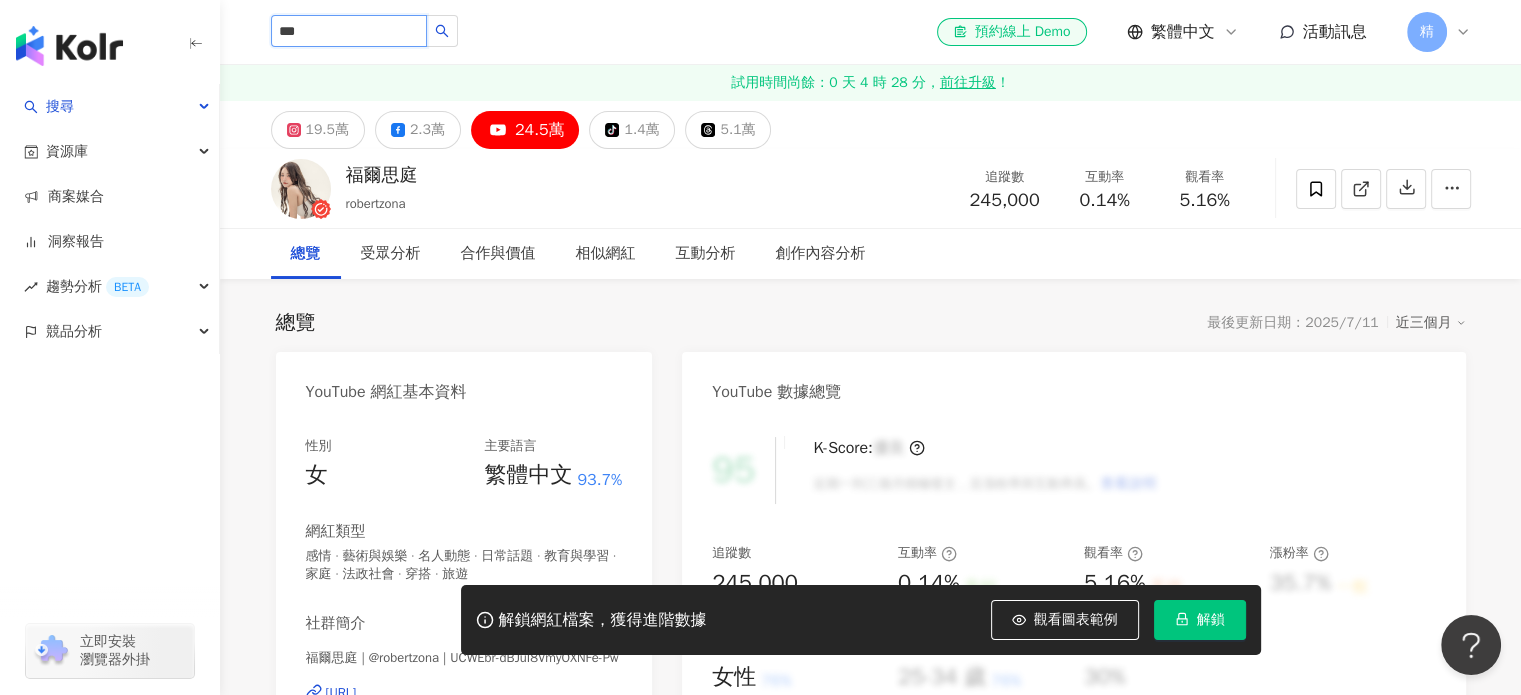 type on "**" 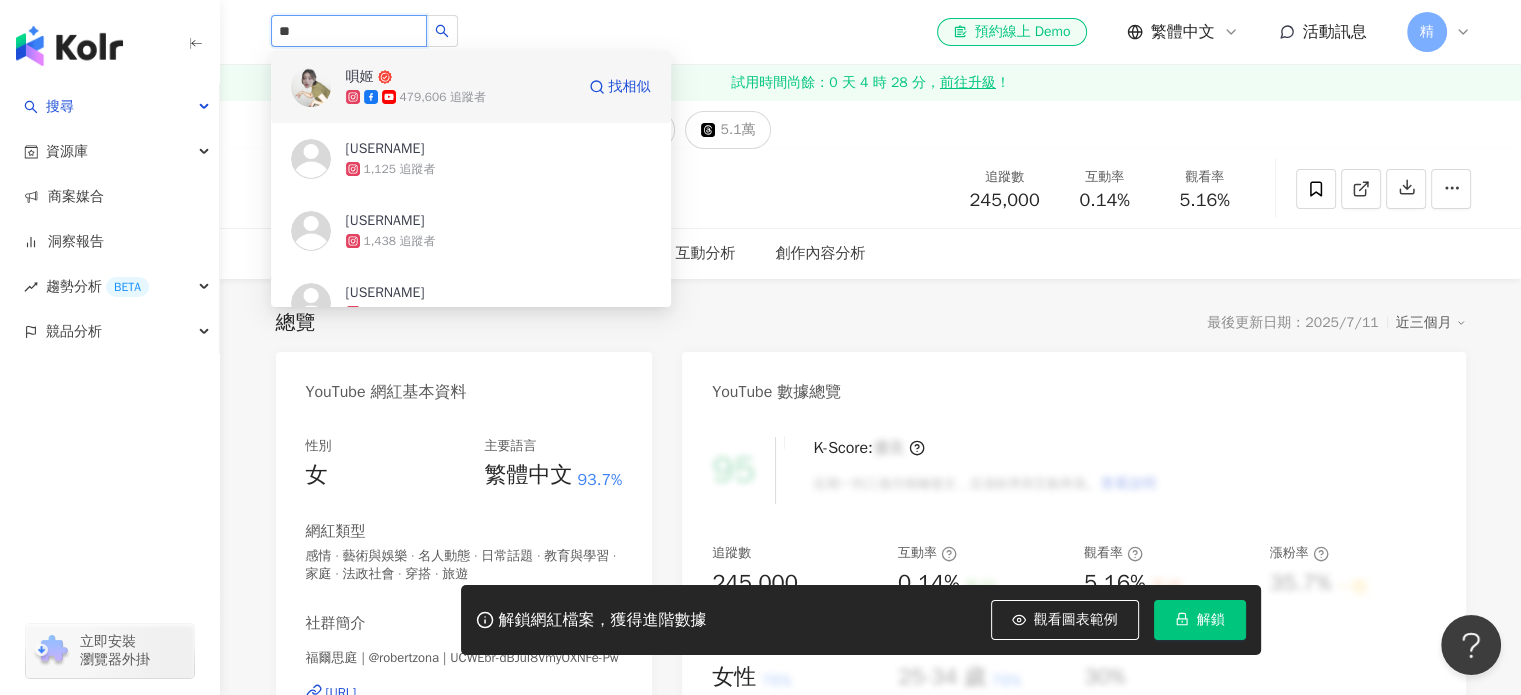 click on "唄姬" at bounding box center (360, 77) 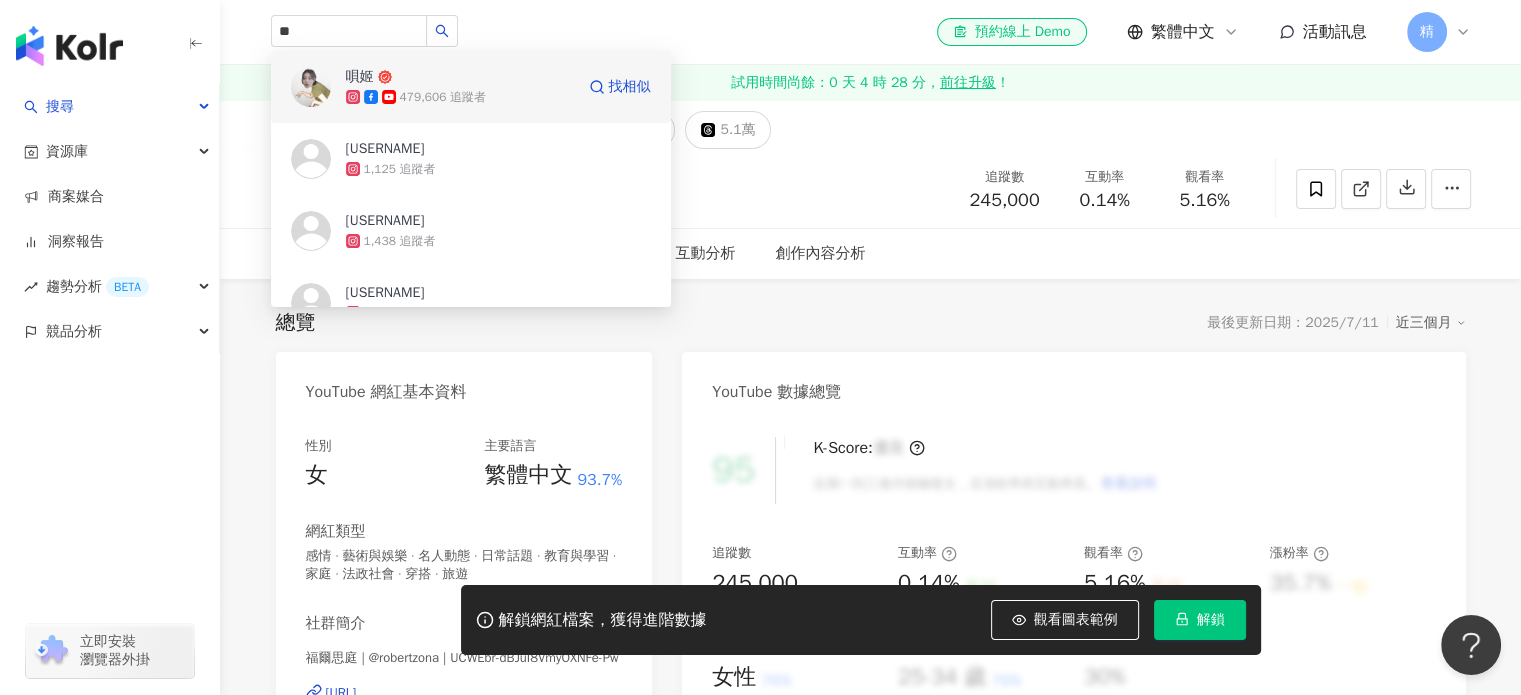 type 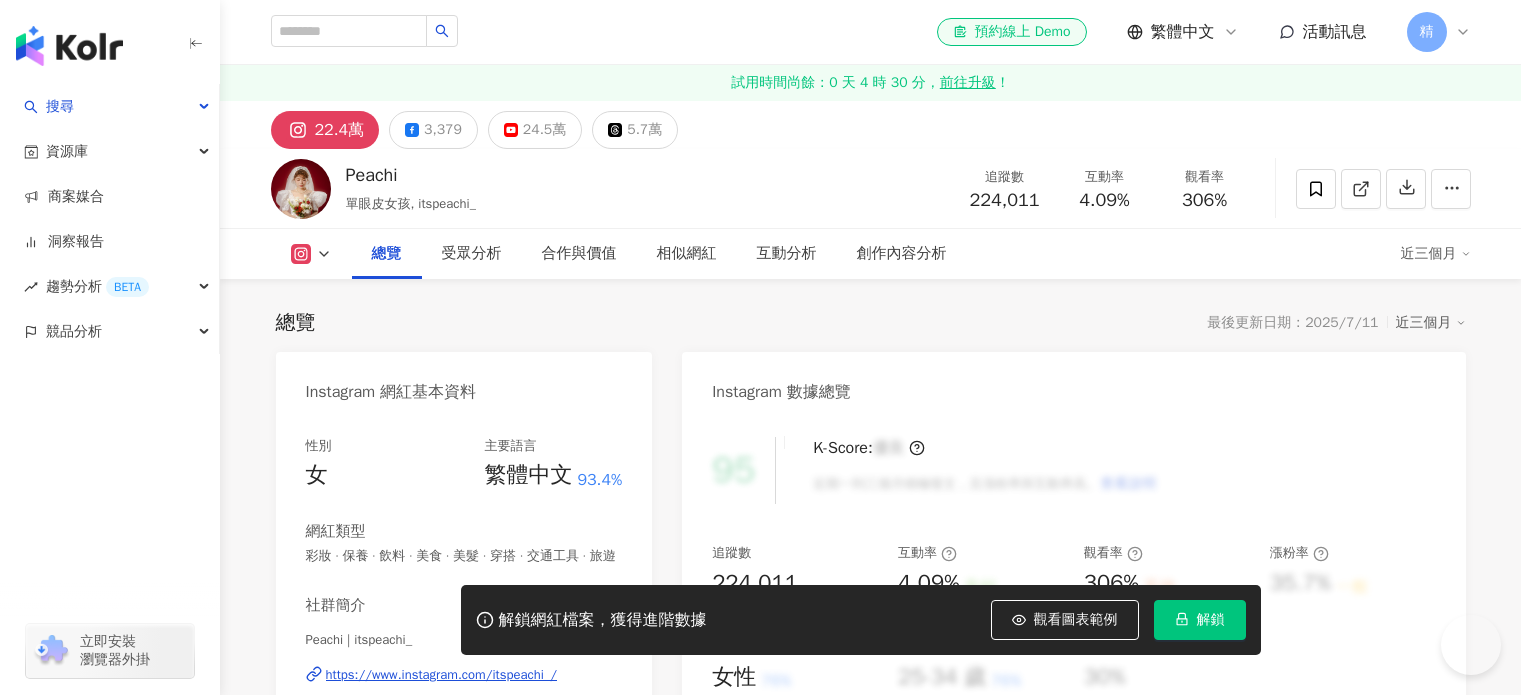 scroll, scrollTop: 0, scrollLeft: 0, axis: both 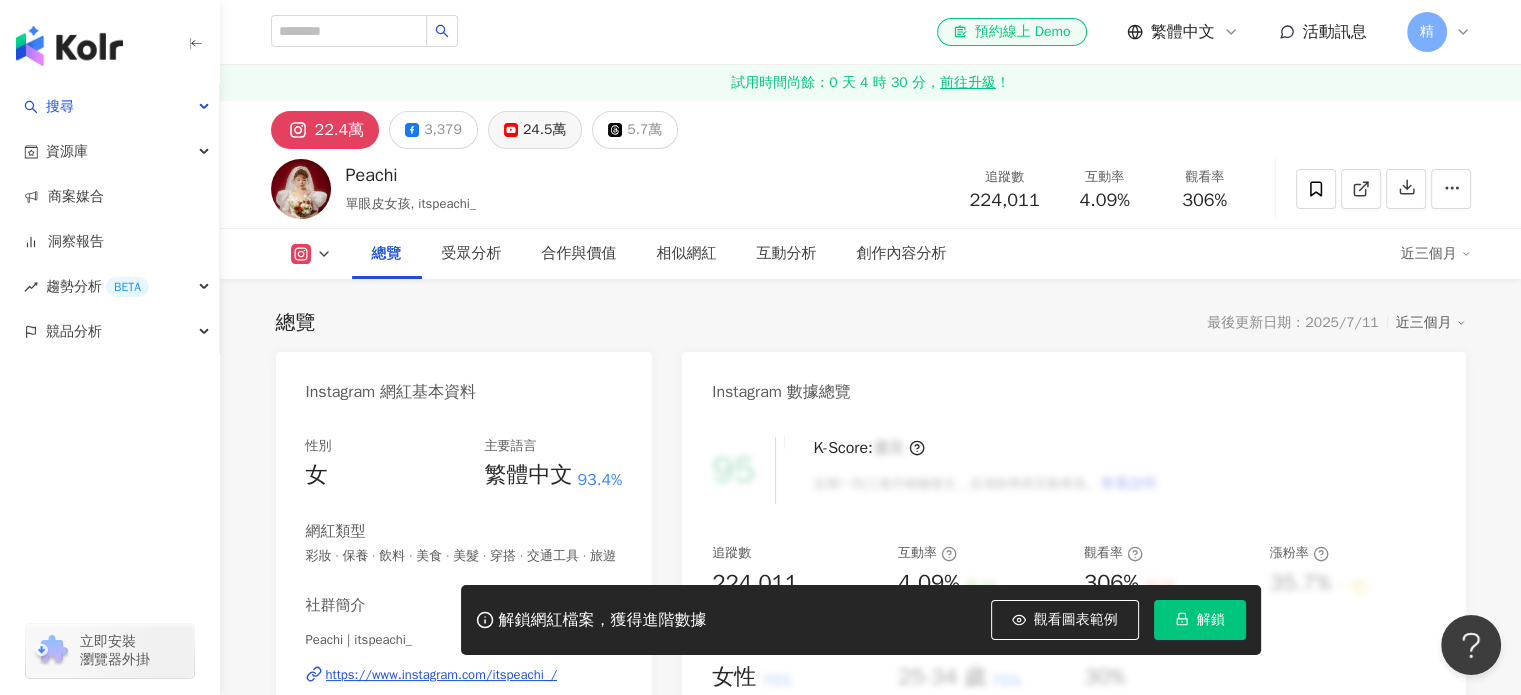 click on "24.5萬" at bounding box center [535, 130] 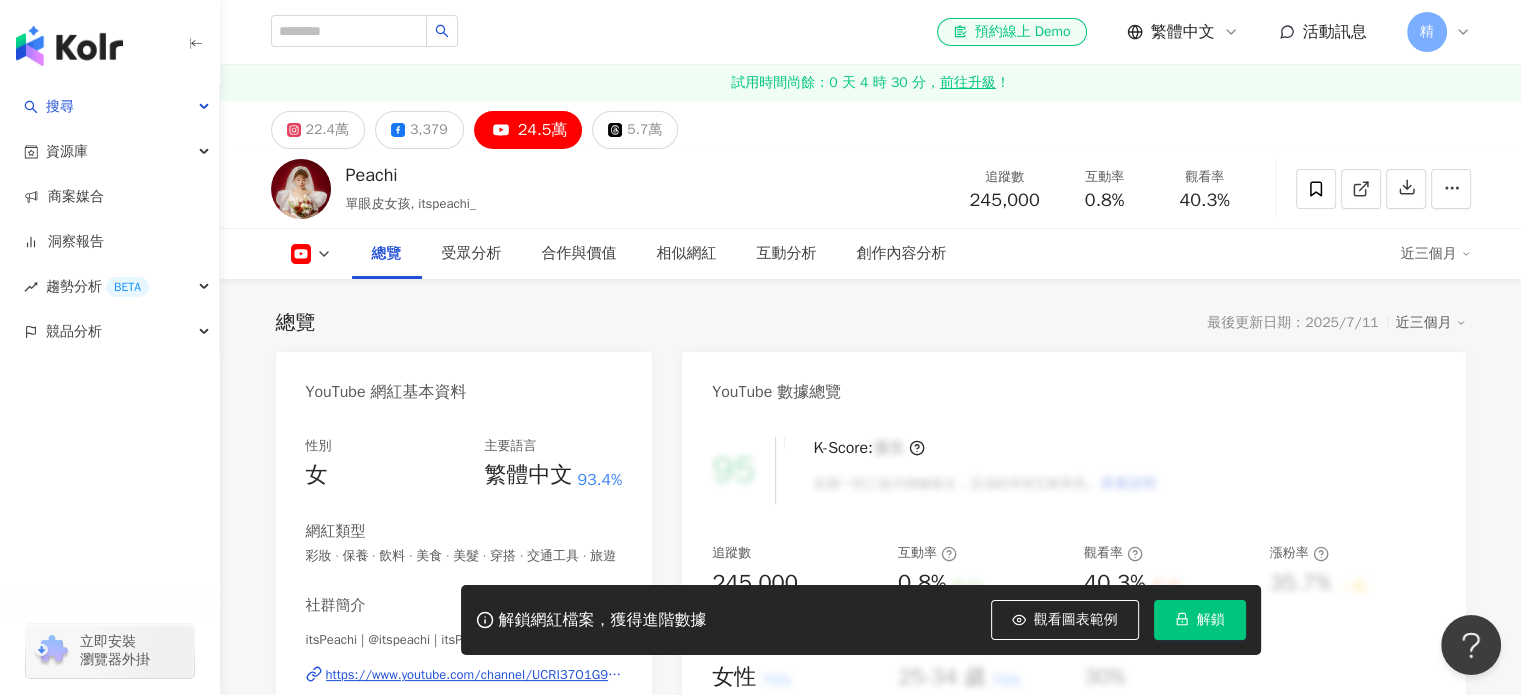 scroll, scrollTop: 400, scrollLeft: 0, axis: vertical 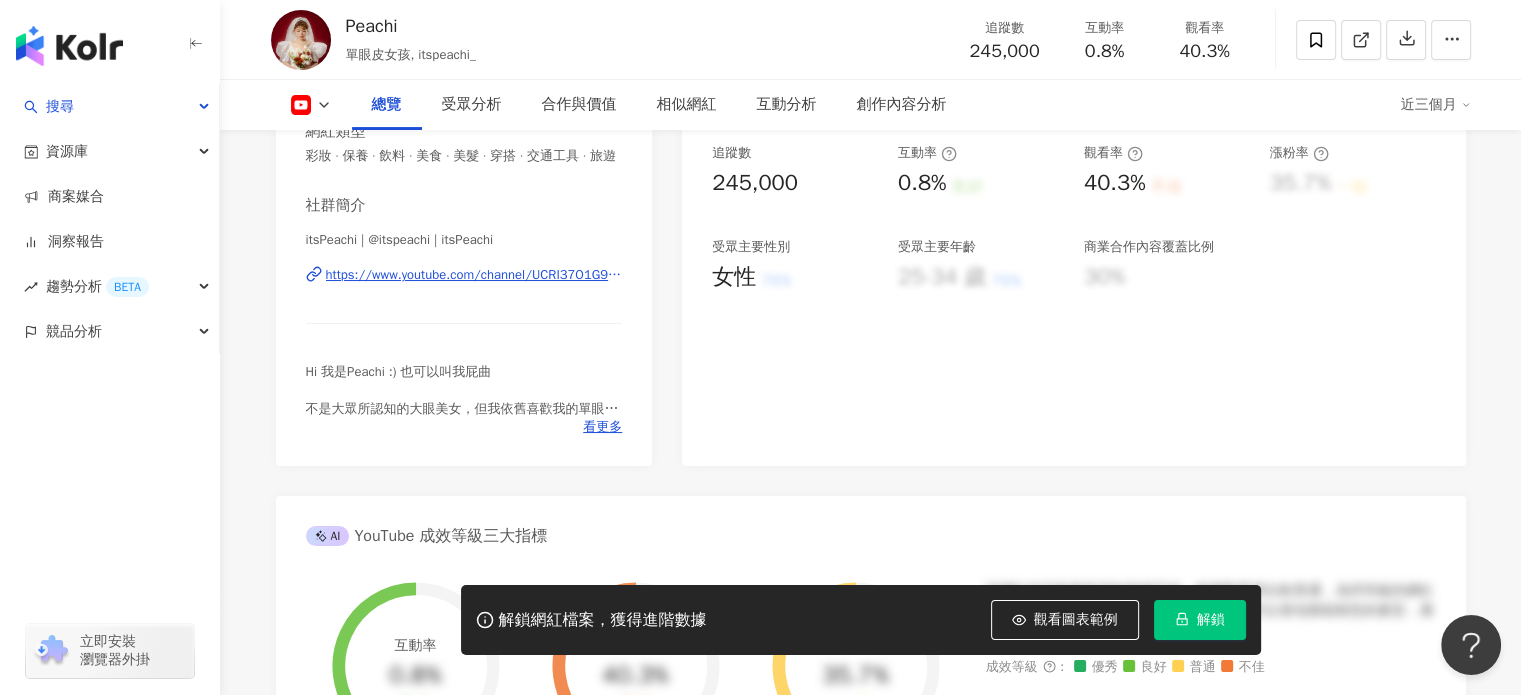 click on "https://www.youtube.com/channel/UCRI37O1G9iRrmZRcnTENPtQ" at bounding box center [474, 275] 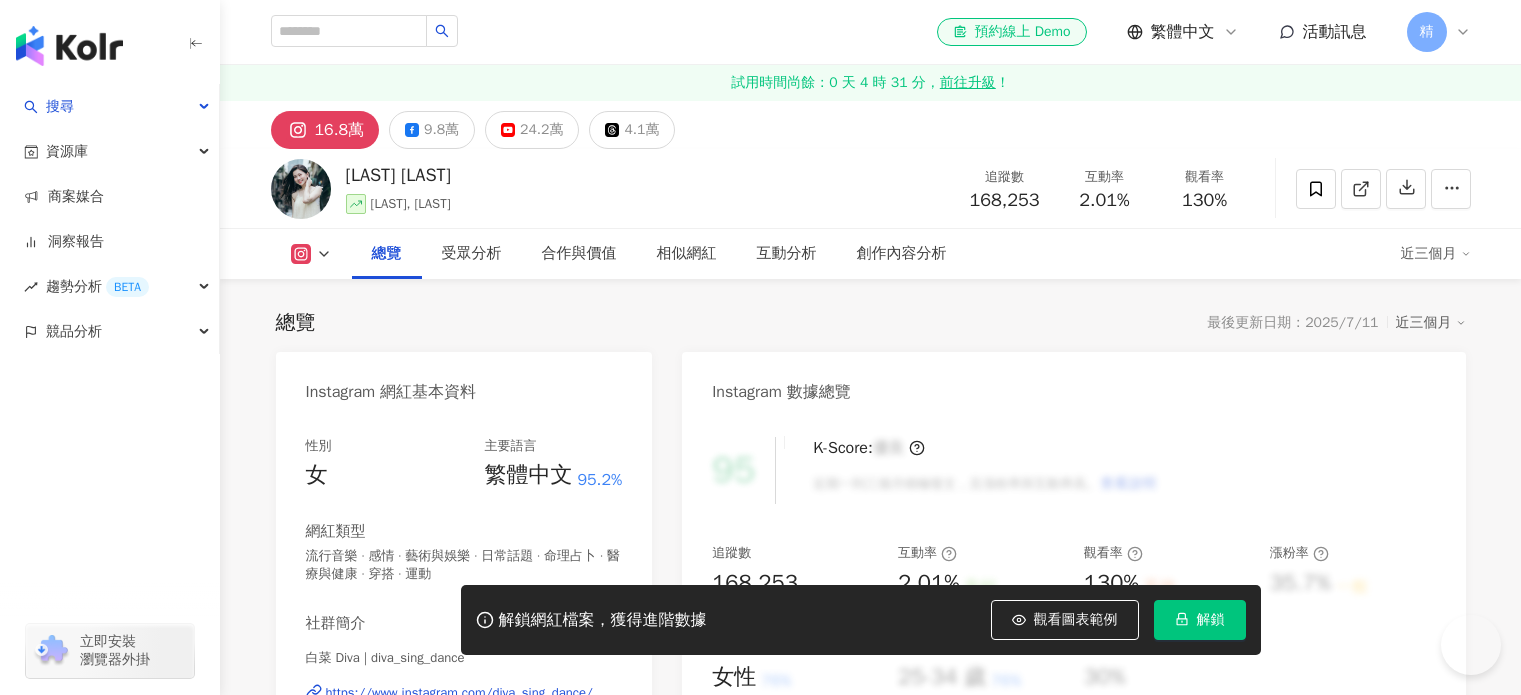 scroll, scrollTop: 0, scrollLeft: 0, axis: both 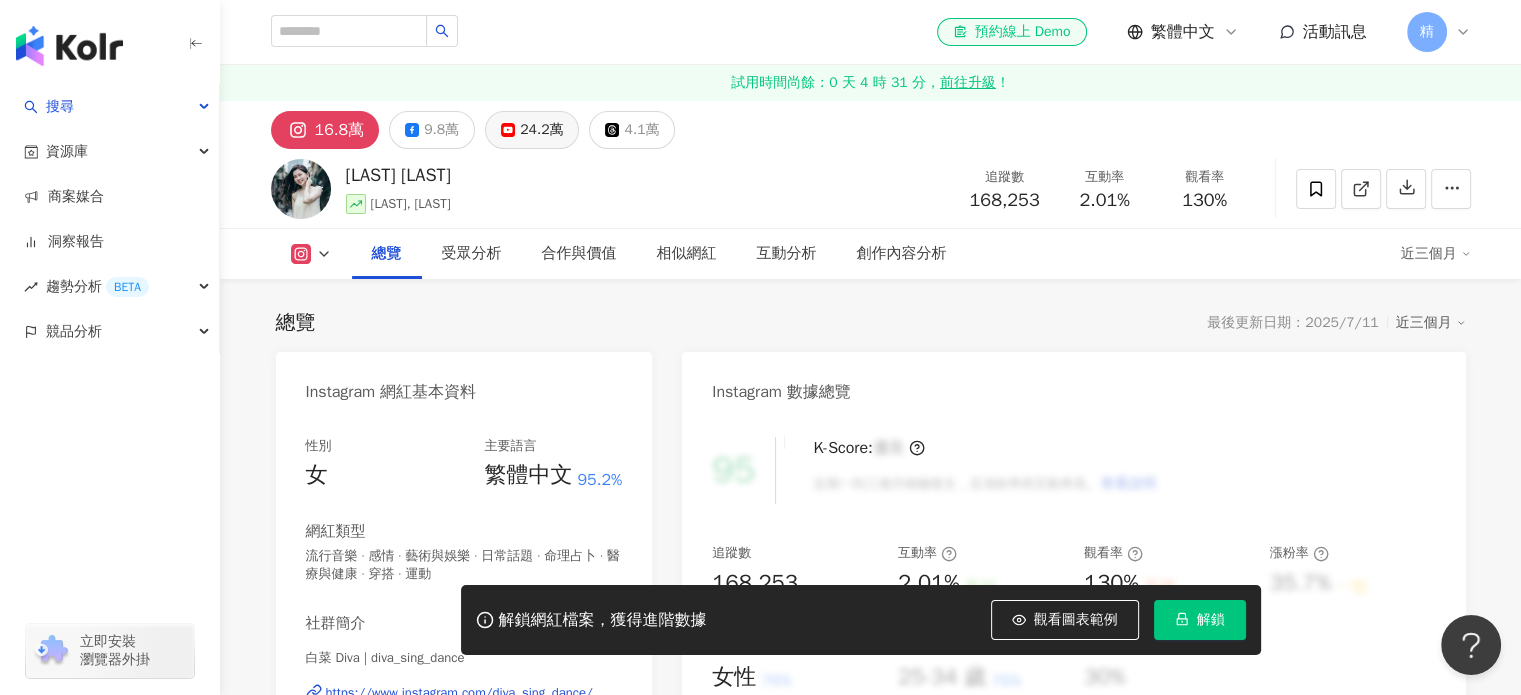 click on "24.2萬" at bounding box center (541, 130) 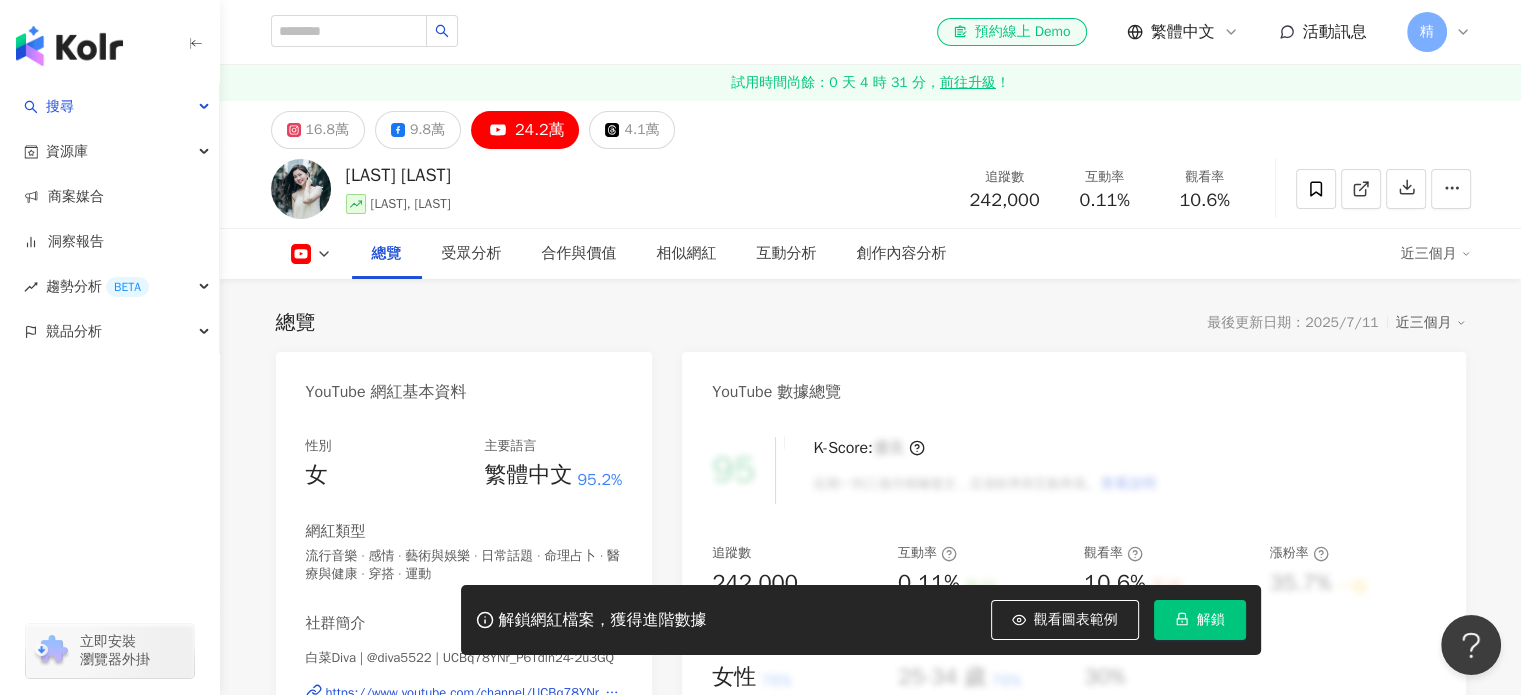 scroll, scrollTop: 400, scrollLeft: 0, axis: vertical 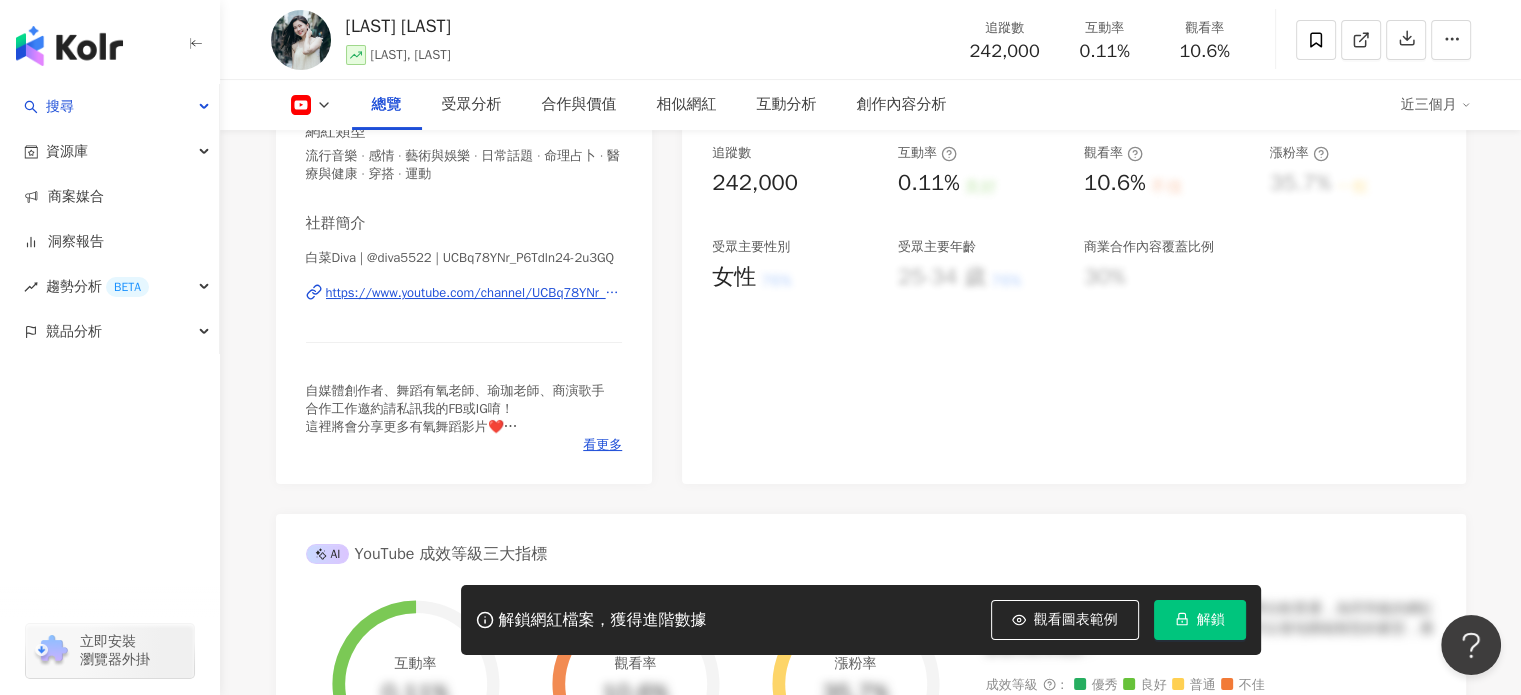 click on "https://www.youtube.com/channel/UCBq78YNr_P6Tdln24-2u3GQ" at bounding box center (474, 293) 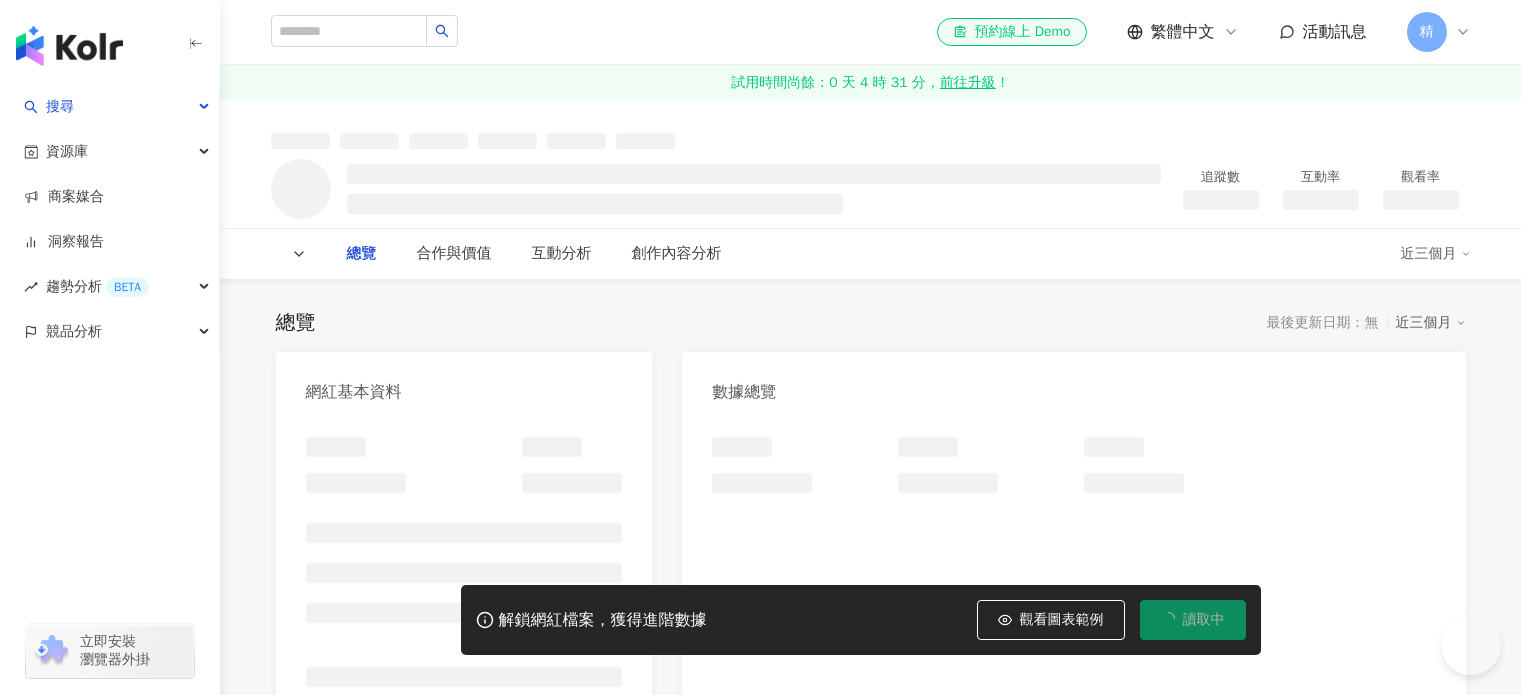 scroll, scrollTop: 0, scrollLeft: 0, axis: both 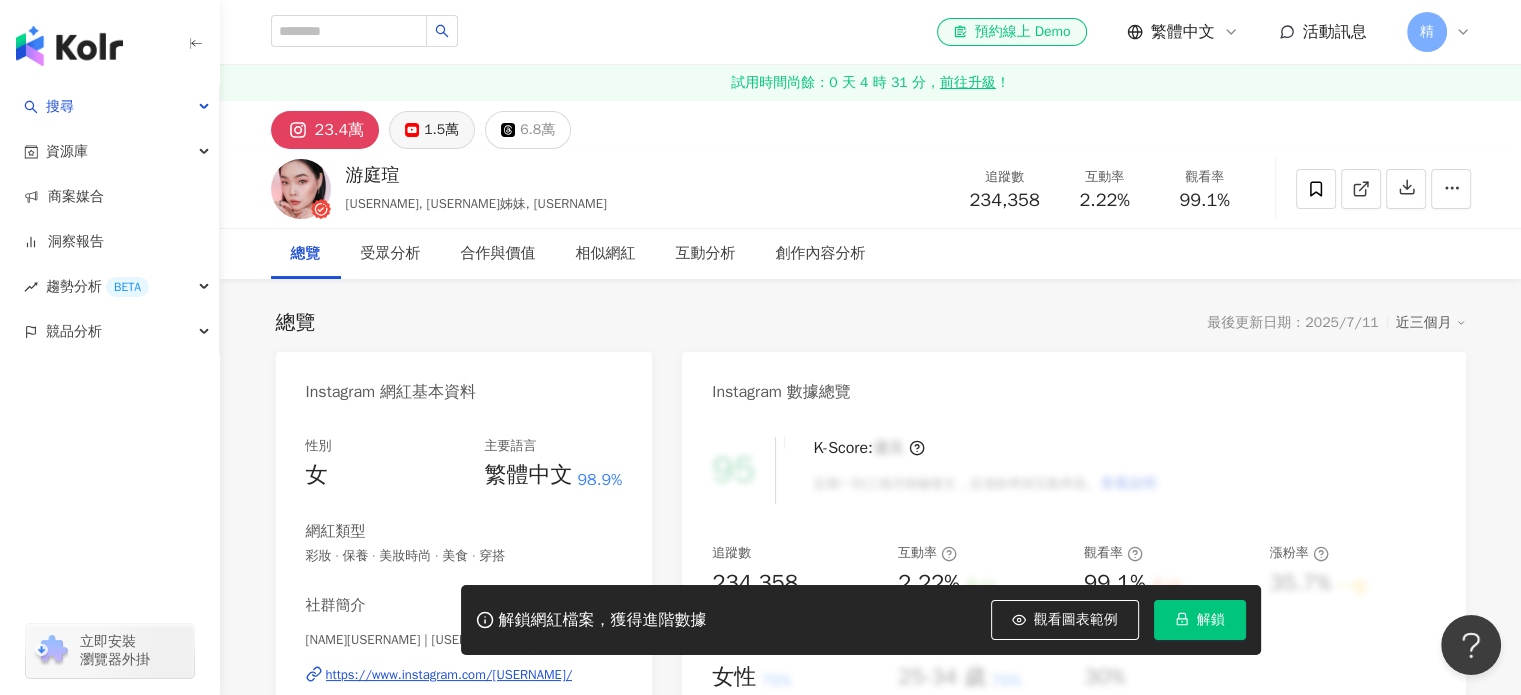 click on "1.5萬" at bounding box center (432, 130) 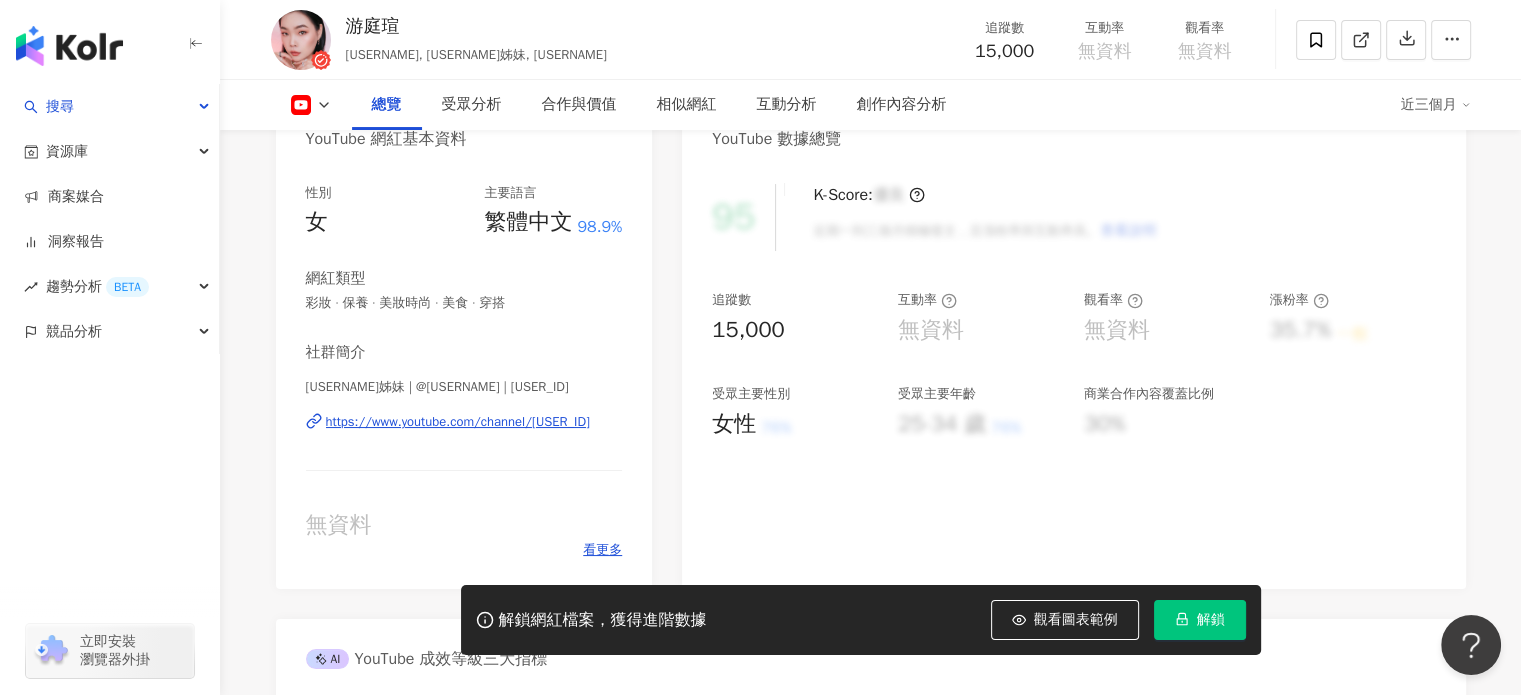scroll, scrollTop: 300, scrollLeft: 0, axis: vertical 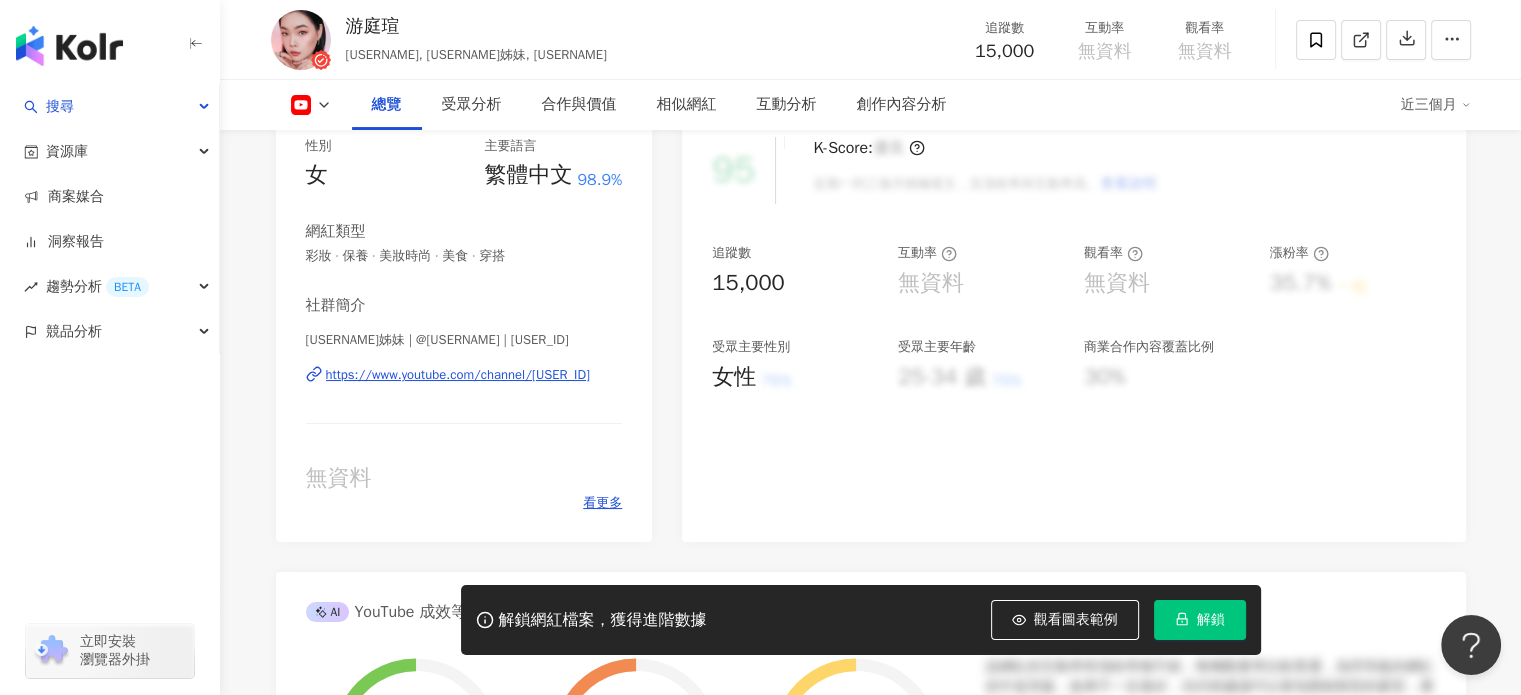 click on "https://www.youtube.com/channel/UCOZD9GGRNKqyBAr5vDoS7eQ" at bounding box center [458, 375] 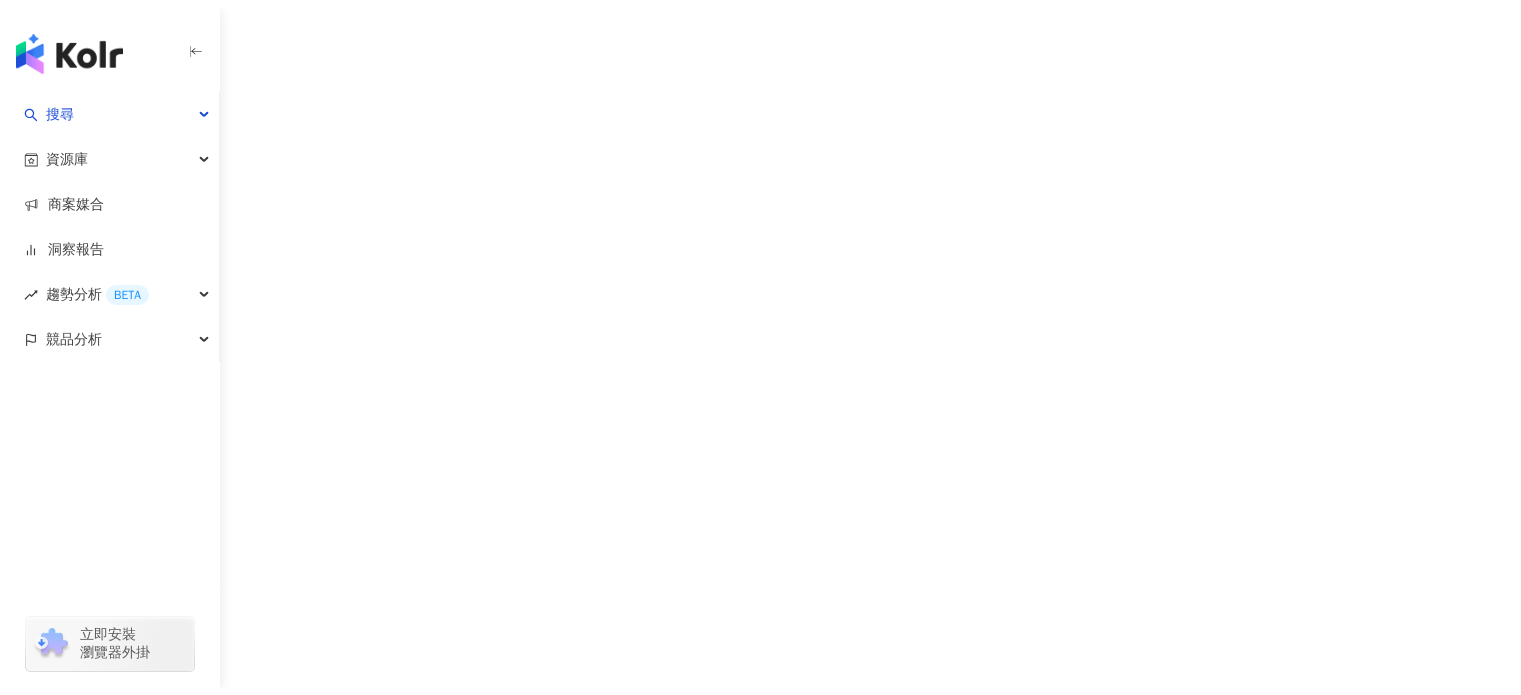 scroll, scrollTop: 0, scrollLeft: 0, axis: both 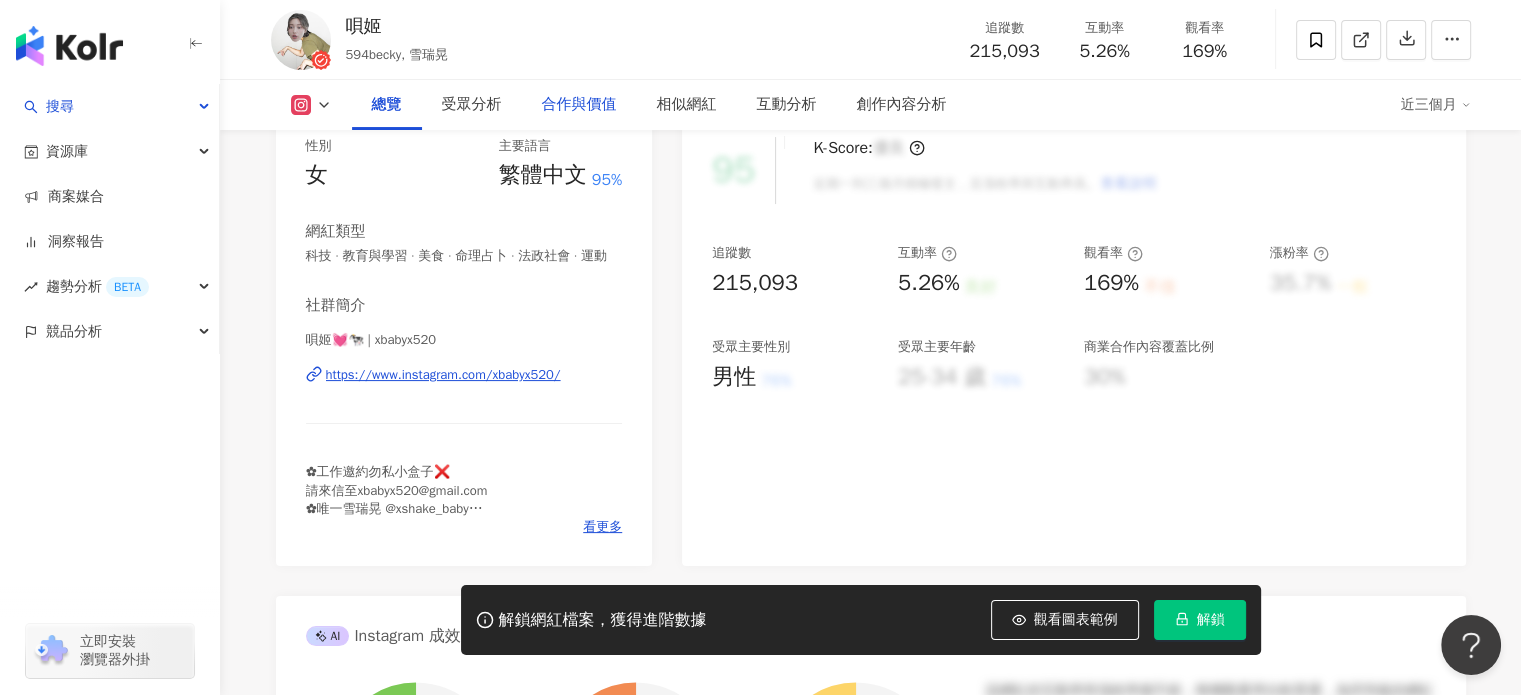 click on "合作與價值" at bounding box center (579, 105) 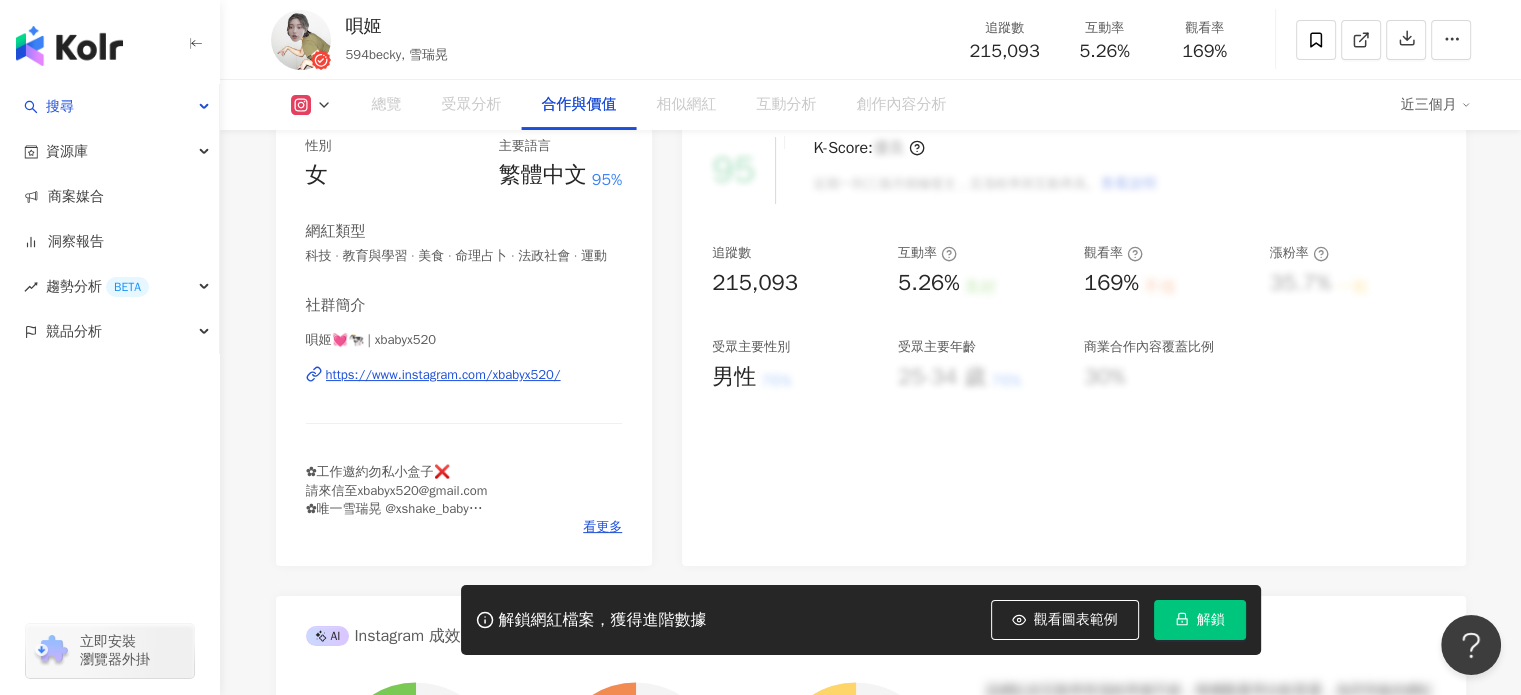 scroll, scrollTop: 2762, scrollLeft: 0, axis: vertical 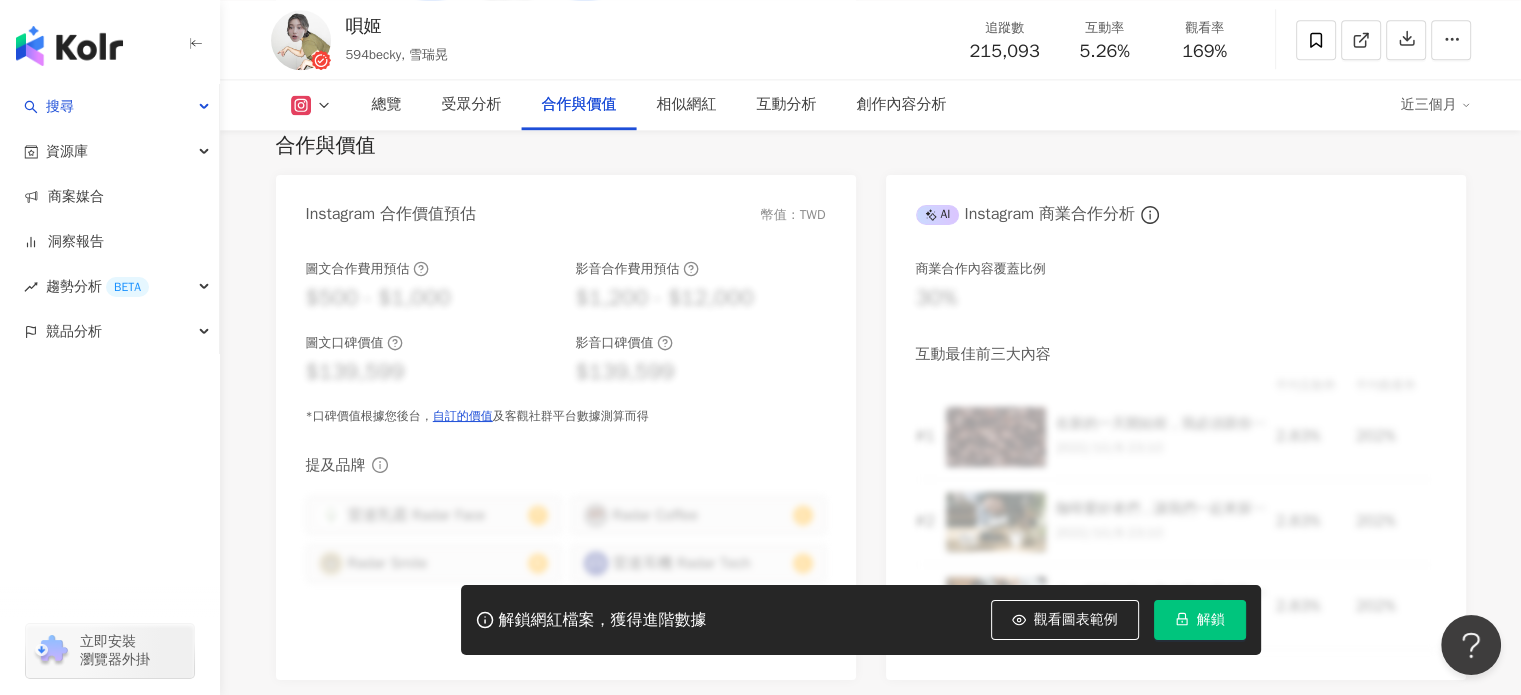 click on "解鎖" at bounding box center [1200, 620] 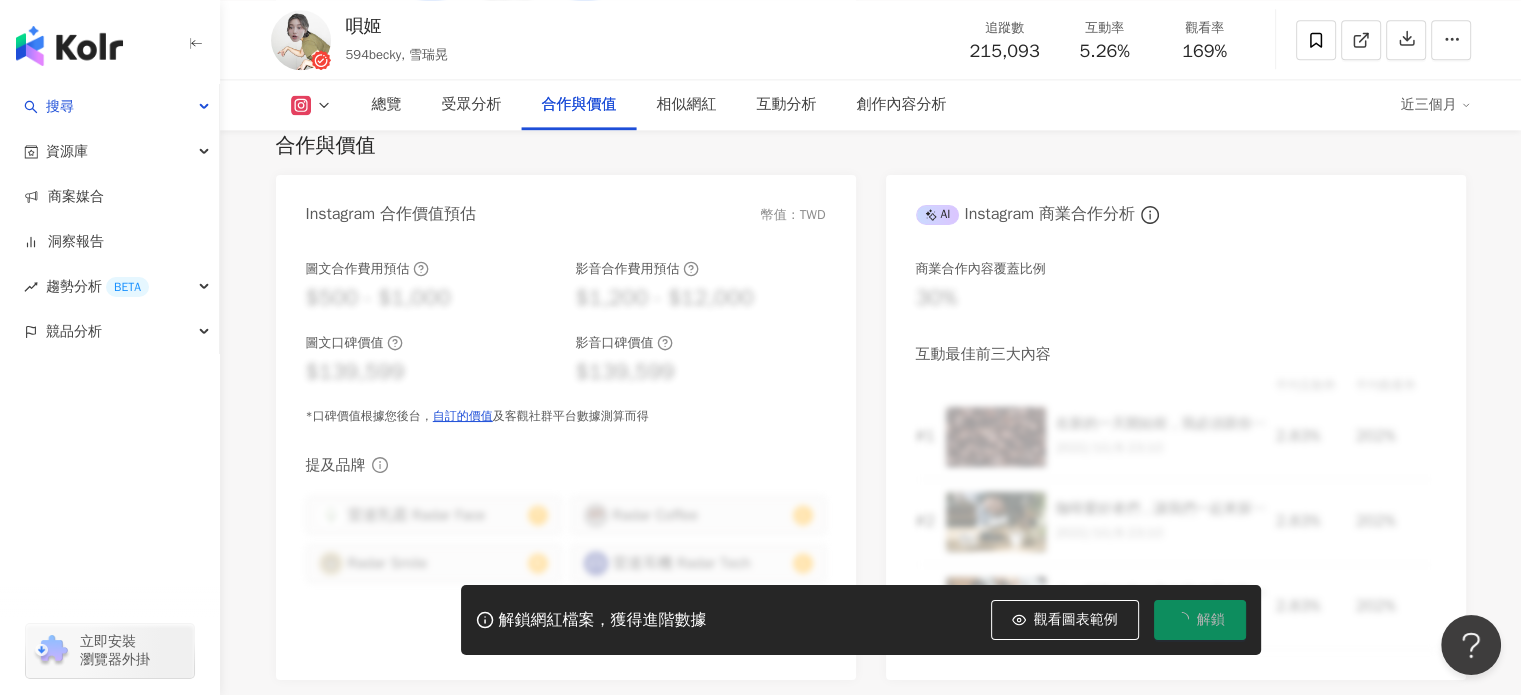 click at bounding box center [311, 105] 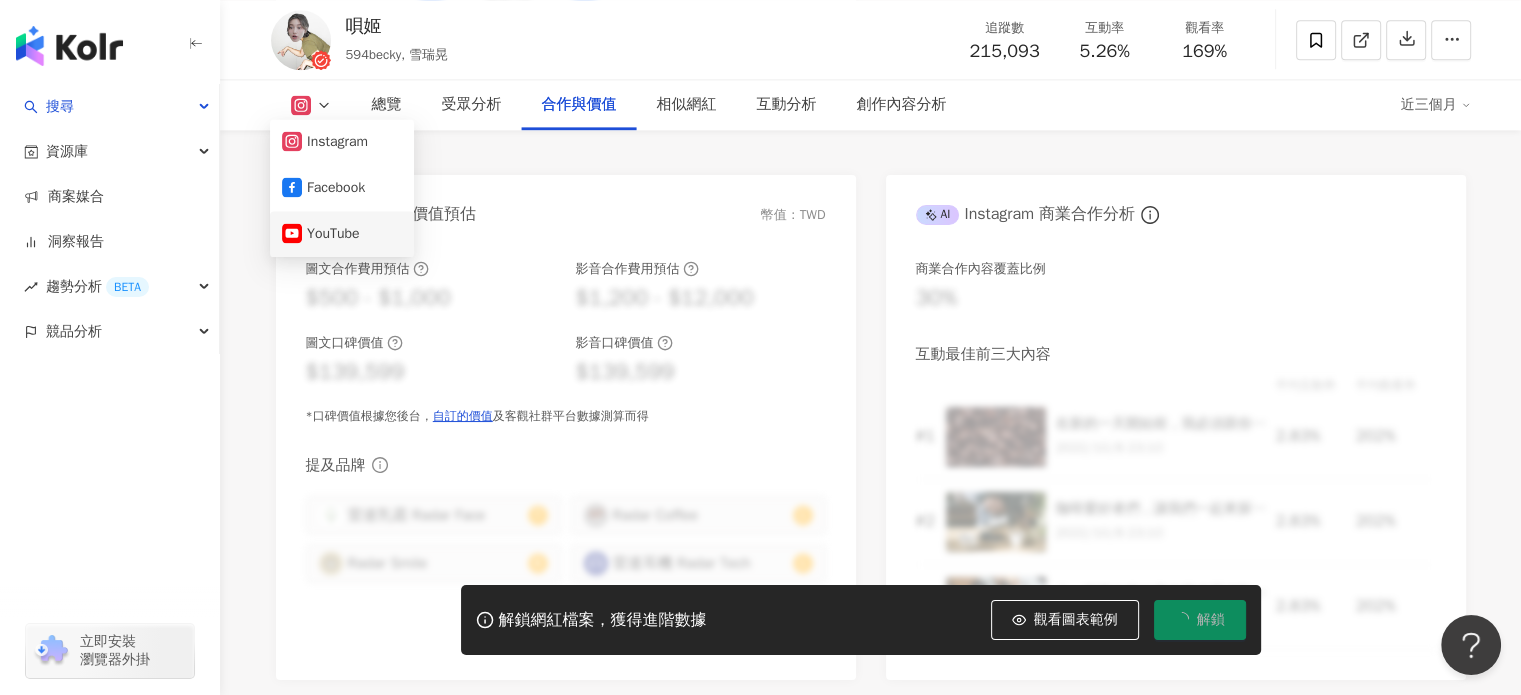 click on "YouTube" at bounding box center (342, 234) 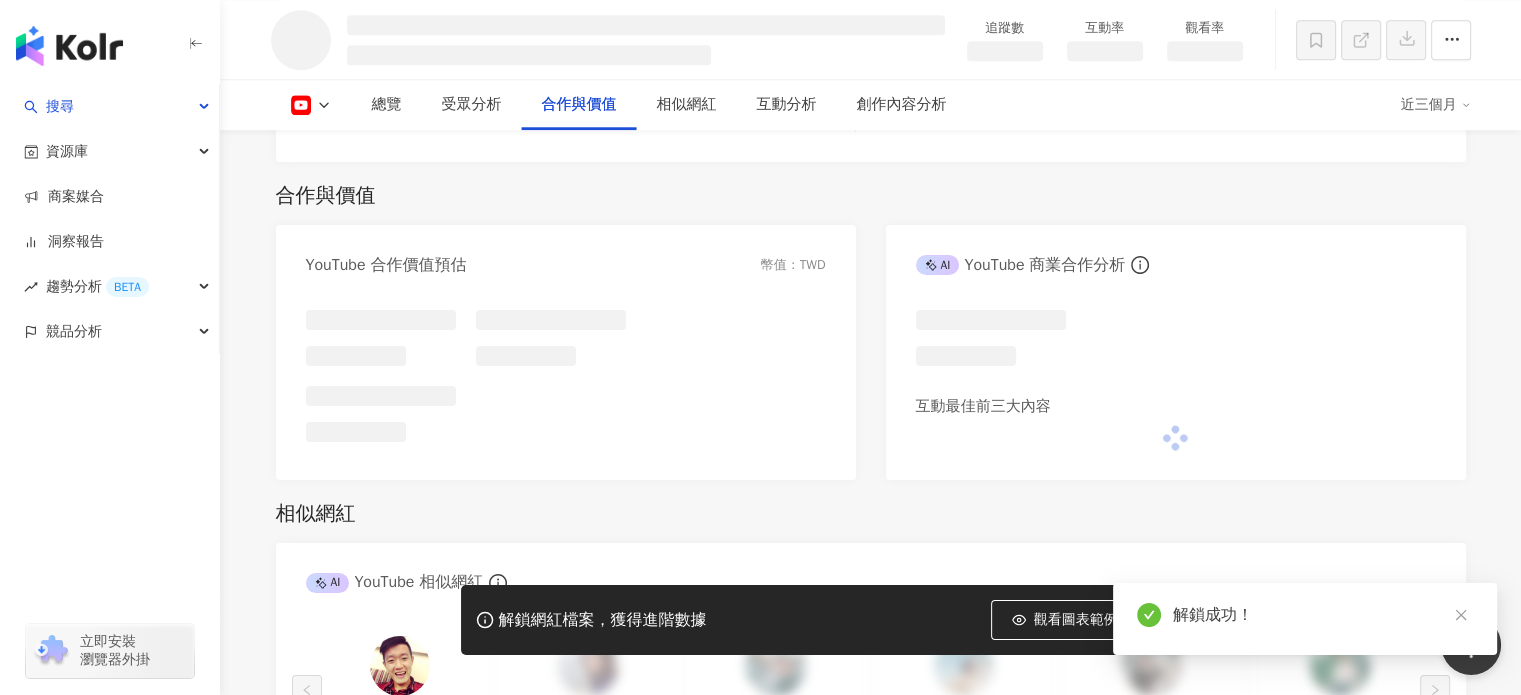 scroll, scrollTop: 1955, scrollLeft: 0, axis: vertical 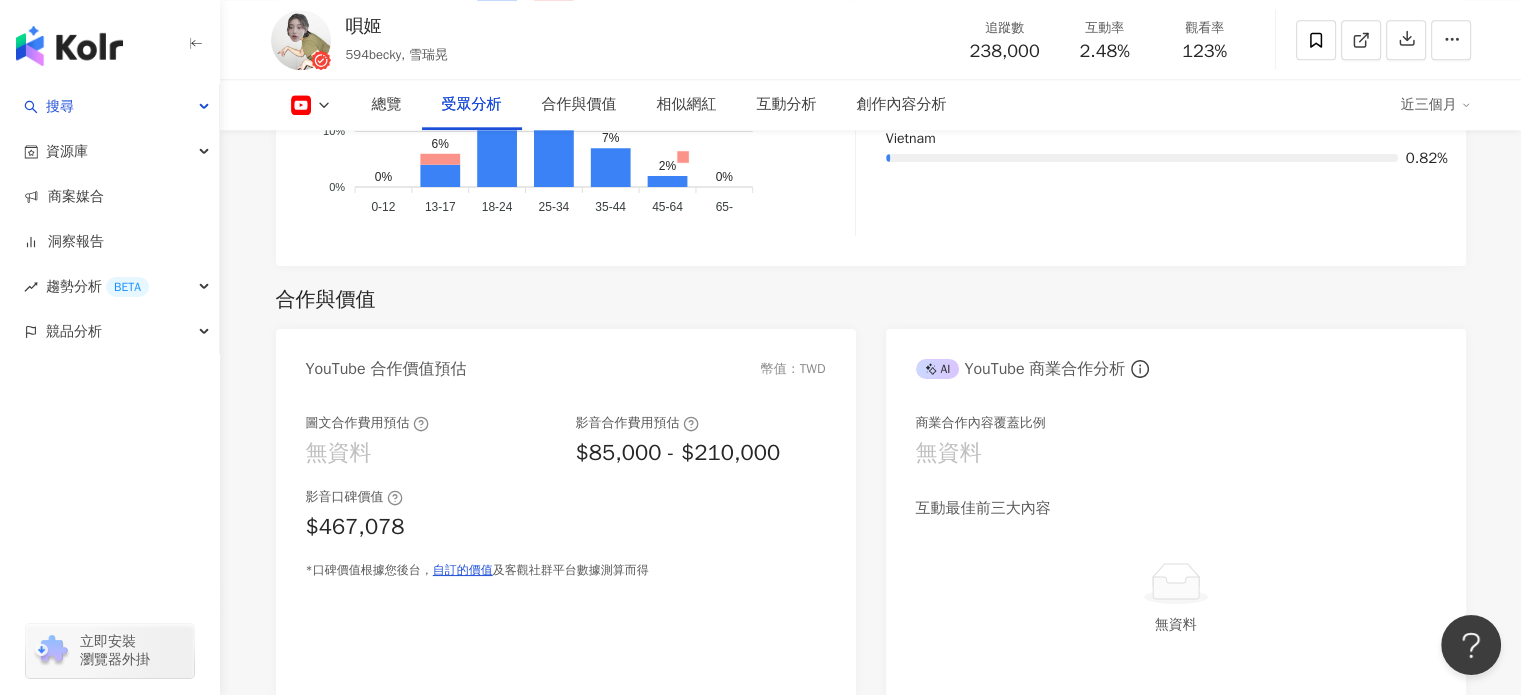 click 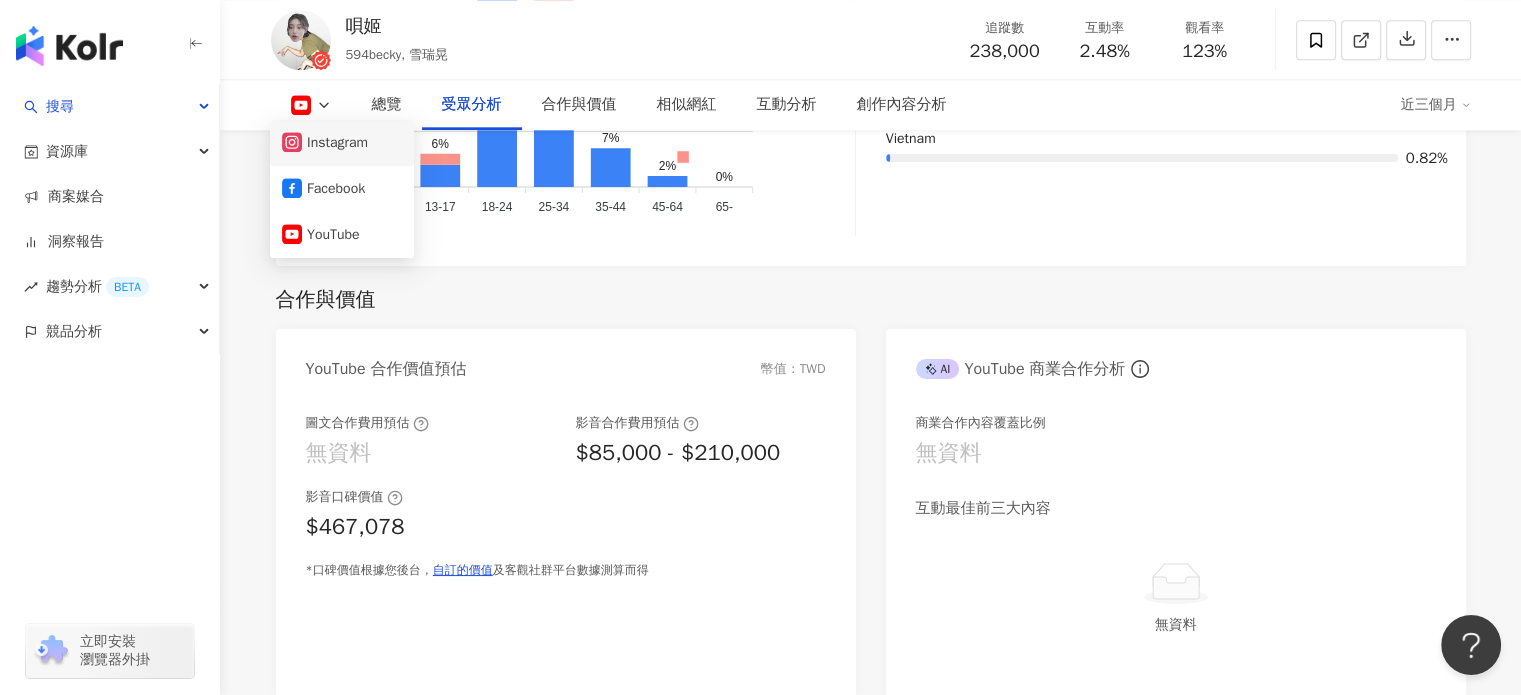 click on "Instagram" at bounding box center (342, 143) 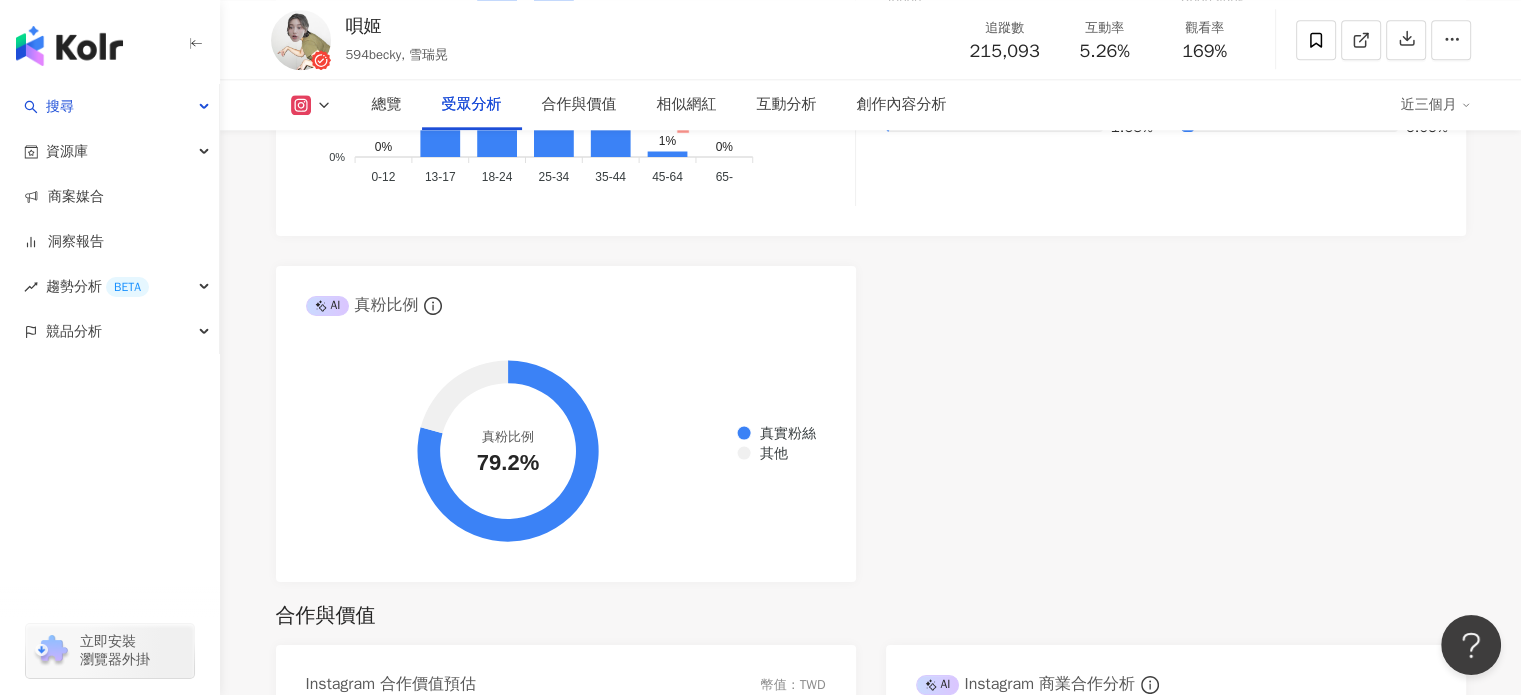 scroll, scrollTop: 2262, scrollLeft: 0, axis: vertical 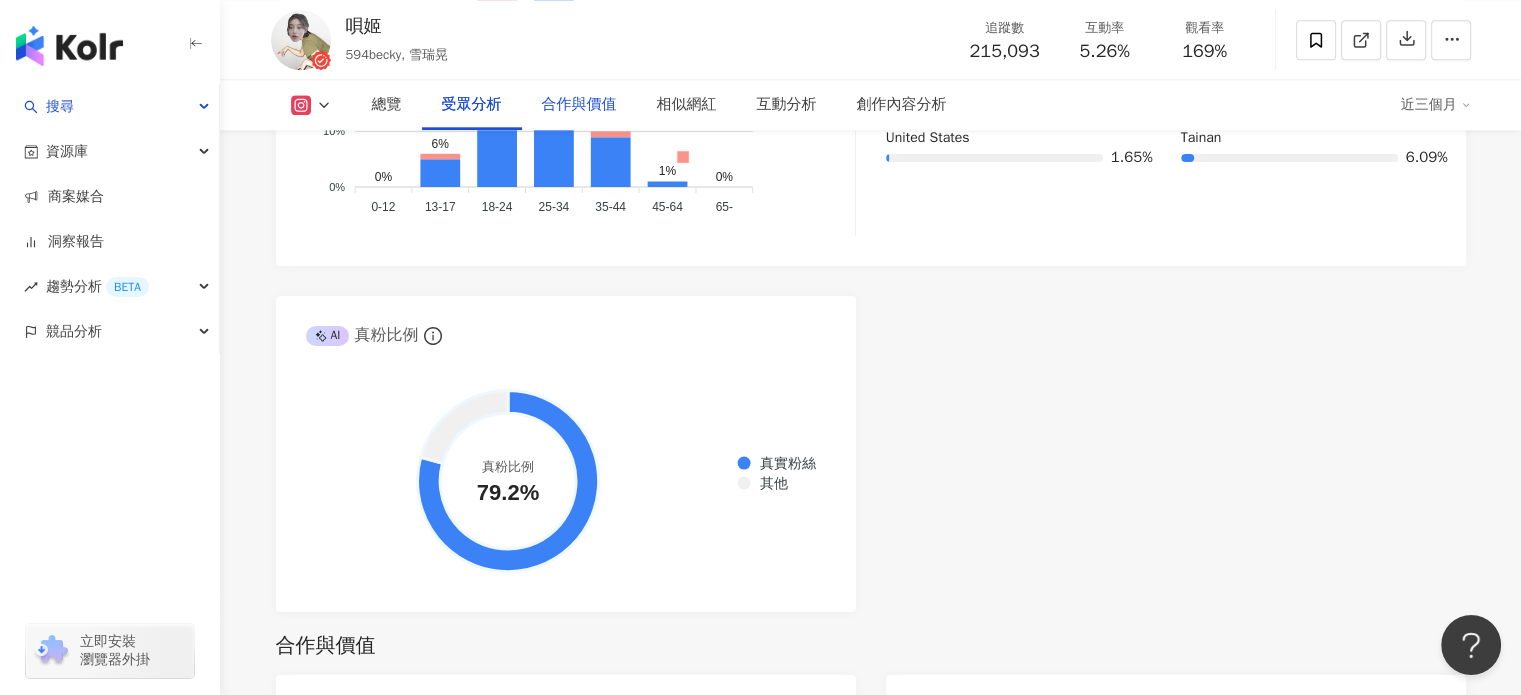 click on "合作與價值" at bounding box center [579, 105] 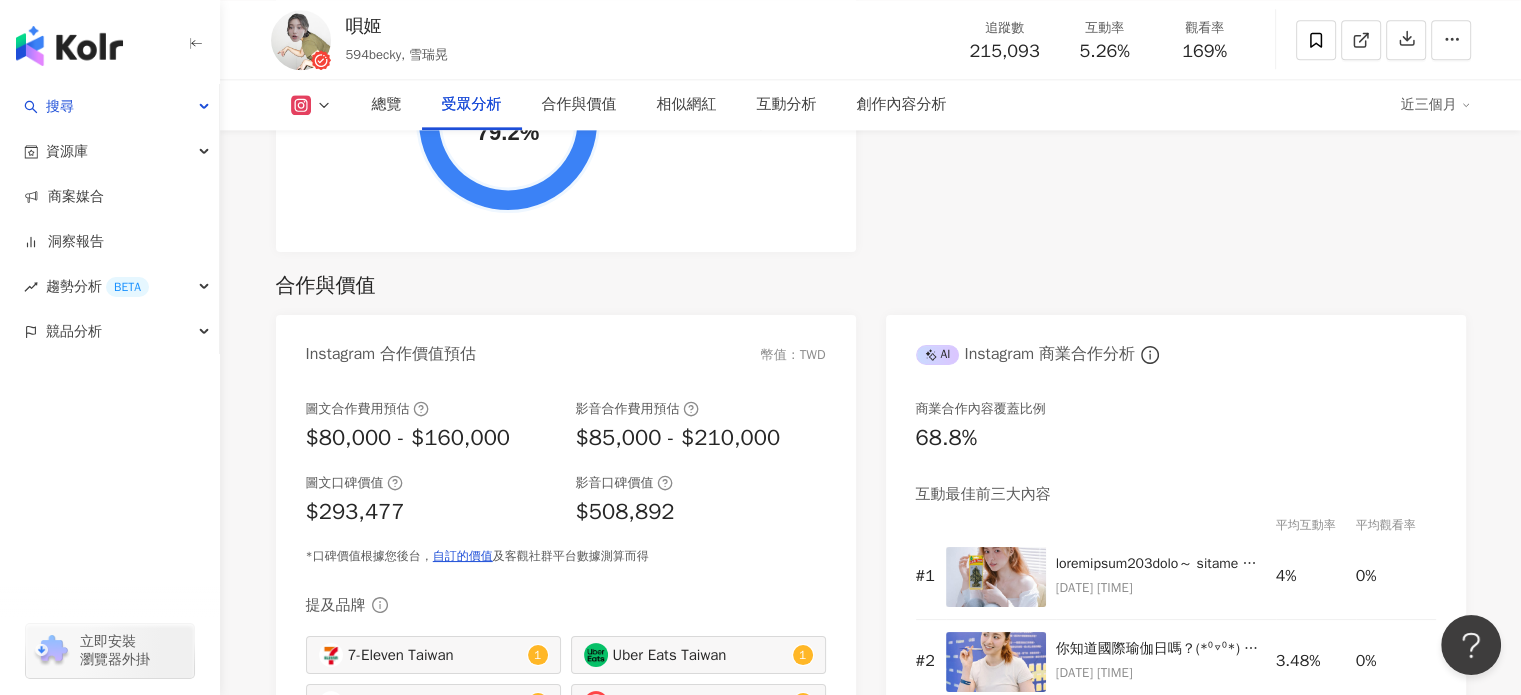 scroll, scrollTop: 2662, scrollLeft: 0, axis: vertical 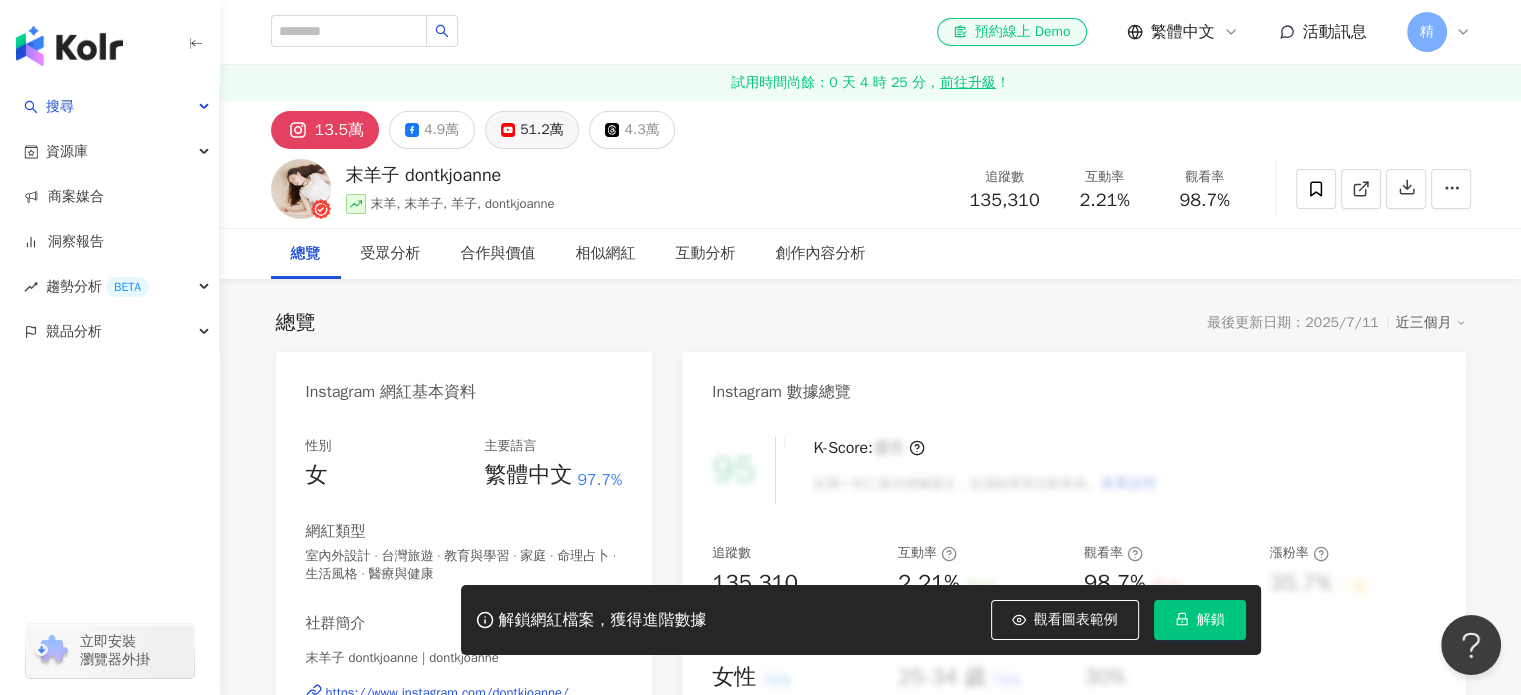 click on "51.2萬" at bounding box center [541, 130] 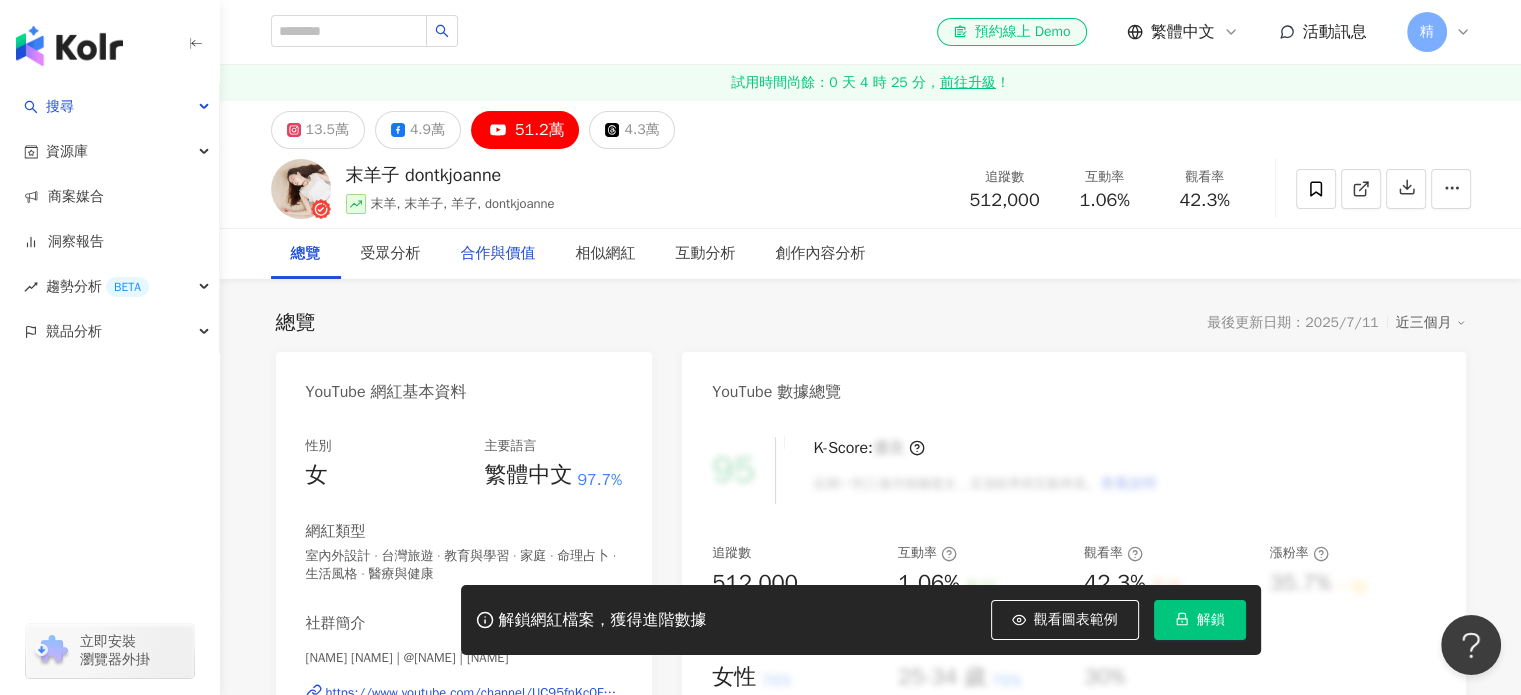 click on "合作與價值" at bounding box center (498, 254) 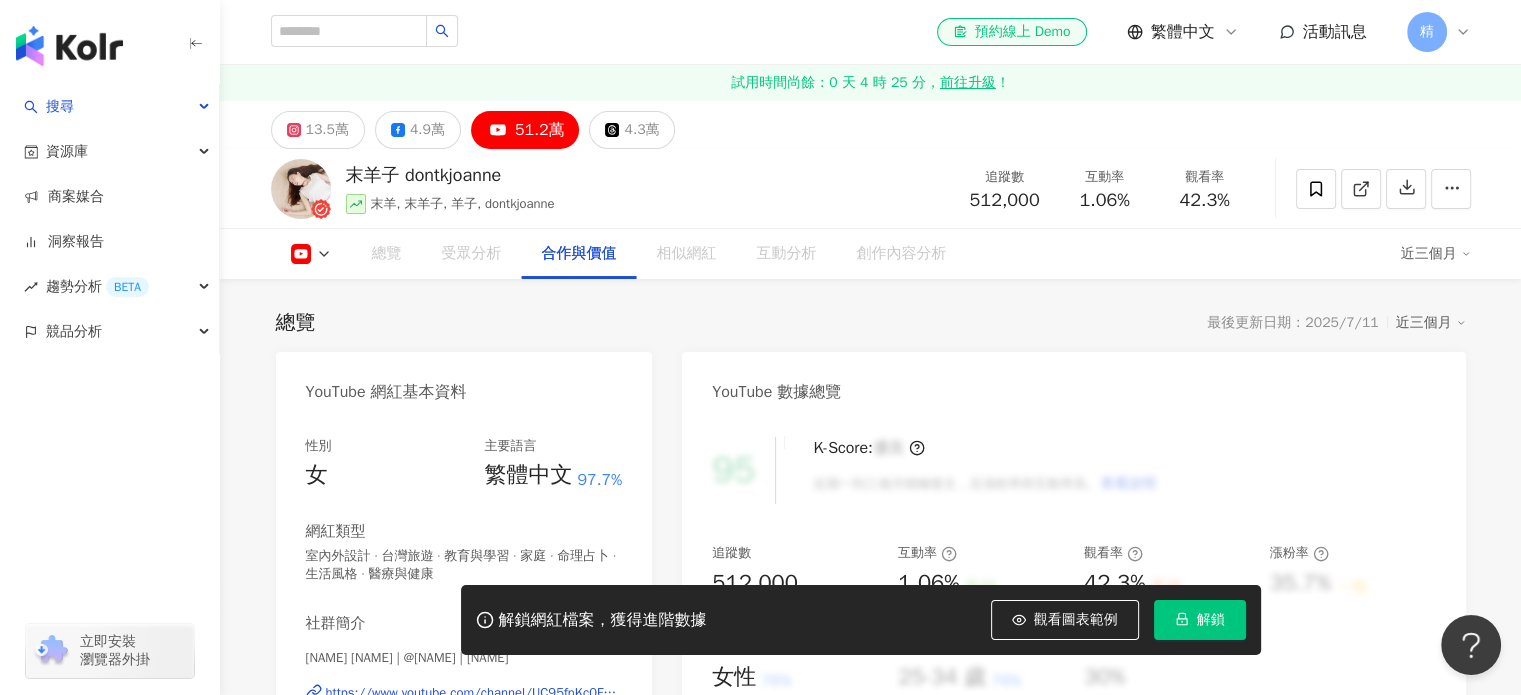 scroll, scrollTop: 2416, scrollLeft: 0, axis: vertical 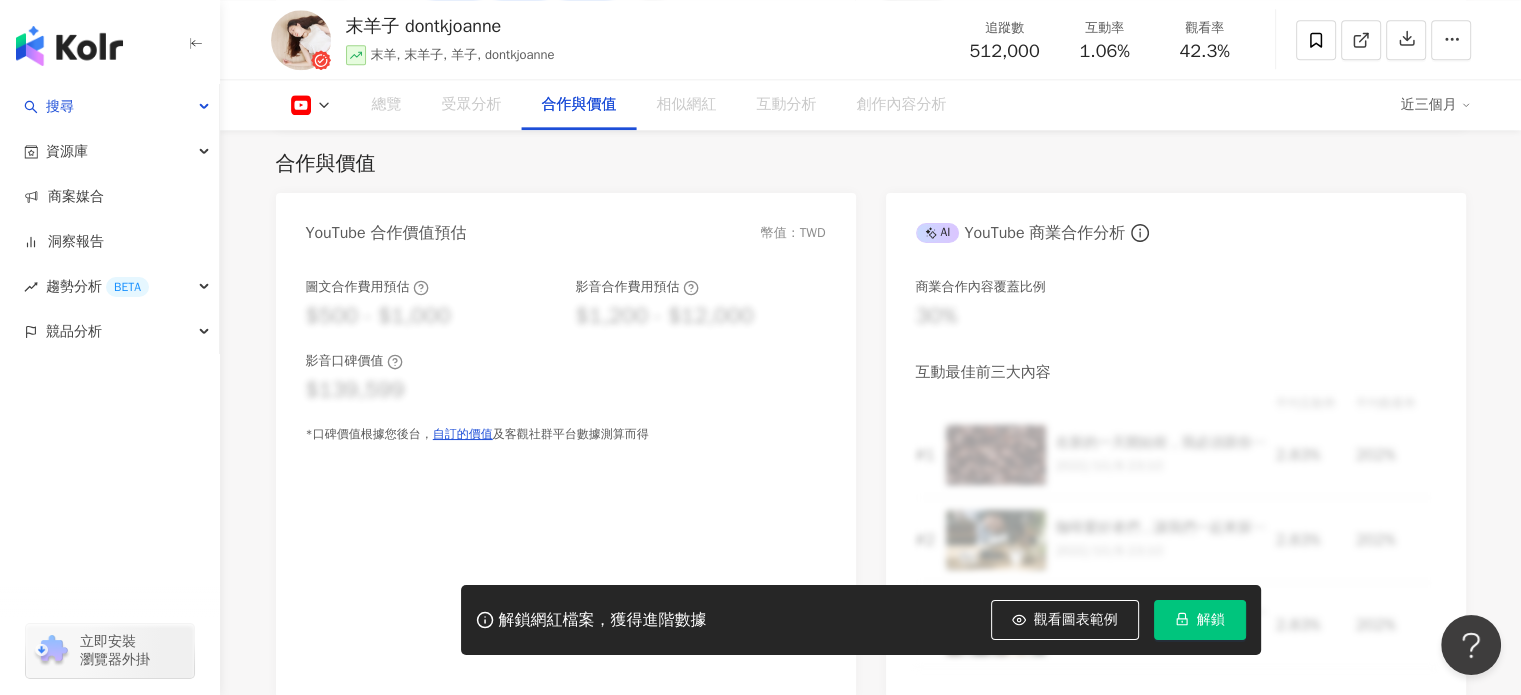 click on "解鎖" at bounding box center [1211, 620] 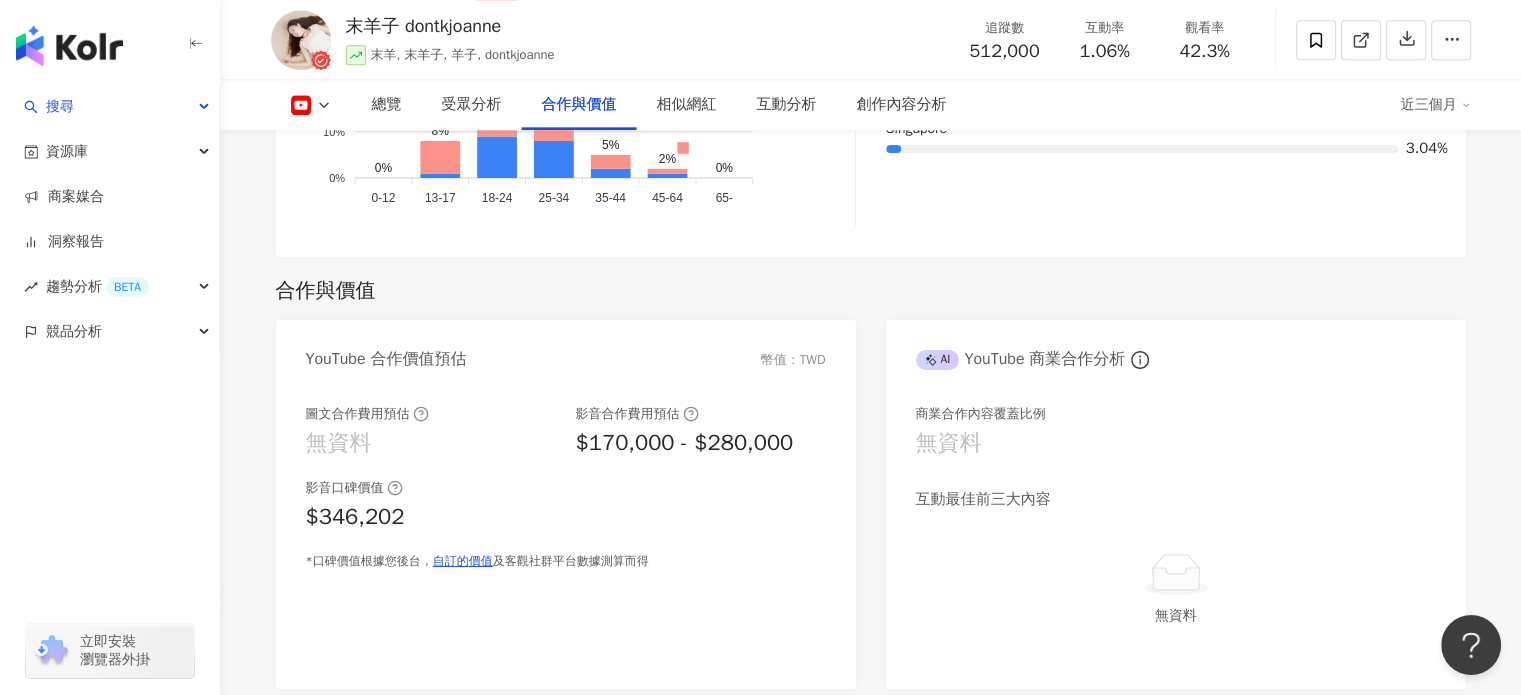 scroll, scrollTop: 2447, scrollLeft: 0, axis: vertical 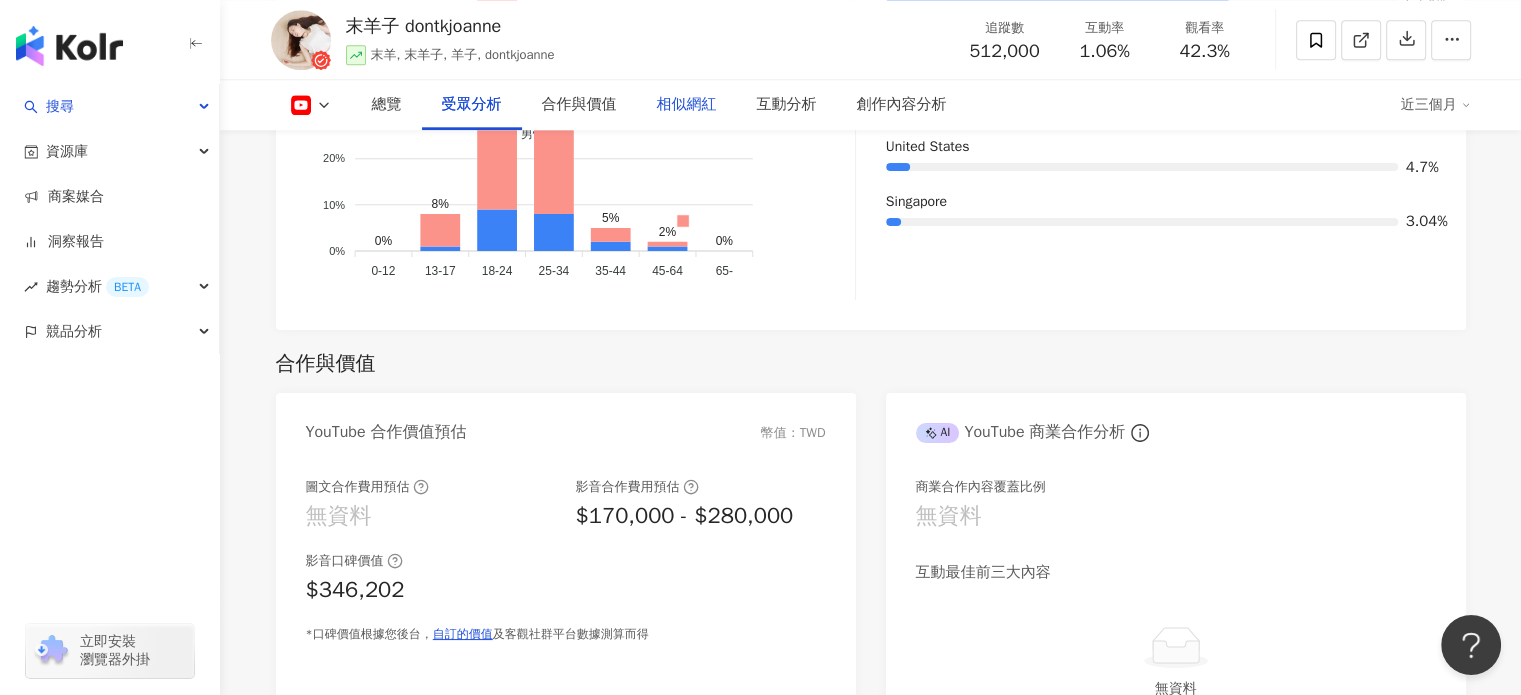 click on "相似網紅" at bounding box center (687, 105) 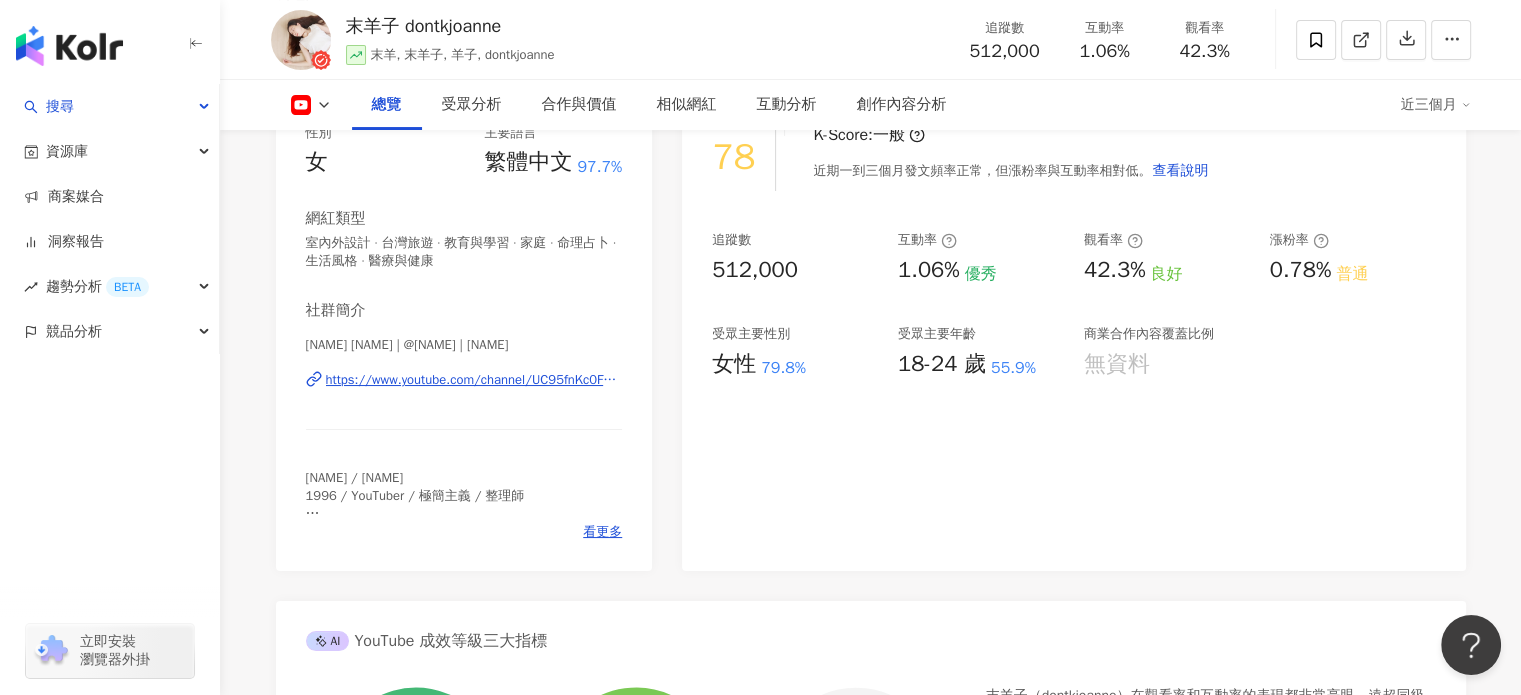 scroll, scrollTop: 179, scrollLeft: 0, axis: vertical 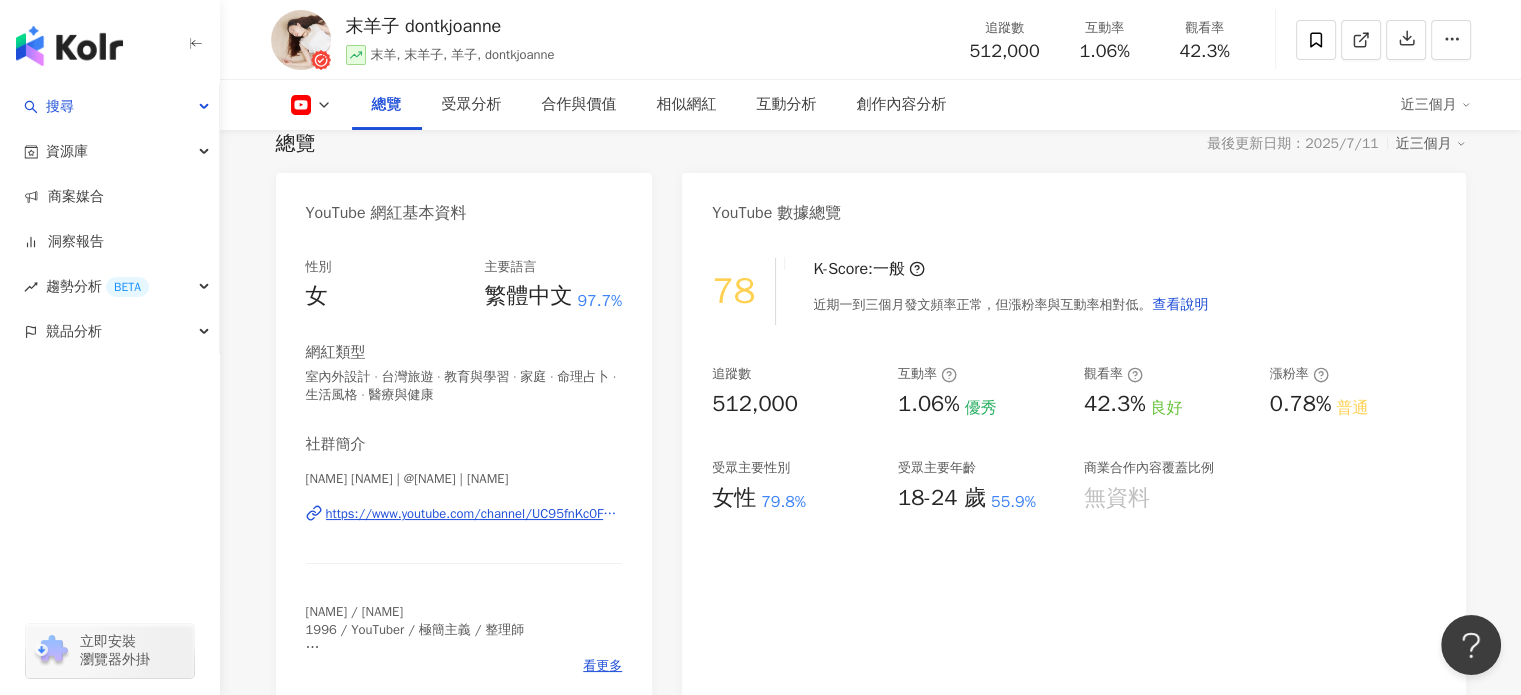 click on "https://www.youtube.com/channel/UC95fnKc0FYxhAiB3GQfzoZQ" at bounding box center [474, 514] 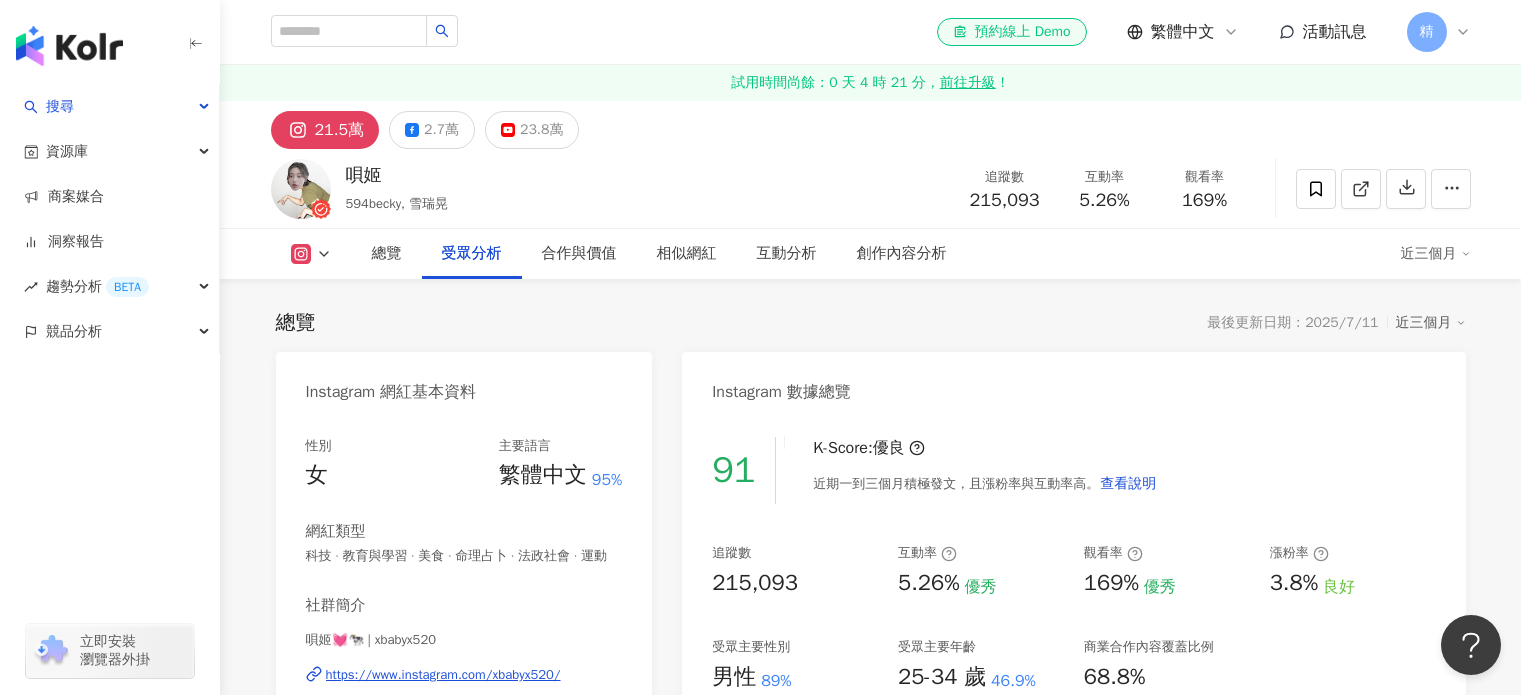 scroll, scrollTop: 2662, scrollLeft: 0, axis: vertical 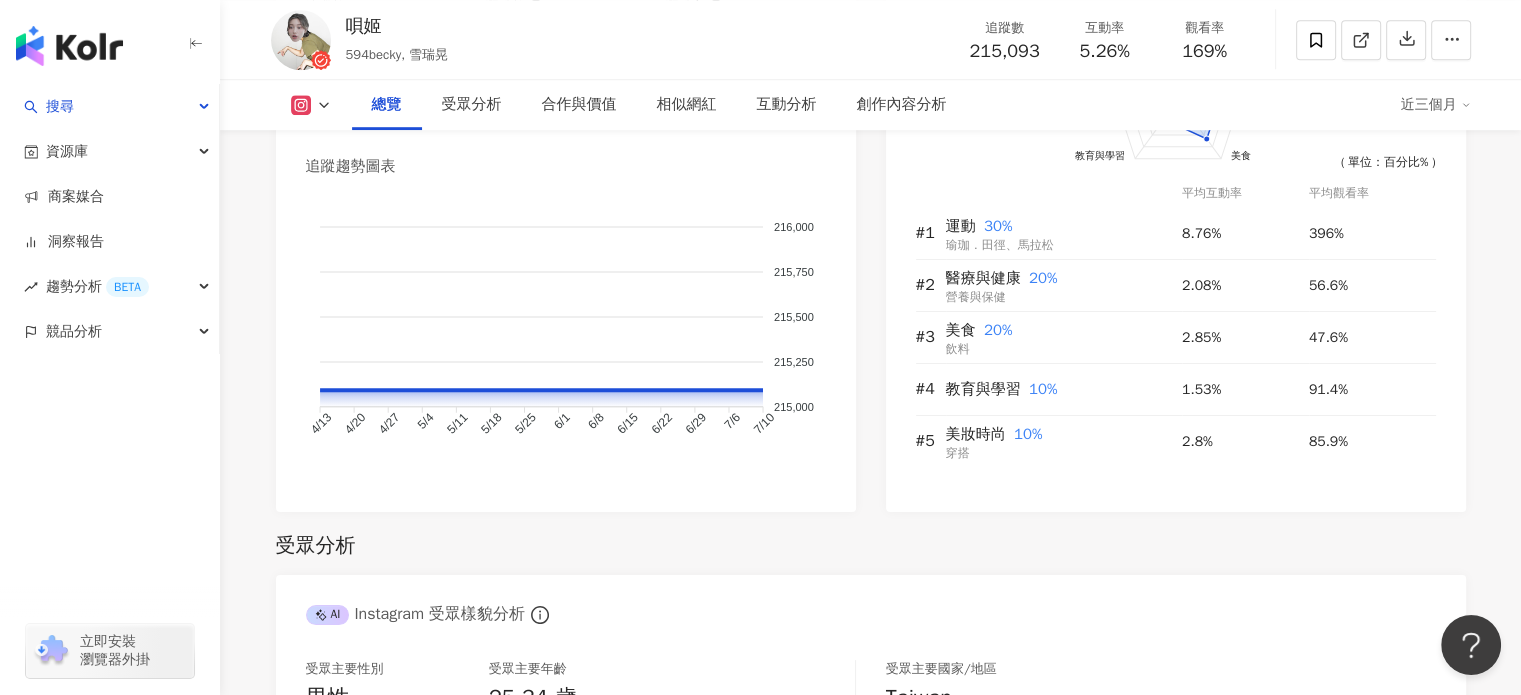 click 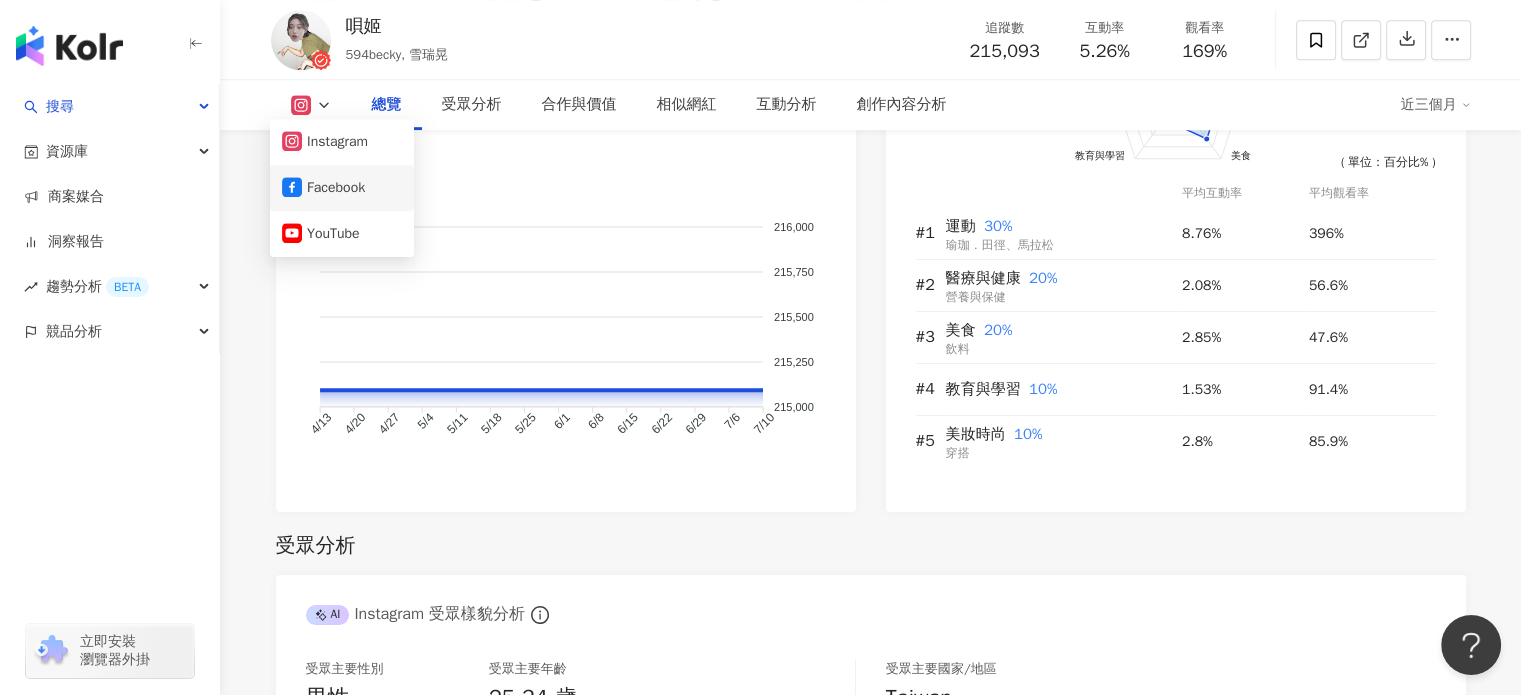 click on "Facebook" at bounding box center (342, 188) 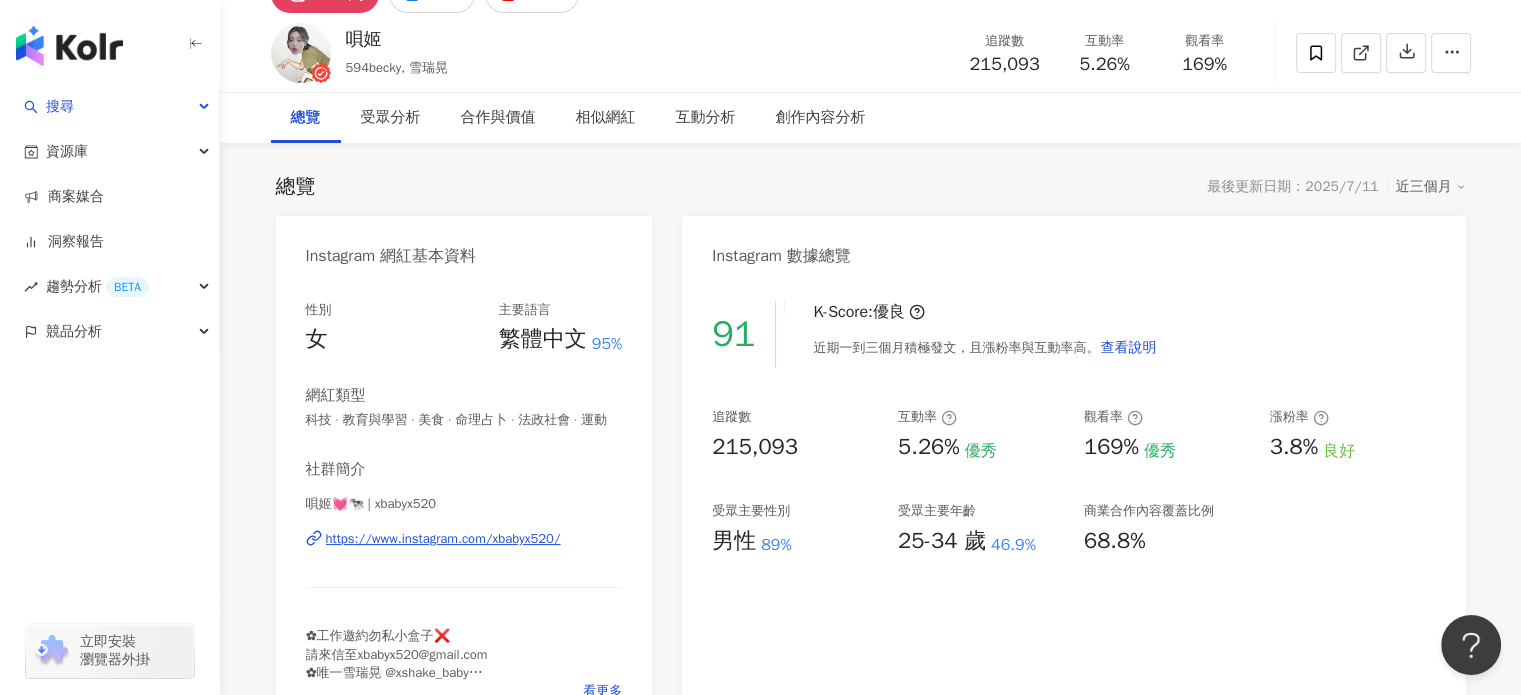 scroll, scrollTop: 0, scrollLeft: 0, axis: both 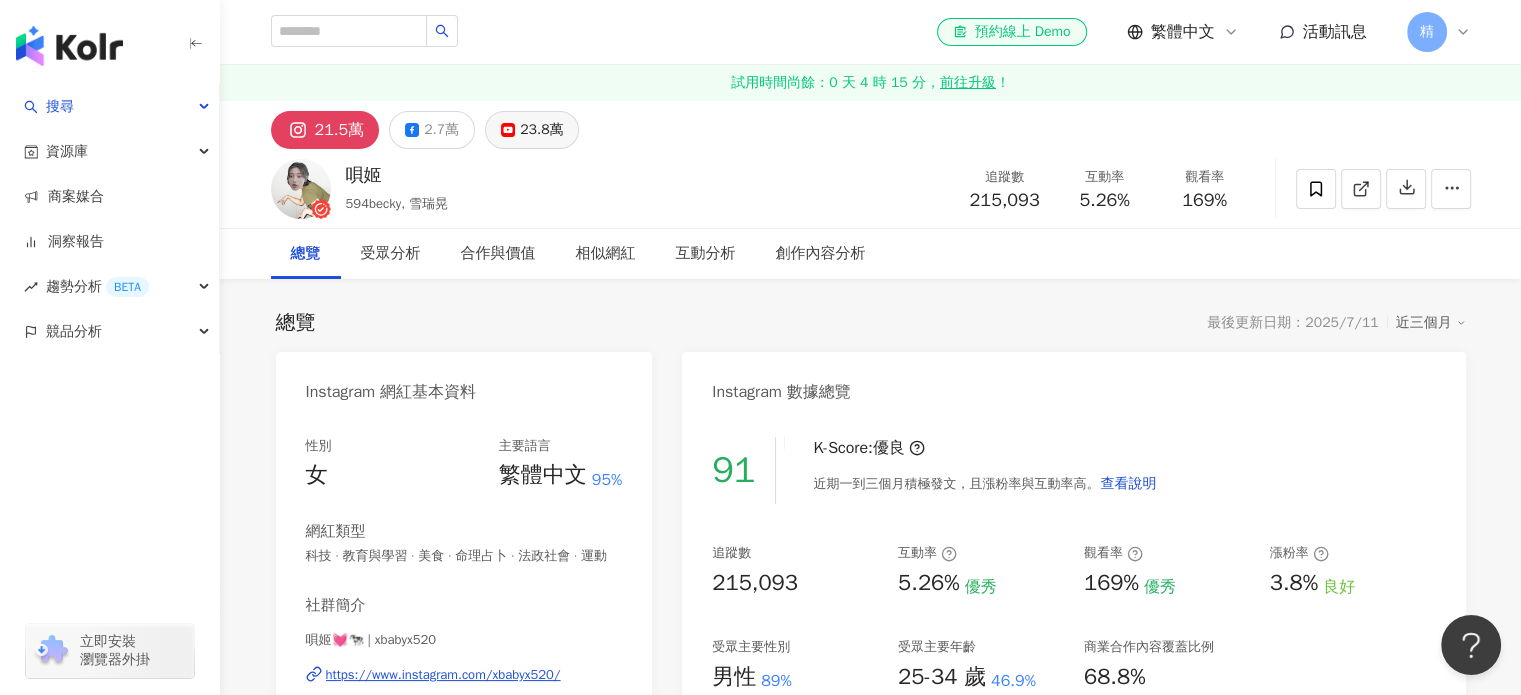 click on "23.8萬" at bounding box center (541, 130) 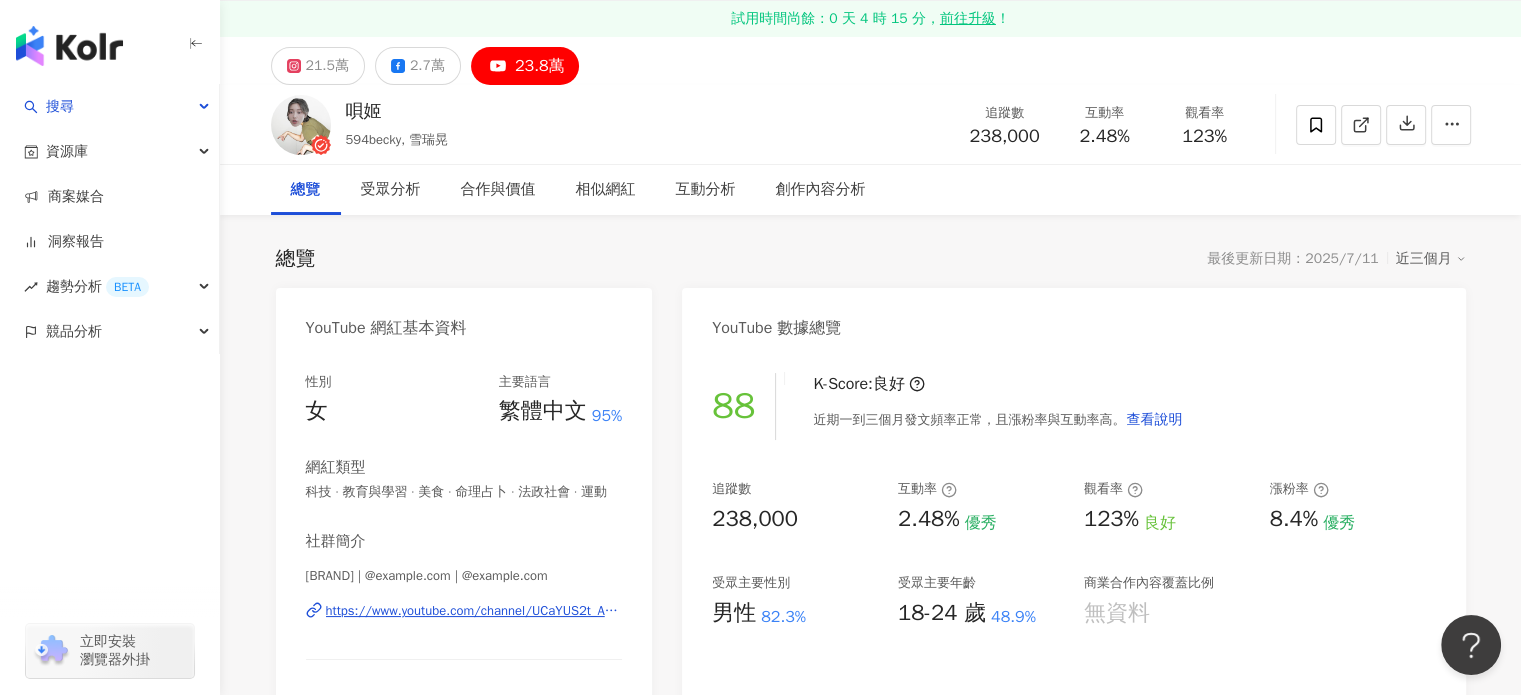 scroll, scrollTop: 300, scrollLeft: 0, axis: vertical 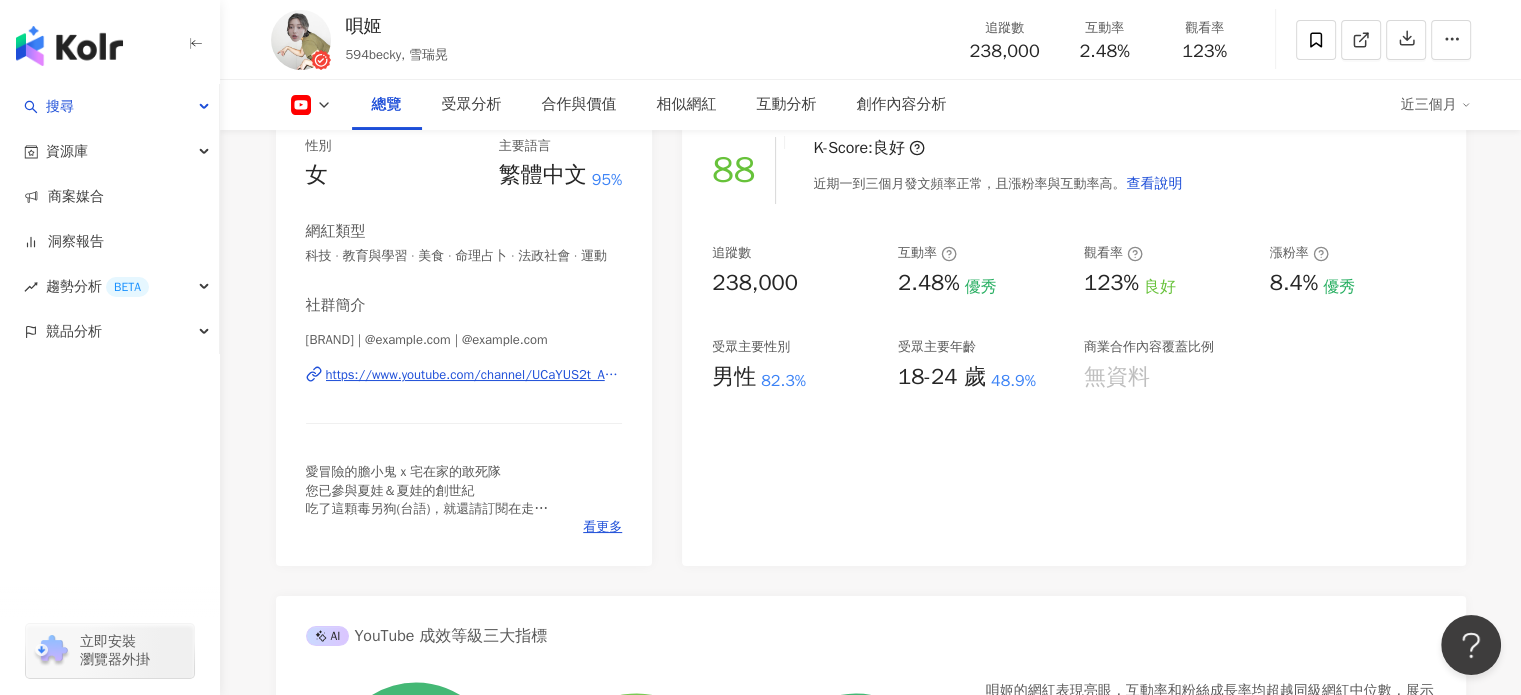 click on "https://www.youtube.com/channel/UCaYUS2t_AH5onLJT2MyKBIA" at bounding box center [474, 375] 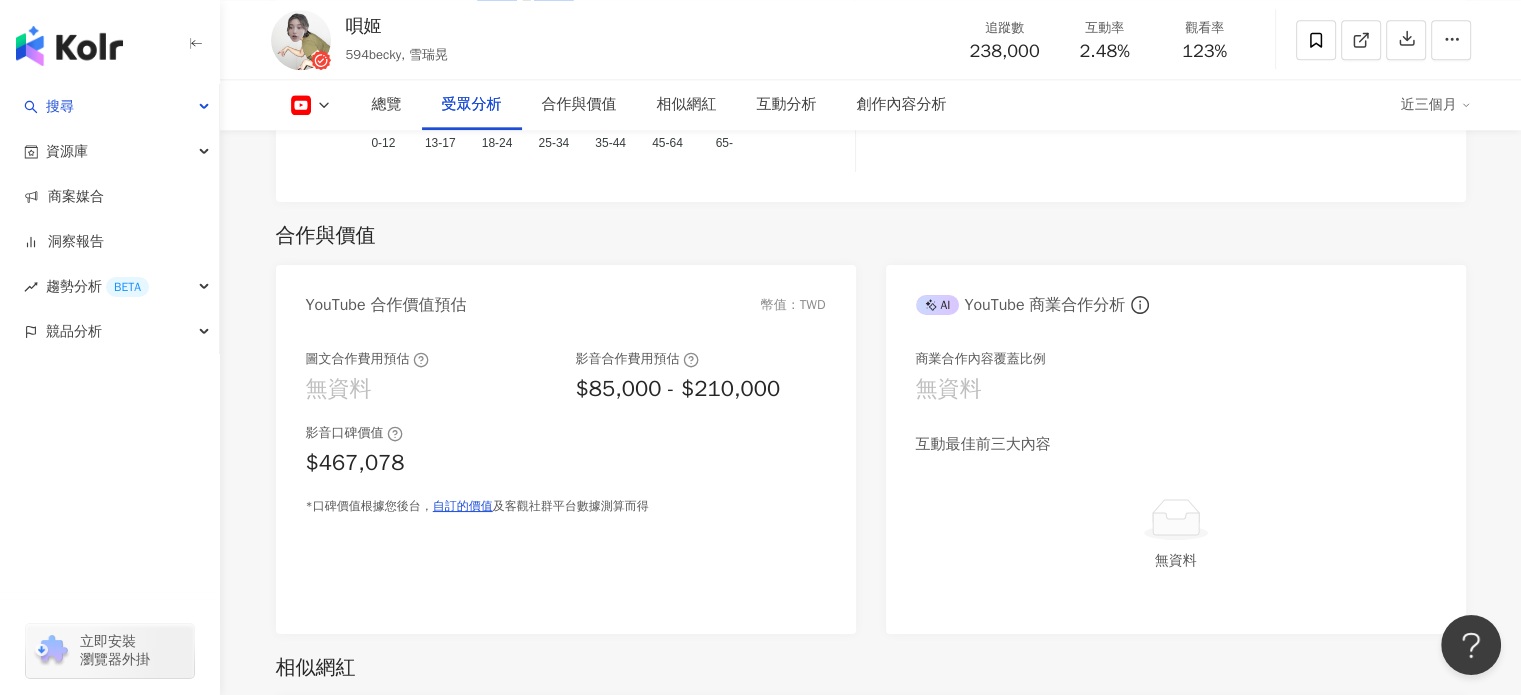 scroll, scrollTop: 2400, scrollLeft: 0, axis: vertical 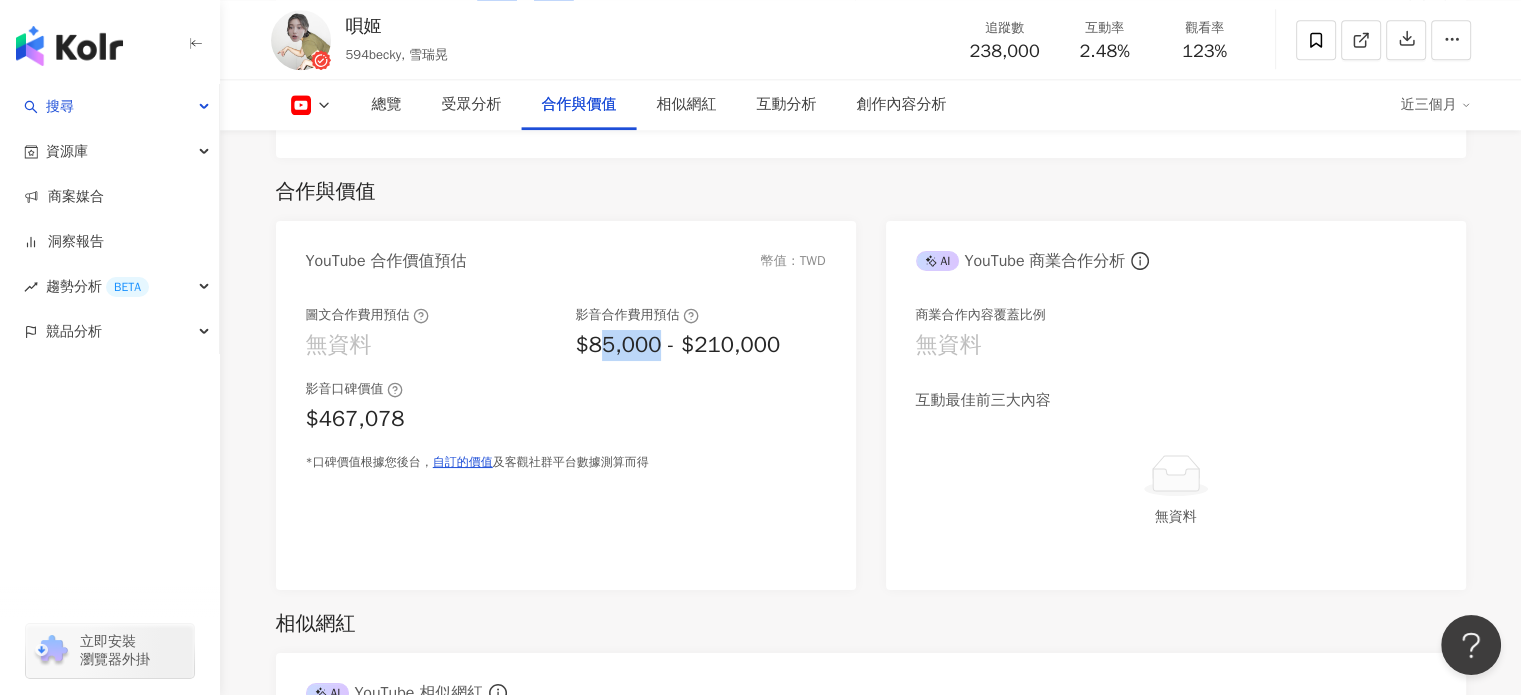 drag, startPoint x: 596, startPoint y: 367, endPoint x: 659, endPoint y: 366, distance: 63.007935 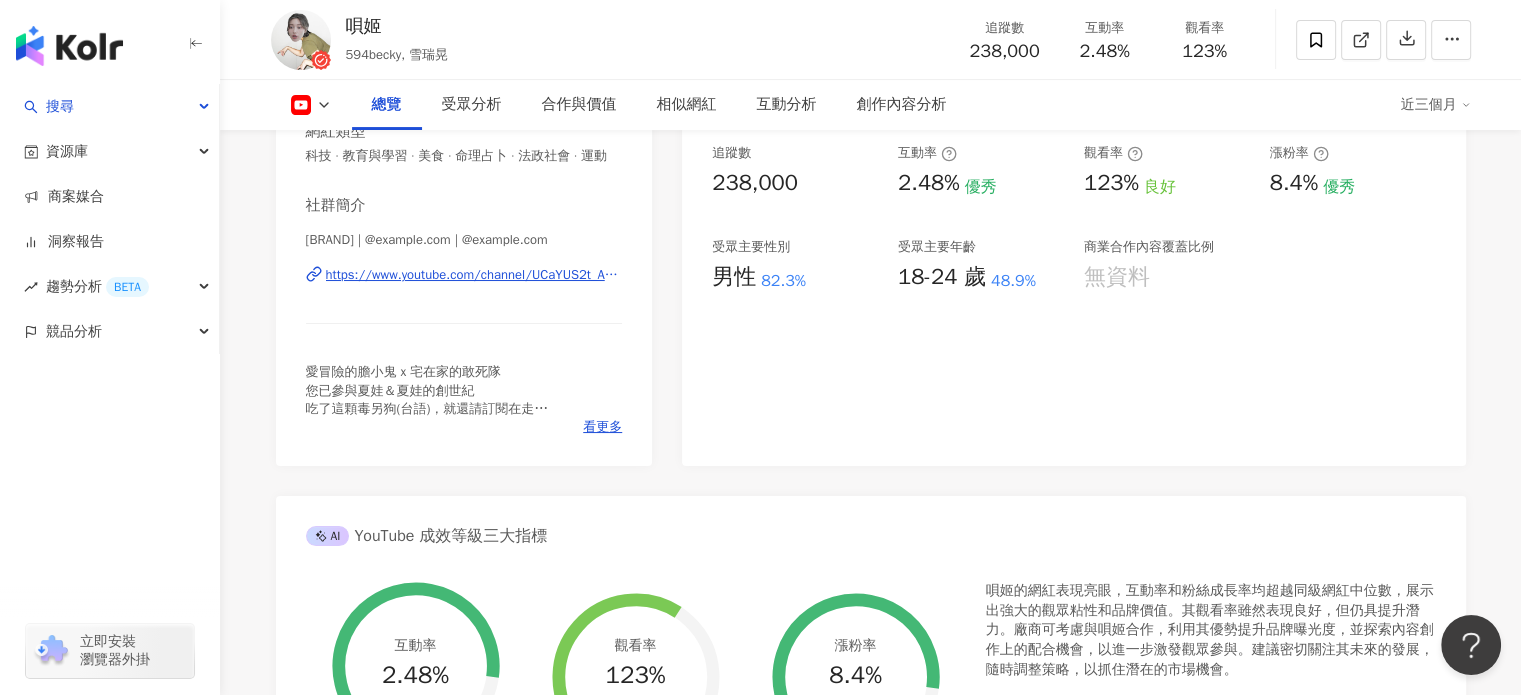 scroll, scrollTop: 0, scrollLeft: 0, axis: both 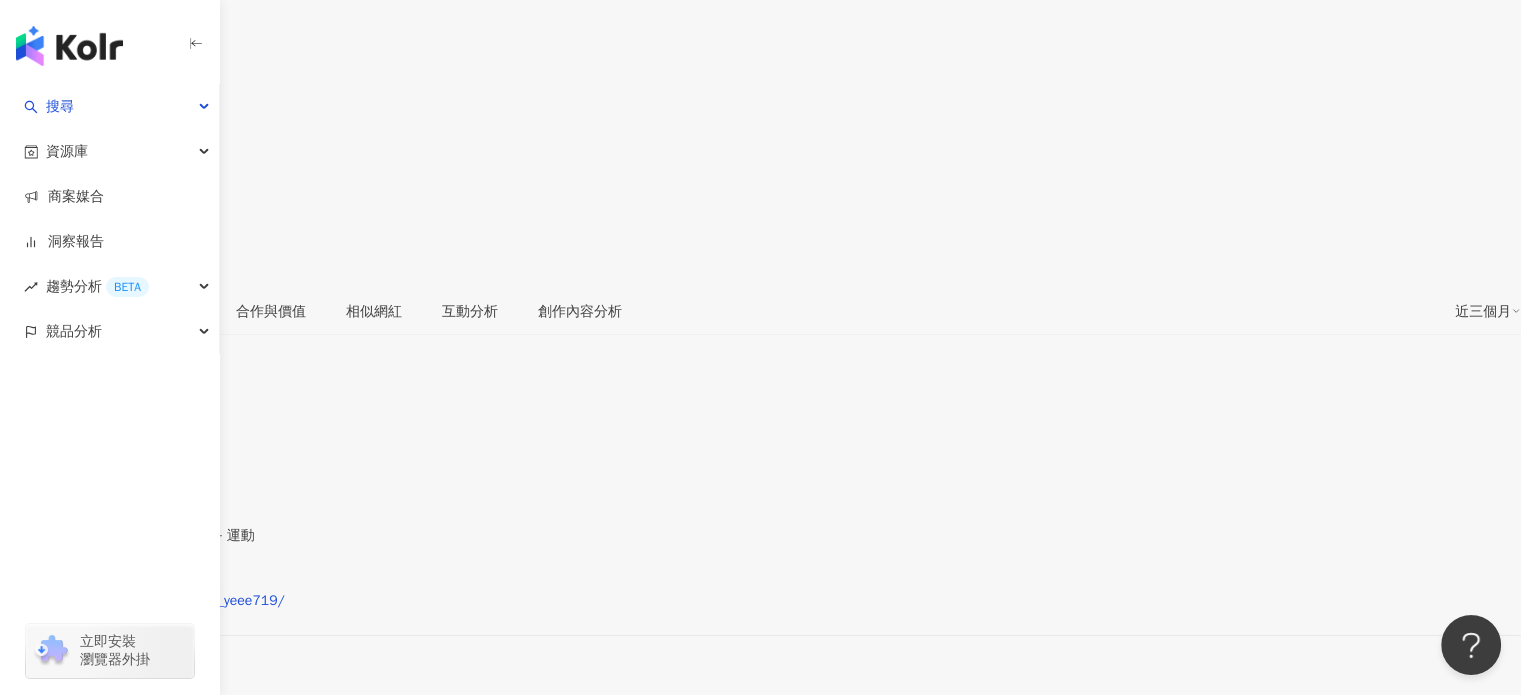 click on "總覽 受眾分析 合作與價值 相似網紅 互動分析 創作內容分析 近三個月" at bounding box center [760, 312] 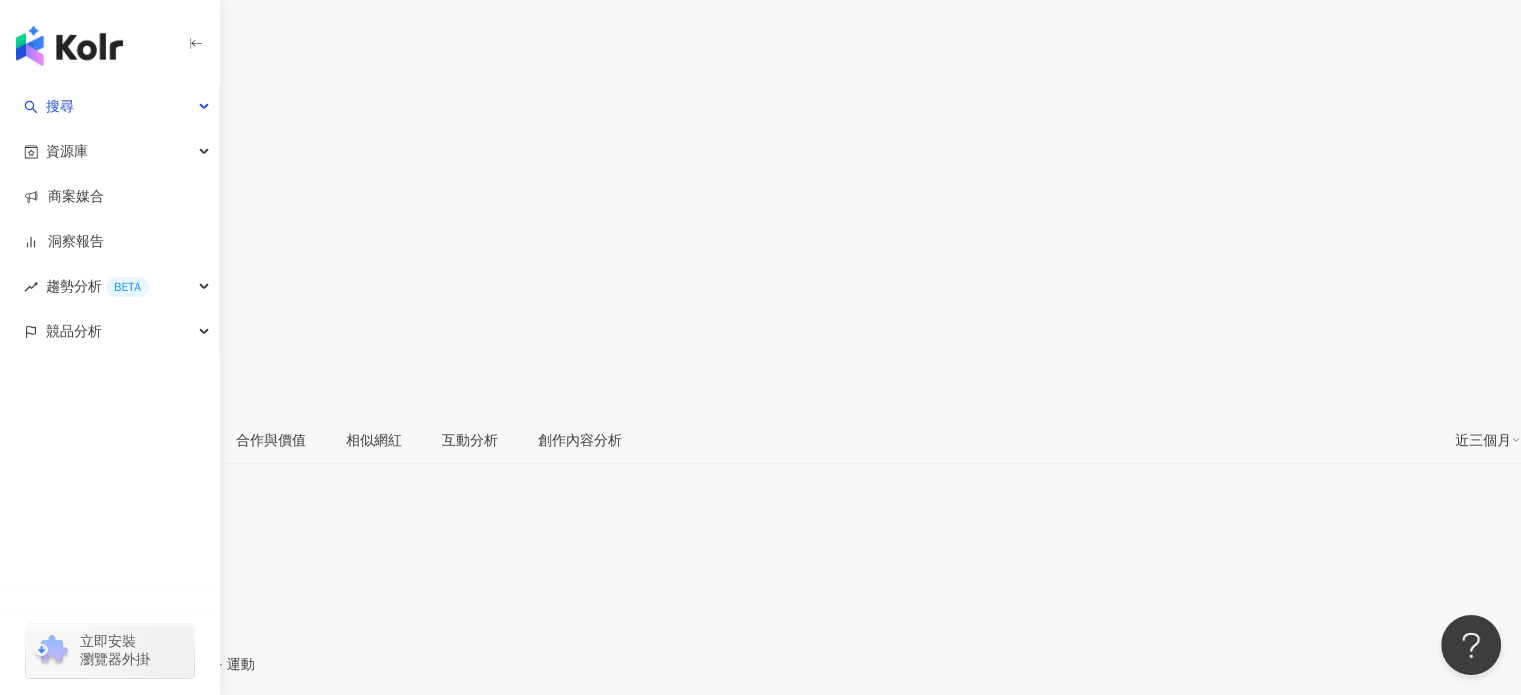 scroll, scrollTop: 0, scrollLeft: 0, axis: both 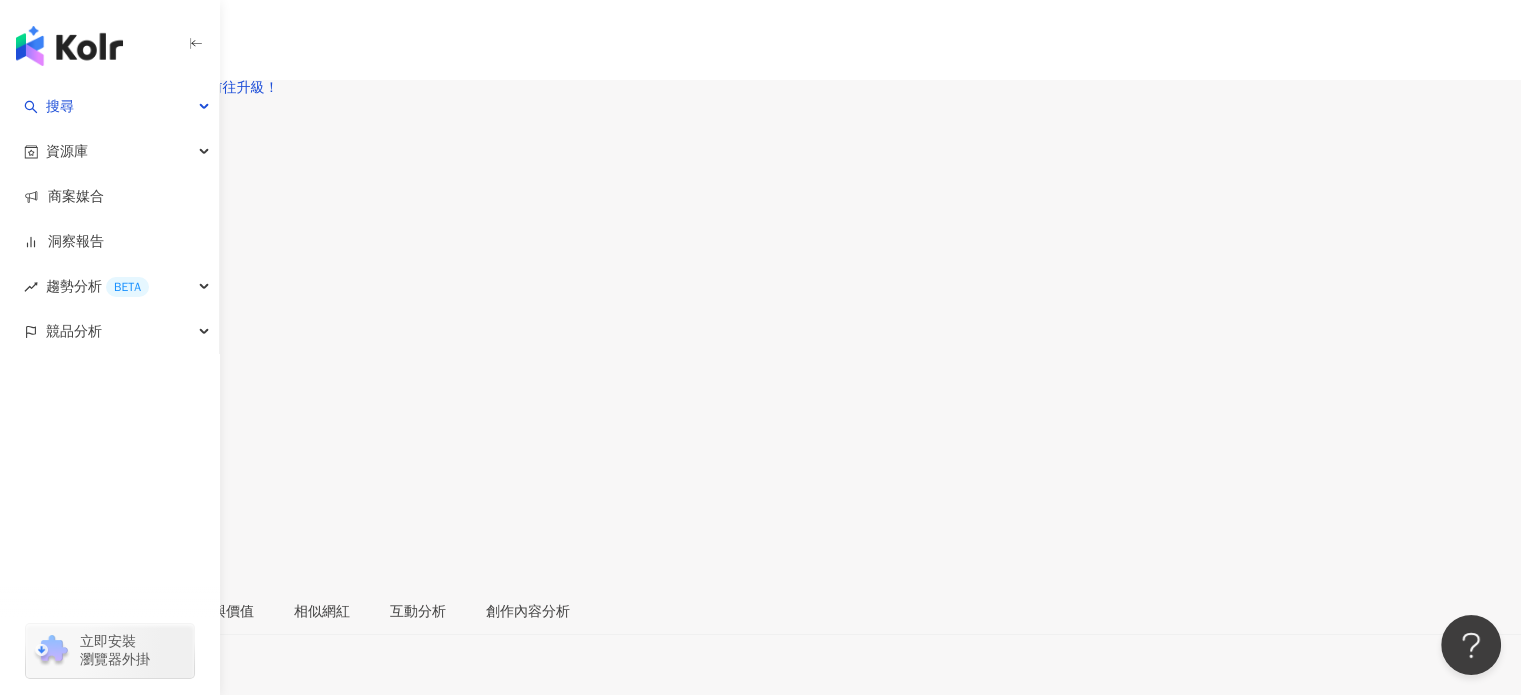 click on "10.7萬" at bounding box center (88, 135) 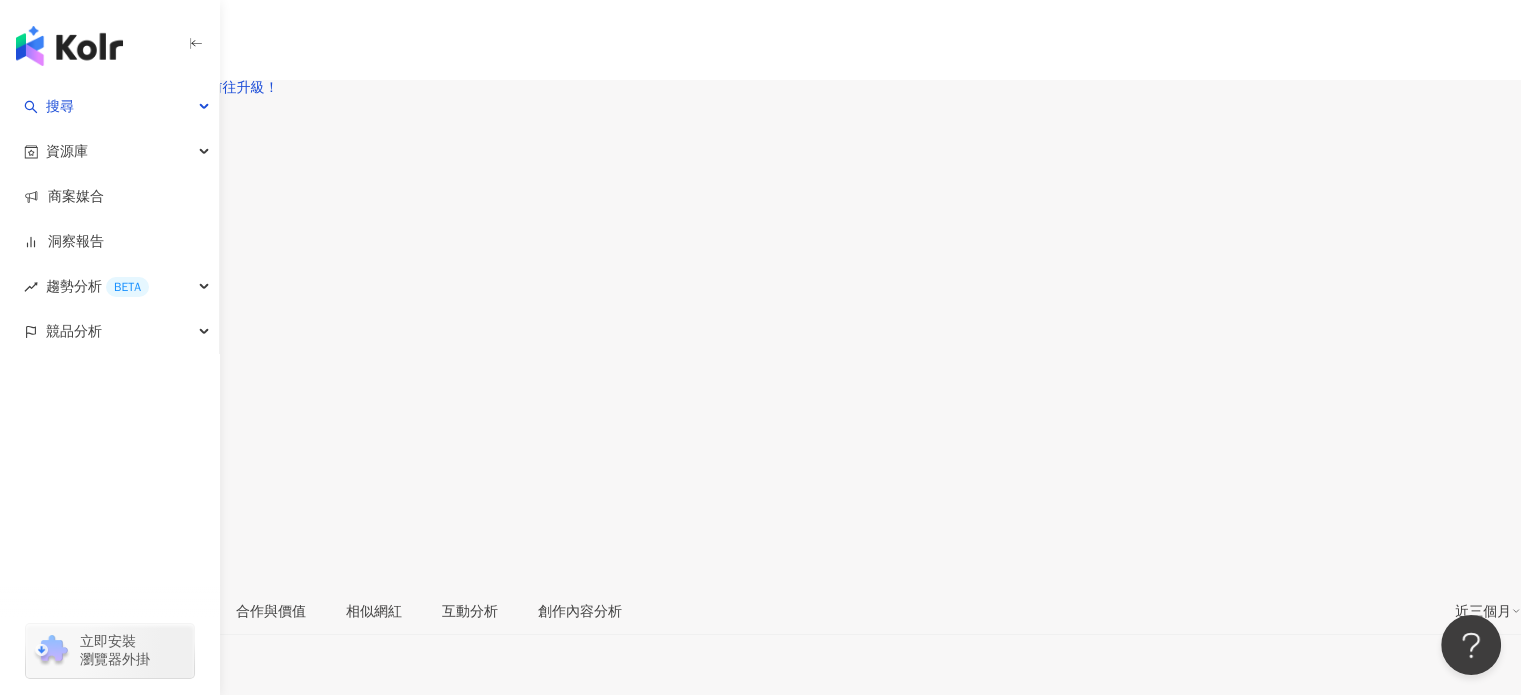 scroll, scrollTop: 300, scrollLeft: 0, axis: vertical 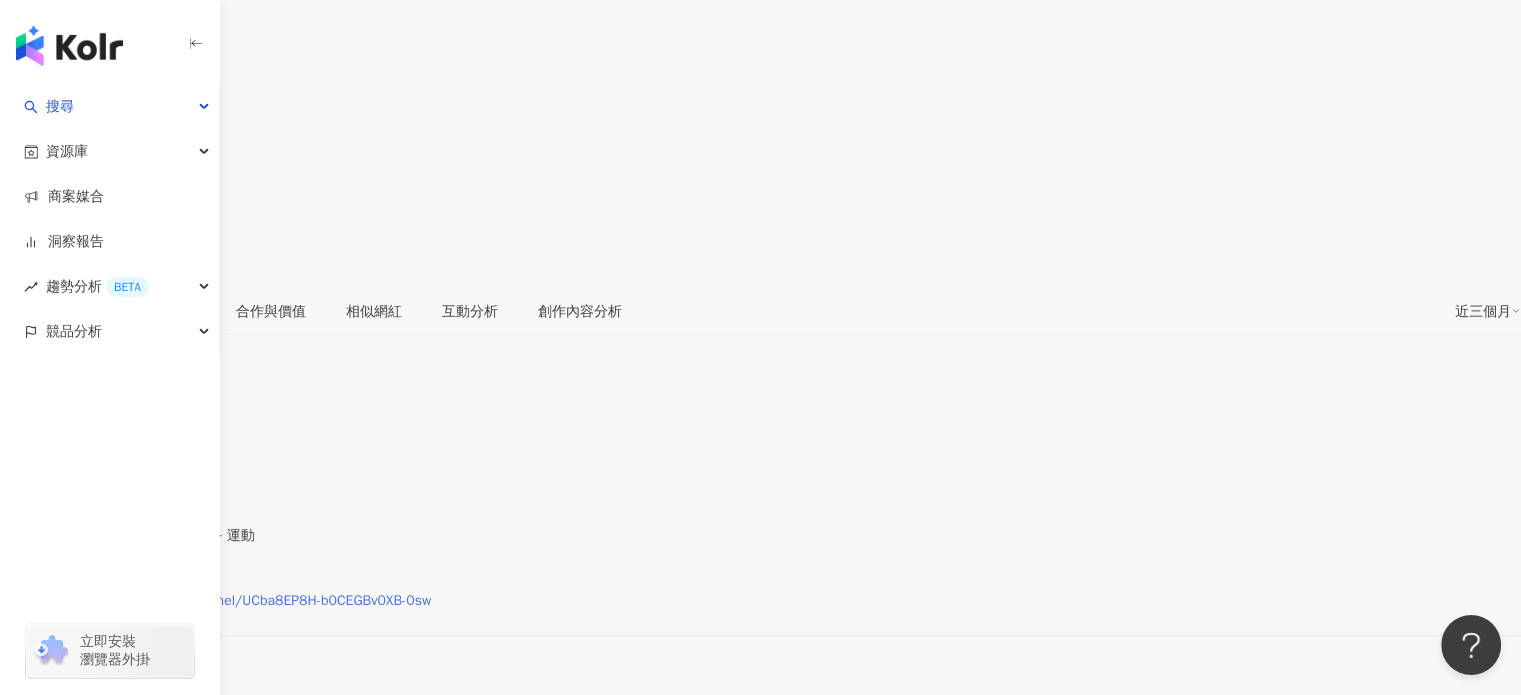 click on "https://www.youtube.com/channel/UCba8EP8H-b0CEGBv0XB-0sw" at bounding box center (225, 601) 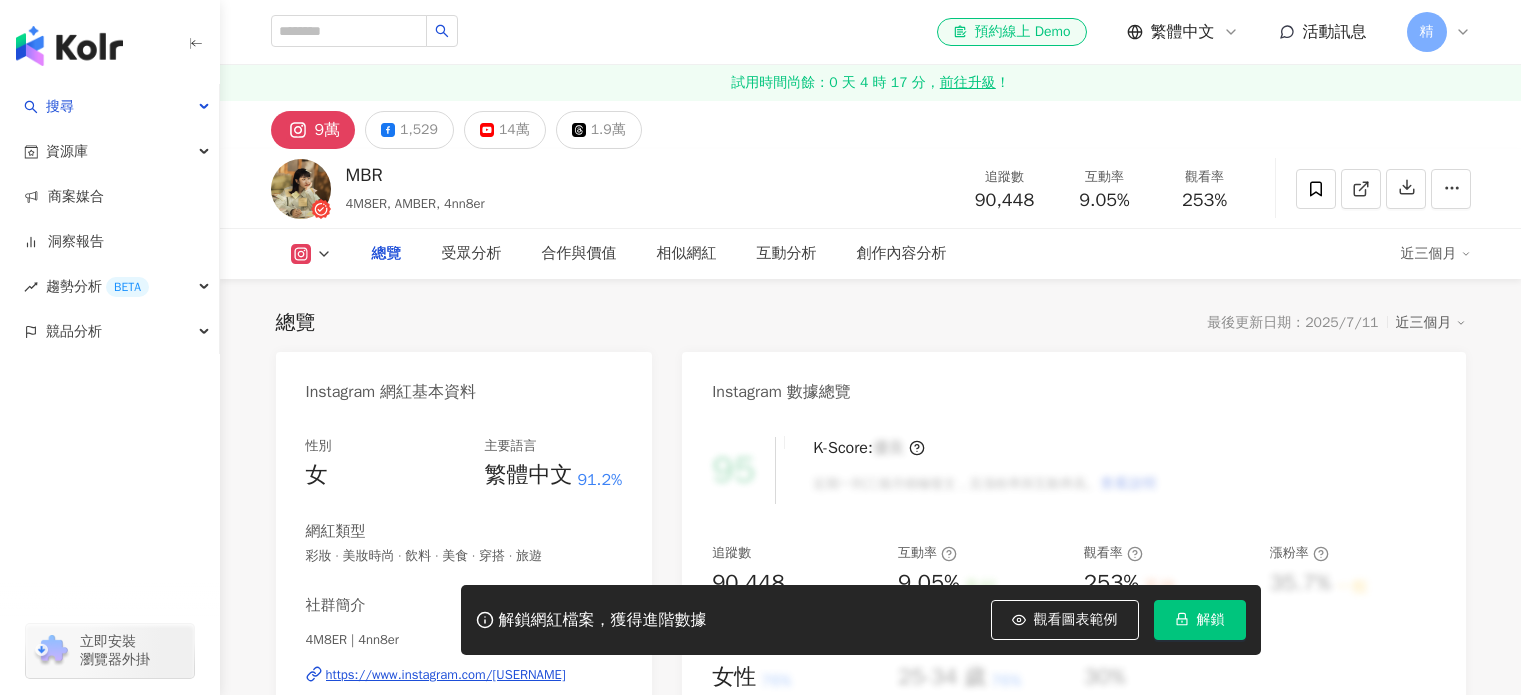 scroll, scrollTop: 0, scrollLeft: 0, axis: both 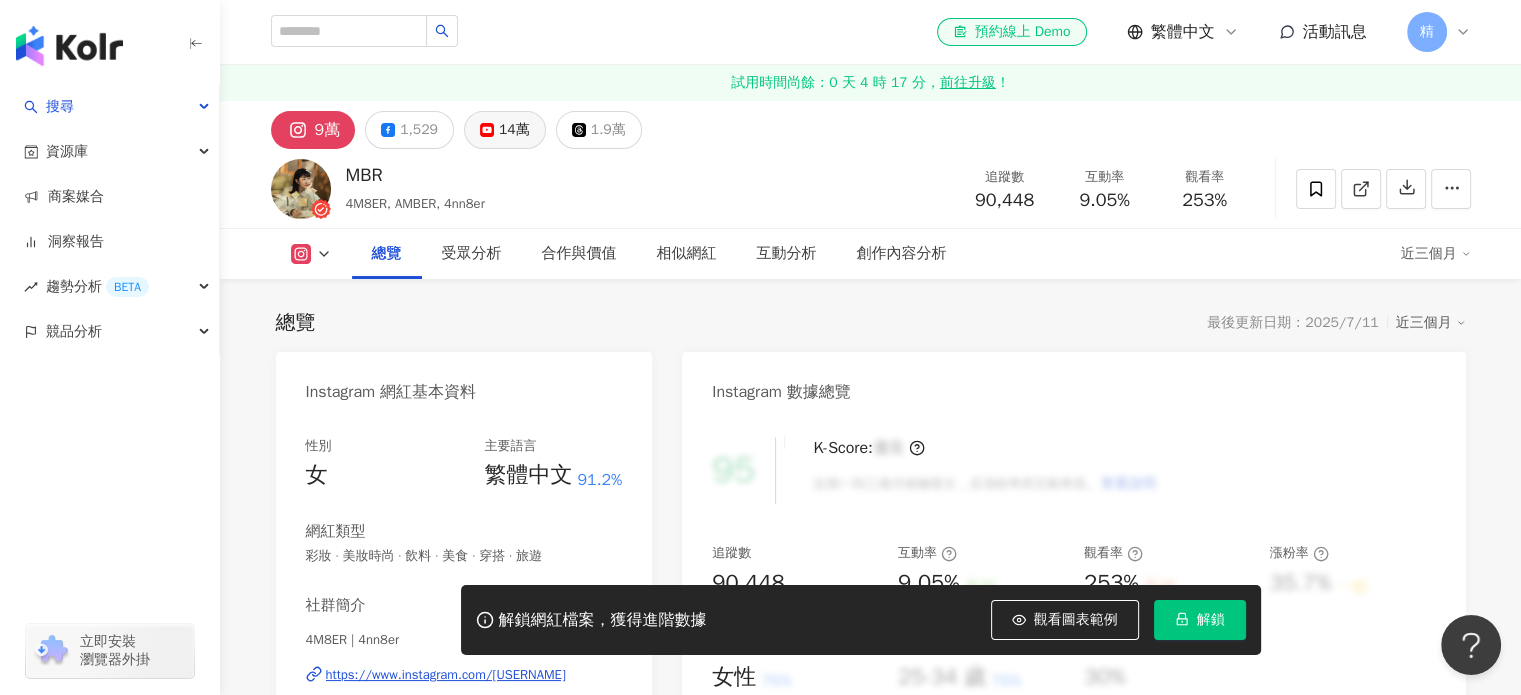 click 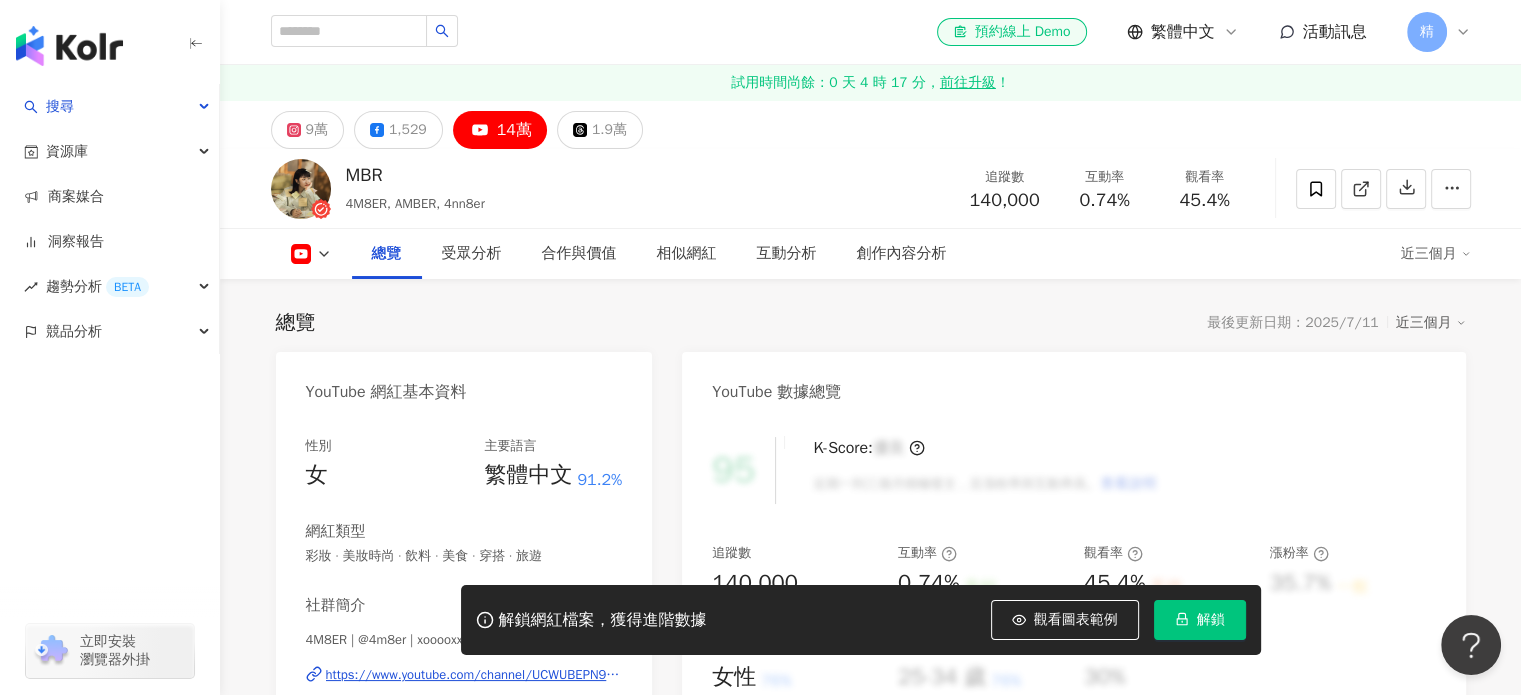scroll, scrollTop: 200, scrollLeft: 0, axis: vertical 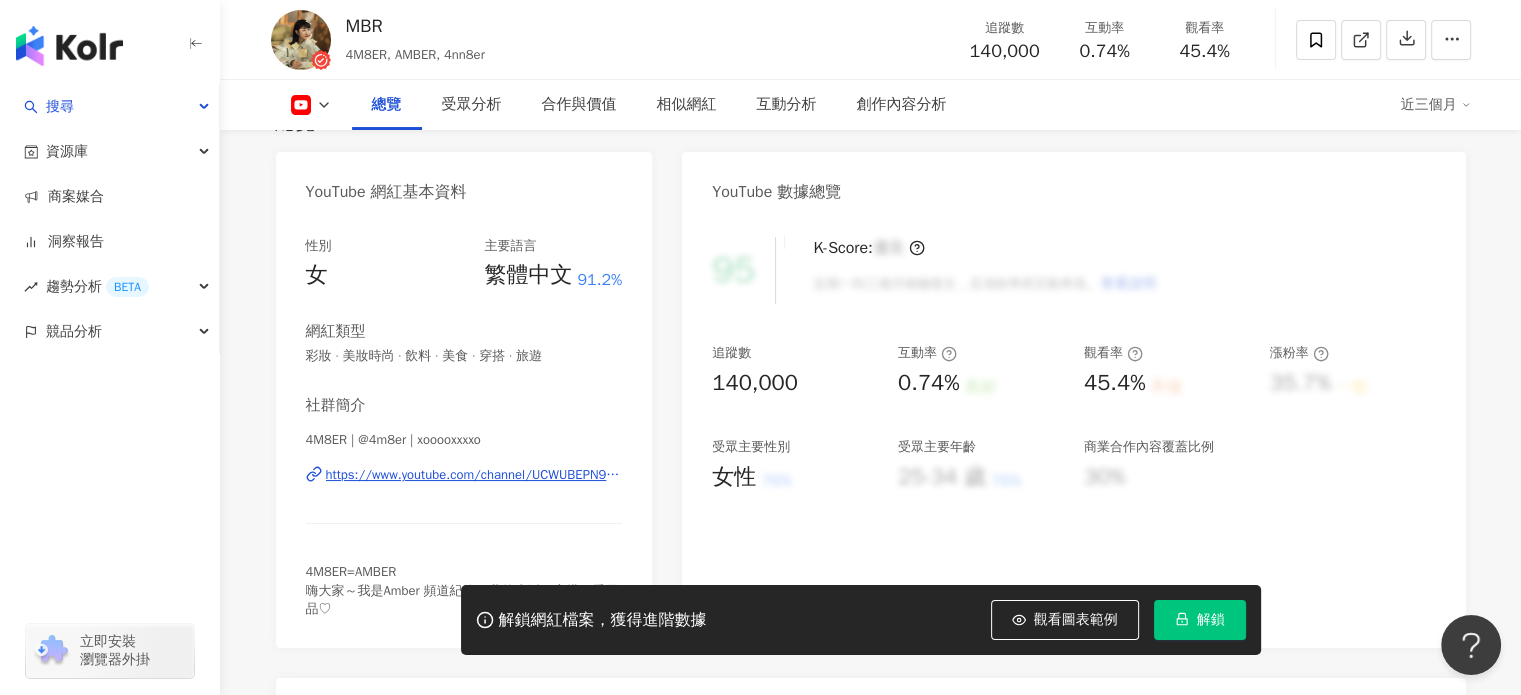 click on "https://www.youtube.com/channel/UCWUBEPN90XWcI34yuw5Hrvg" at bounding box center [474, 475] 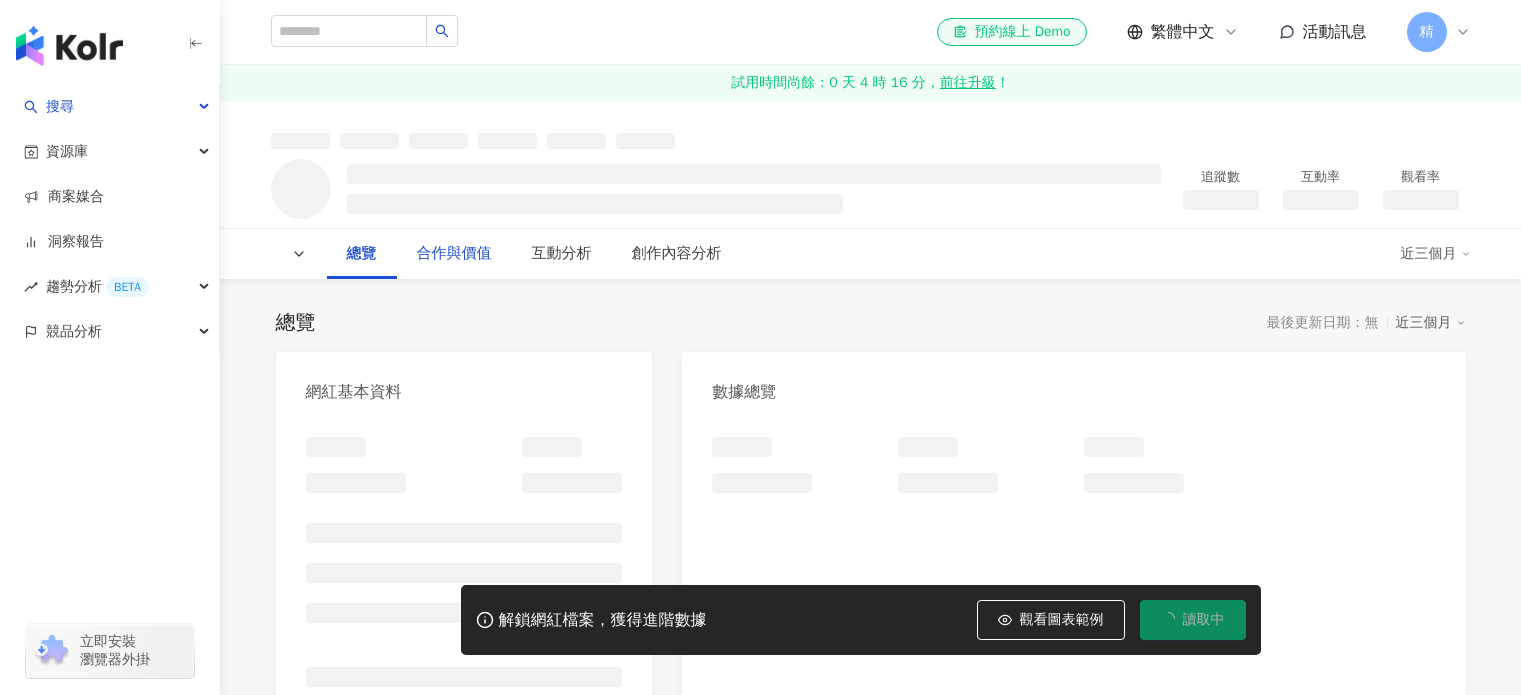 scroll, scrollTop: 0, scrollLeft: 0, axis: both 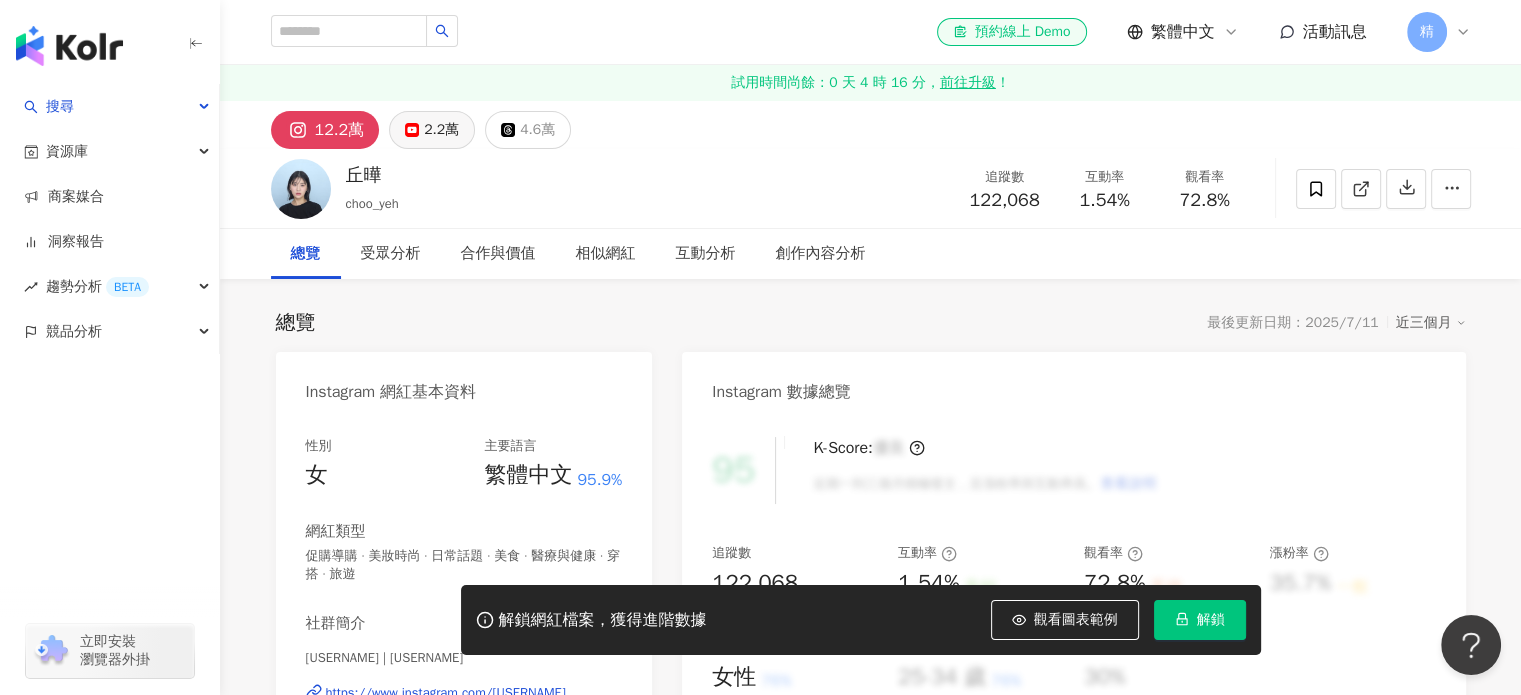 click on "2.2萬" at bounding box center [441, 130] 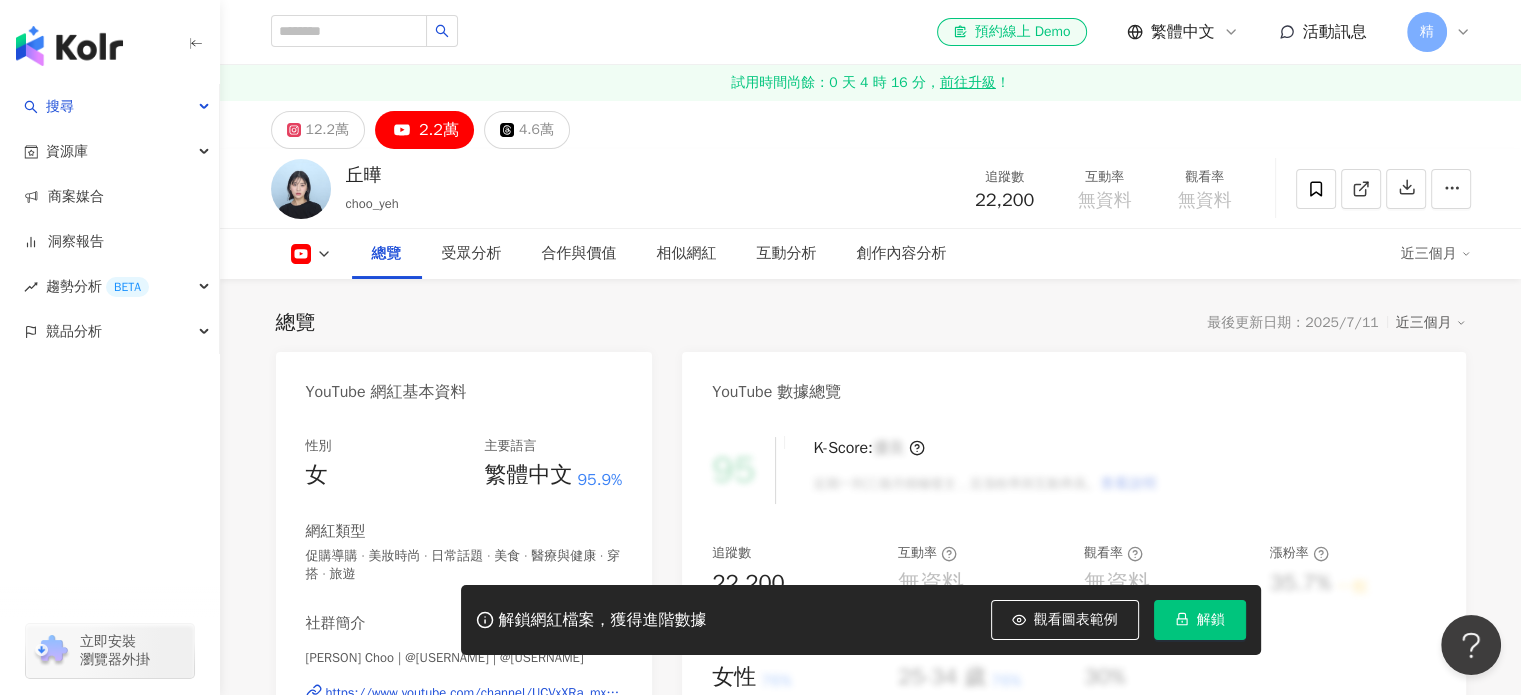scroll, scrollTop: 300, scrollLeft: 0, axis: vertical 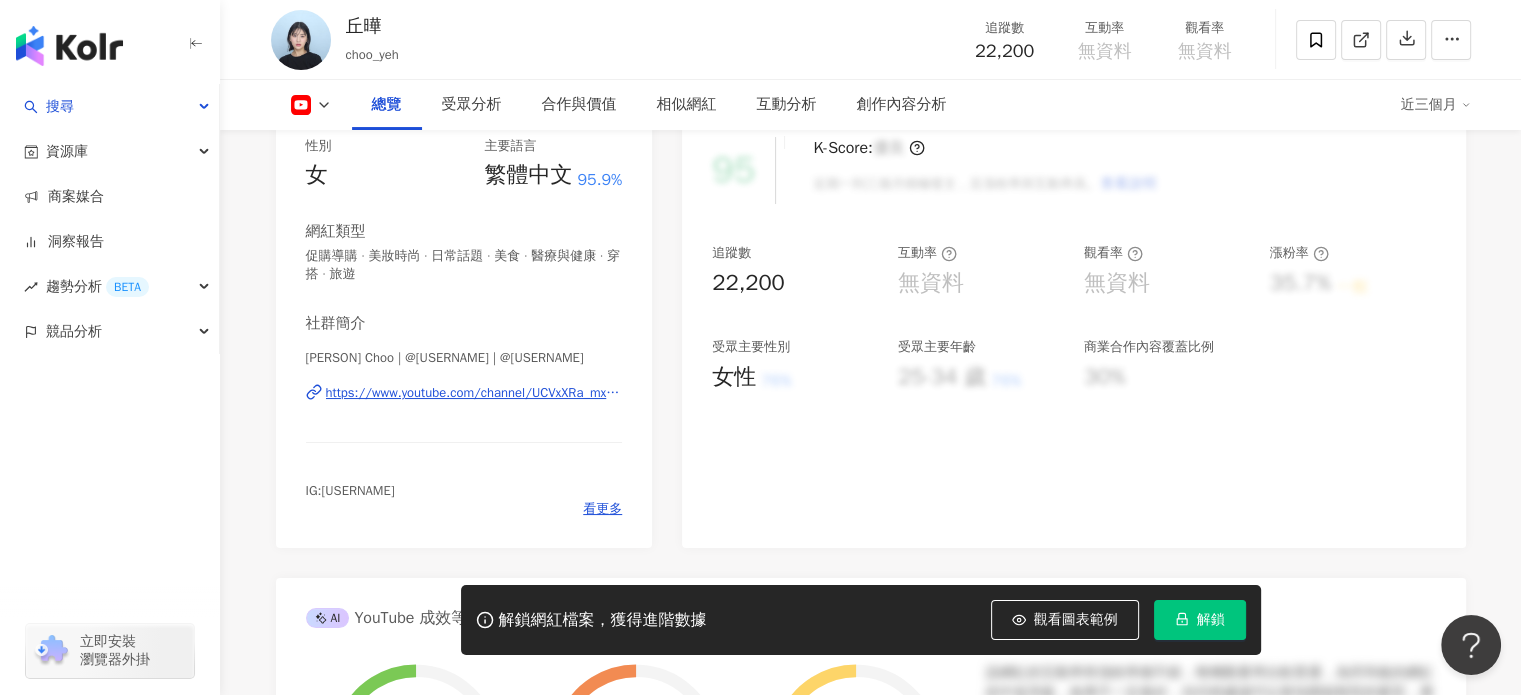 click on "https://www.youtube.com/channel/UCVxXRa_mx7Pq1KdUlc8DusA" at bounding box center (474, 393) 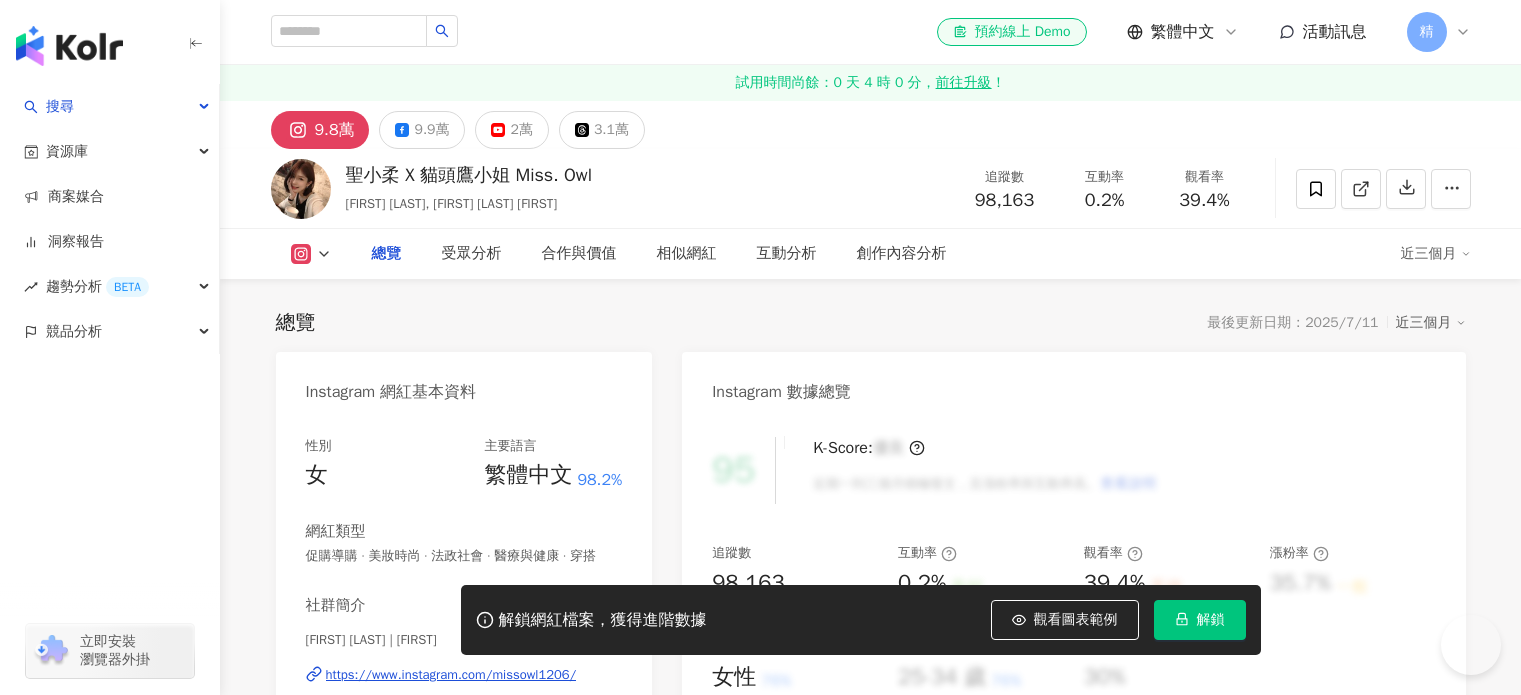scroll, scrollTop: 0, scrollLeft: 0, axis: both 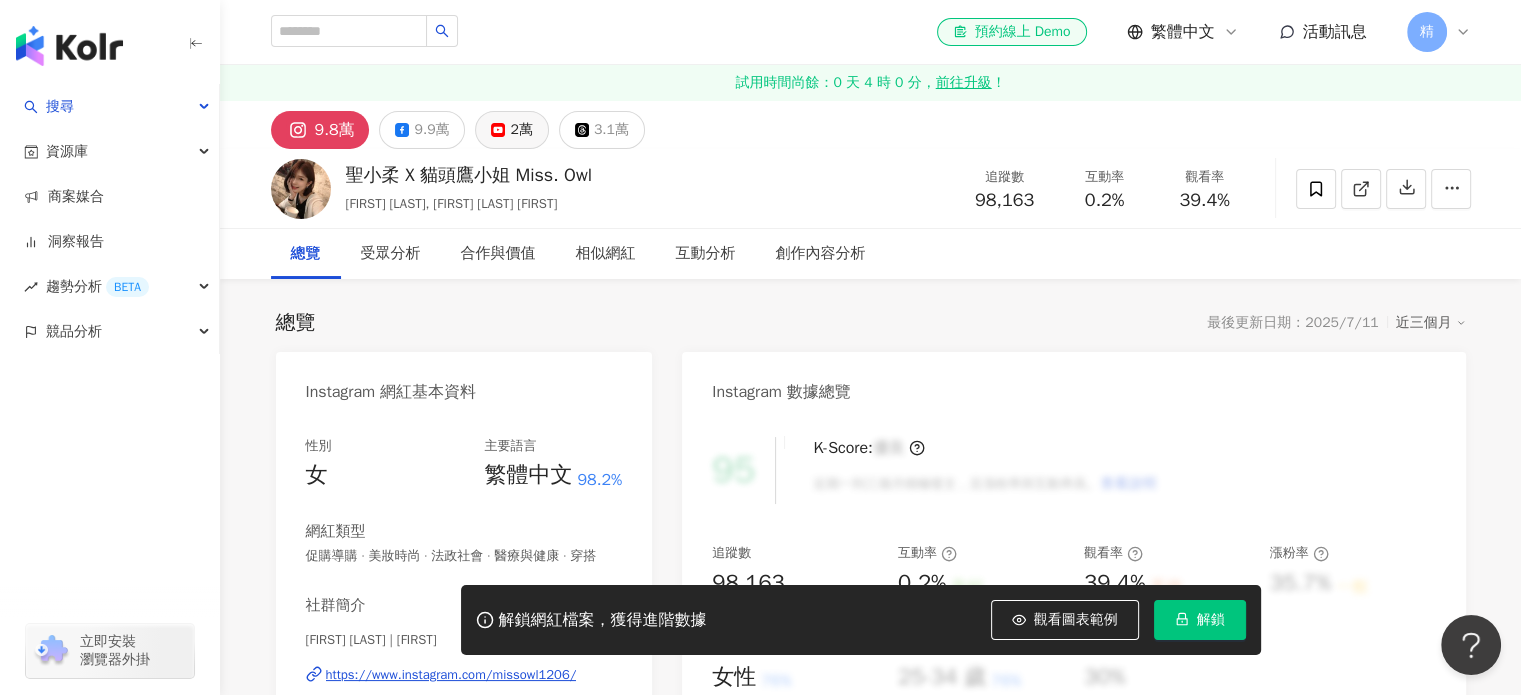 click on "2萬" at bounding box center [521, 130] 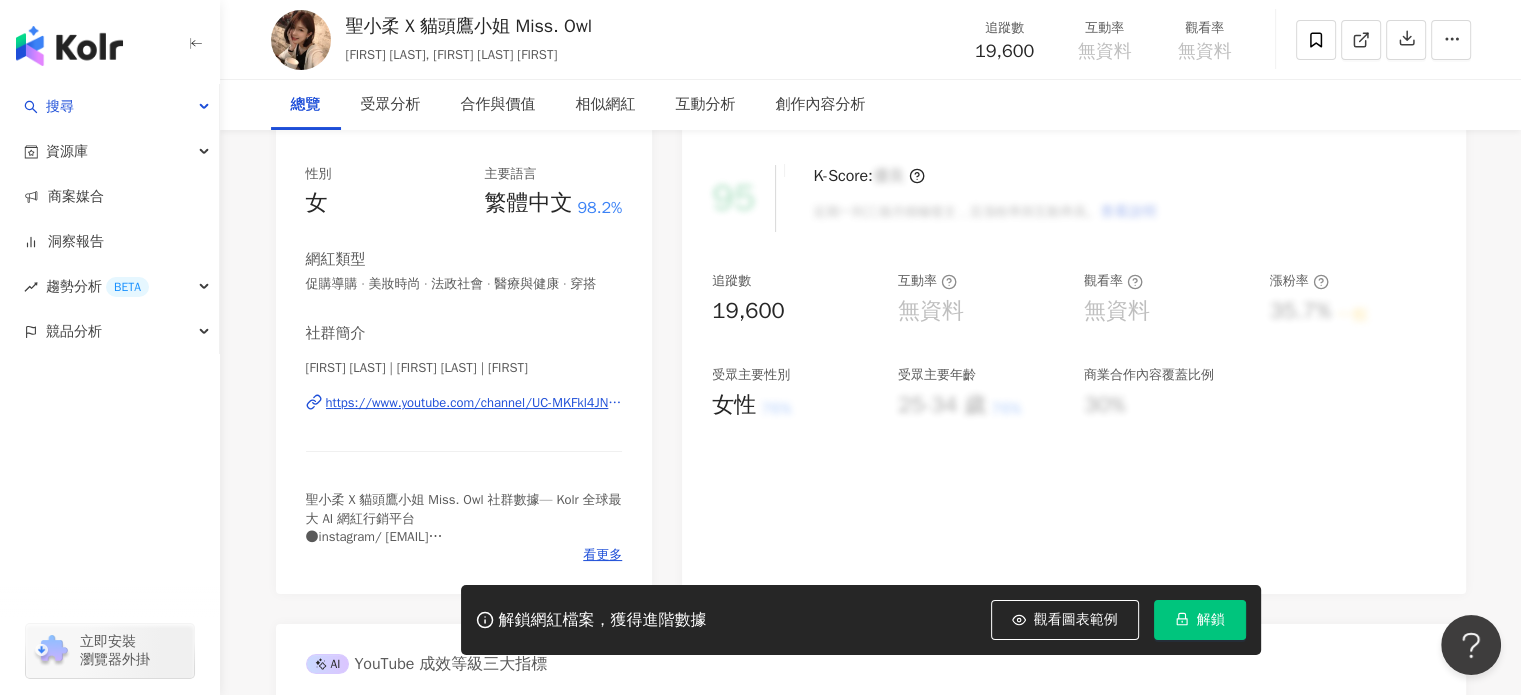 scroll, scrollTop: 400, scrollLeft: 0, axis: vertical 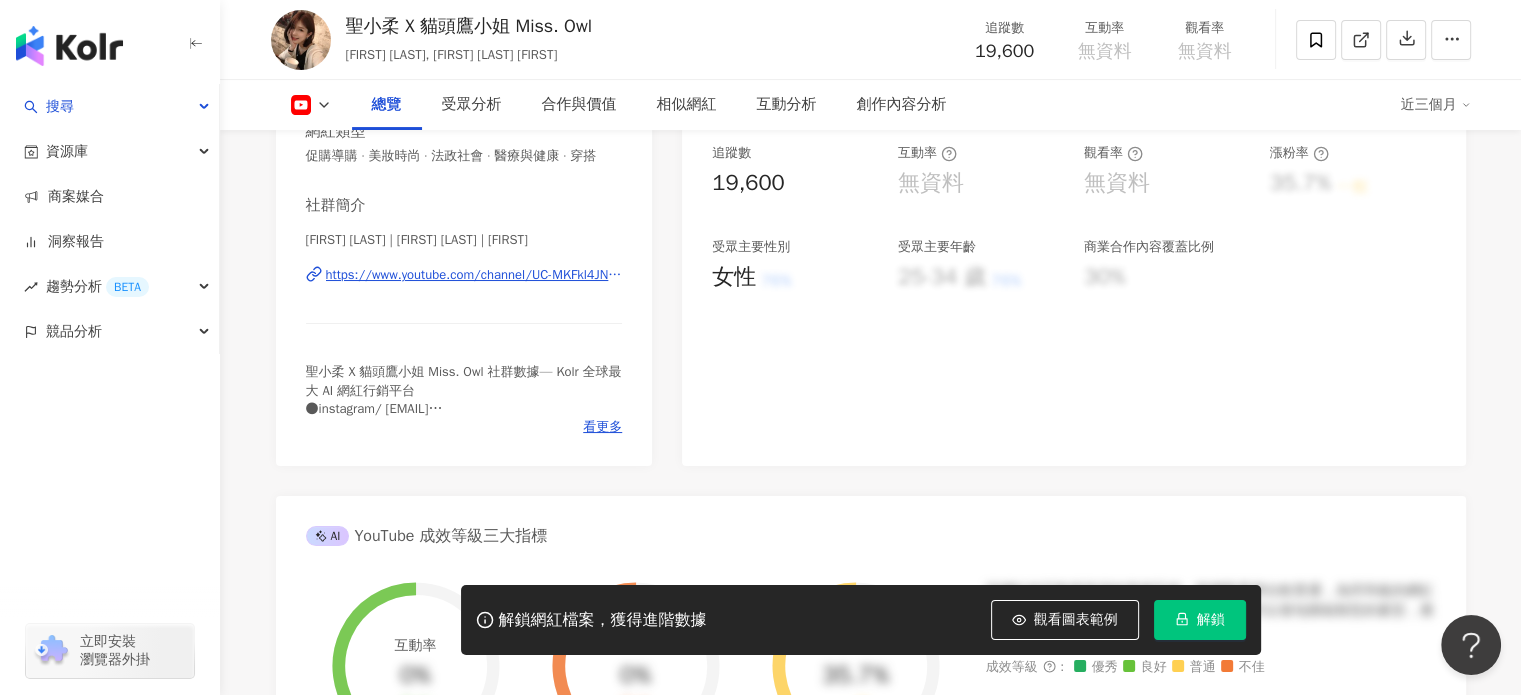 click on "https://www.youtube.com/channel/UC-MKFkl4JNscFZNqzwD559g" at bounding box center (474, 275) 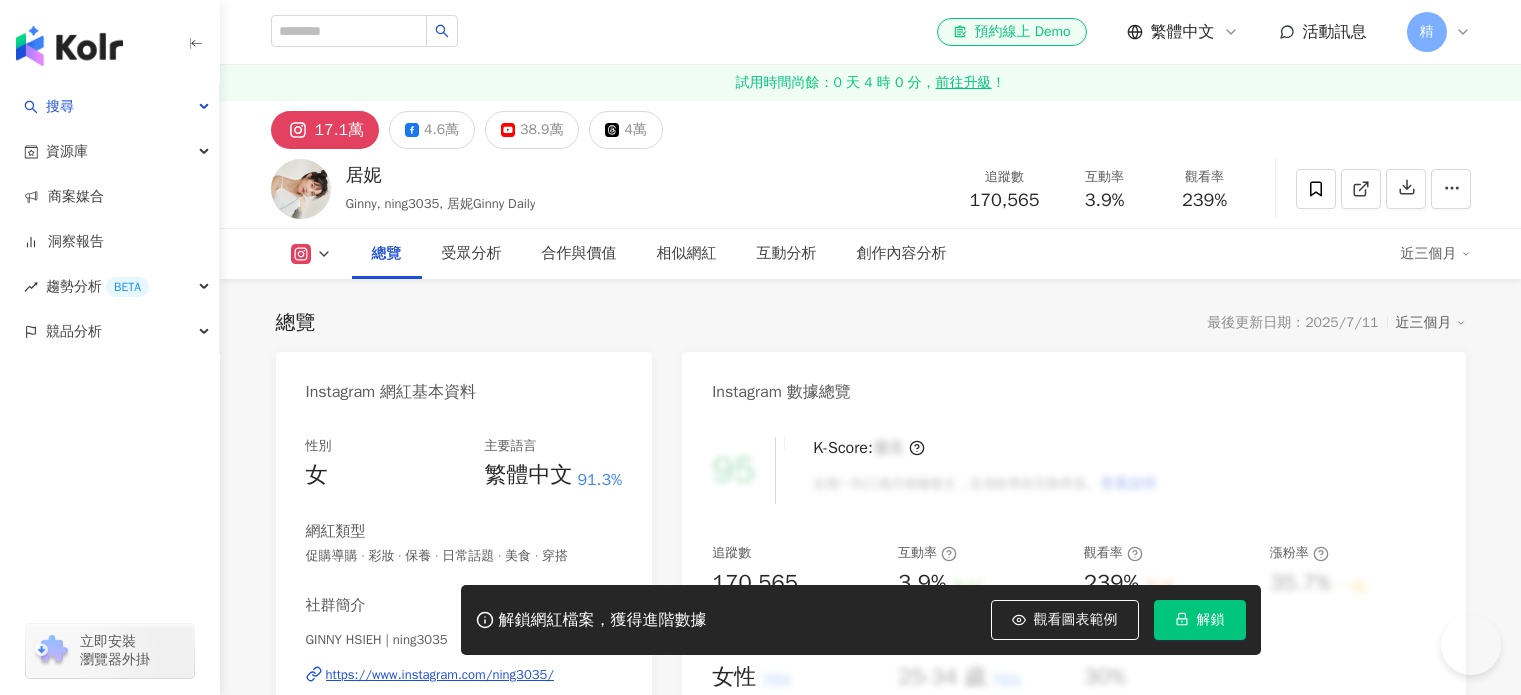 scroll, scrollTop: 0, scrollLeft: 0, axis: both 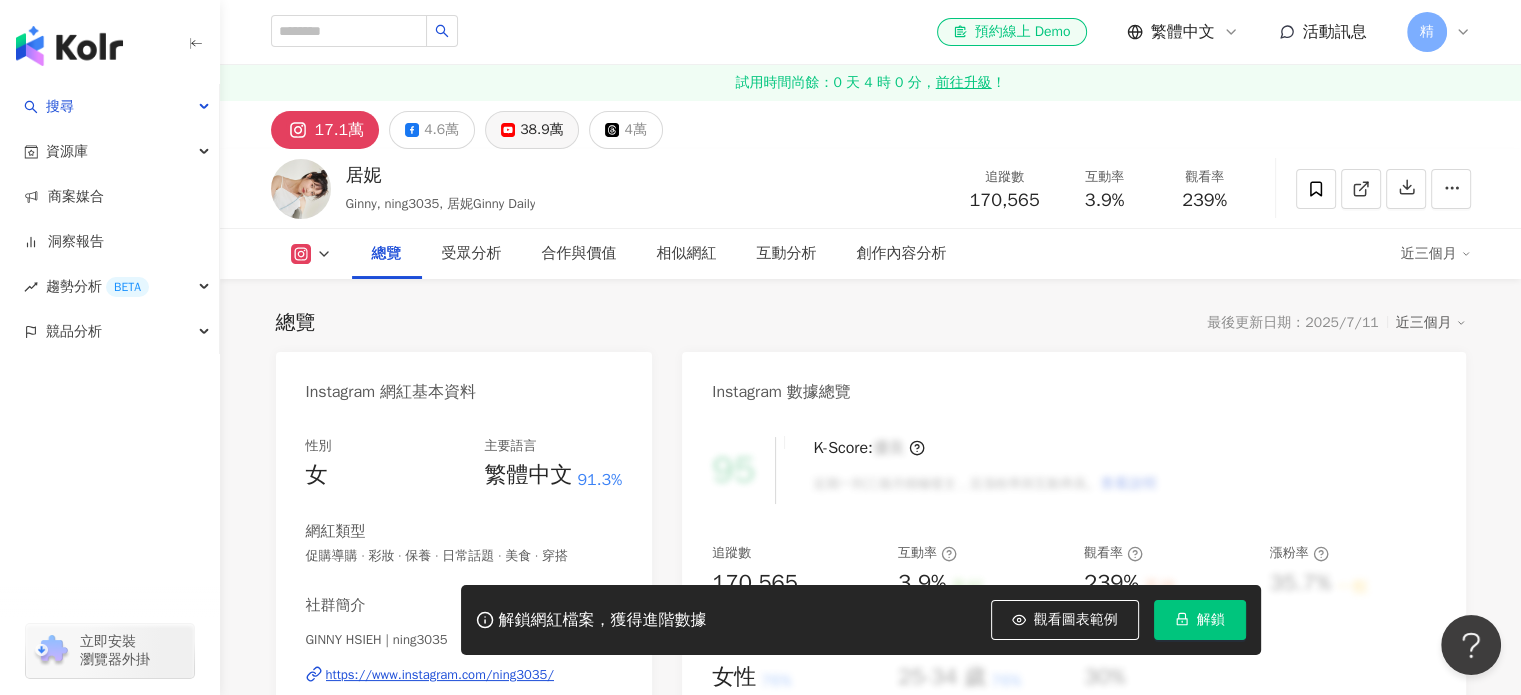 click on "38.9萬" at bounding box center (541, 130) 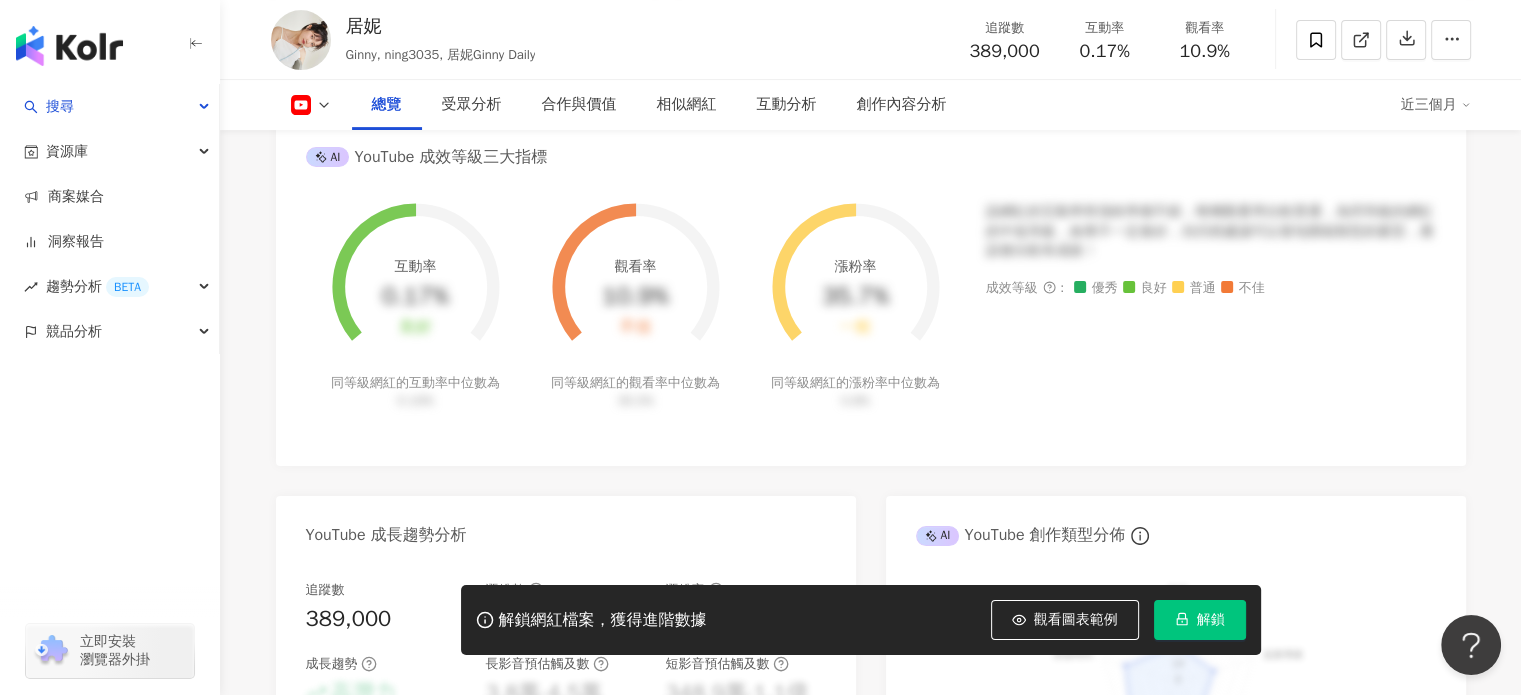 scroll, scrollTop: 900, scrollLeft: 0, axis: vertical 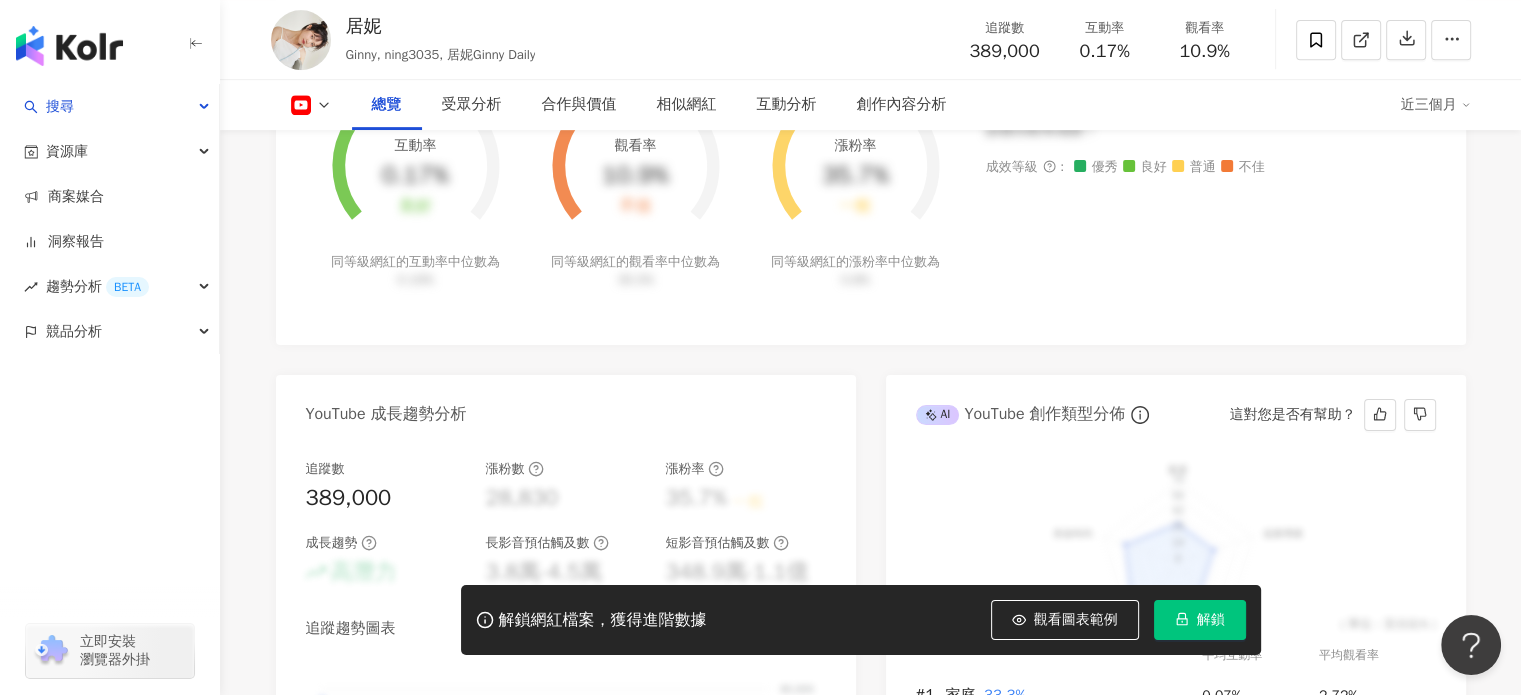 click on "解鎖" at bounding box center (1200, 620) 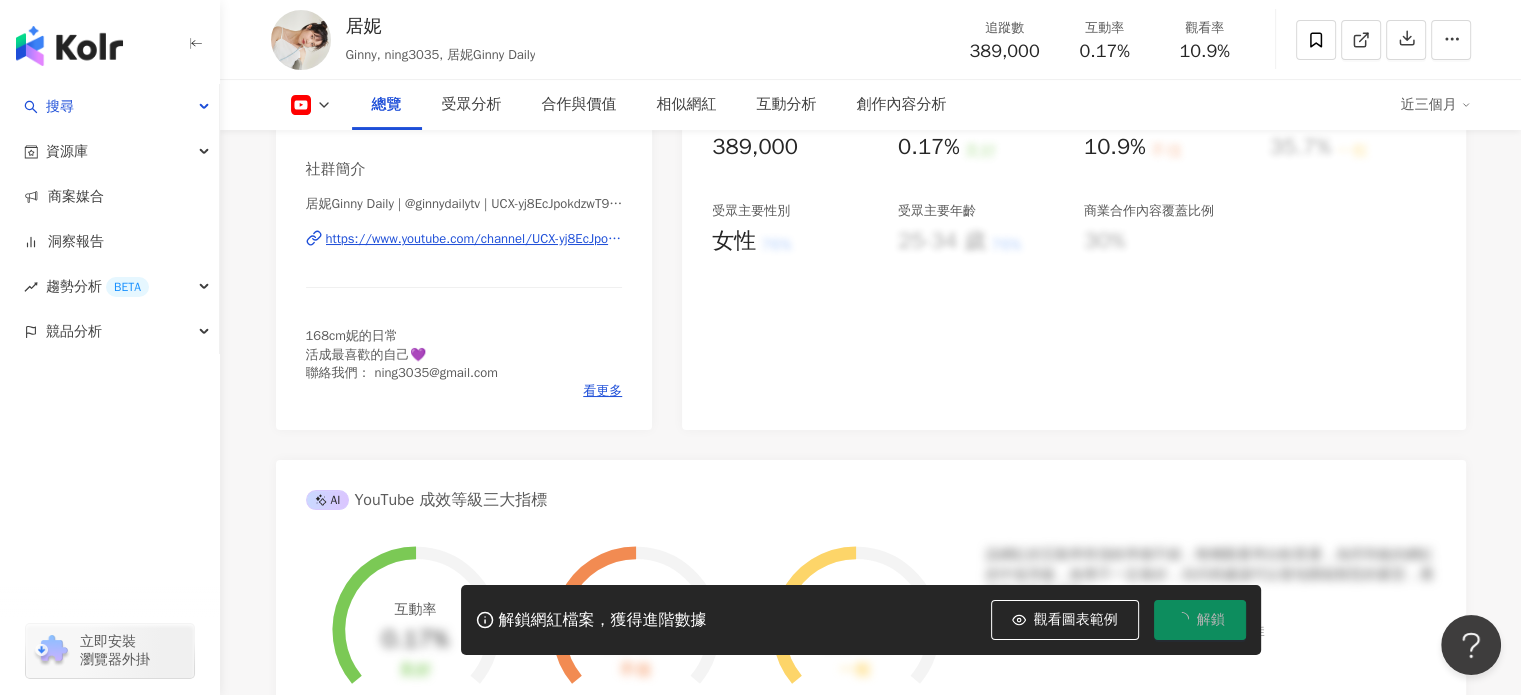 scroll, scrollTop: 200, scrollLeft: 0, axis: vertical 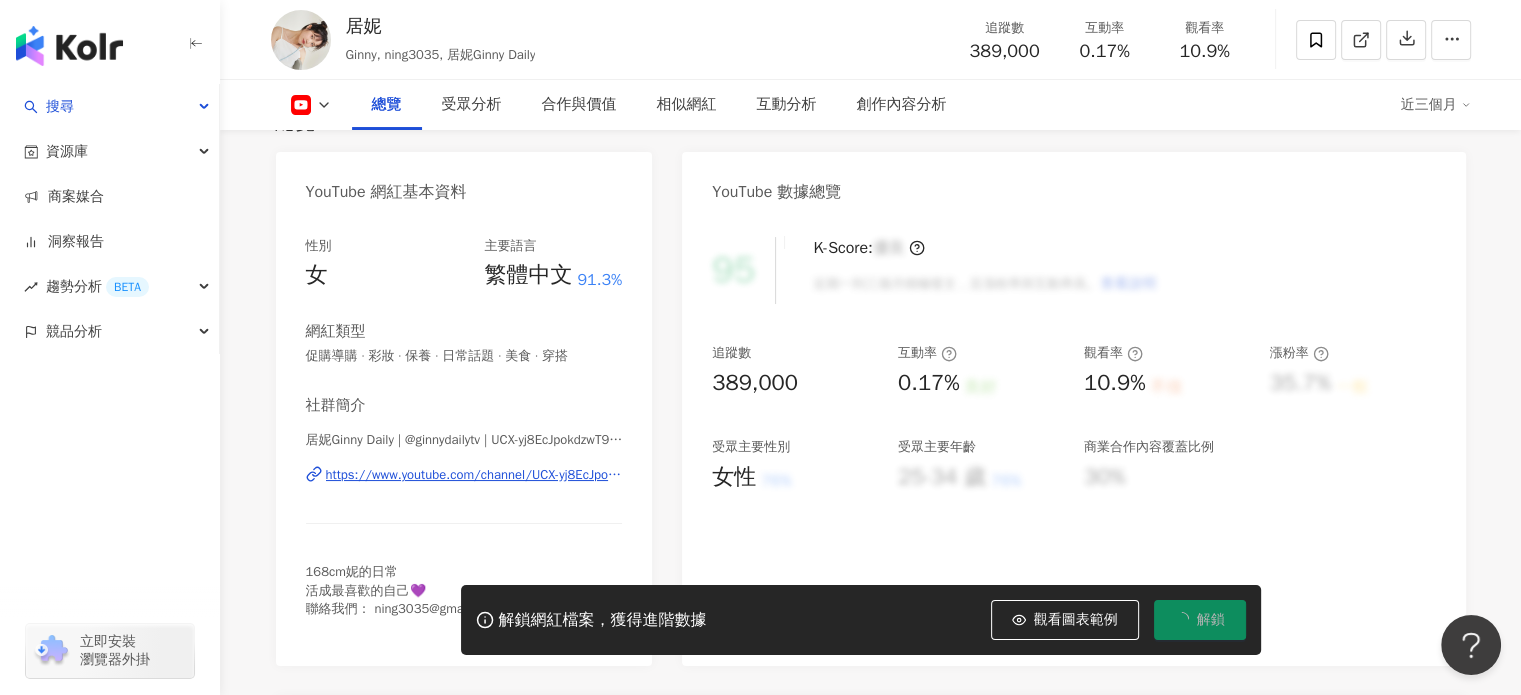 click on "https://www.youtube.com/channel/UCX-yj8EcJpokdzwT9zcO6AA" at bounding box center [474, 475] 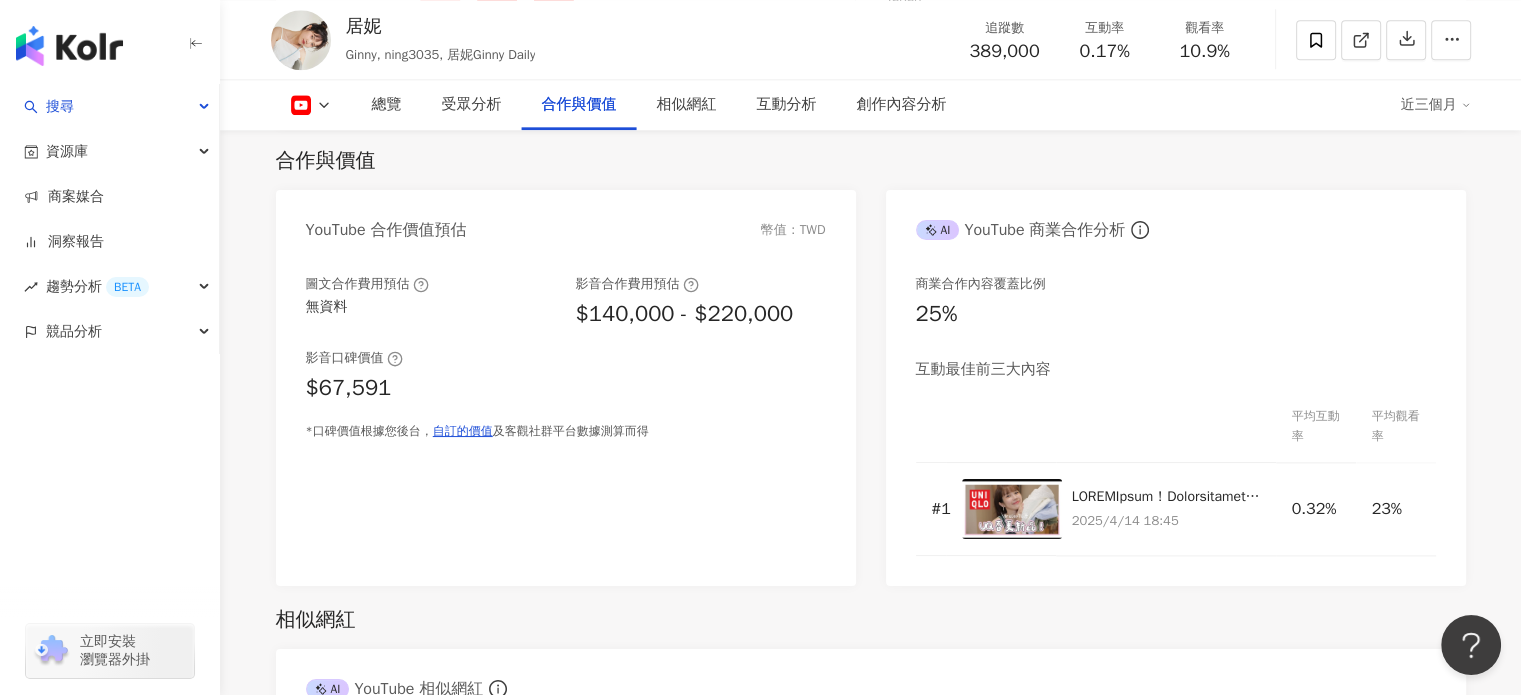 scroll, scrollTop: 2400, scrollLeft: 0, axis: vertical 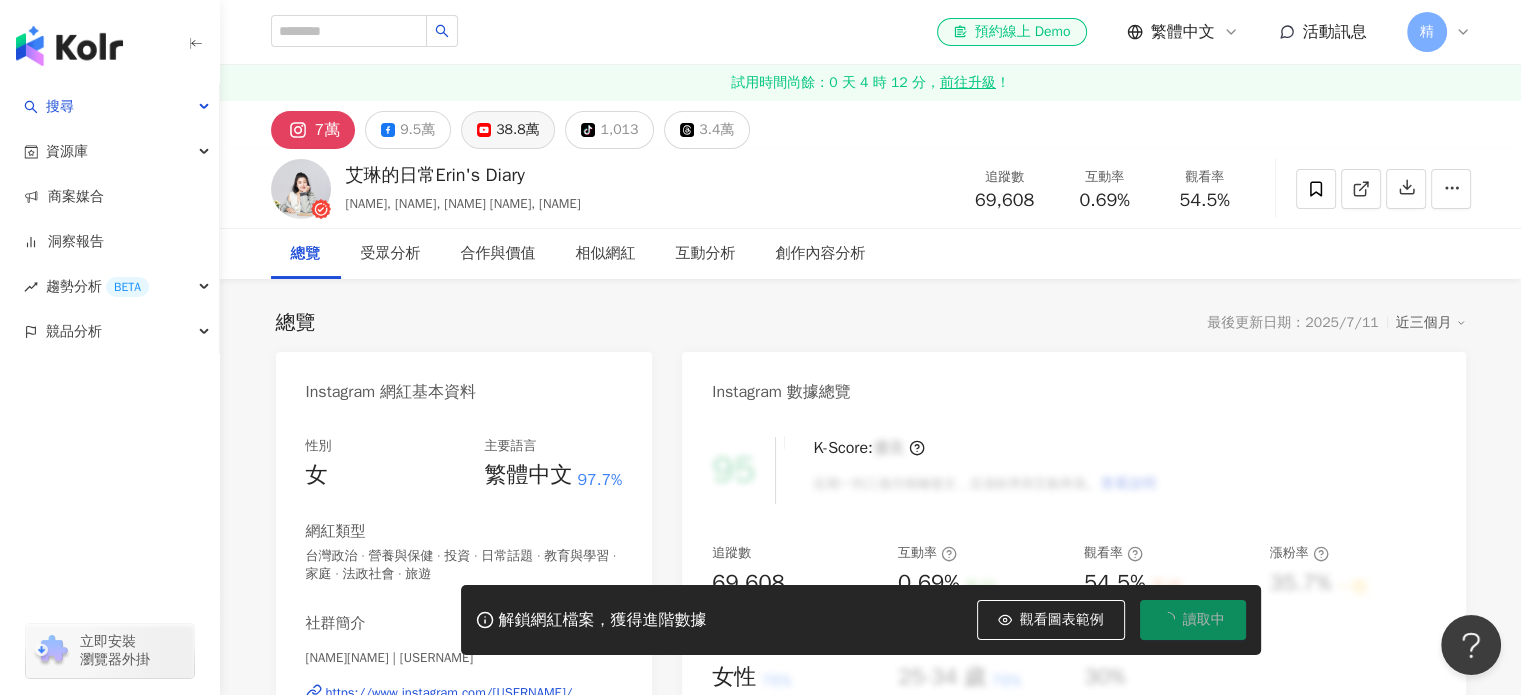 click on "38.8萬" at bounding box center [517, 130] 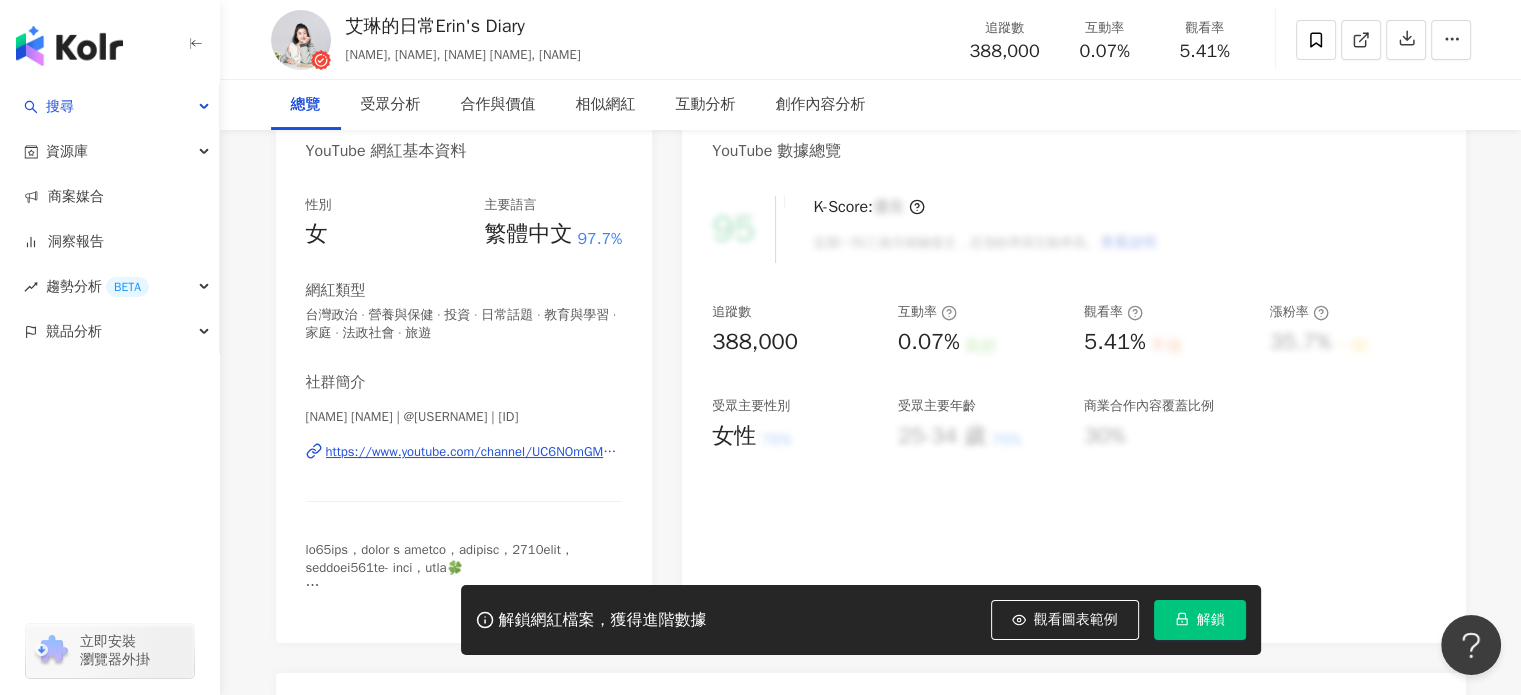 scroll, scrollTop: 300, scrollLeft: 0, axis: vertical 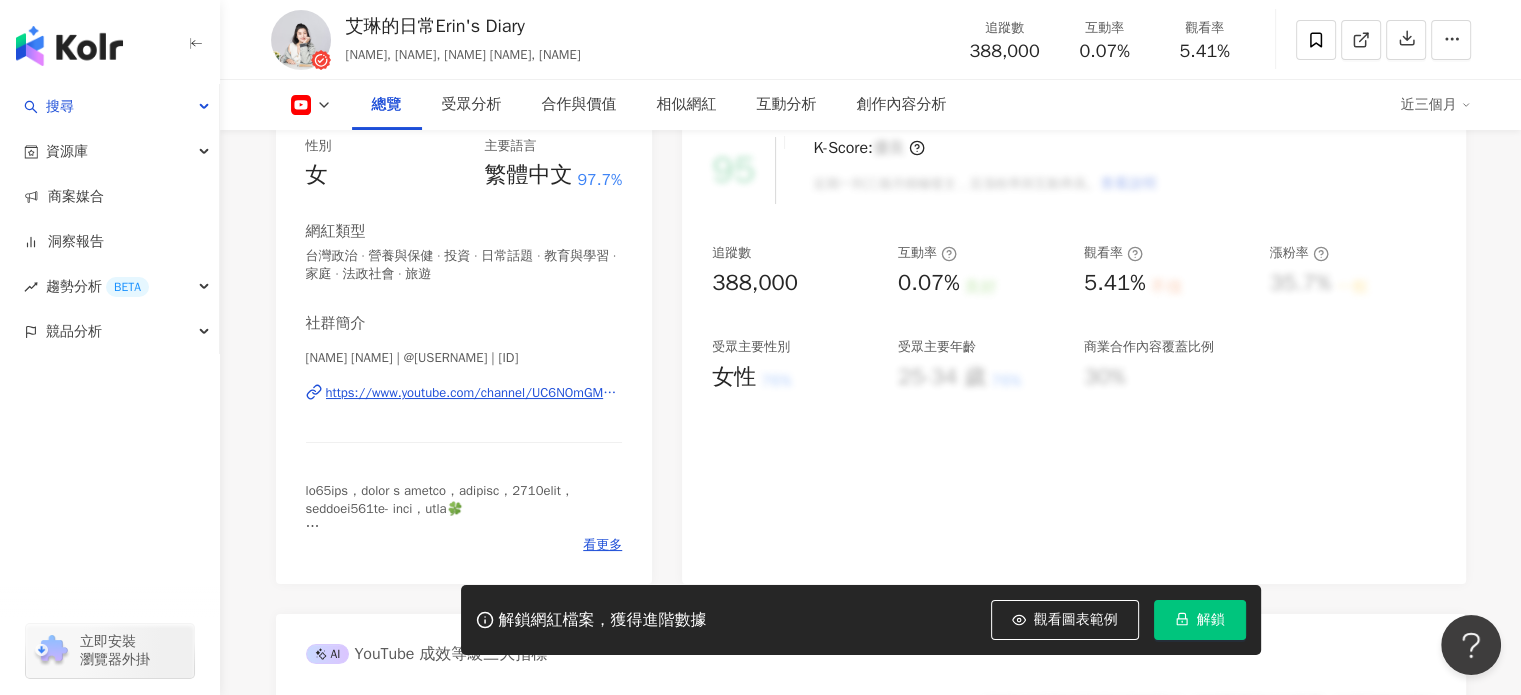 click on "https://www.youtube.com/channel/UC6NOmGMdA1uF7b9gYEiBHlw" at bounding box center (474, 393) 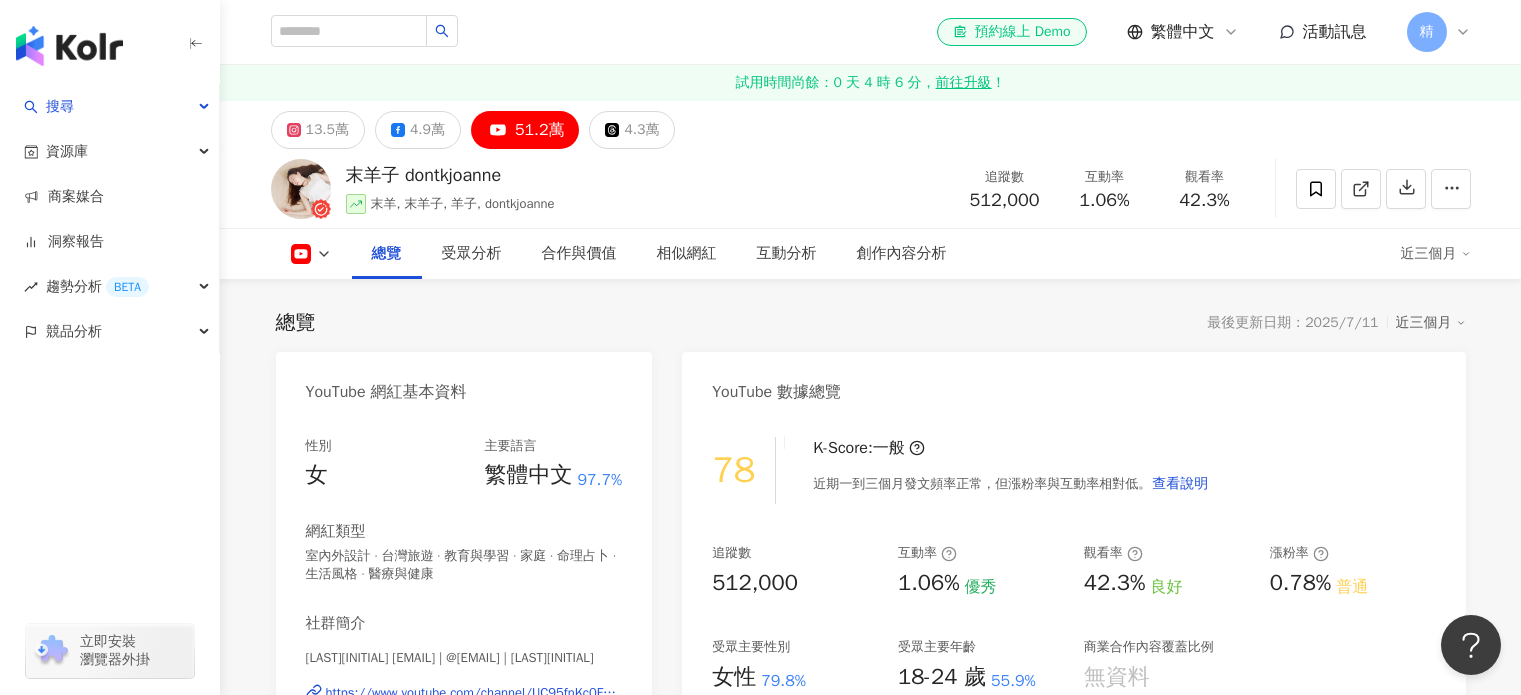 scroll, scrollTop: 179, scrollLeft: 0, axis: vertical 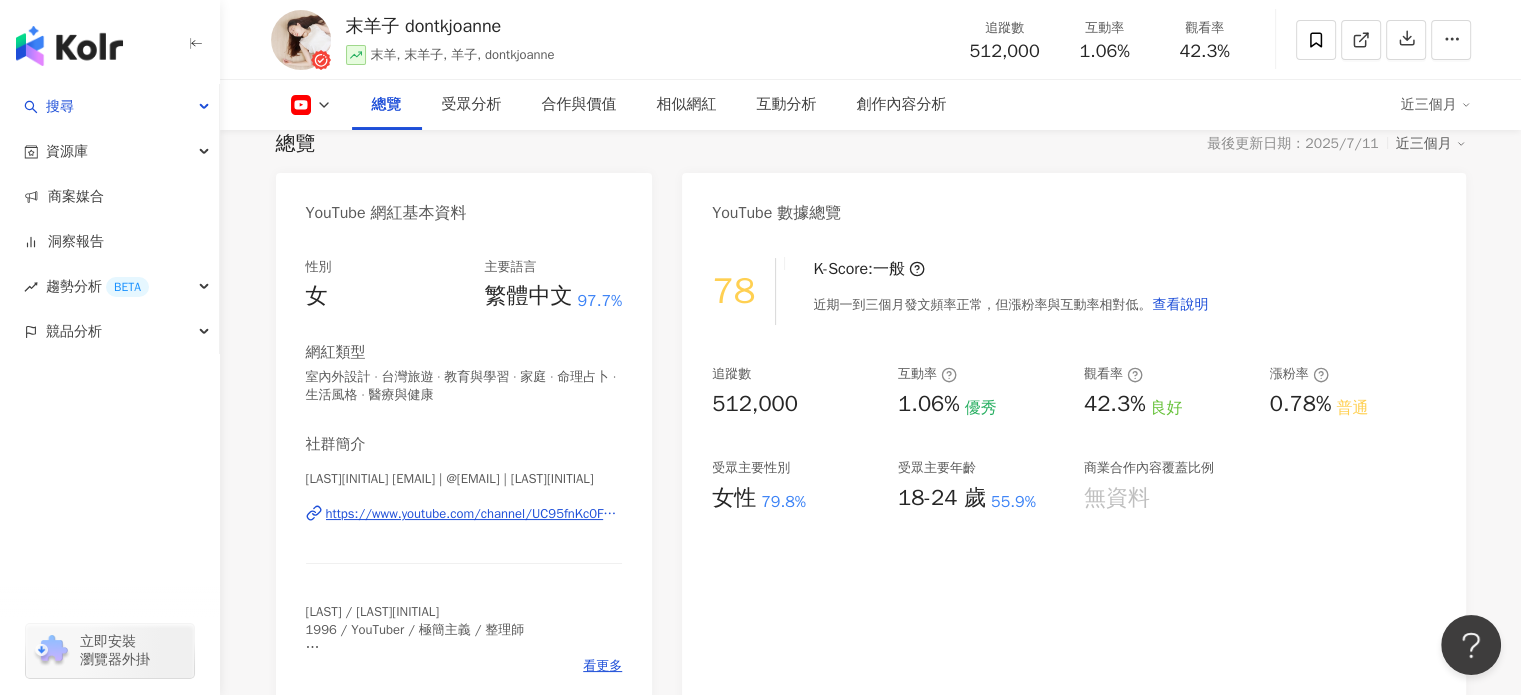 click 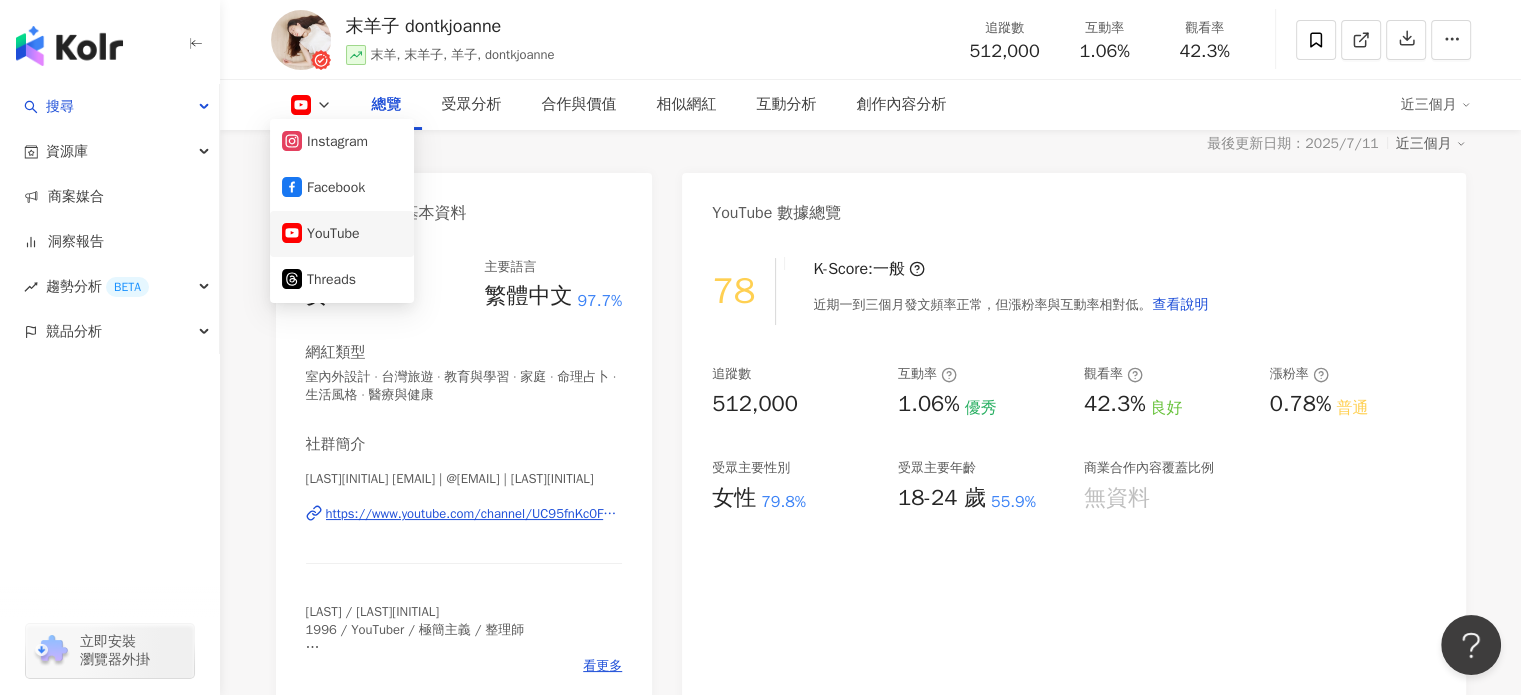 click on "YouTube" at bounding box center (342, 234) 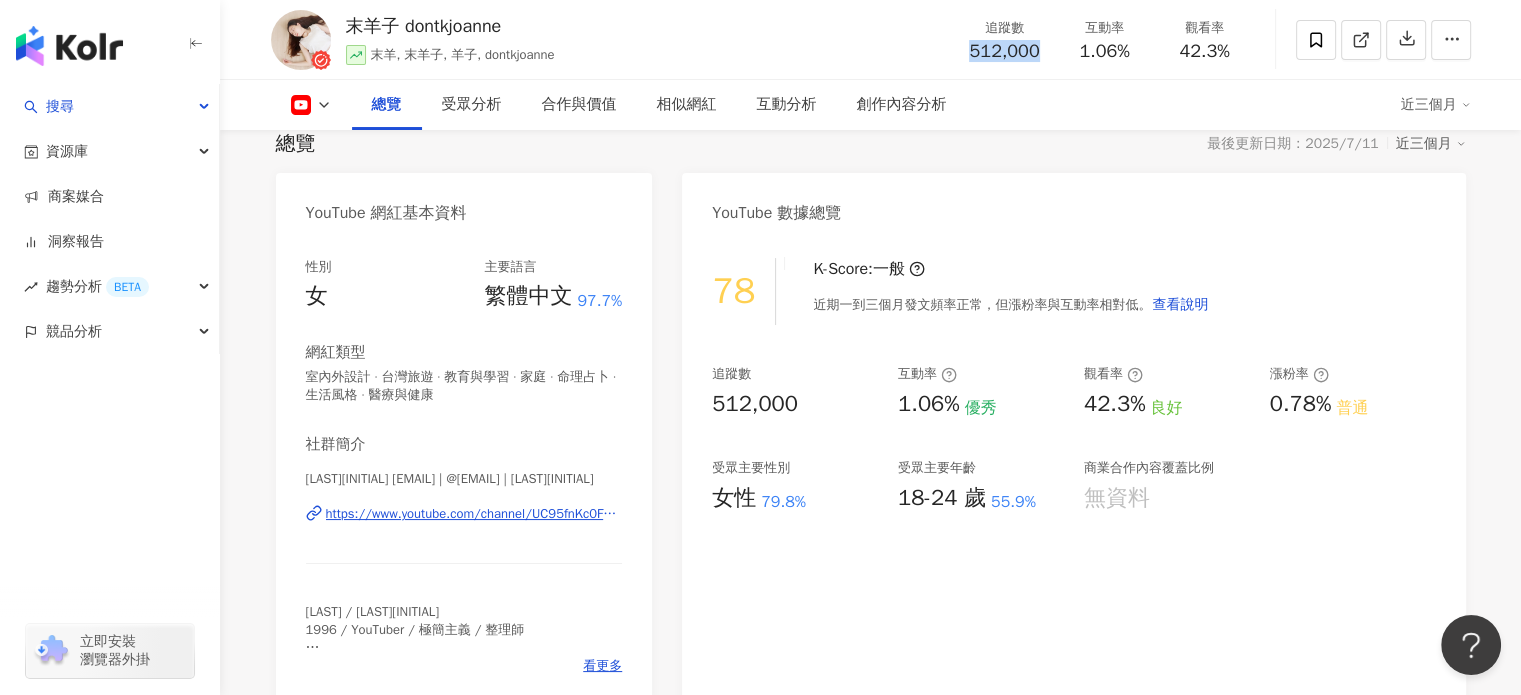 drag, startPoint x: 965, startPoint y: 49, endPoint x: 1047, endPoint y: 49, distance: 82 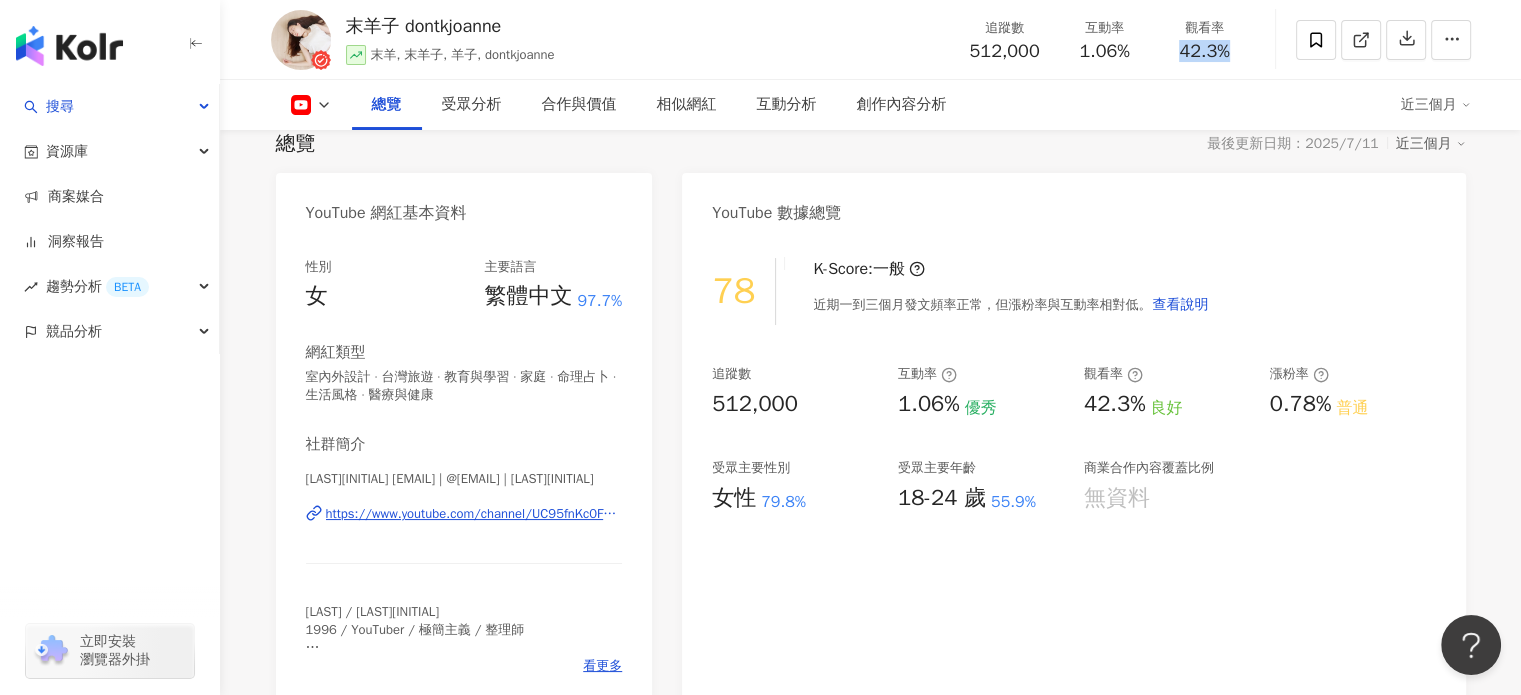 drag, startPoint x: 1204, startPoint y: 49, endPoint x: 1244, endPoint y: 49, distance: 40 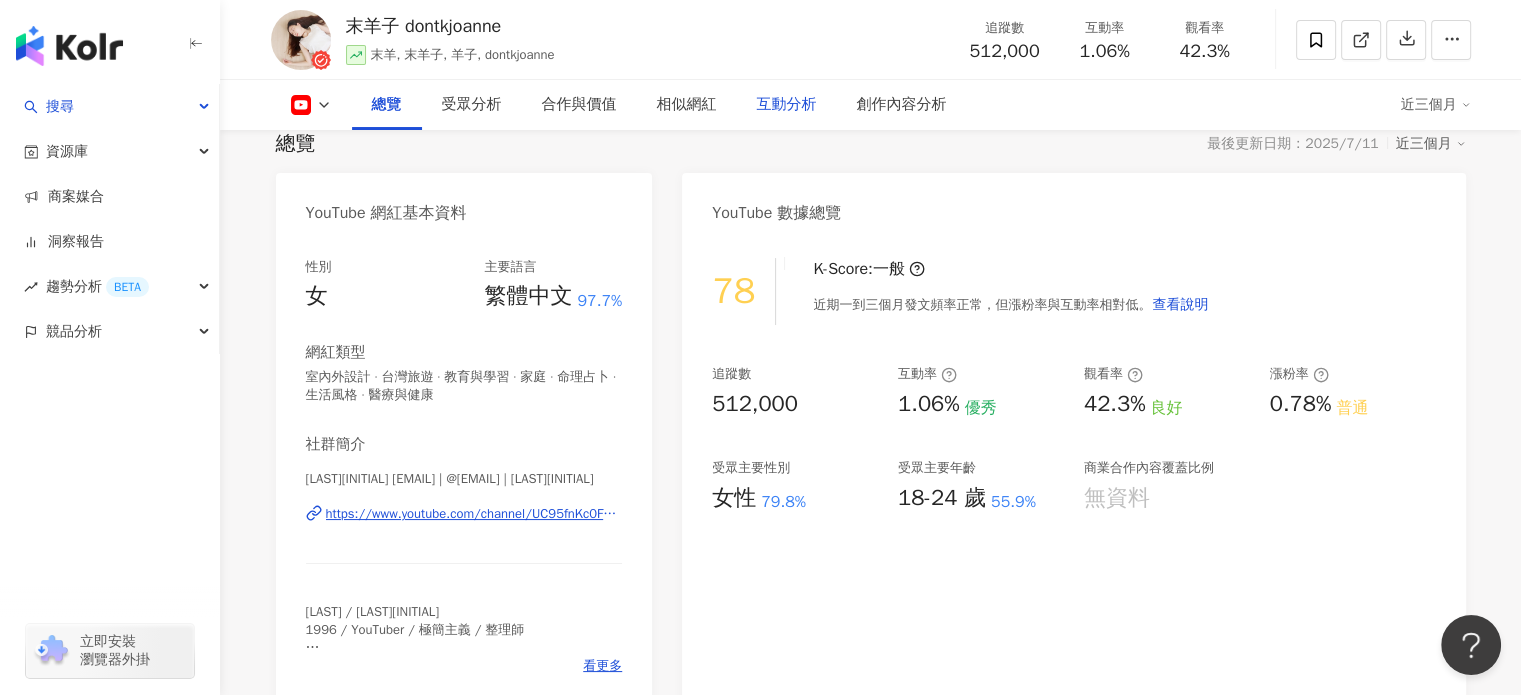 click on "互動分析" at bounding box center (787, 105) 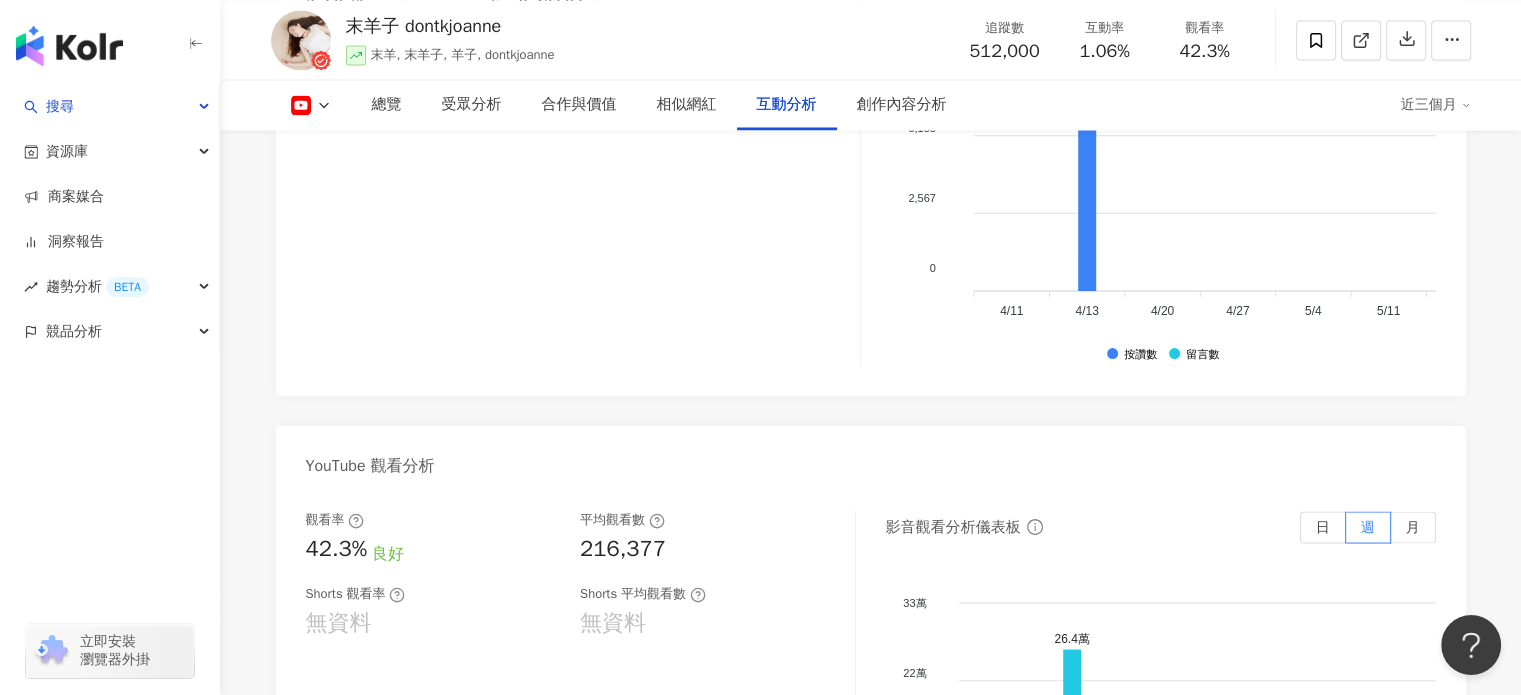 scroll, scrollTop: 3649, scrollLeft: 0, axis: vertical 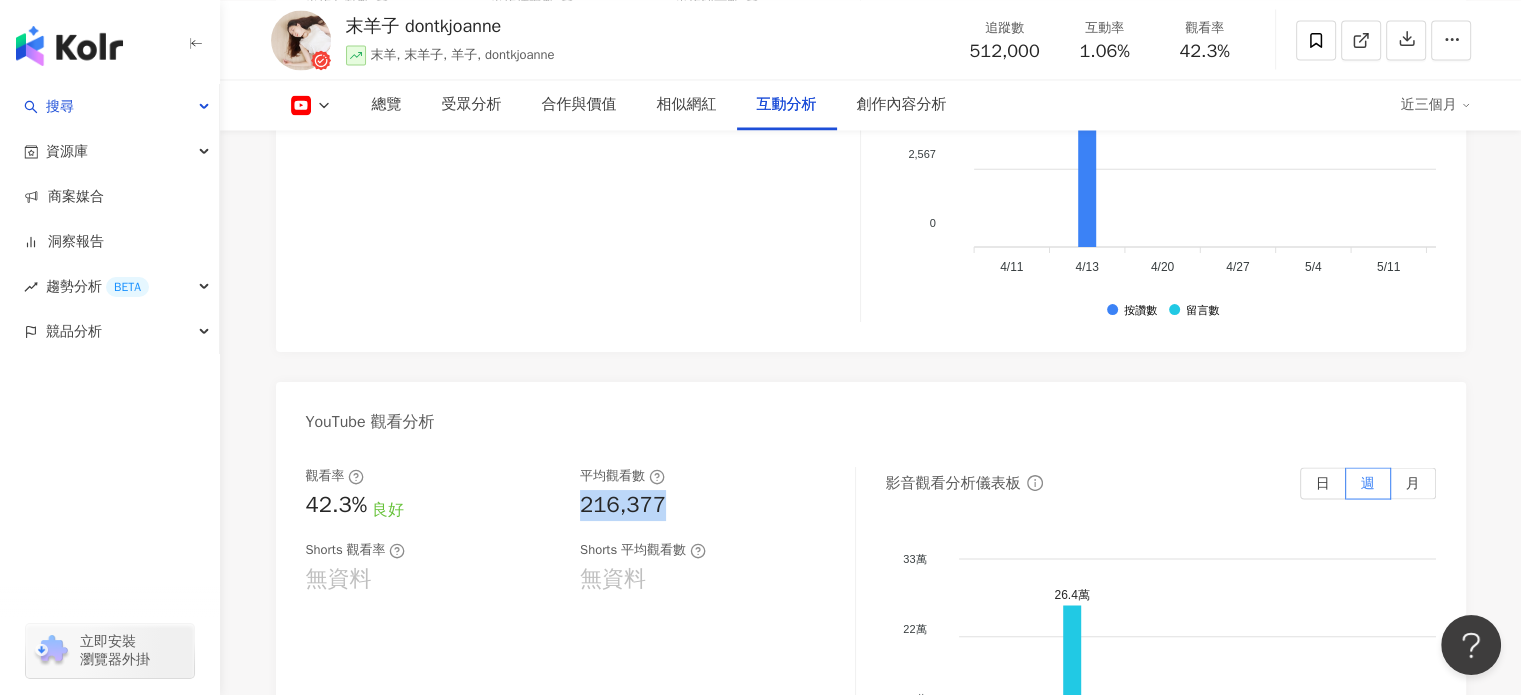 drag, startPoint x: 575, startPoint y: 456, endPoint x: 695, endPoint y: 469, distance: 120.70211 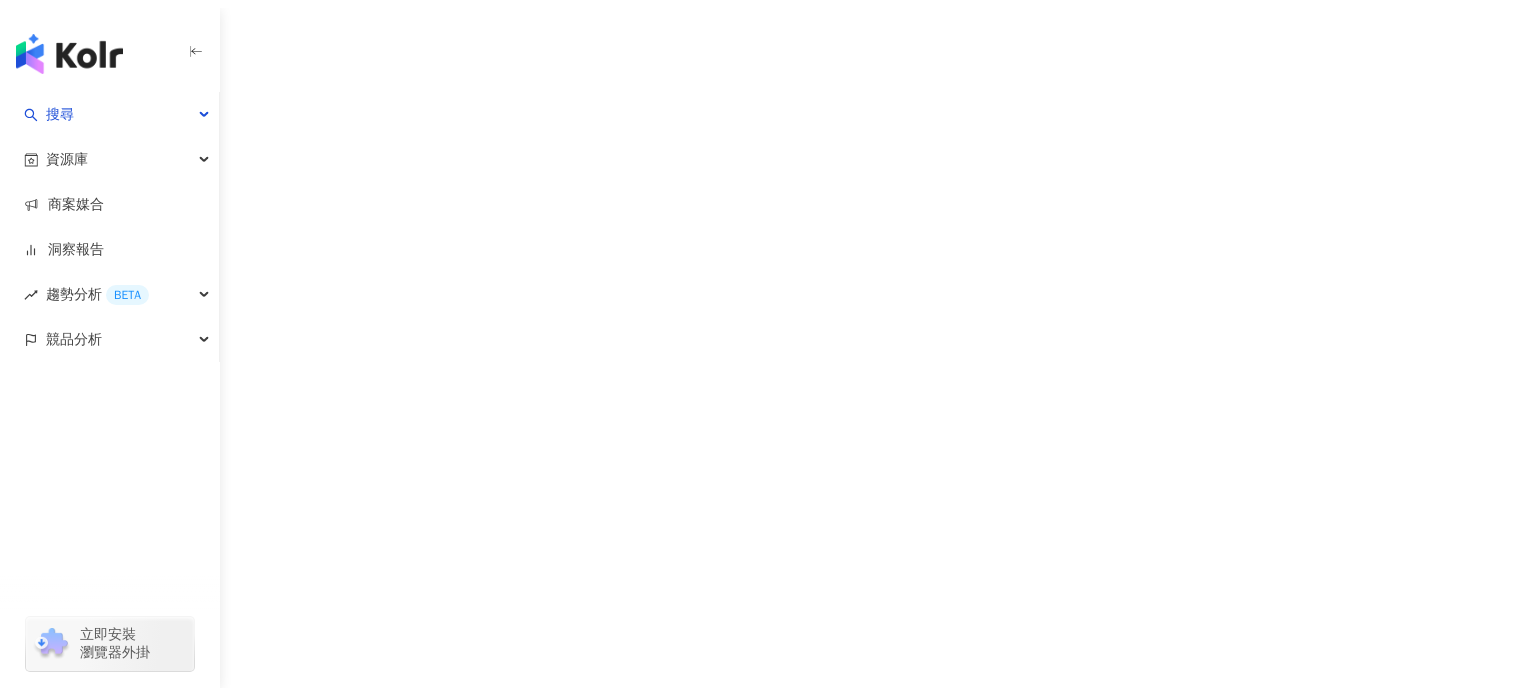 scroll, scrollTop: 0, scrollLeft: 0, axis: both 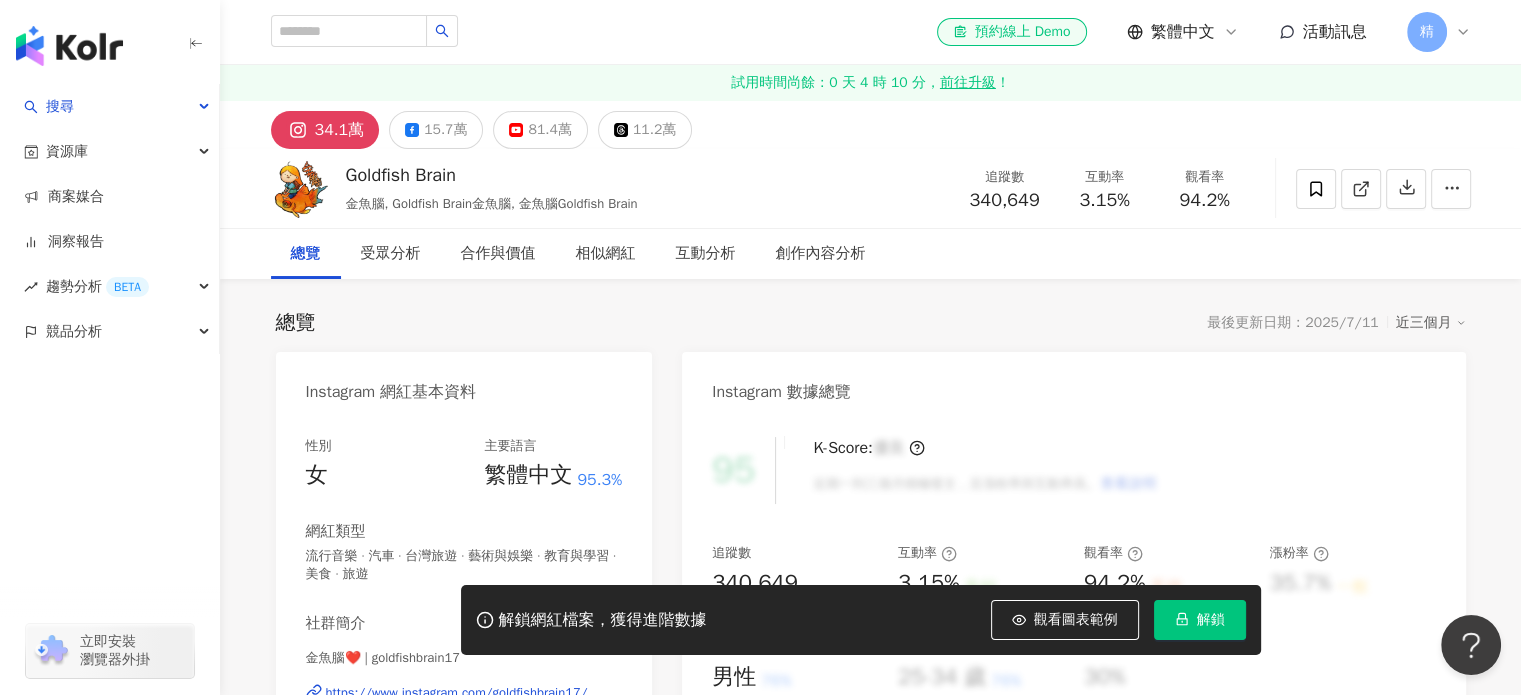 click 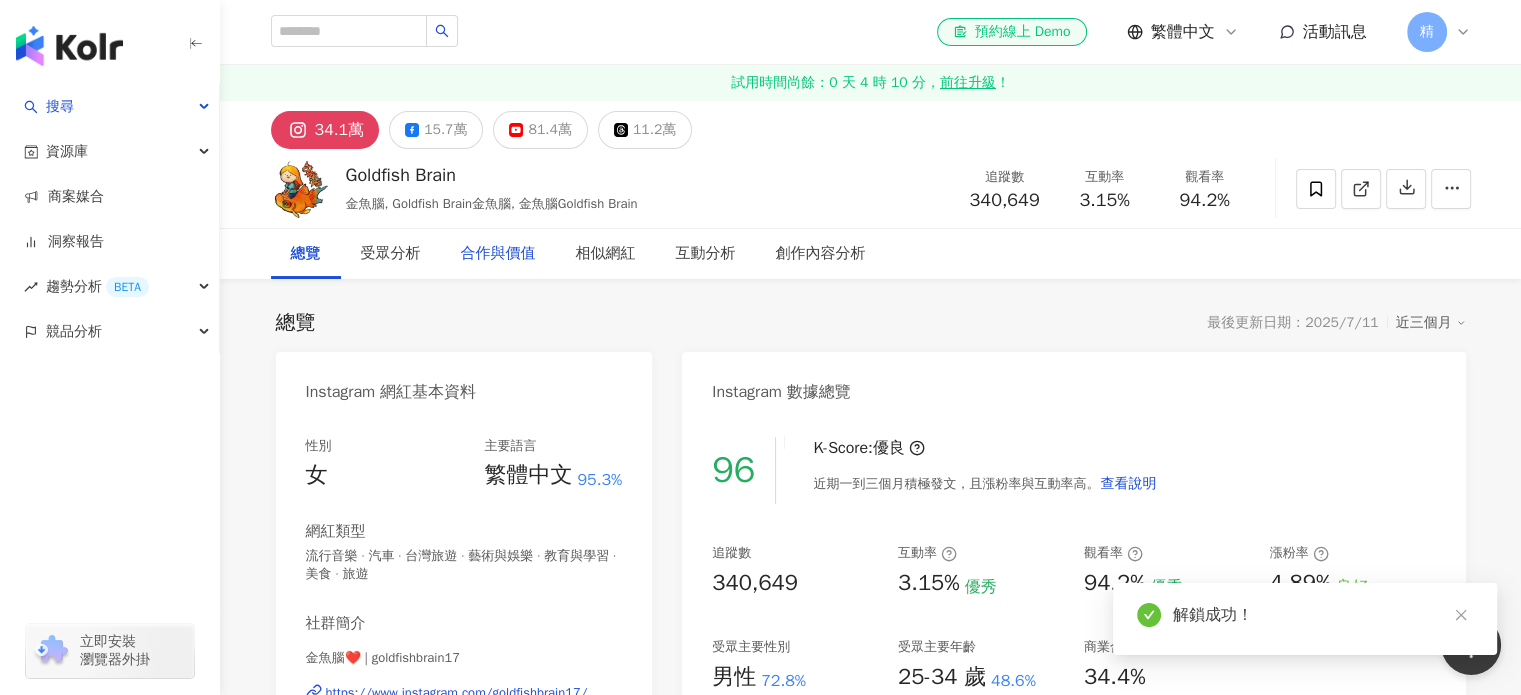 click on "合作與價值" at bounding box center (498, 254) 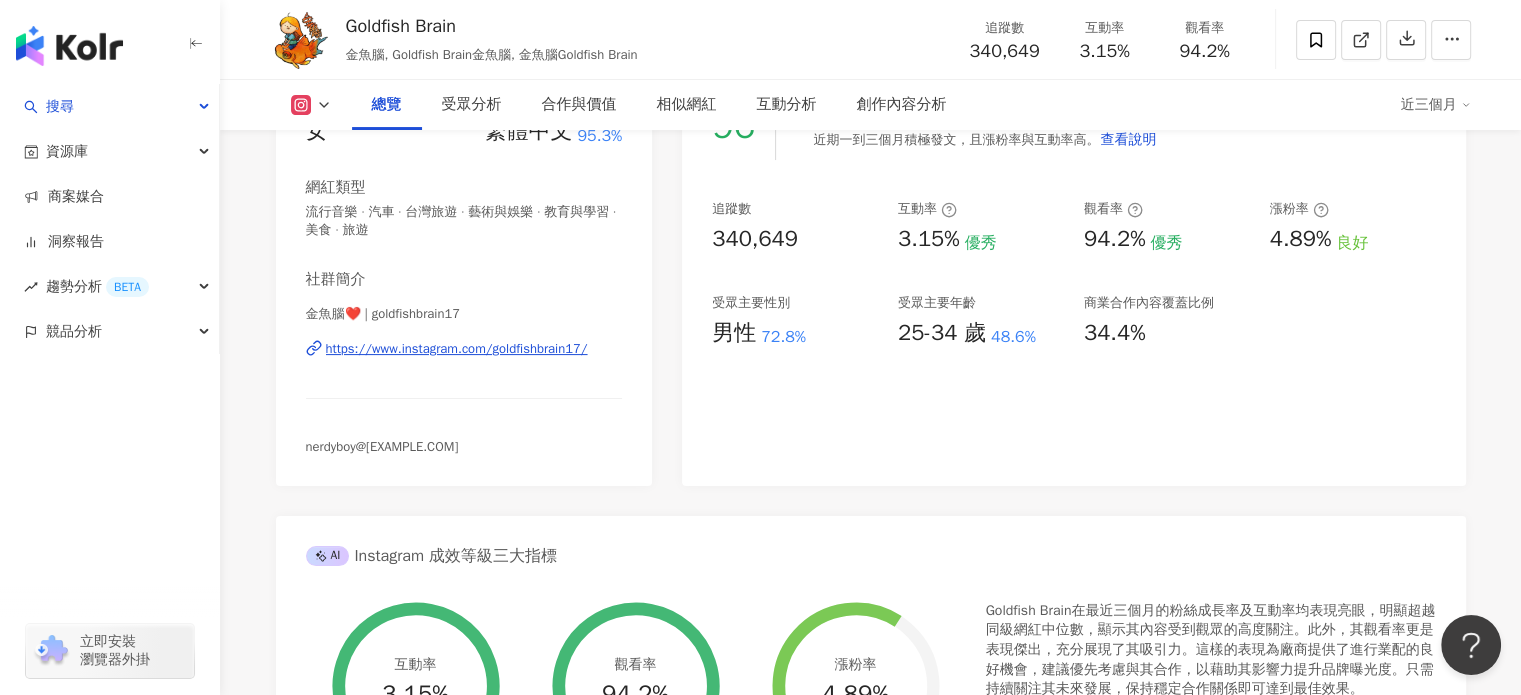 scroll, scrollTop: 0, scrollLeft: 0, axis: both 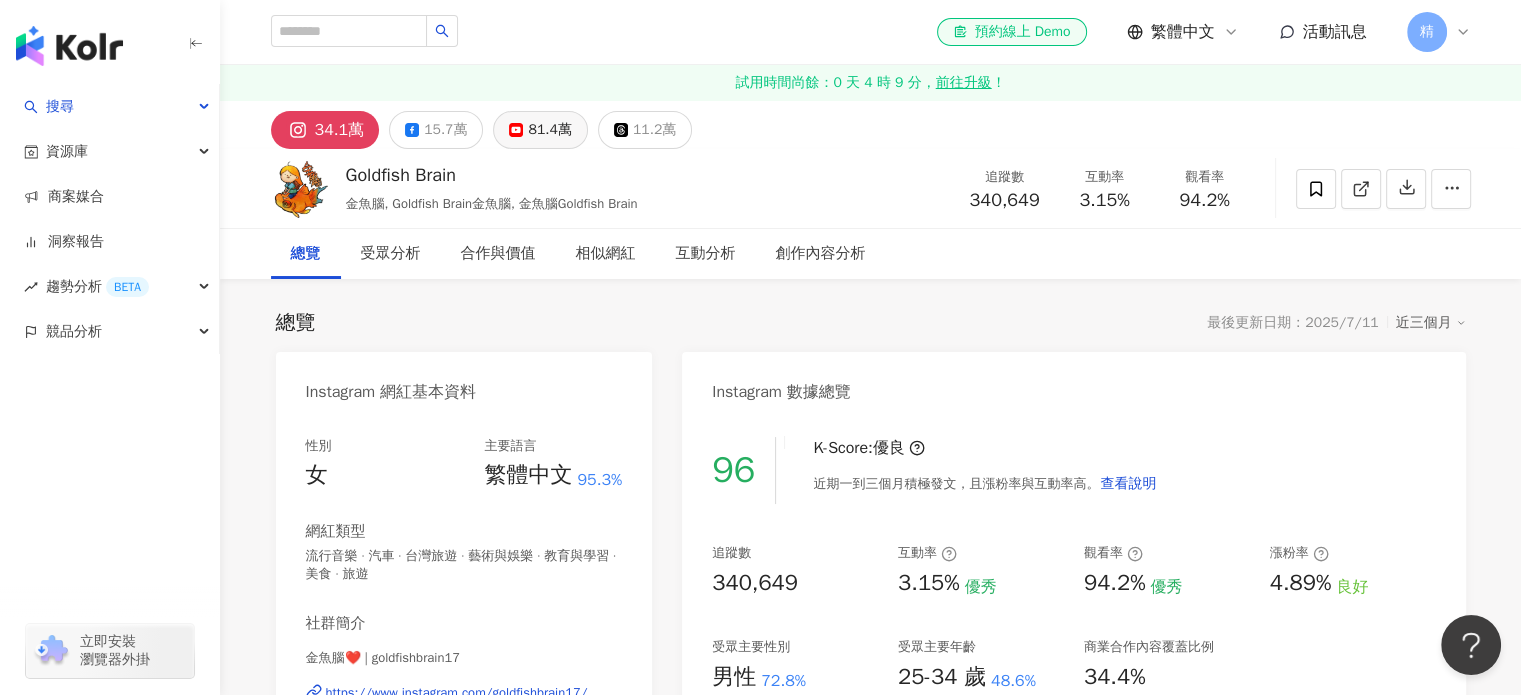 click on "81.4萬" at bounding box center (549, 130) 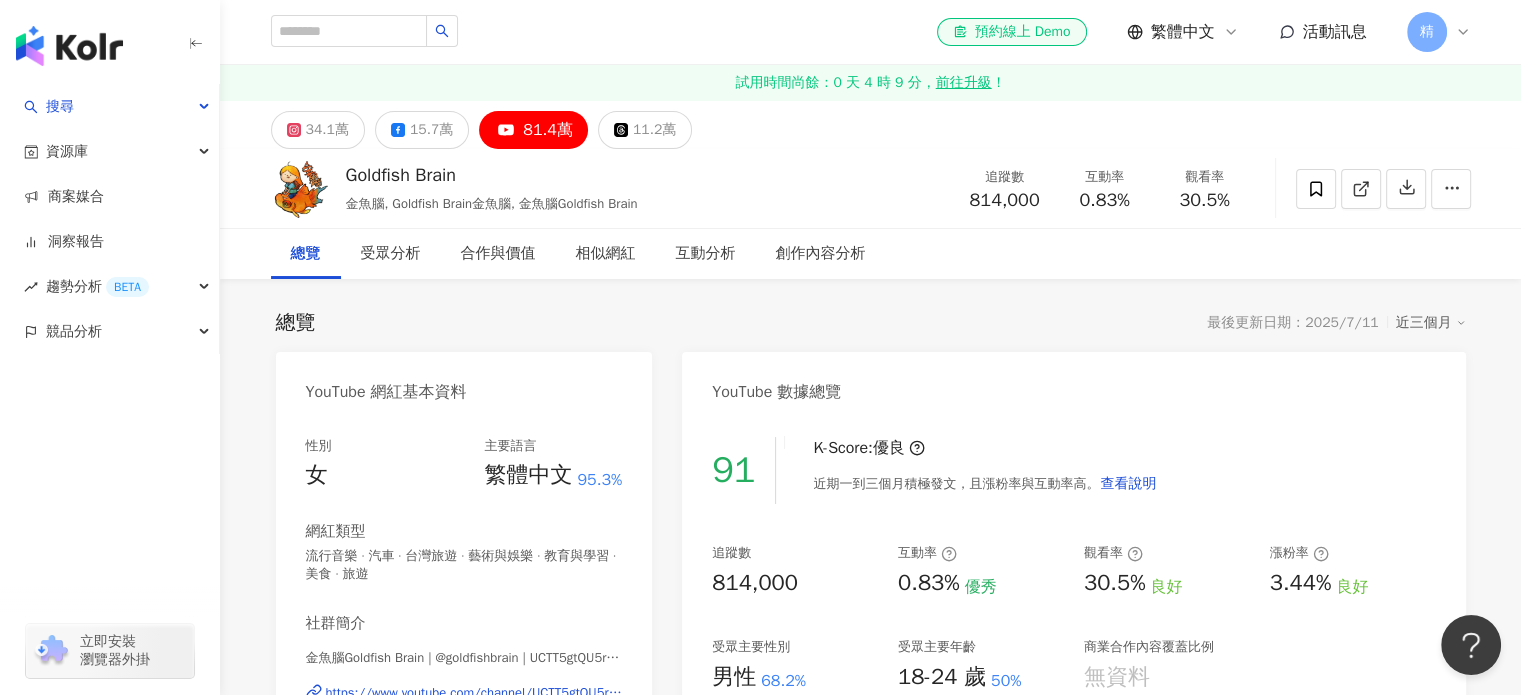 scroll, scrollTop: 100, scrollLeft: 0, axis: vertical 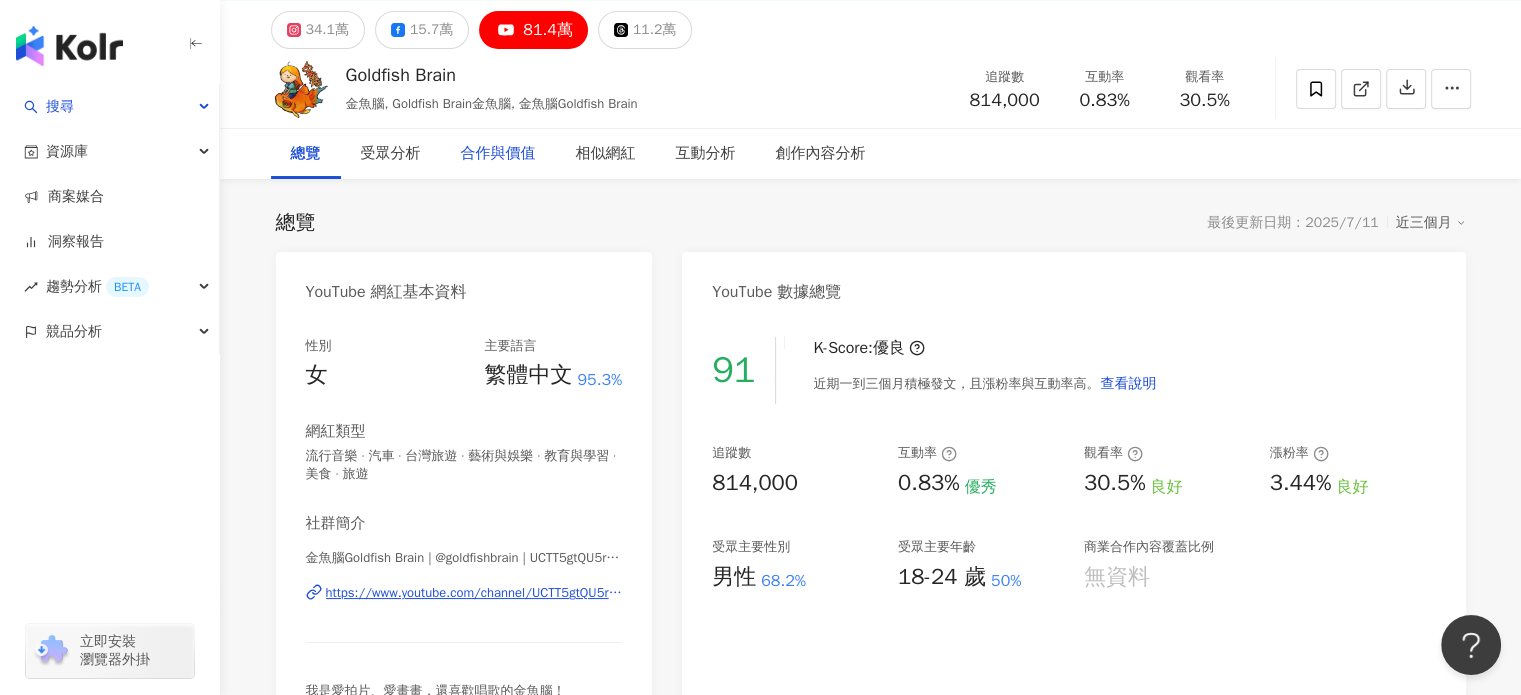 click on "合作與價值" at bounding box center (498, 154) 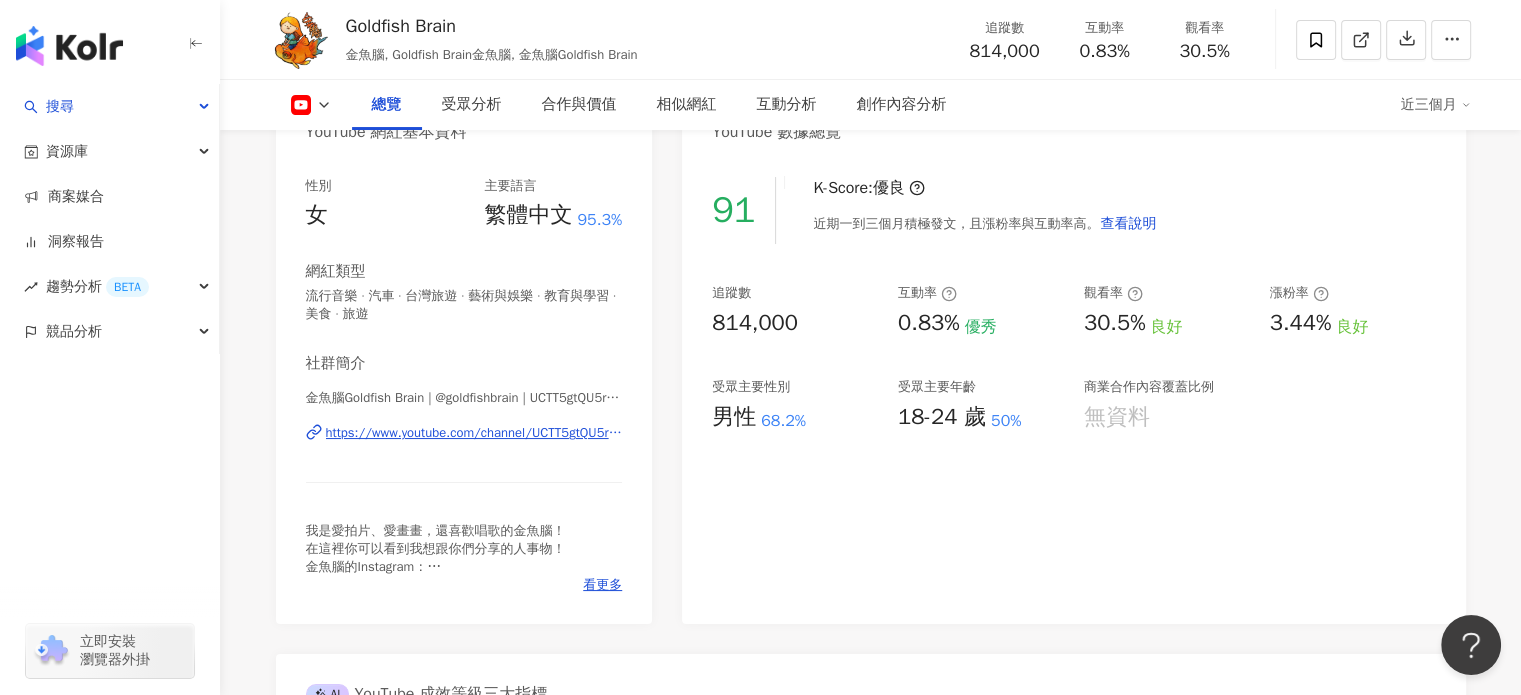 scroll, scrollTop: 0, scrollLeft: 0, axis: both 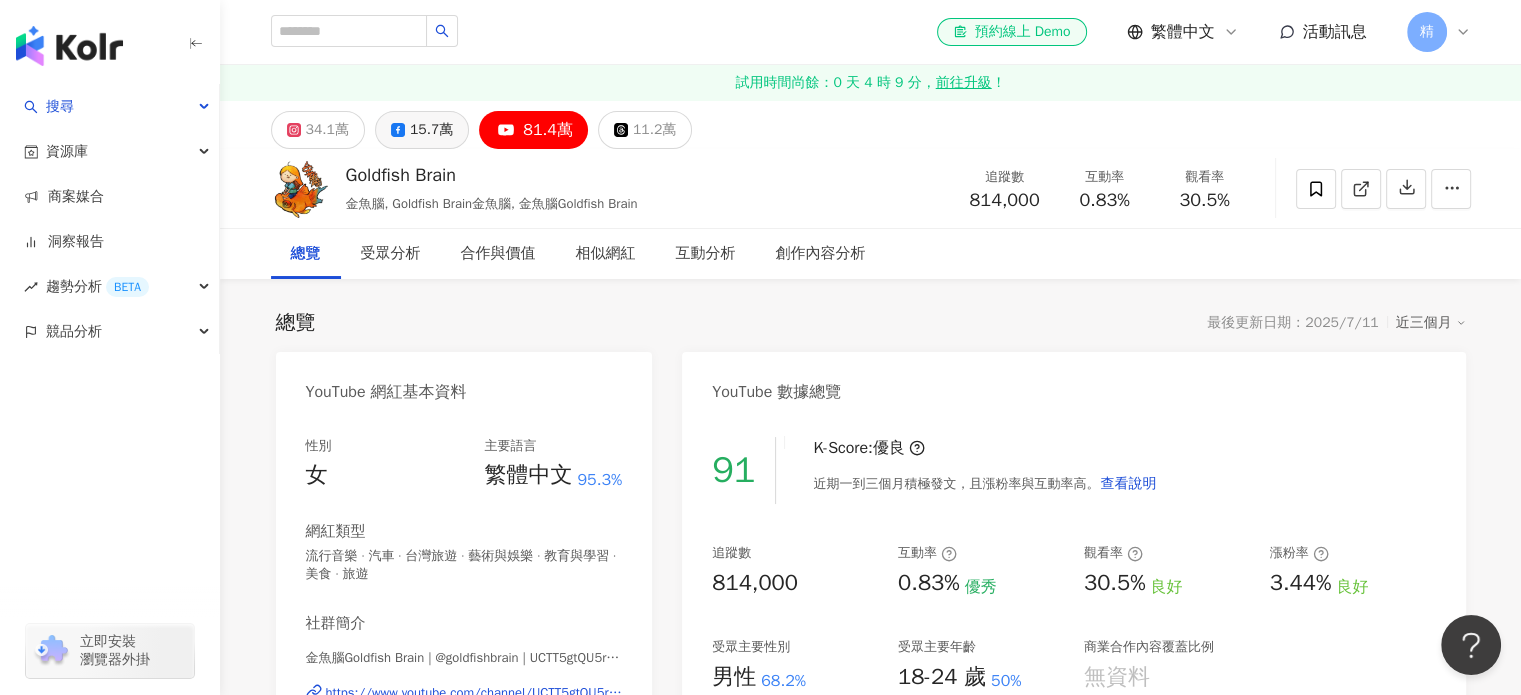click on "15.7萬" at bounding box center (431, 130) 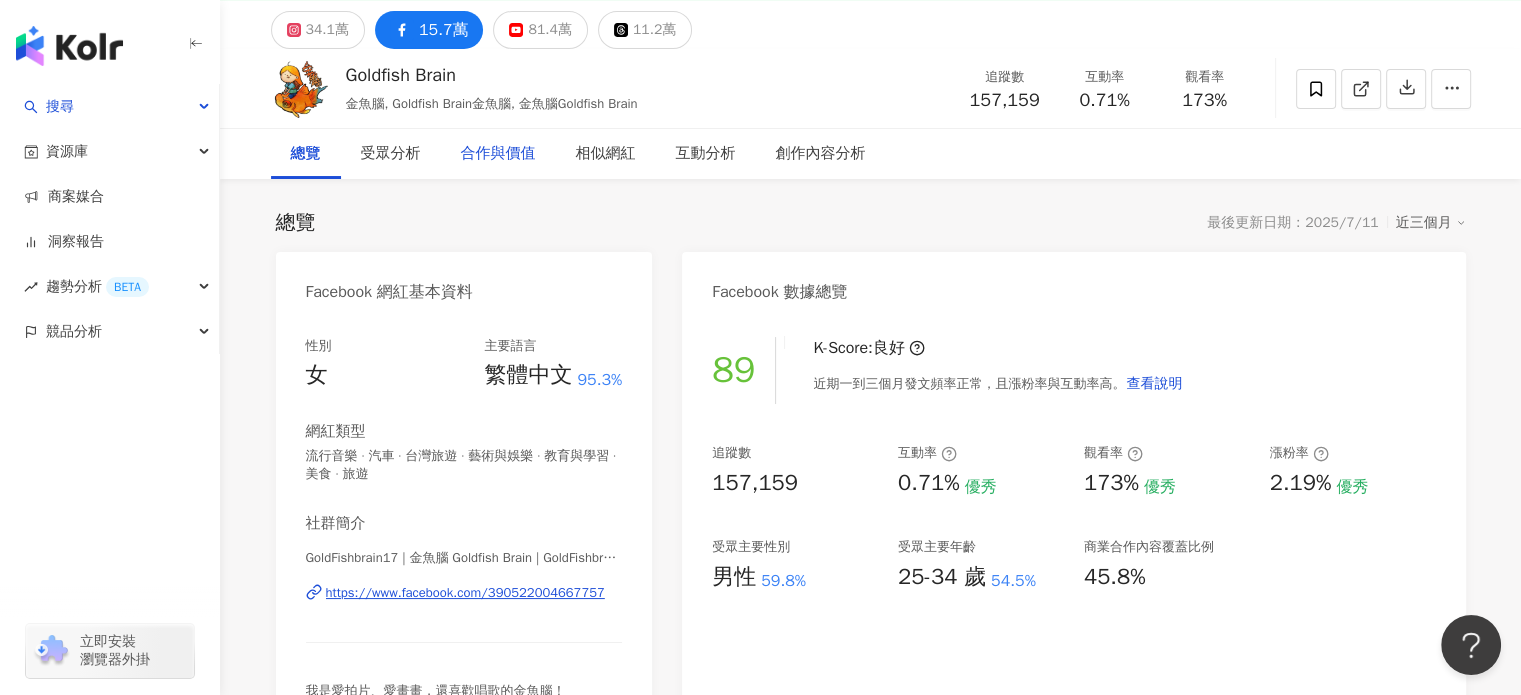 click on "合作與價值" at bounding box center [498, 154] 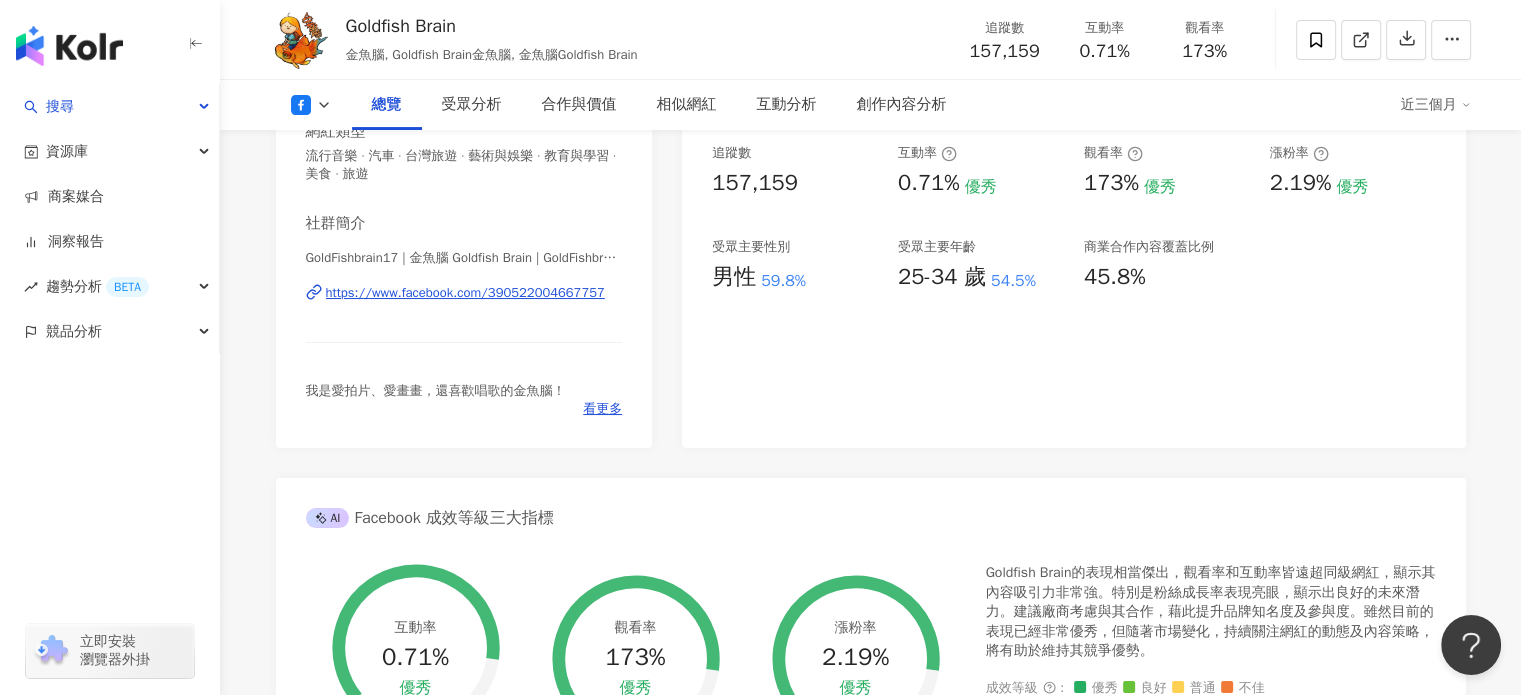 scroll, scrollTop: 396, scrollLeft: 0, axis: vertical 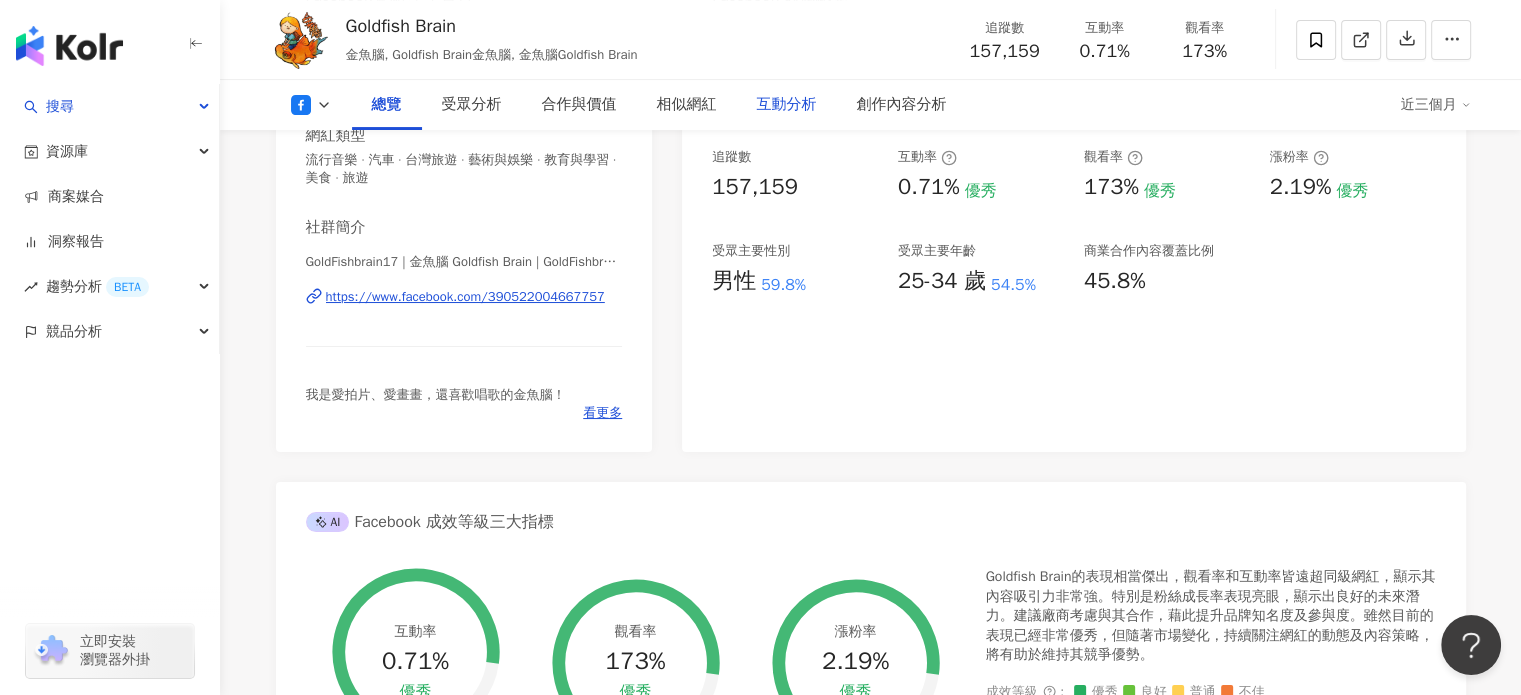 click on "互動分析" at bounding box center [787, 105] 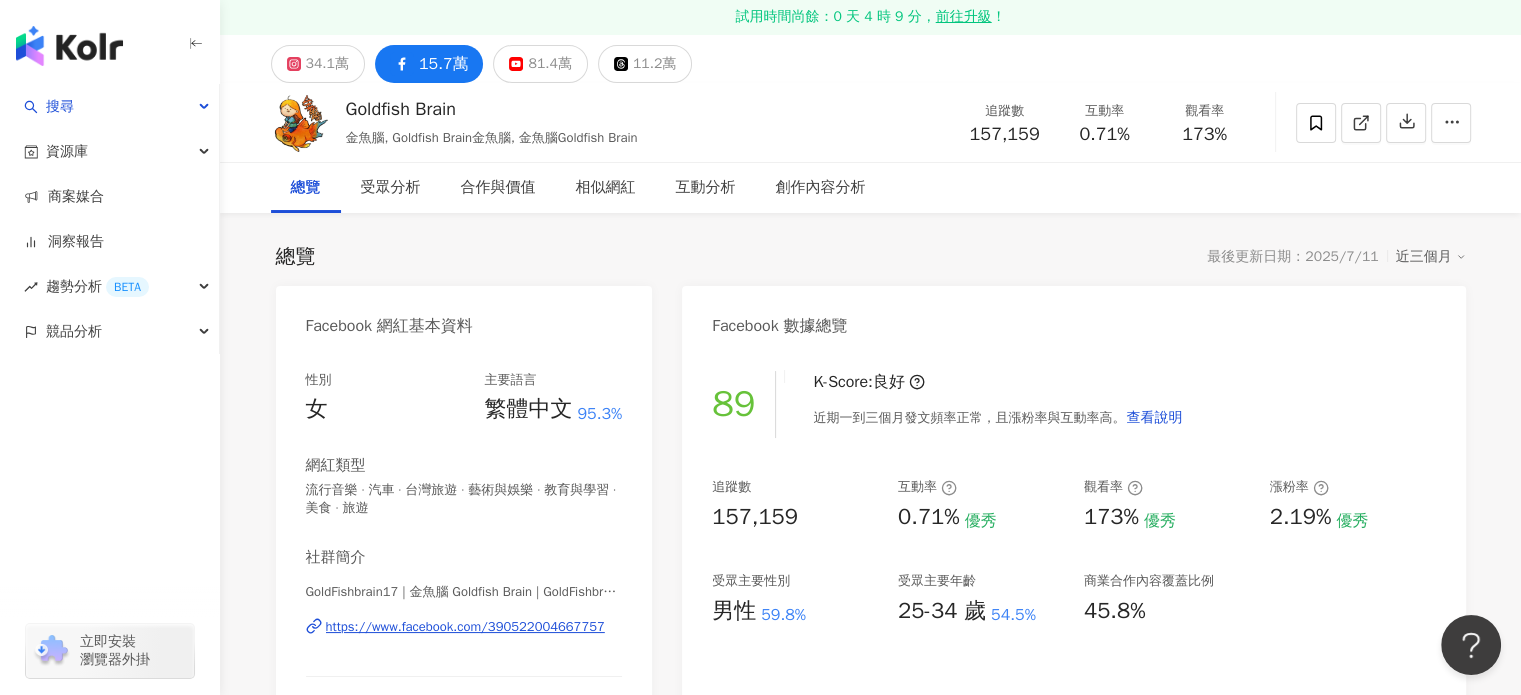 scroll, scrollTop: 112, scrollLeft: 0, axis: vertical 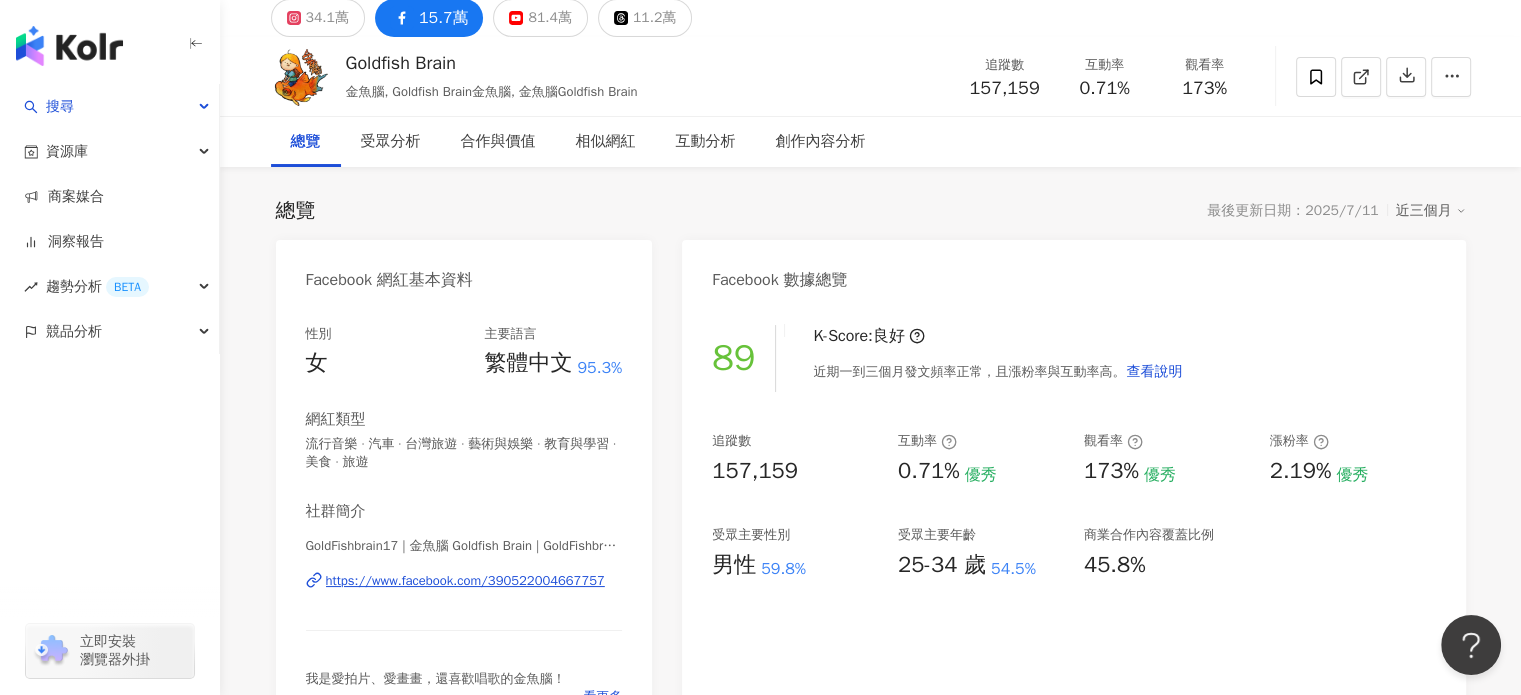 click on "https://www.facebook.com/390522004667757" at bounding box center (465, 581) 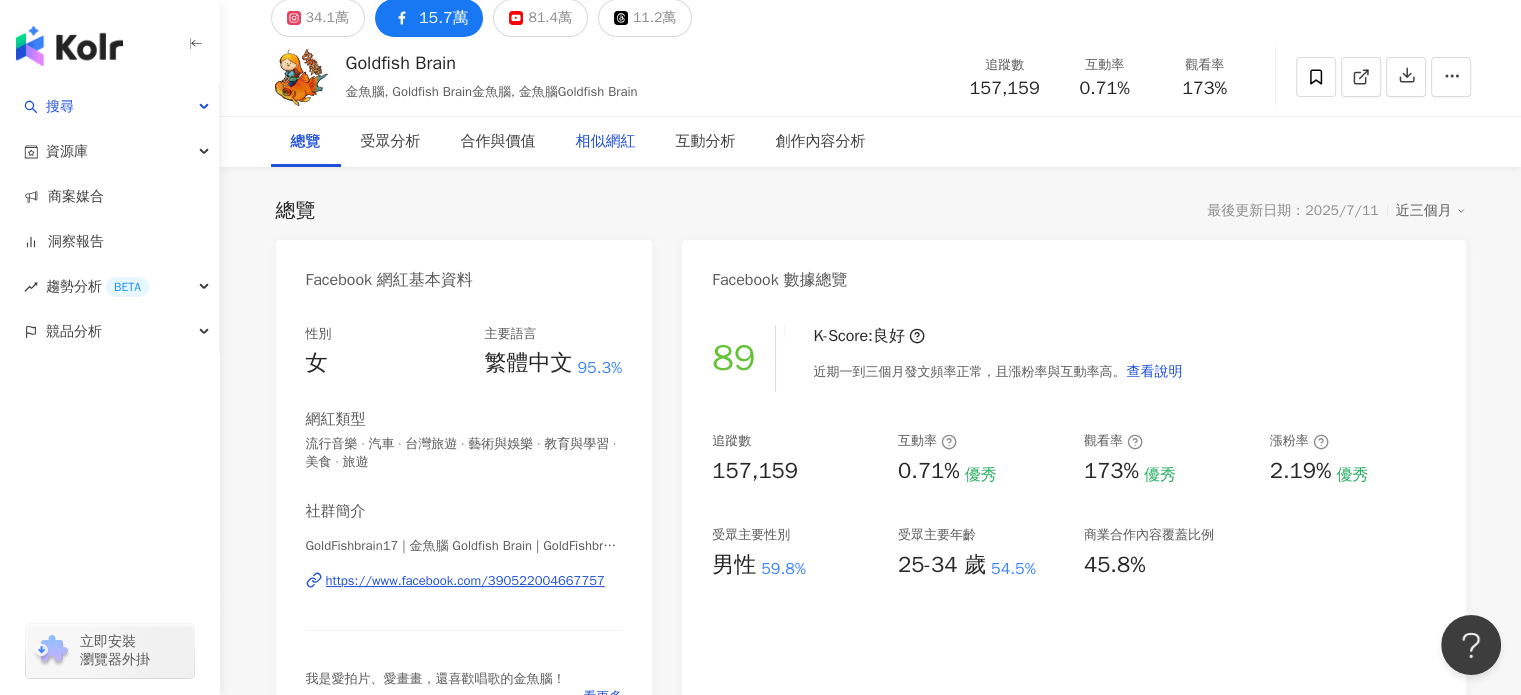 click on "相似網紅" at bounding box center [606, 142] 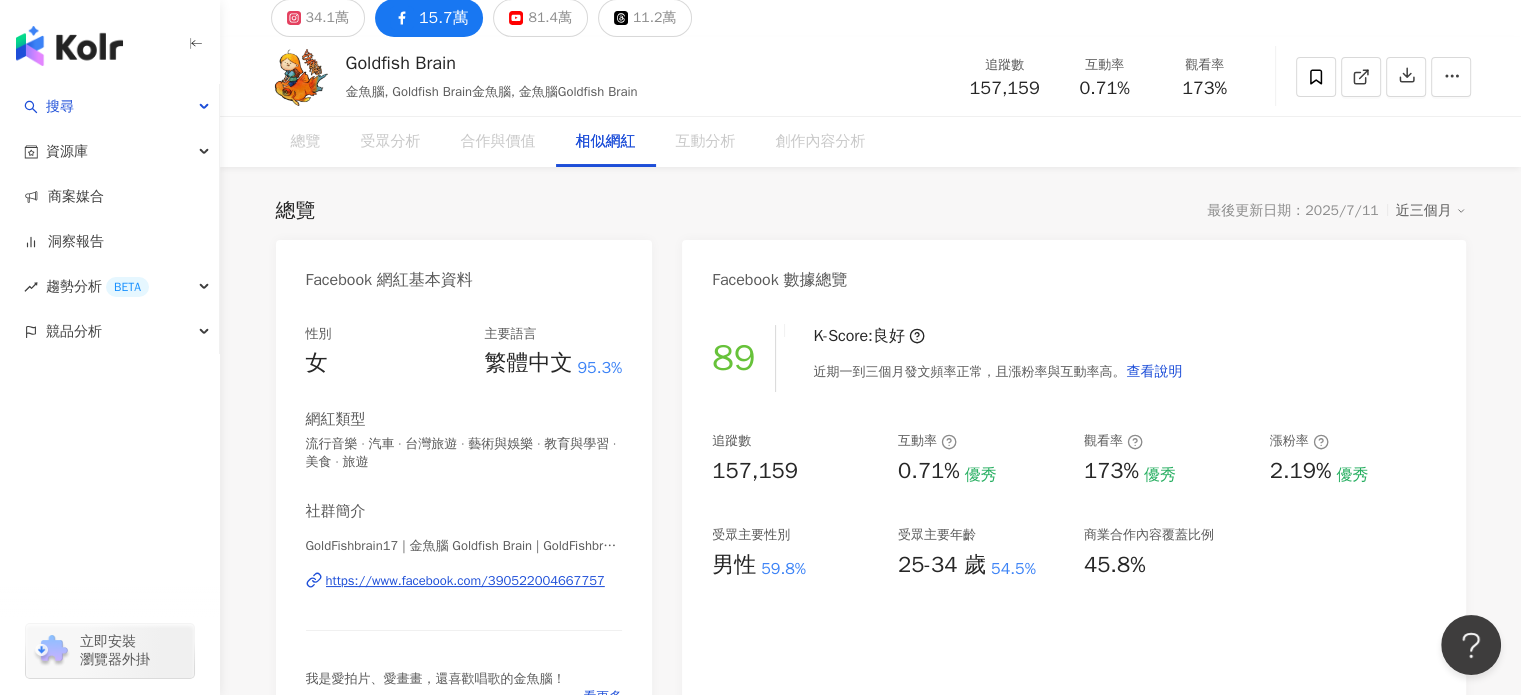 scroll, scrollTop: 2864, scrollLeft: 0, axis: vertical 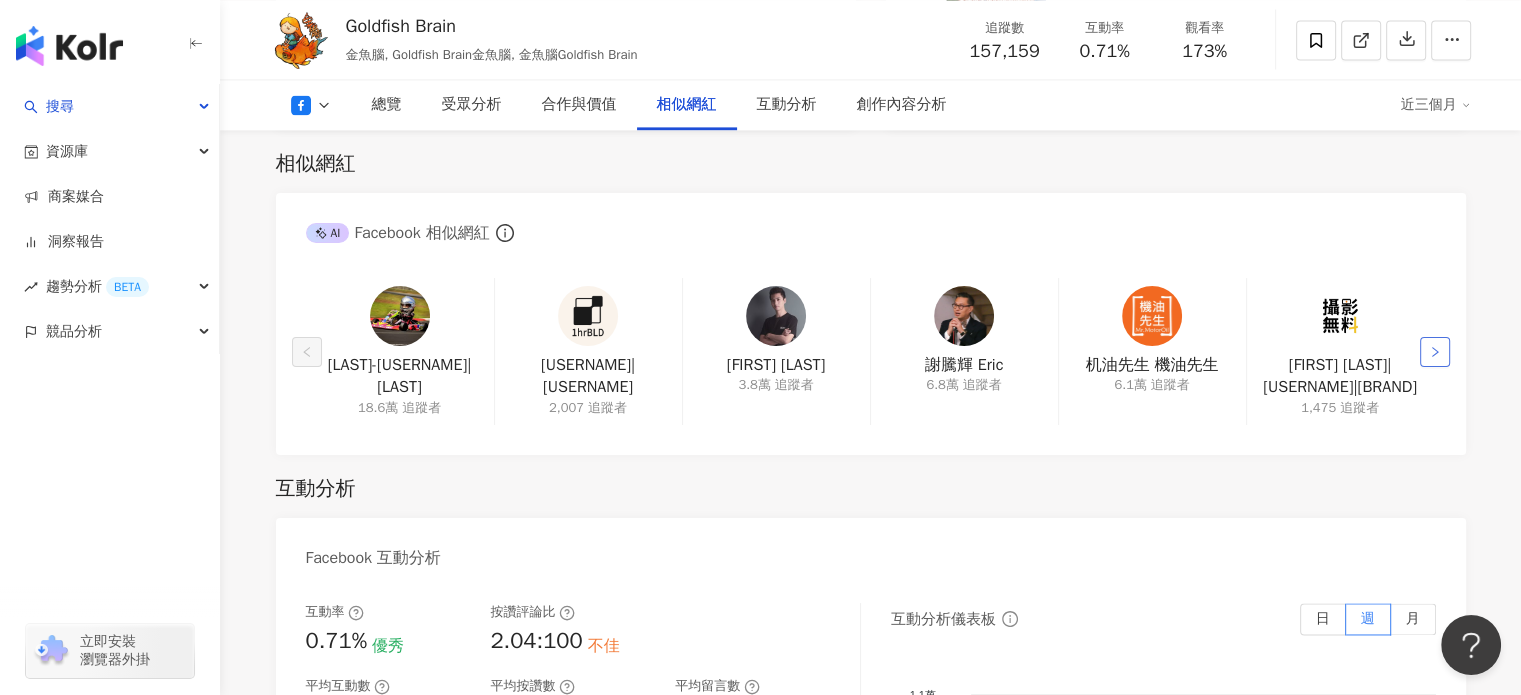 click 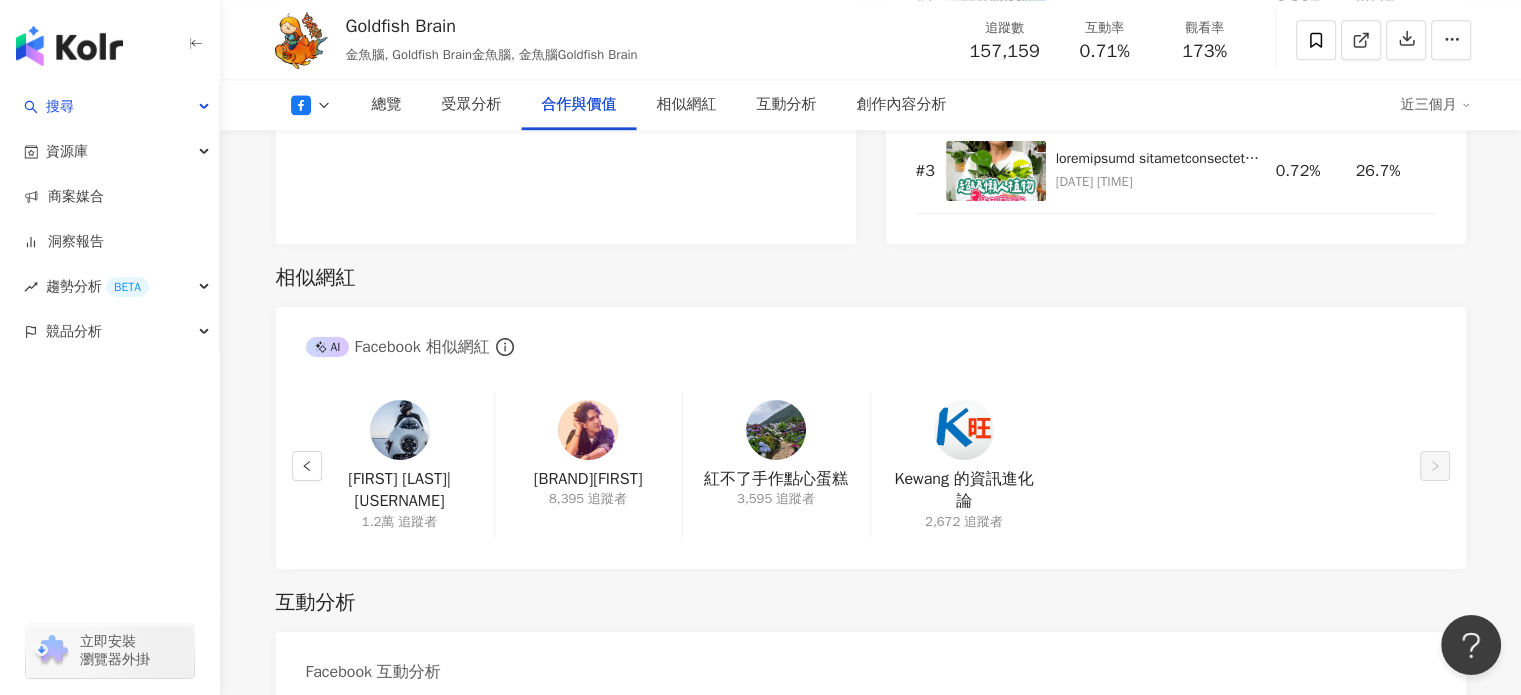 scroll, scrollTop: 2764, scrollLeft: 0, axis: vertical 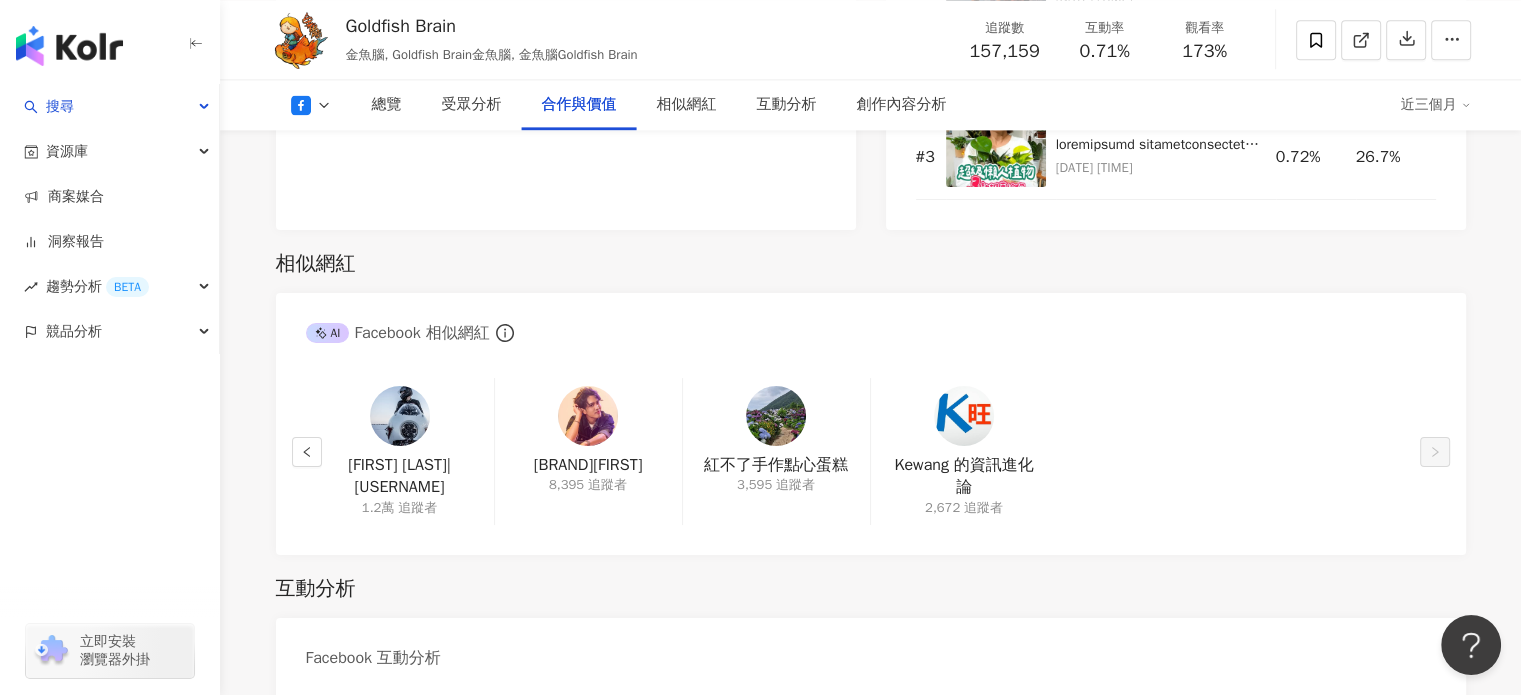 click on "近三個月" at bounding box center [1436, 105] 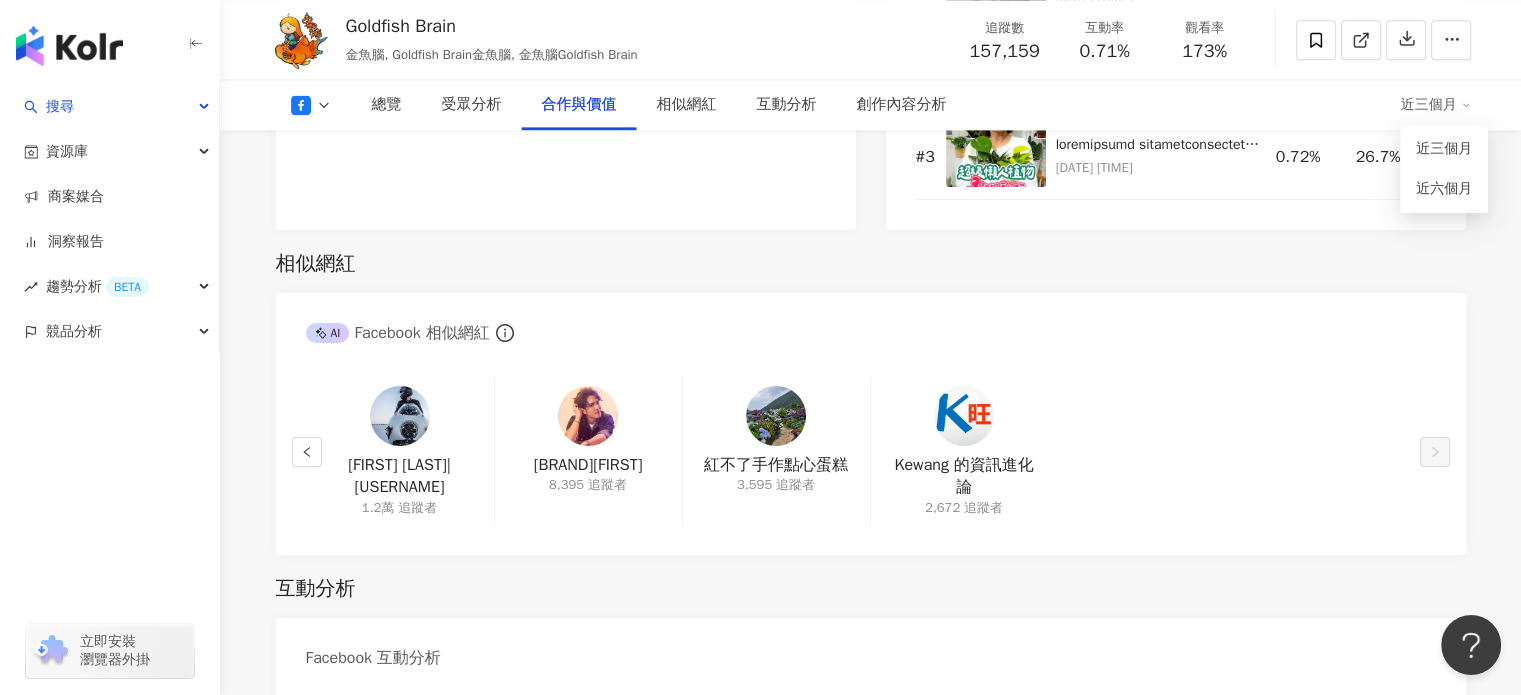 click on "相似網紅 AI Facebook 相似網紅 Samuel Kao|samuelkao913 1.2萬 追蹤者 提琴夢想家宏琨 8,395 追蹤者 紅不了手作點心蛋糕 3,595 追蹤者 Kewang 的資訊進化論 2,672 追蹤者" at bounding box center [871, 392] 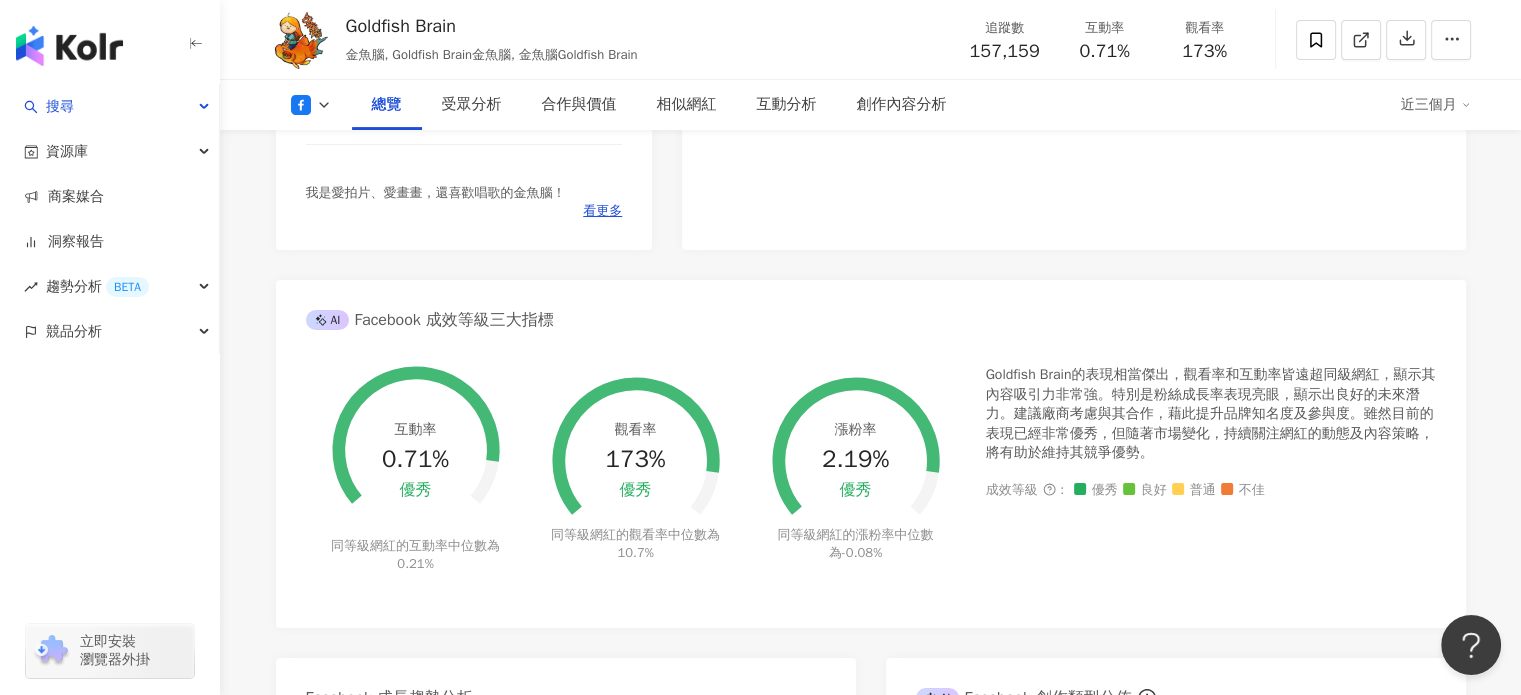 scroll, scrollTop: 564, scrollLeft: 0, axis: vertical 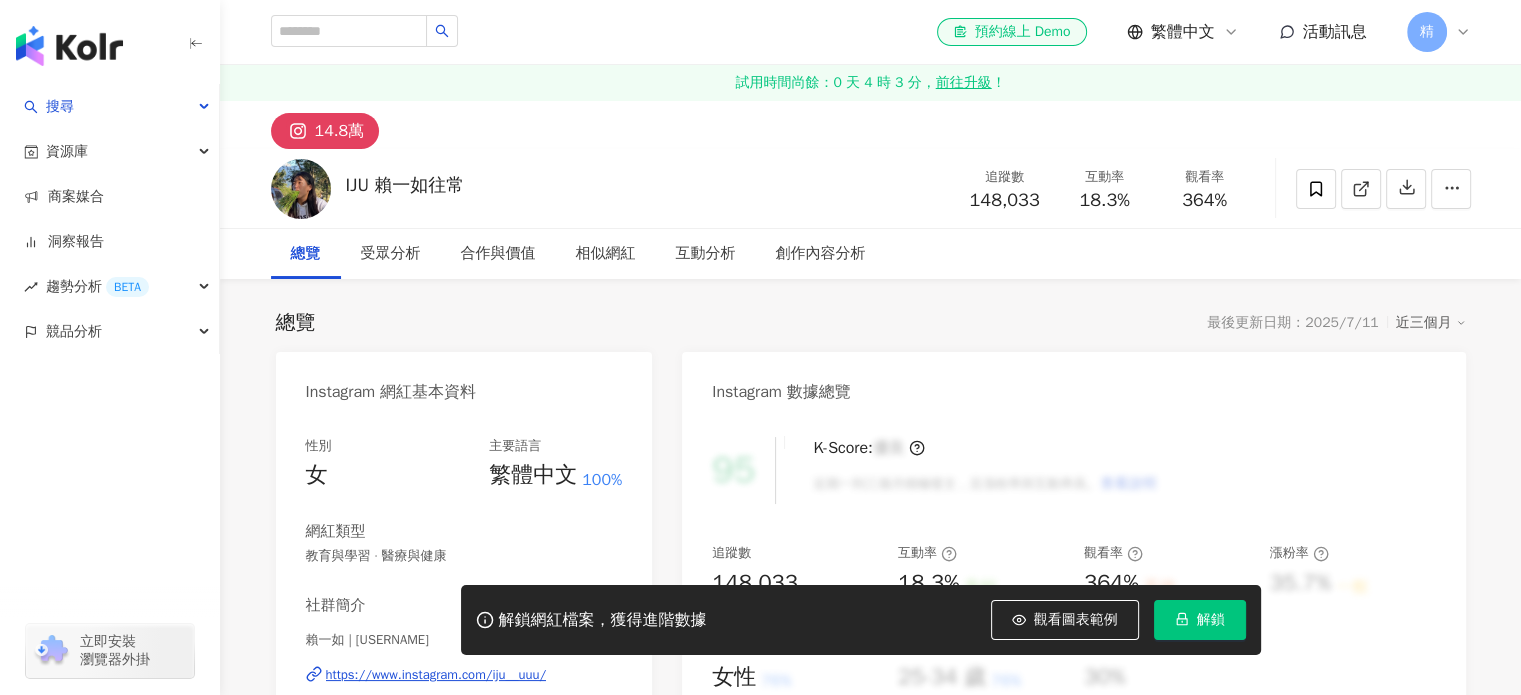 click on "解鎖" at bounding box center [1211, 620] 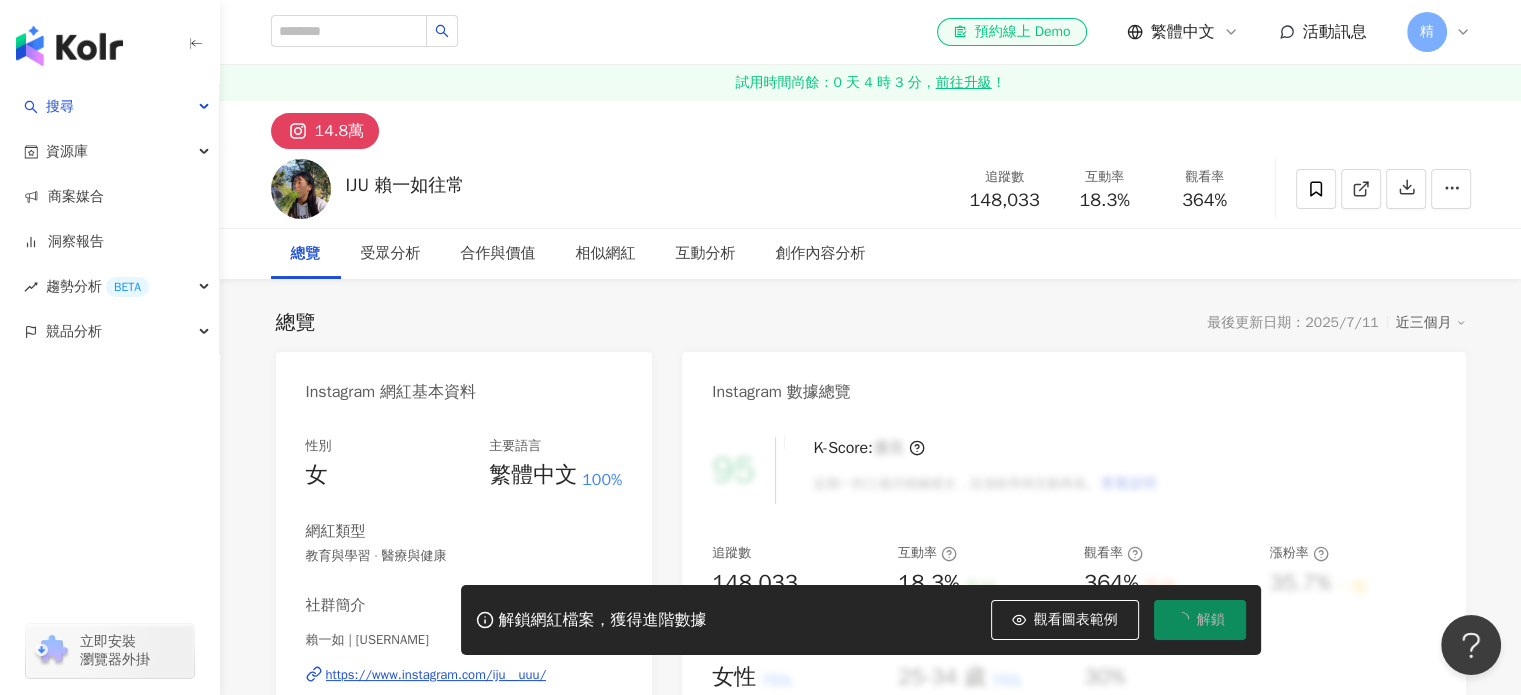 scroll, scrollTop: 0, scrollLeft: 0, axis: both 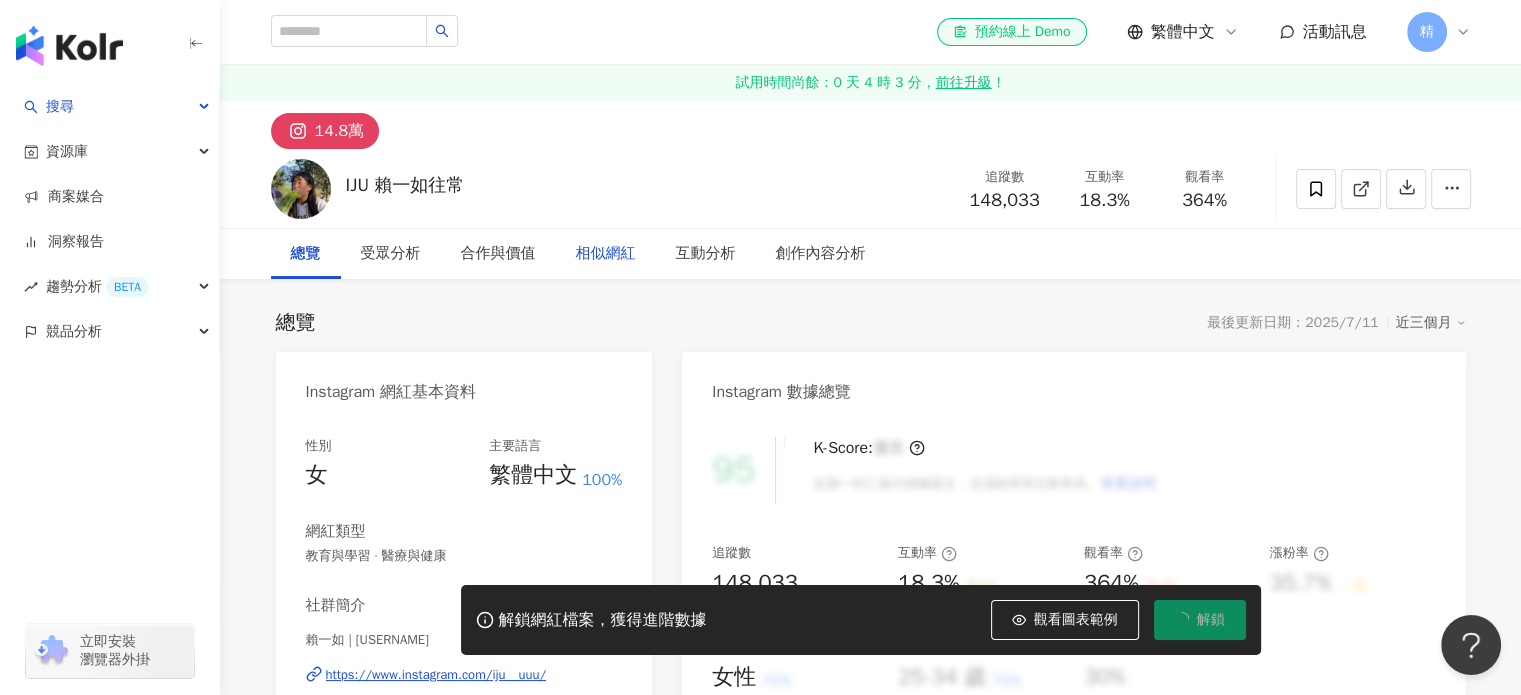 click on "相似網紅" at bounding box center [606, 254] 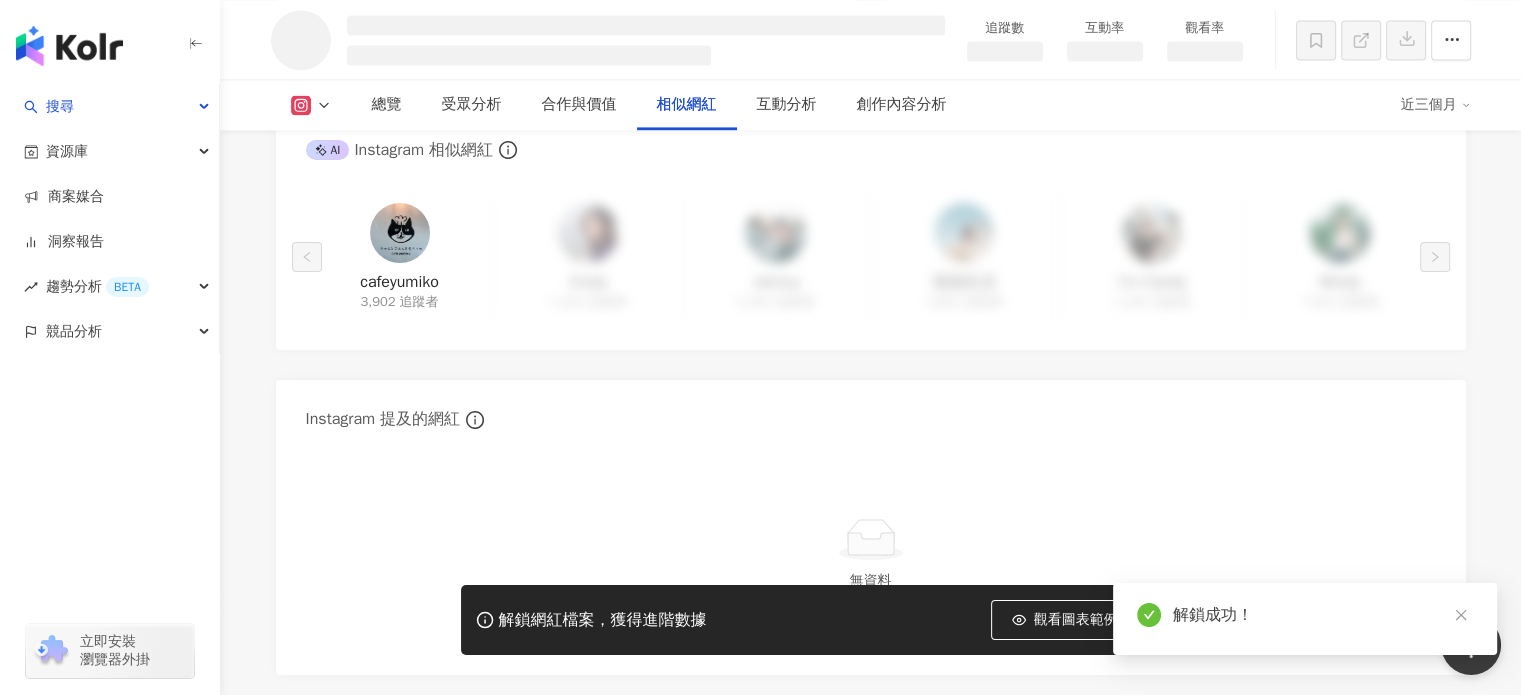 scroll, scrollTop: 2861, scrollLeft: 0, axis: vertical 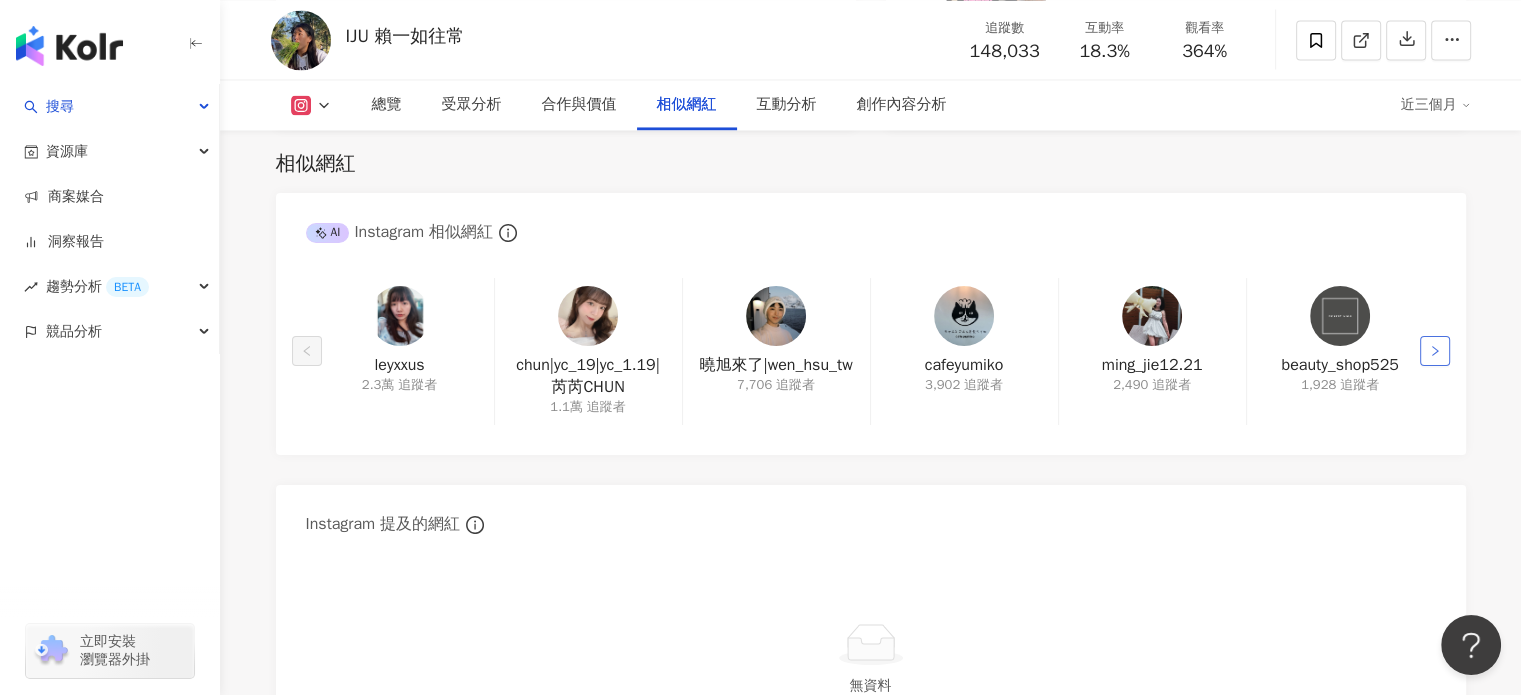 click 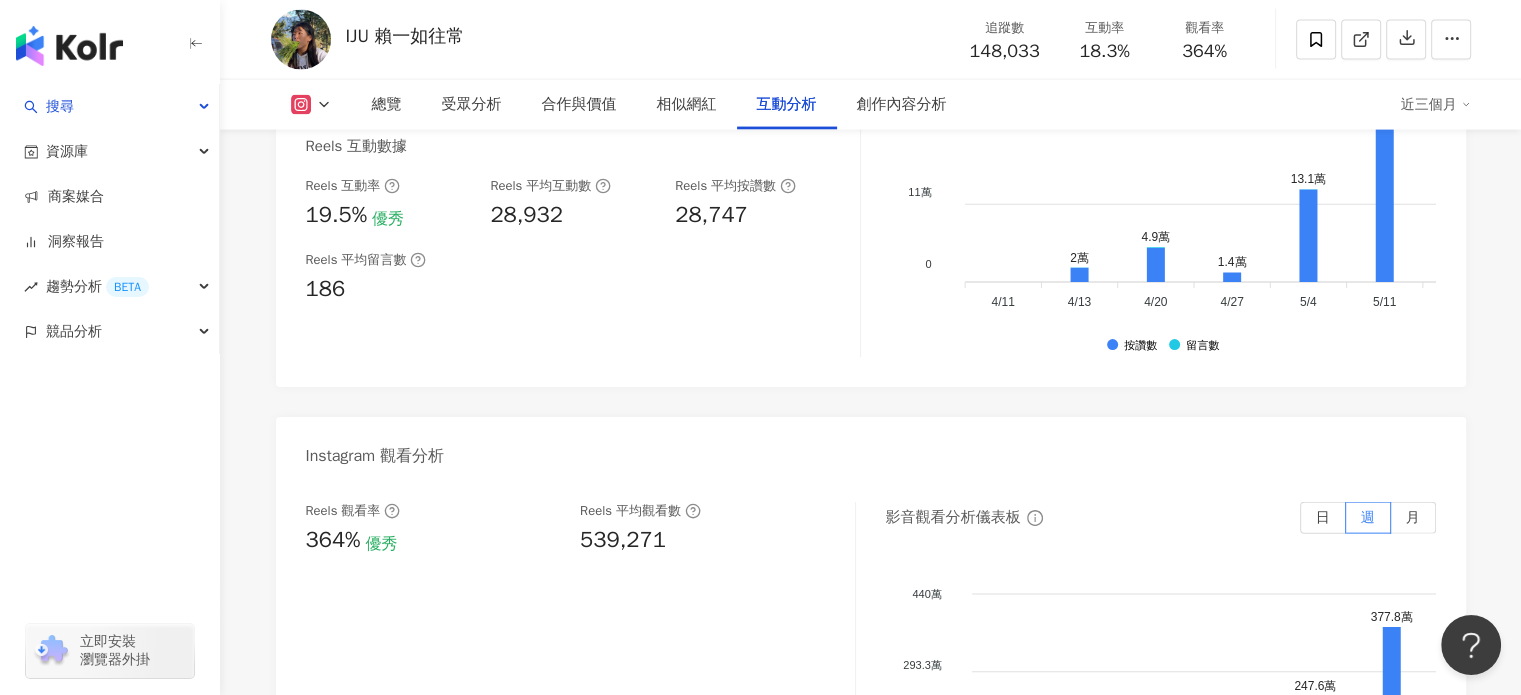 scroll, scrollTop: 4412, scrollLeft: 0, axis: vertical 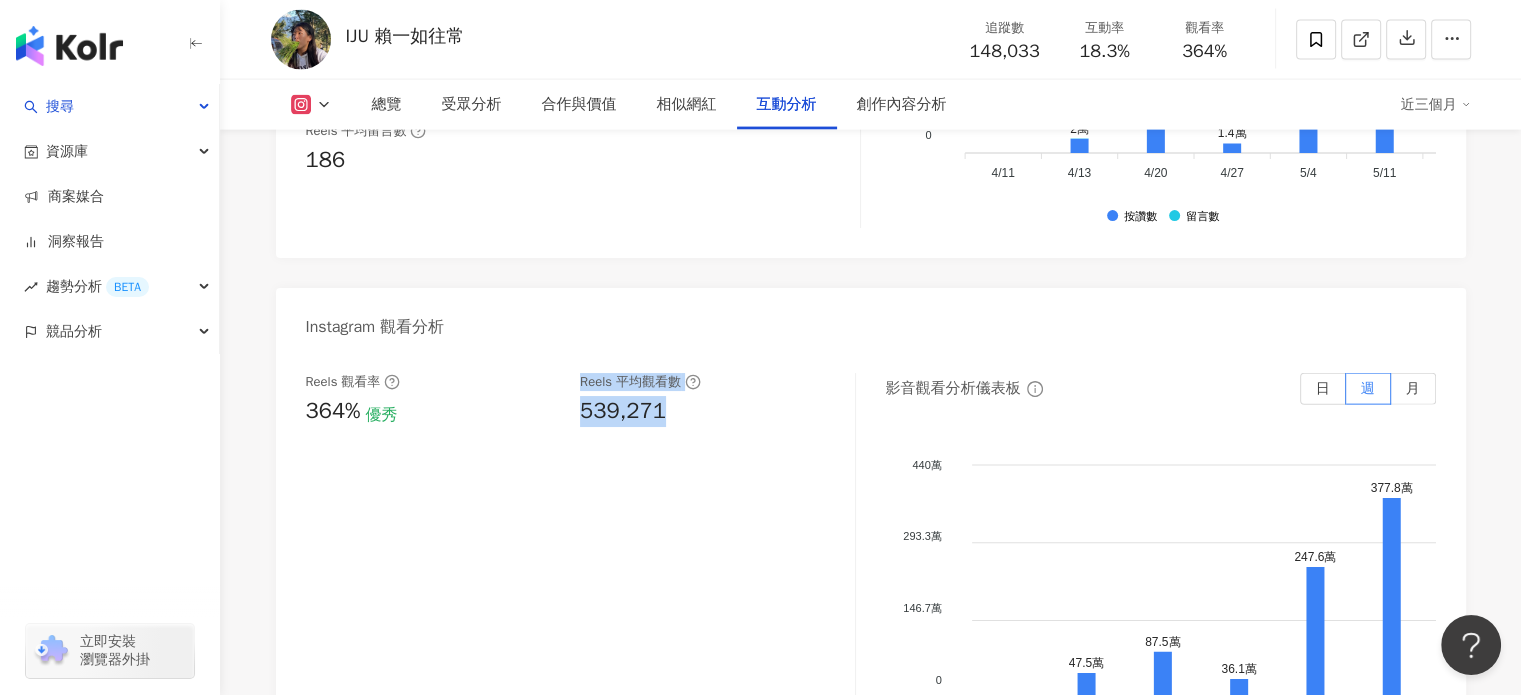 drag, startPoint x: 564, startPoint y: 416, endPoint x: 672, endPoint y: 419, distance: 108.04166 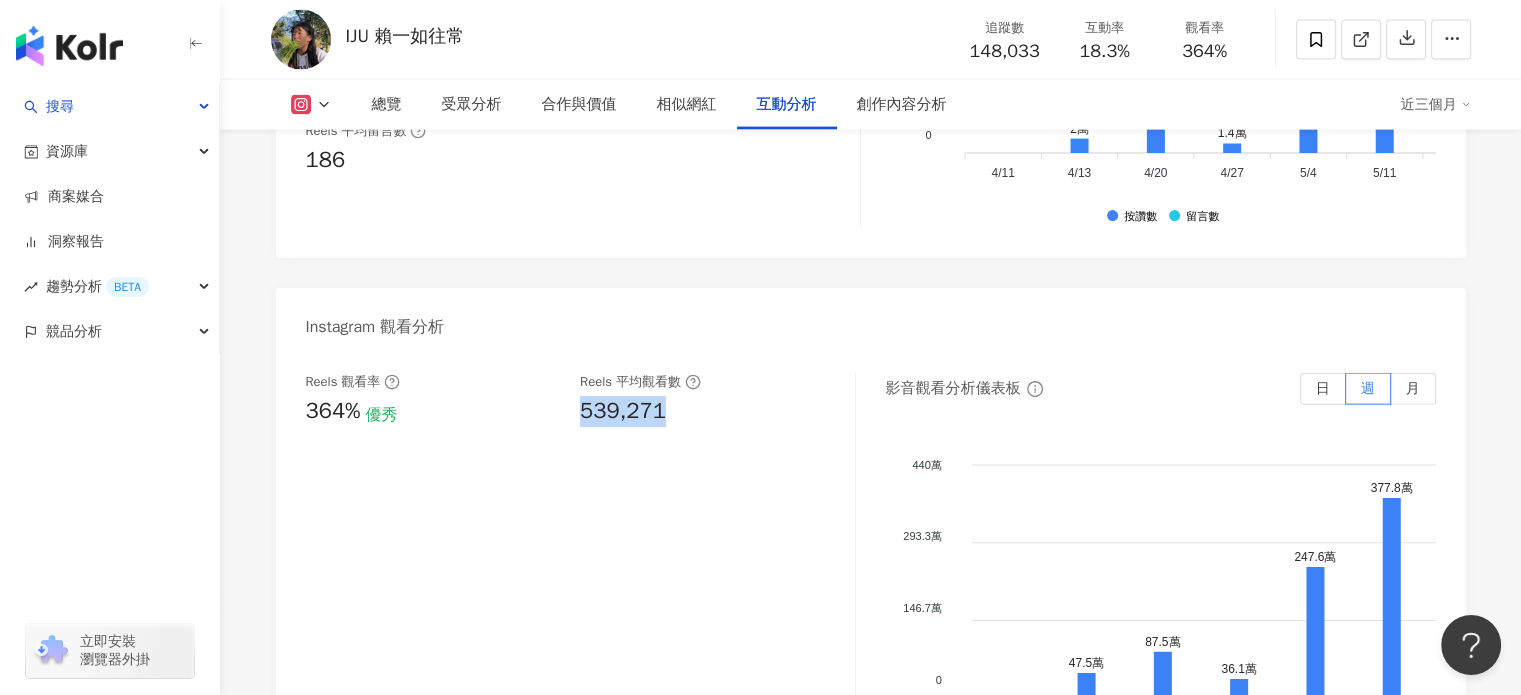 drag, startPoint x: 581, startPoint y: 415, endPoint x: 674, endPoint y: 427, distance: 93.770996 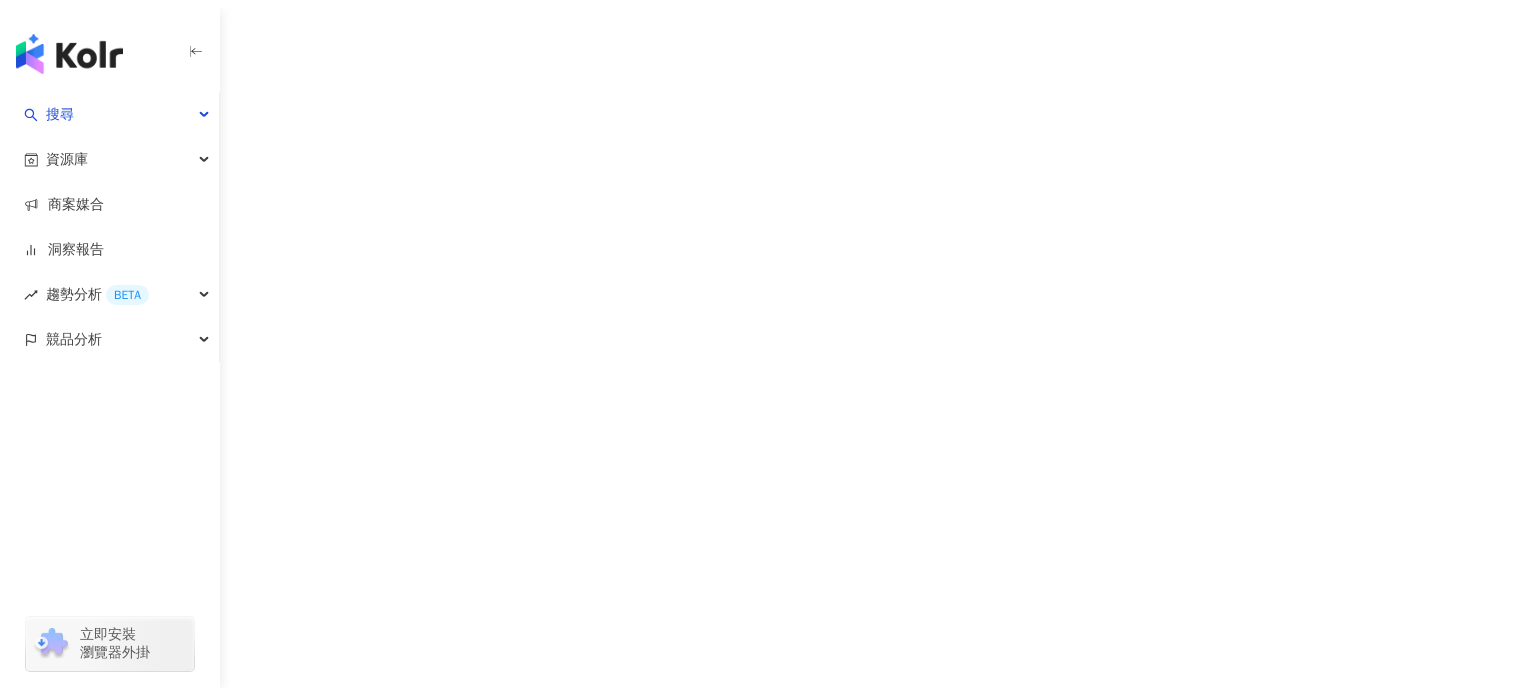 scroll, scrollTop: 0, scrollLeft: 0, axis: both 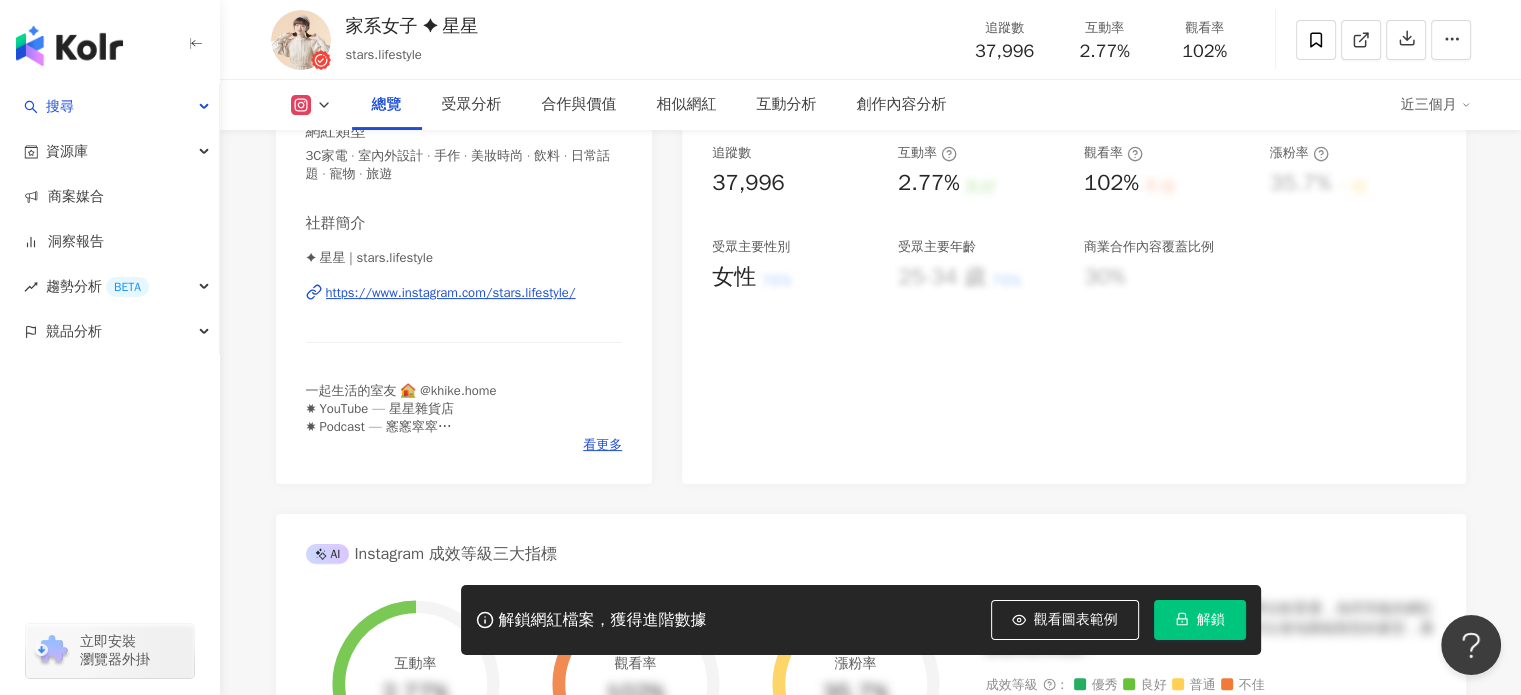 click 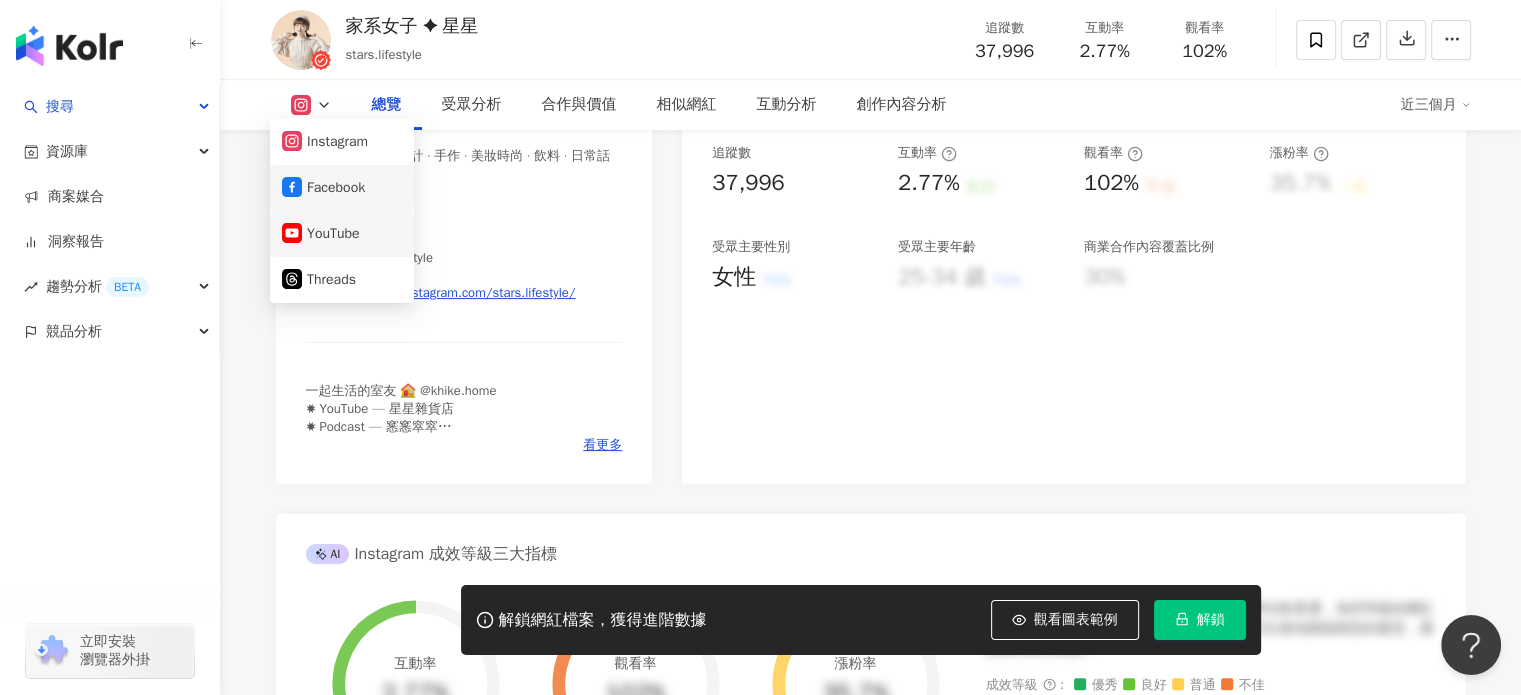 click on "YouTube" at bounding box center [342, 234] 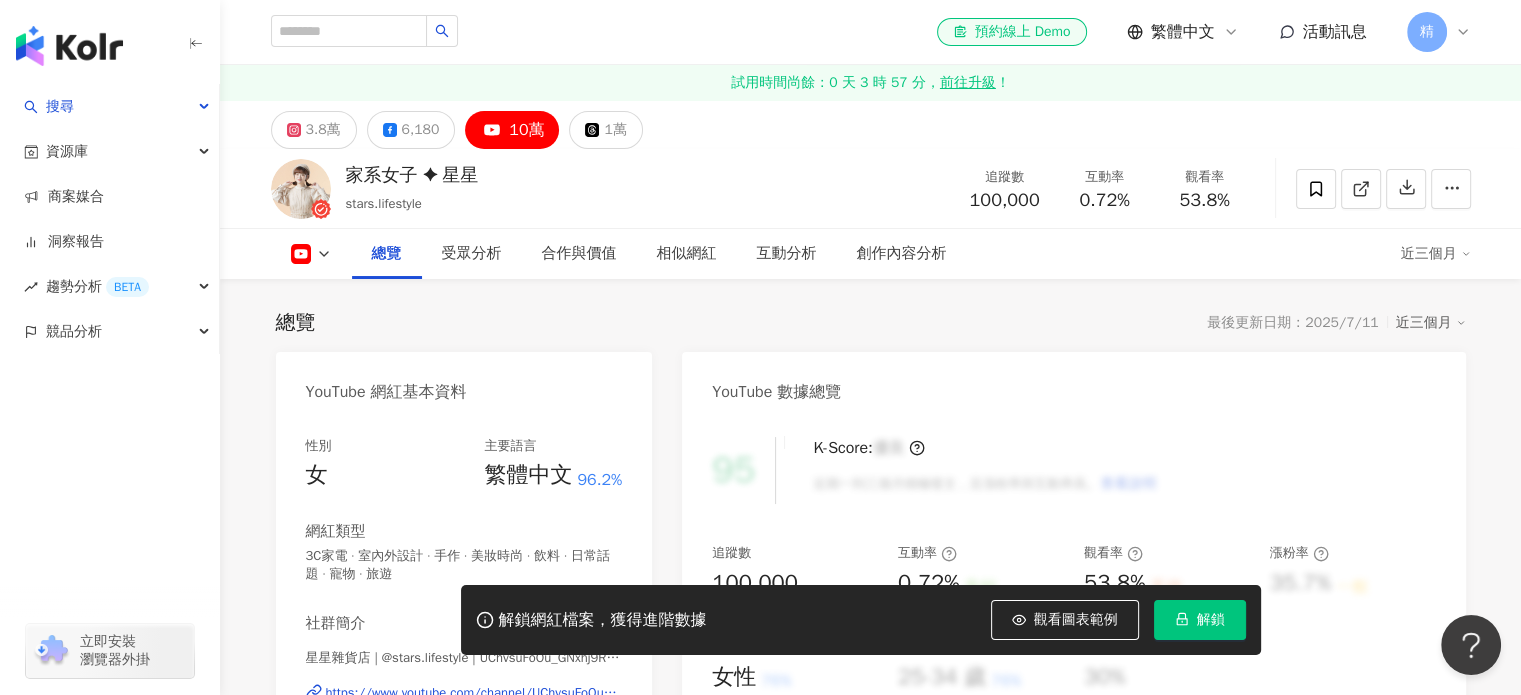 scroll, scrollTop: 400, scrollLeft: 0, axis: vertical 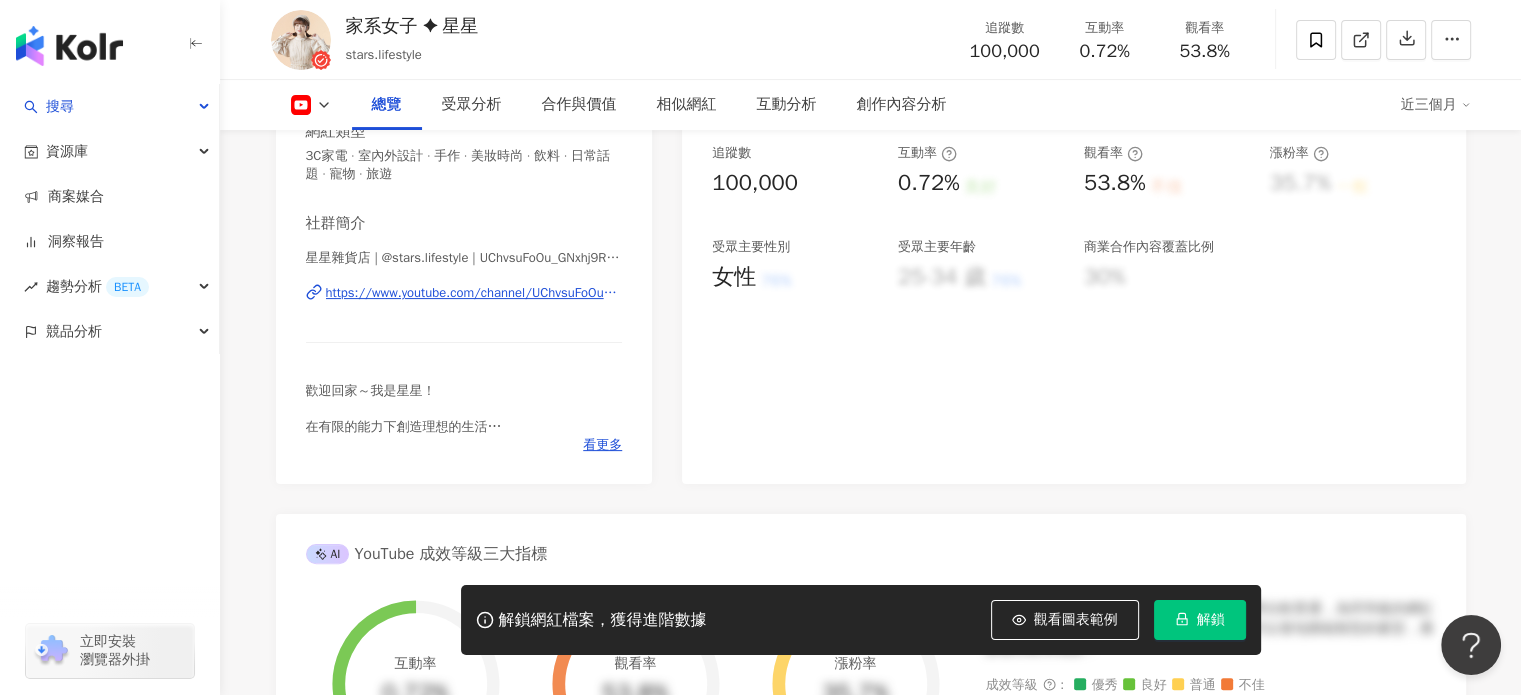 click on "https://www.youtube.com/channel/UChvsuFoOu_GNxhj9Rb8mk4g" at bounding box center (474, 293) 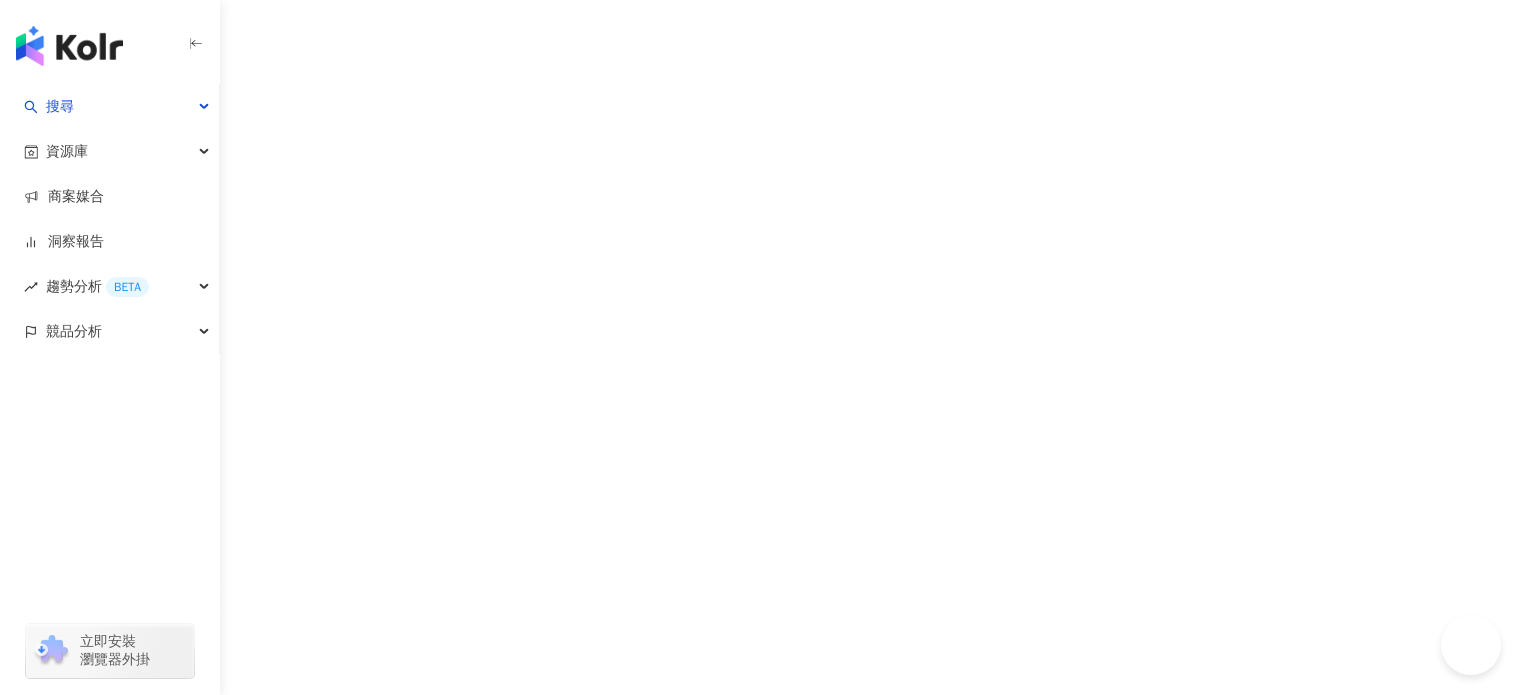 scroll, scrollTop: 0, scrollLeft: 0, axis: both 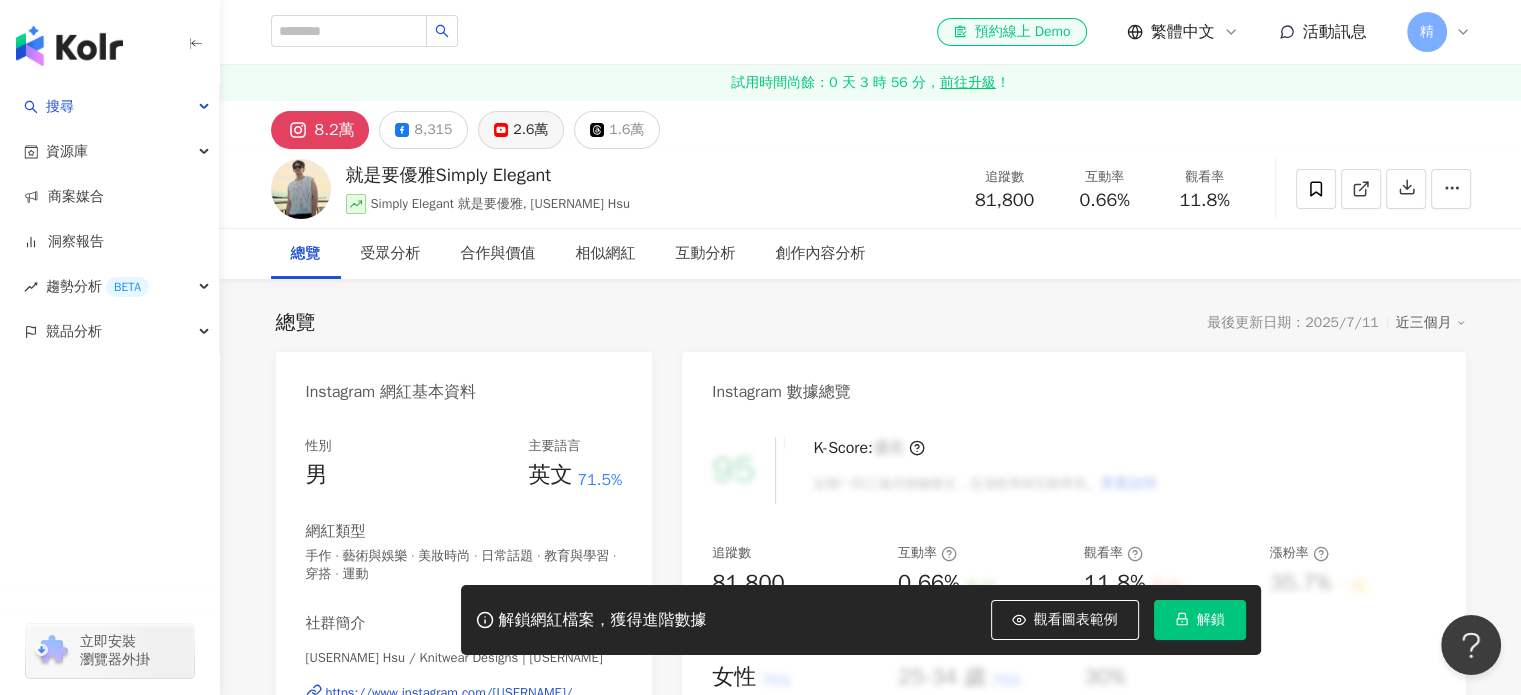 click 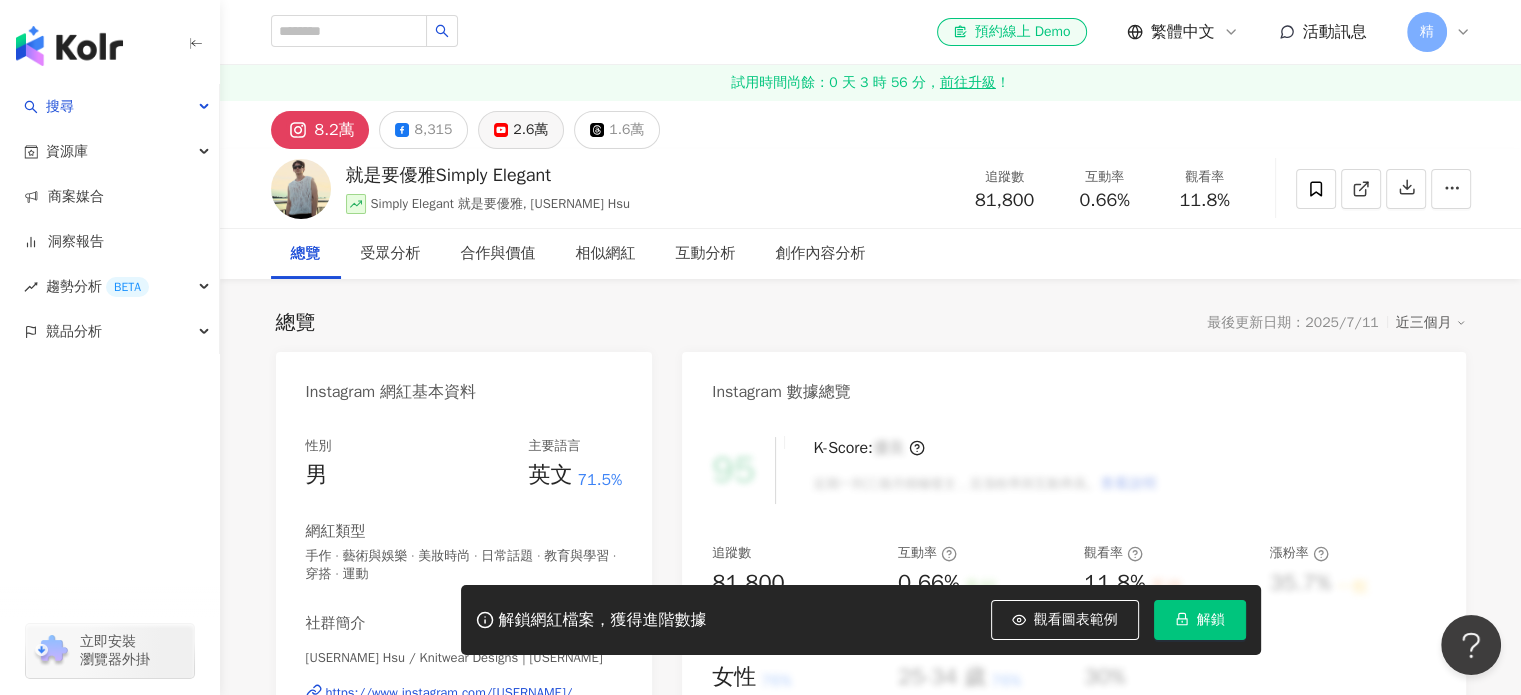 click on "2.6萬" at bounding box center (521, 130) 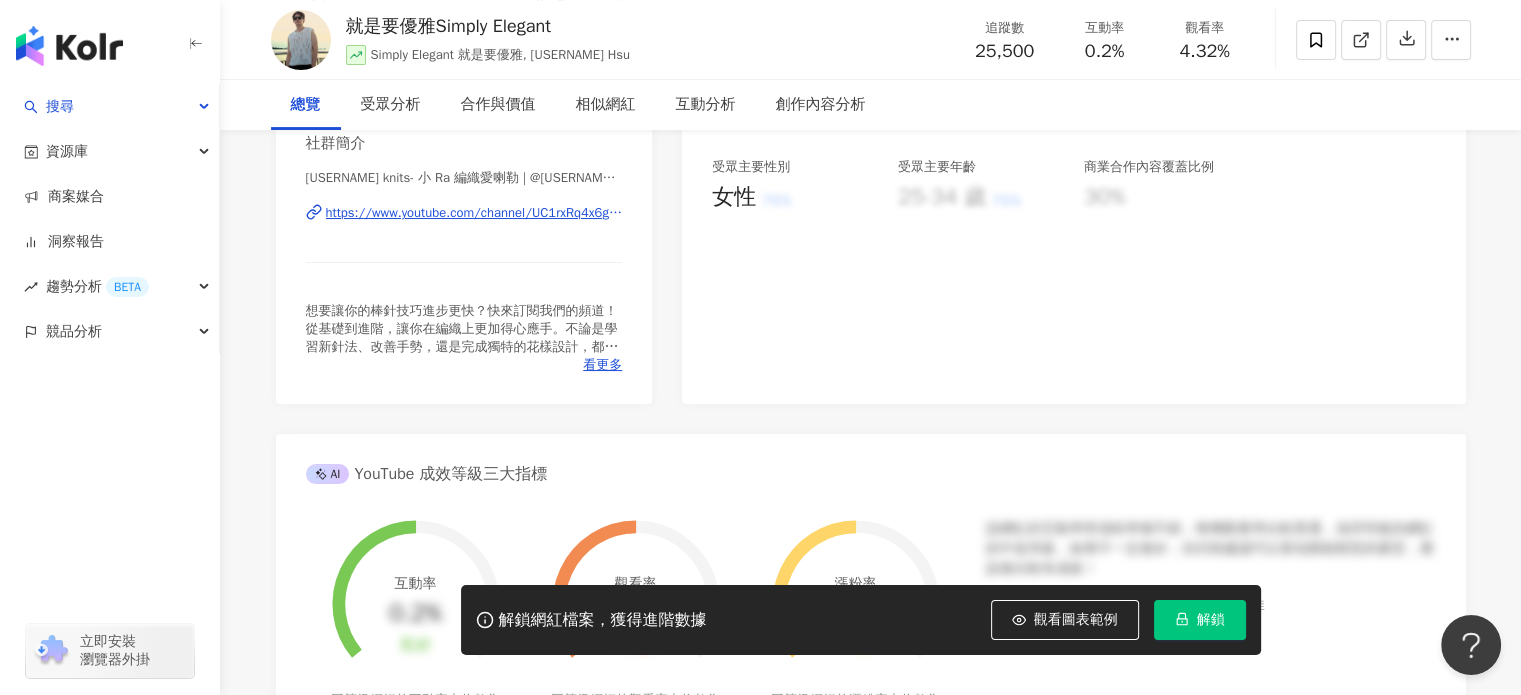 scroll, scrollTop: 500, scrollLeft: 0, axis: vertical 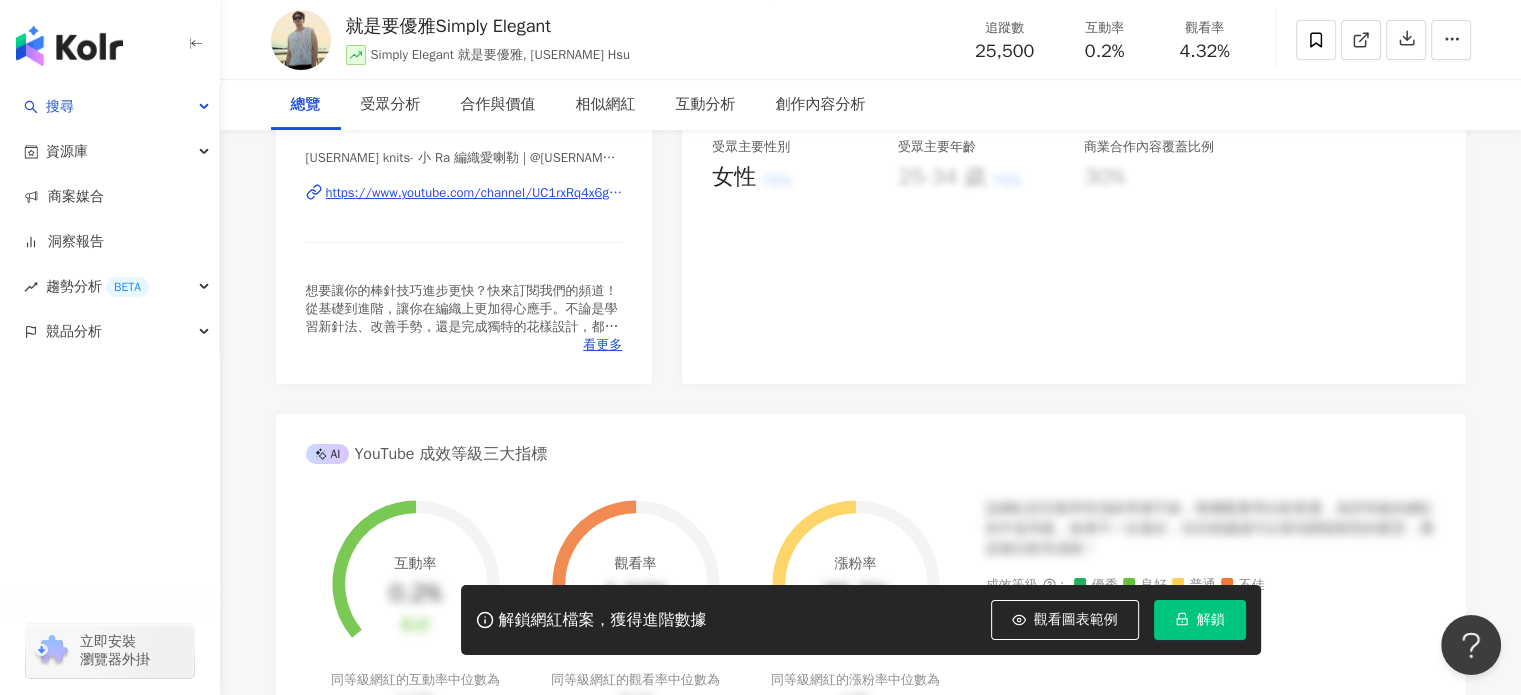click on "[USERNAME] knits- 小 Ra 編織愛喇勒 | @[USERNAME] | [USERNAME] https://www.youtube.com/channel/UC1rxRq4x6gmrRyZ_dgaGjhw" at bounding box center [464, 207] 